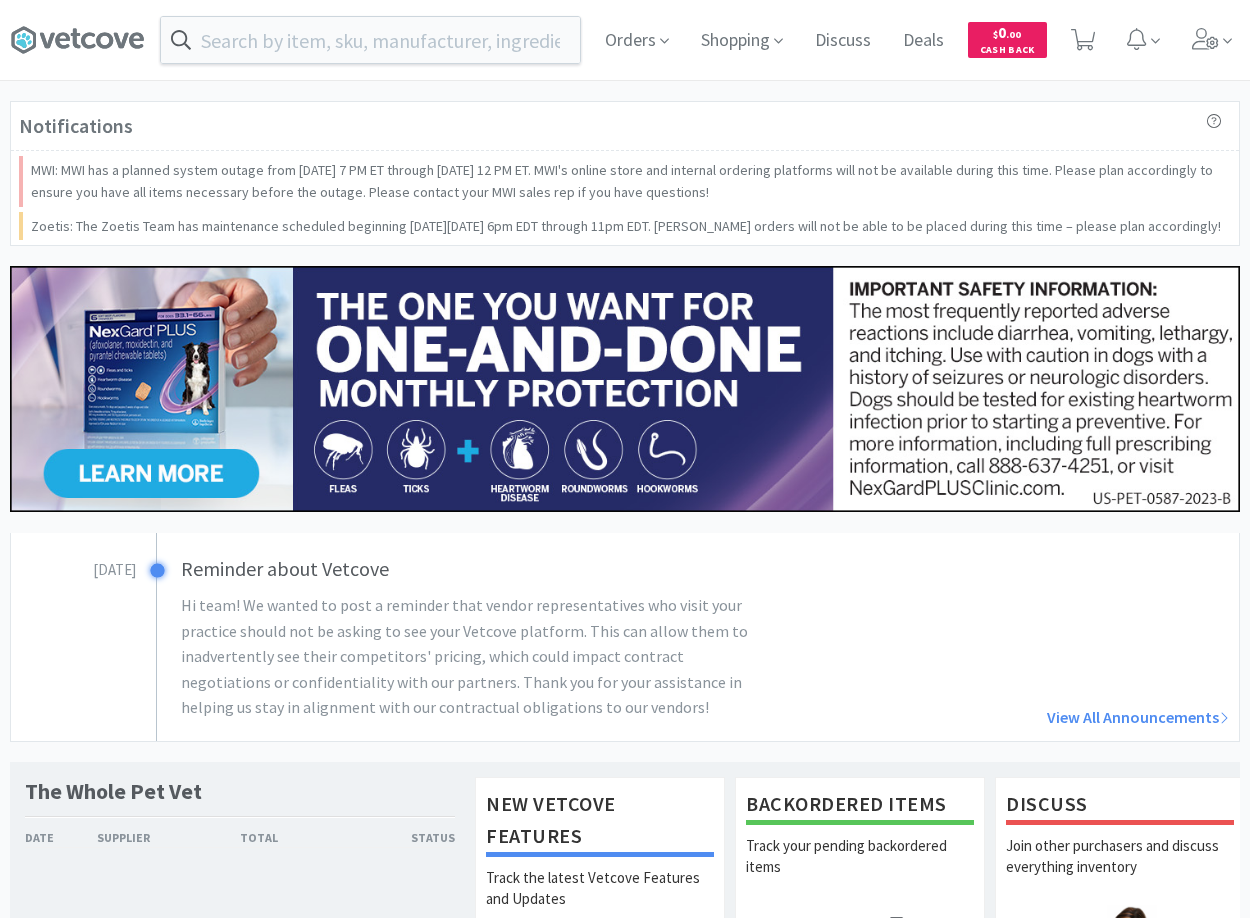 scroll, scrollTop: 0, scrollLeft: 0, axis: both 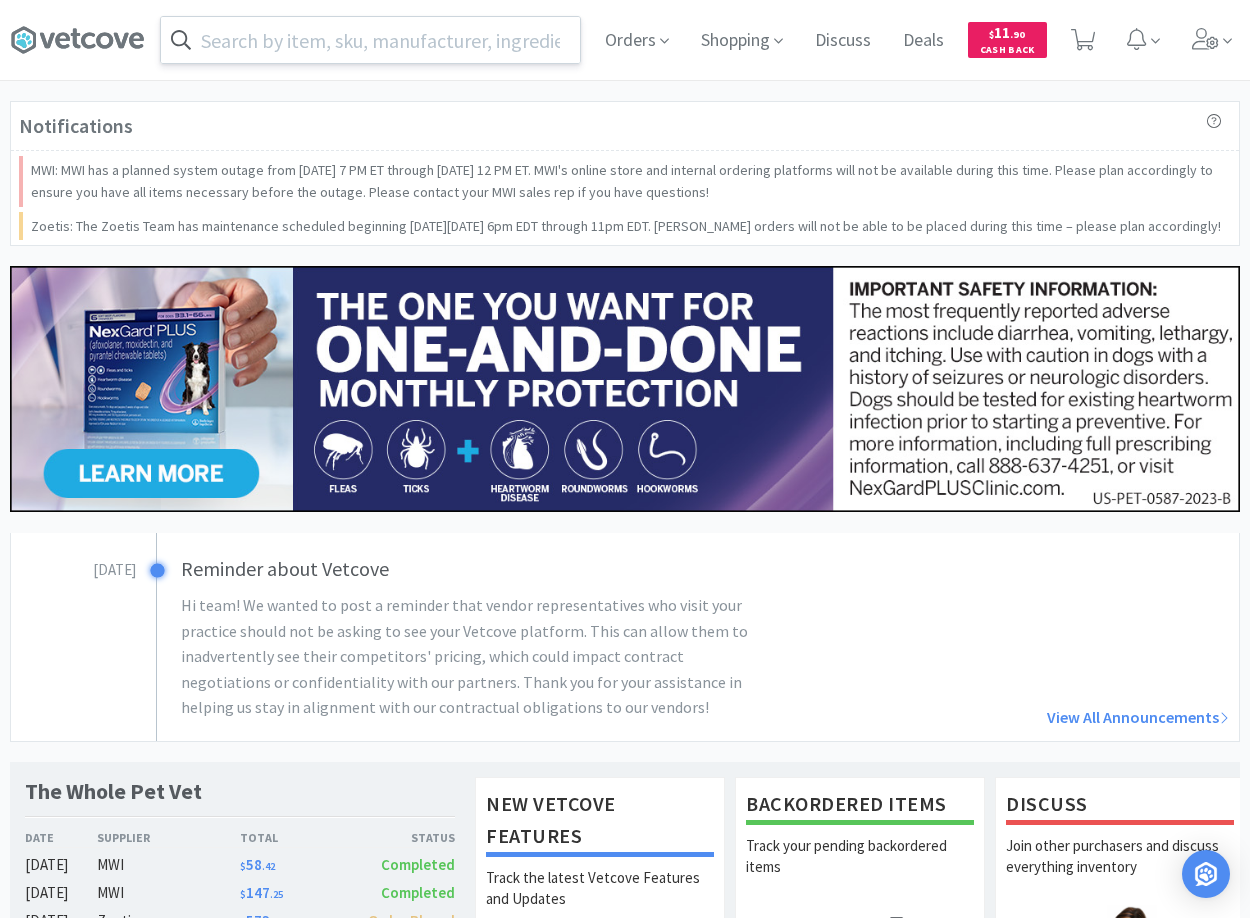 click at bounding box center (370, 40) 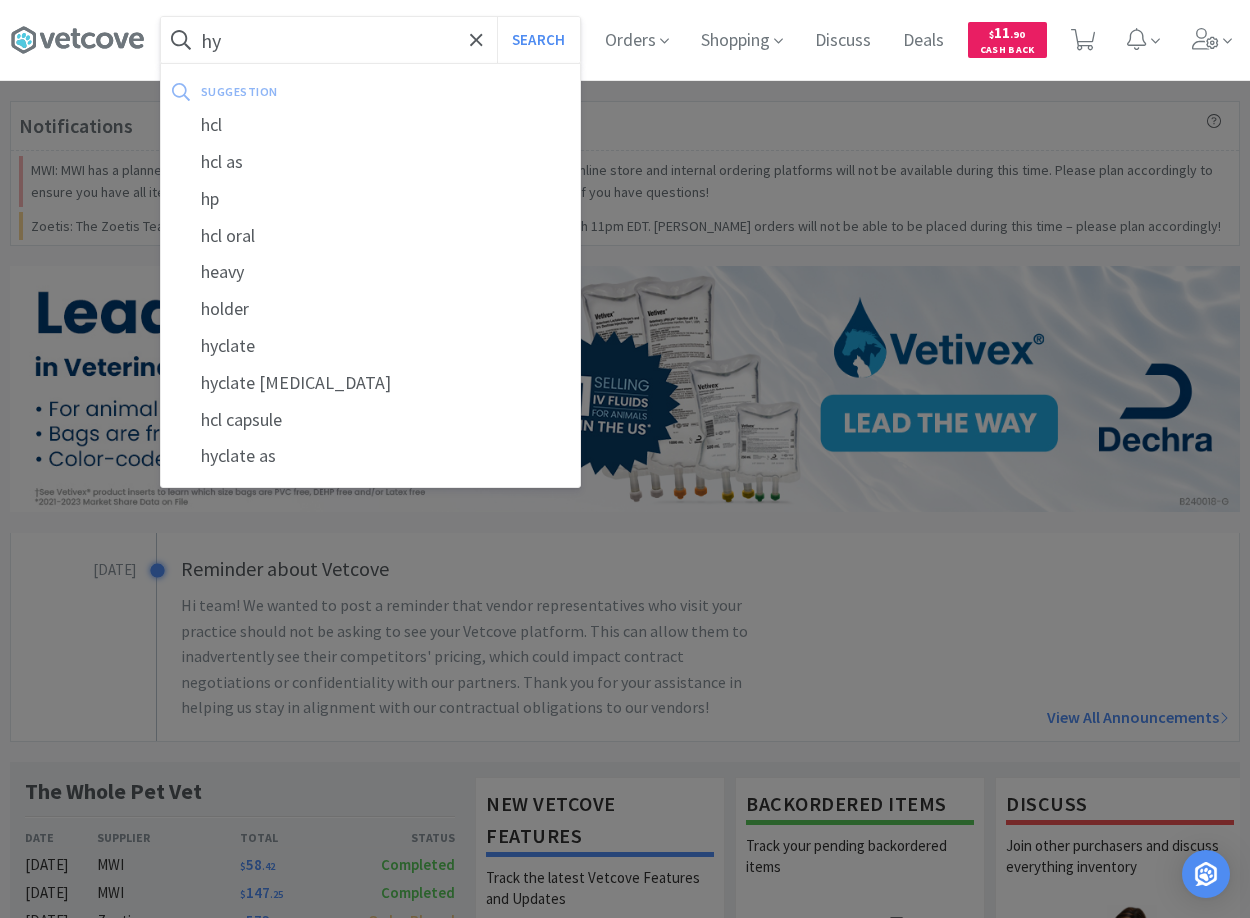 type on "h" 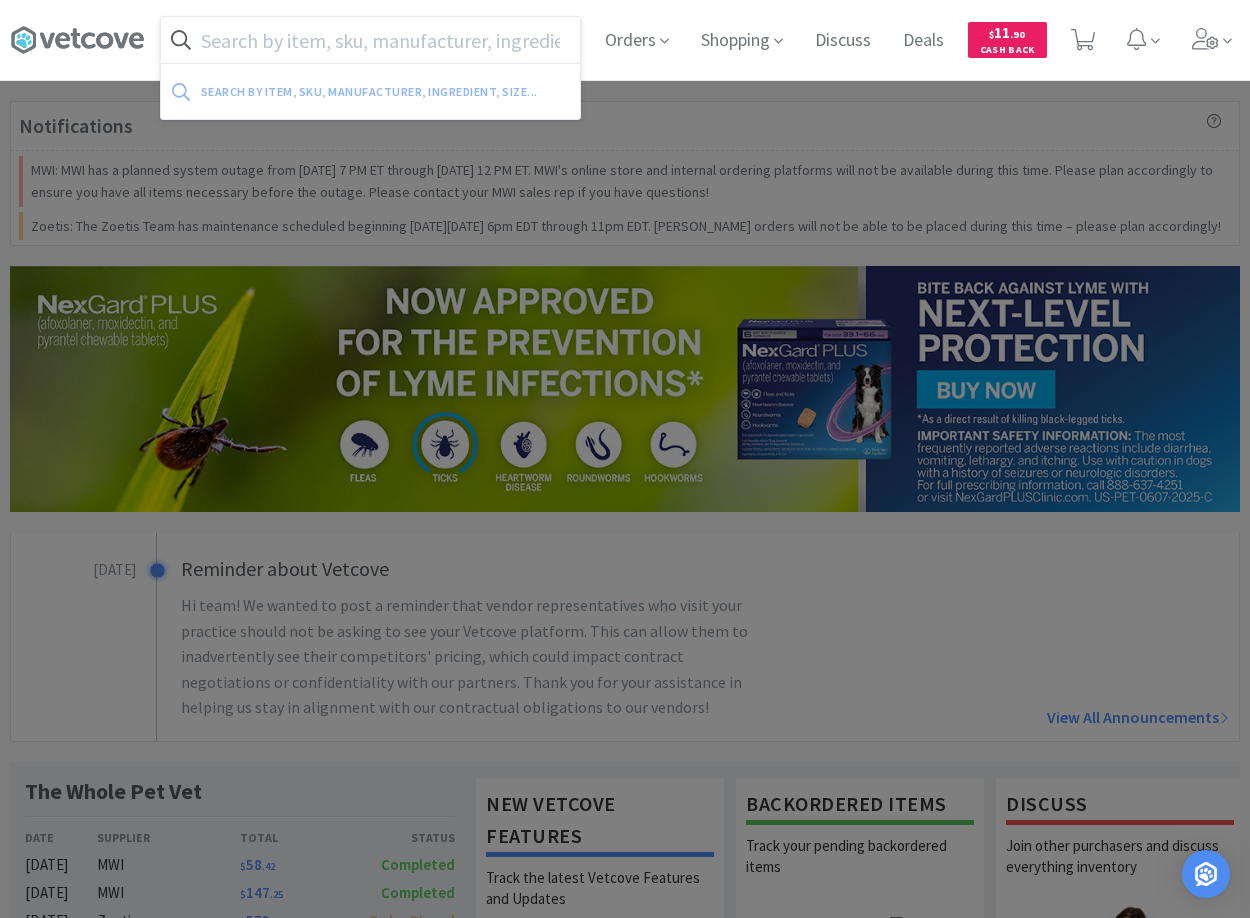 click at bounding box center (625, 459) 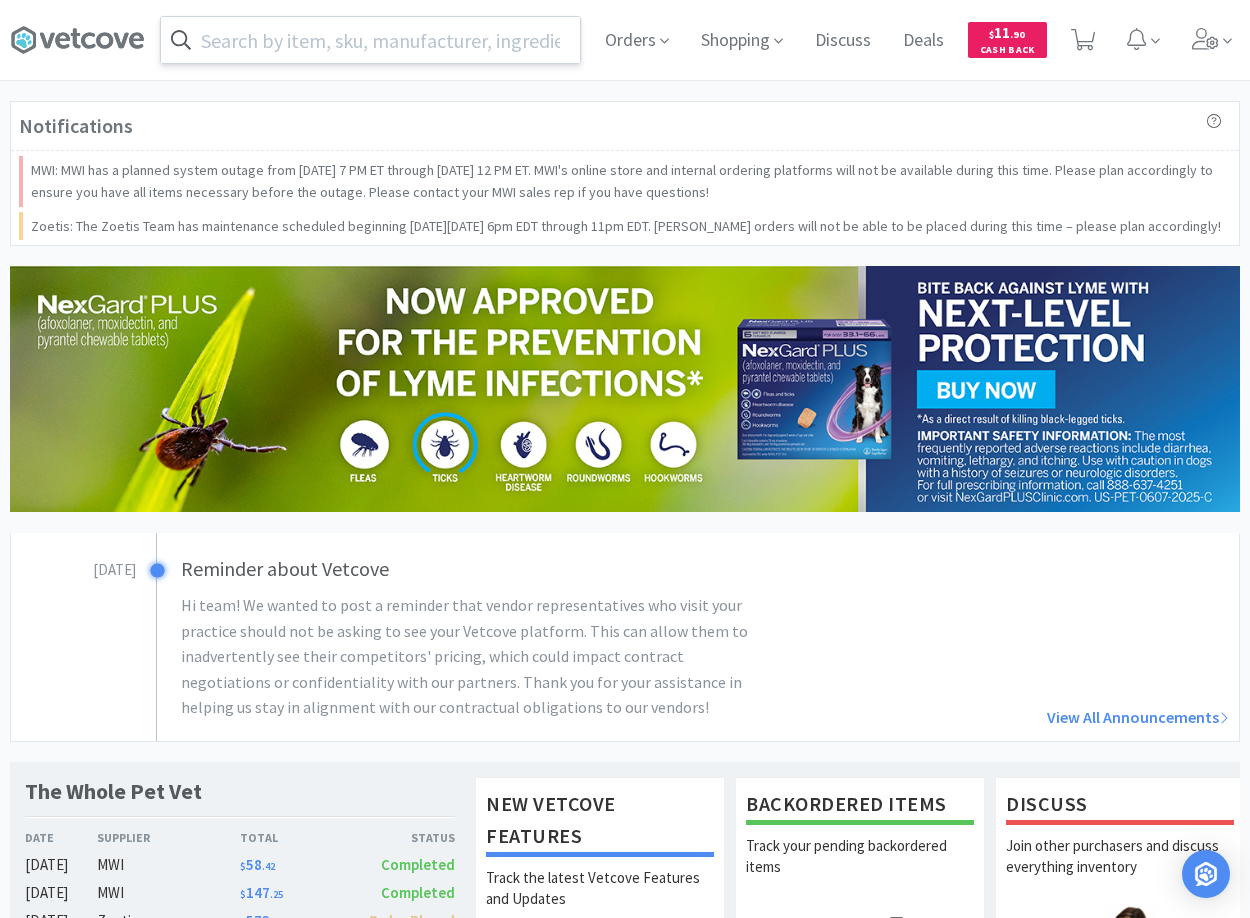 click at bounding box center (370, 40) 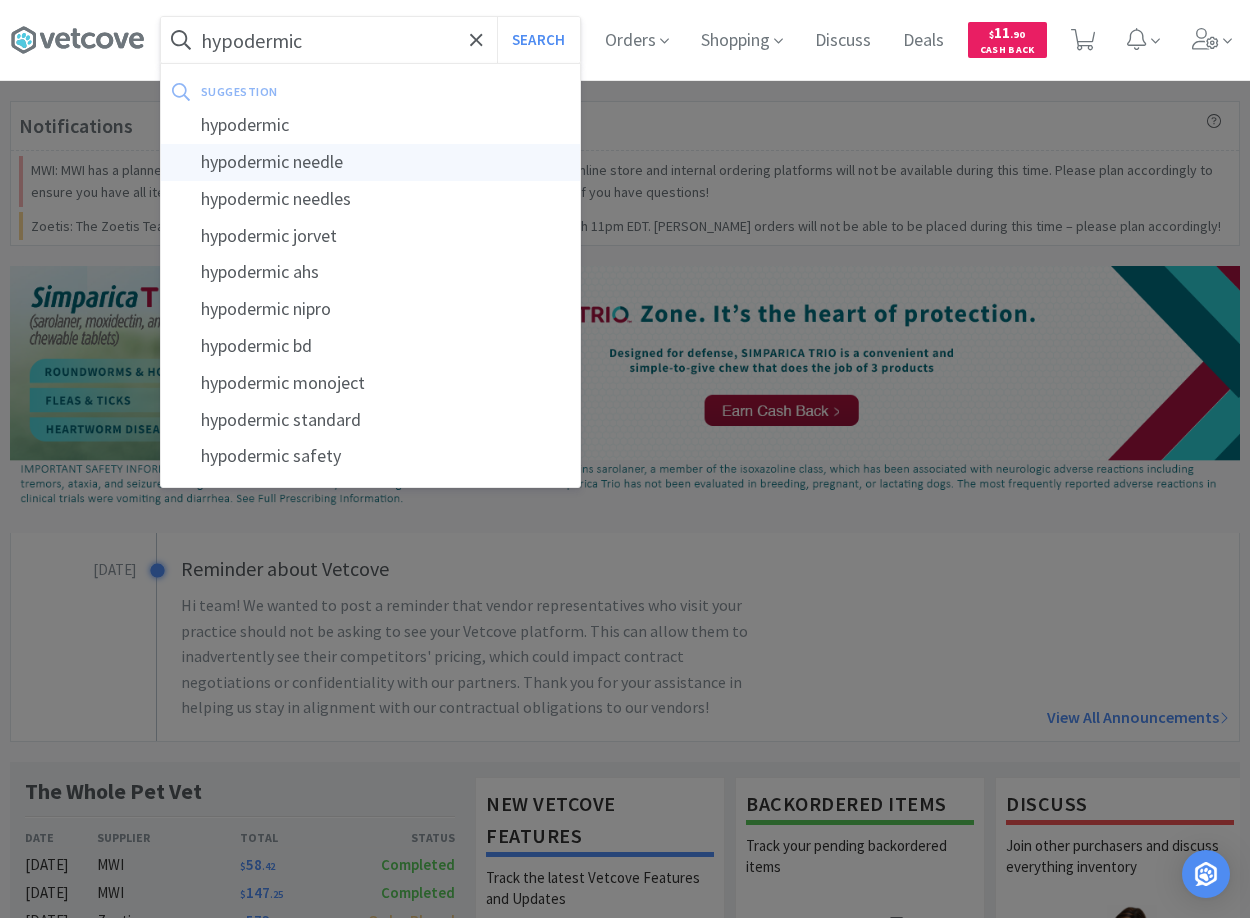 click on "hypodermic needle" at bounding box center [370, 162] 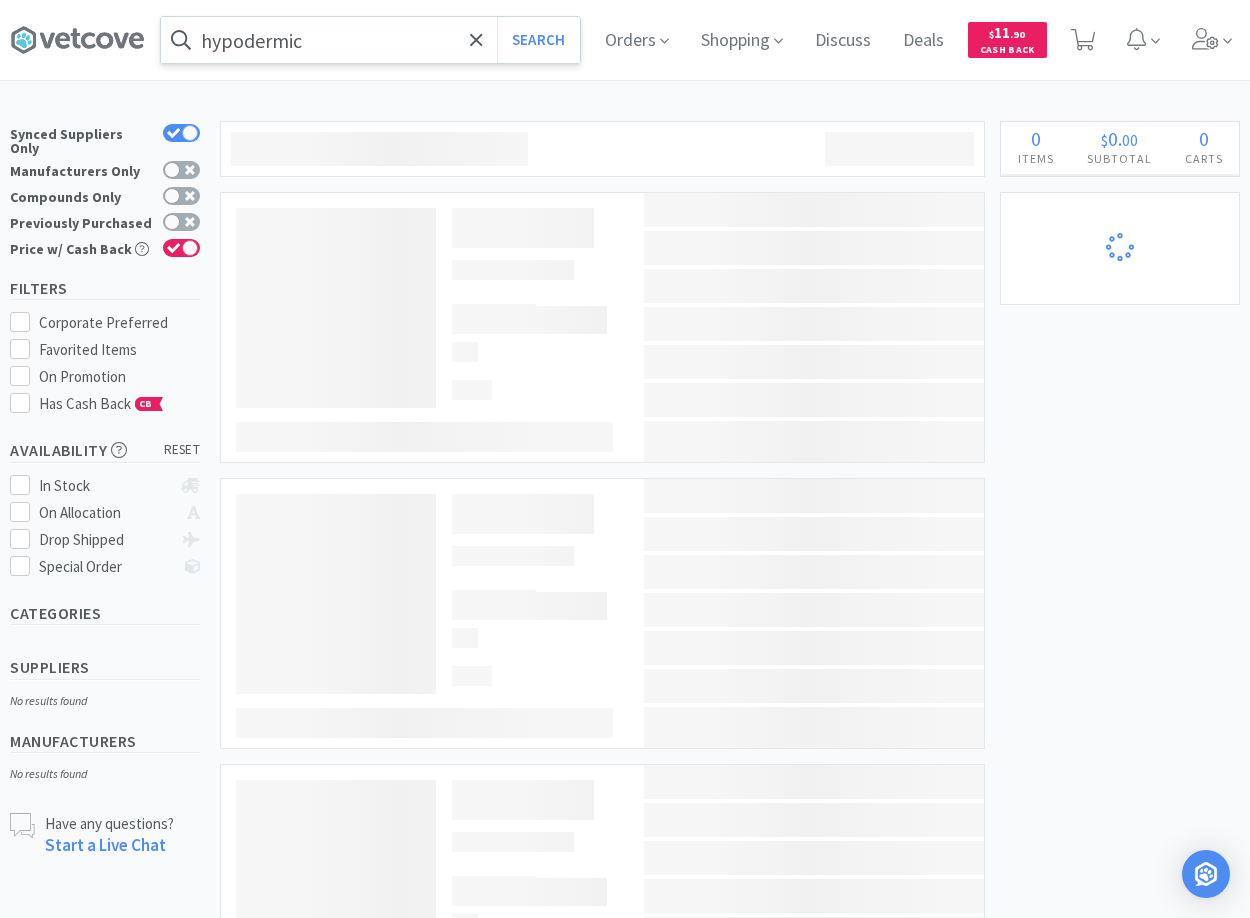 type on "hypodermic needle" 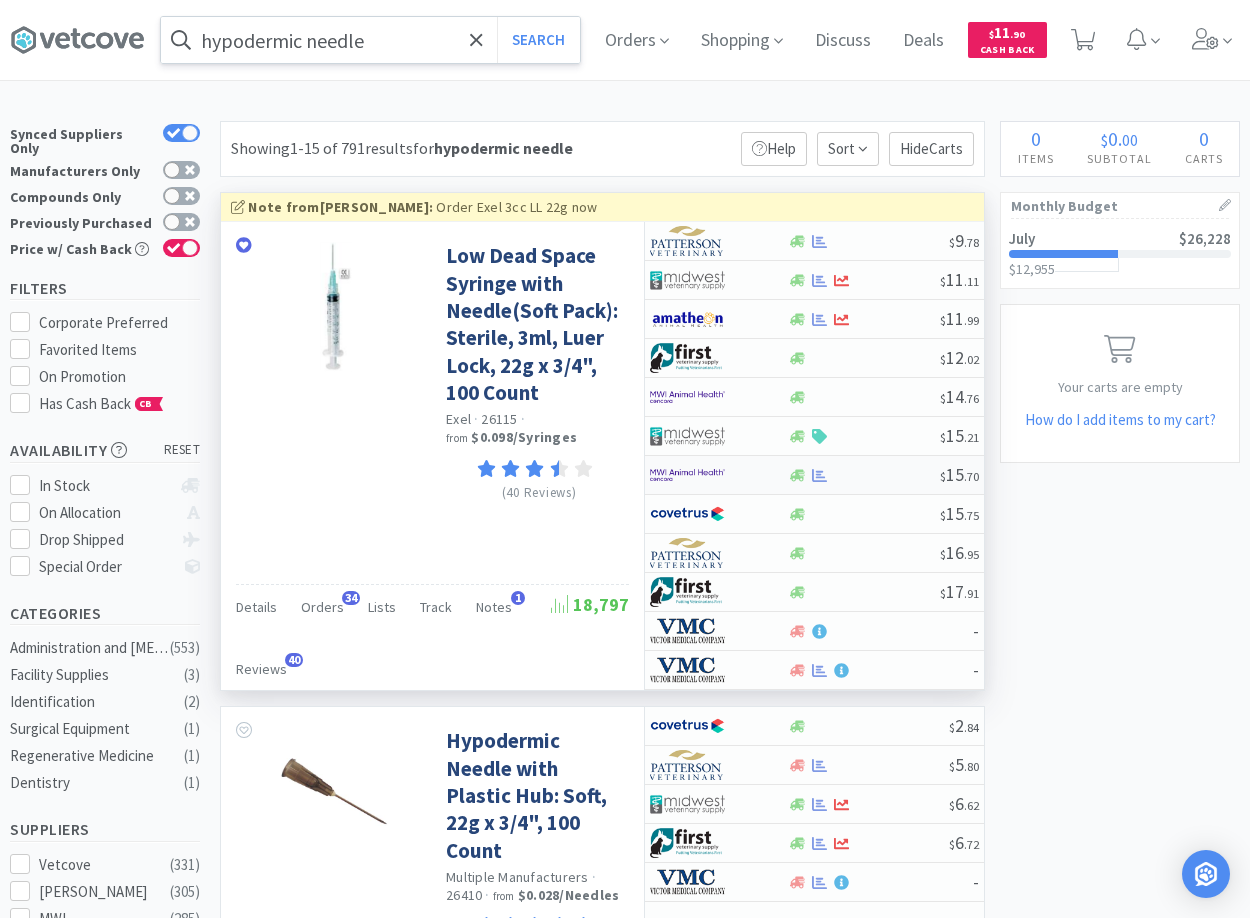 click at bounding box center (863, 475) 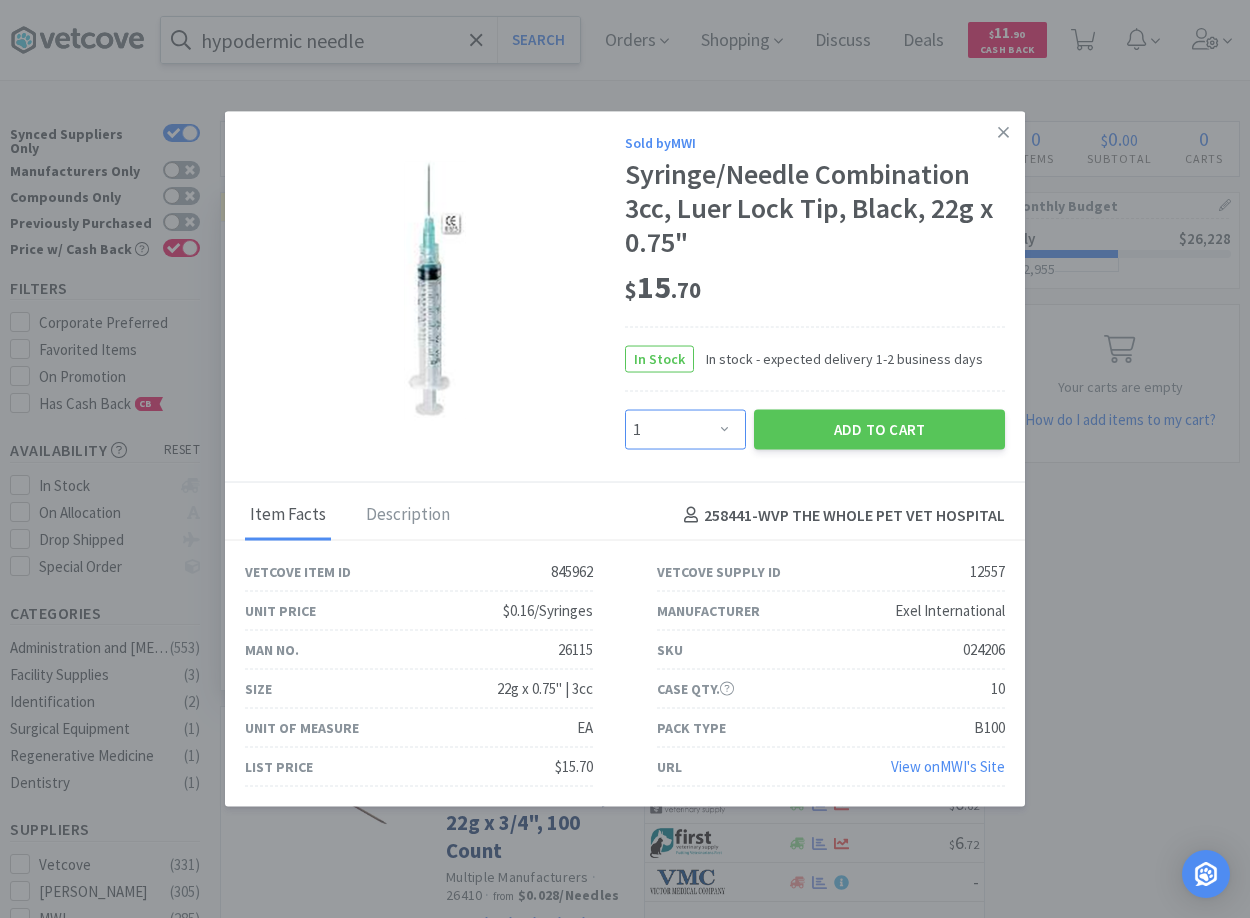 click on "Enter Quantity 1 2 3 4 5 6 7 8 9 10 11 12 13 14 15 16 17 18 19 20 Enter Quantity" at bounding box center (685, 429) 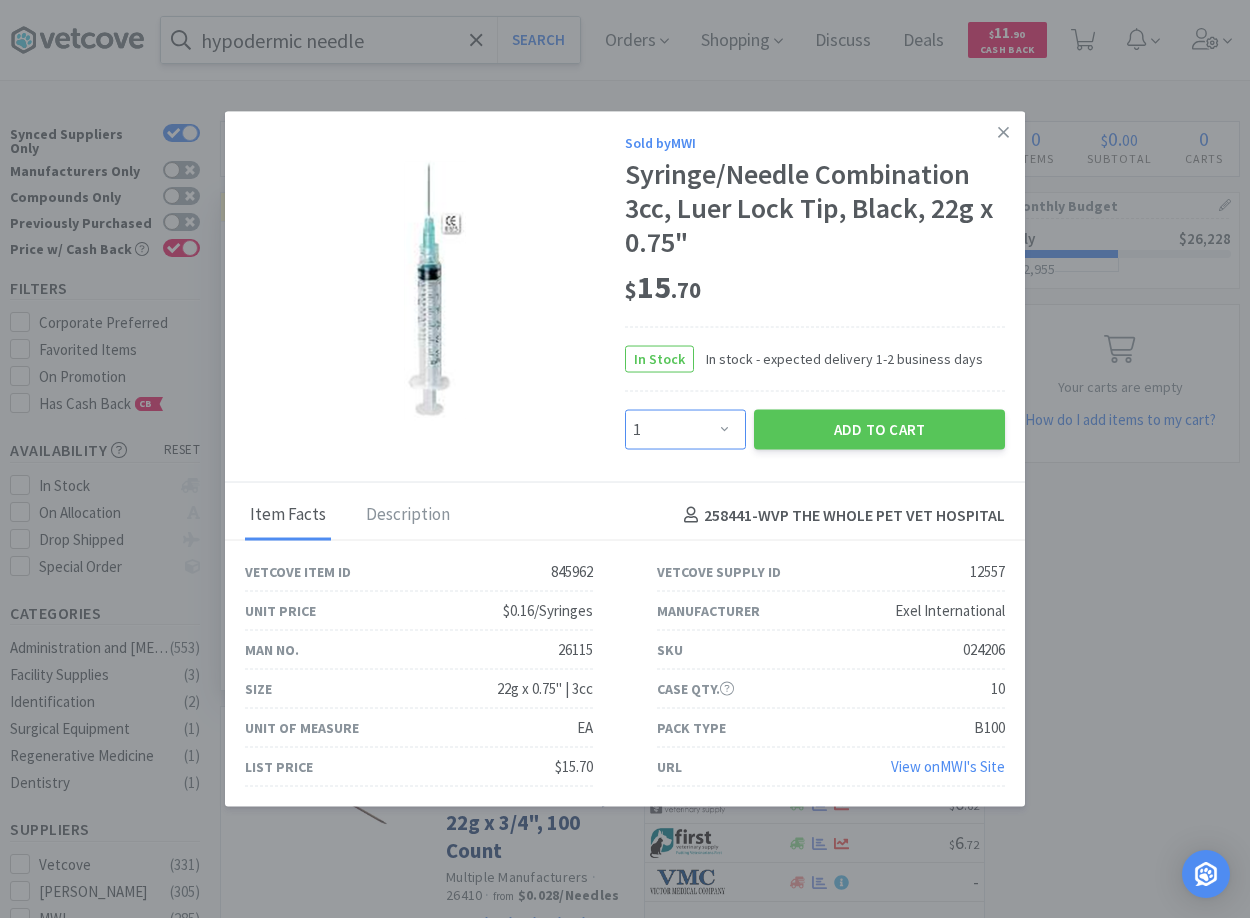 select on "4" 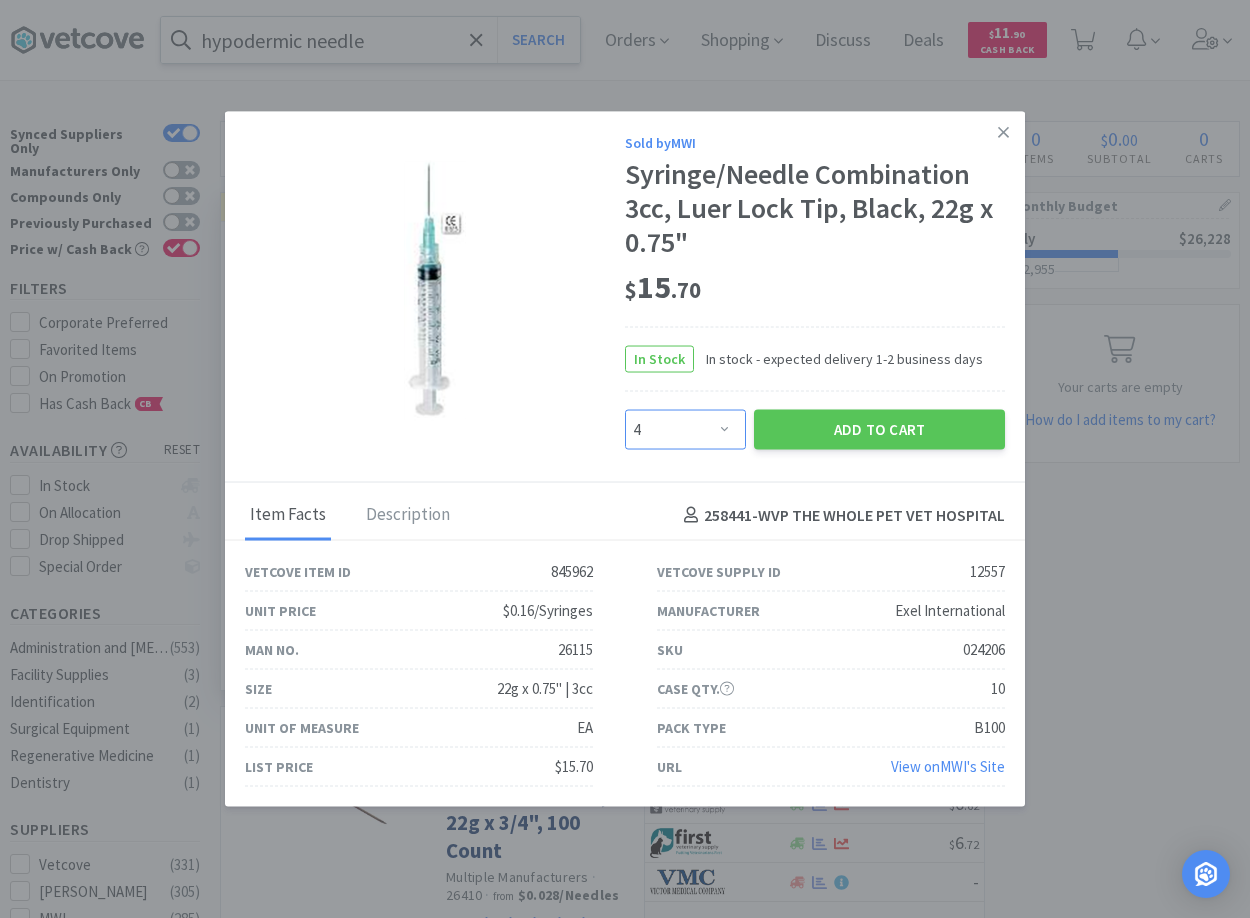 click on "4" at bounding box center [0, 0] 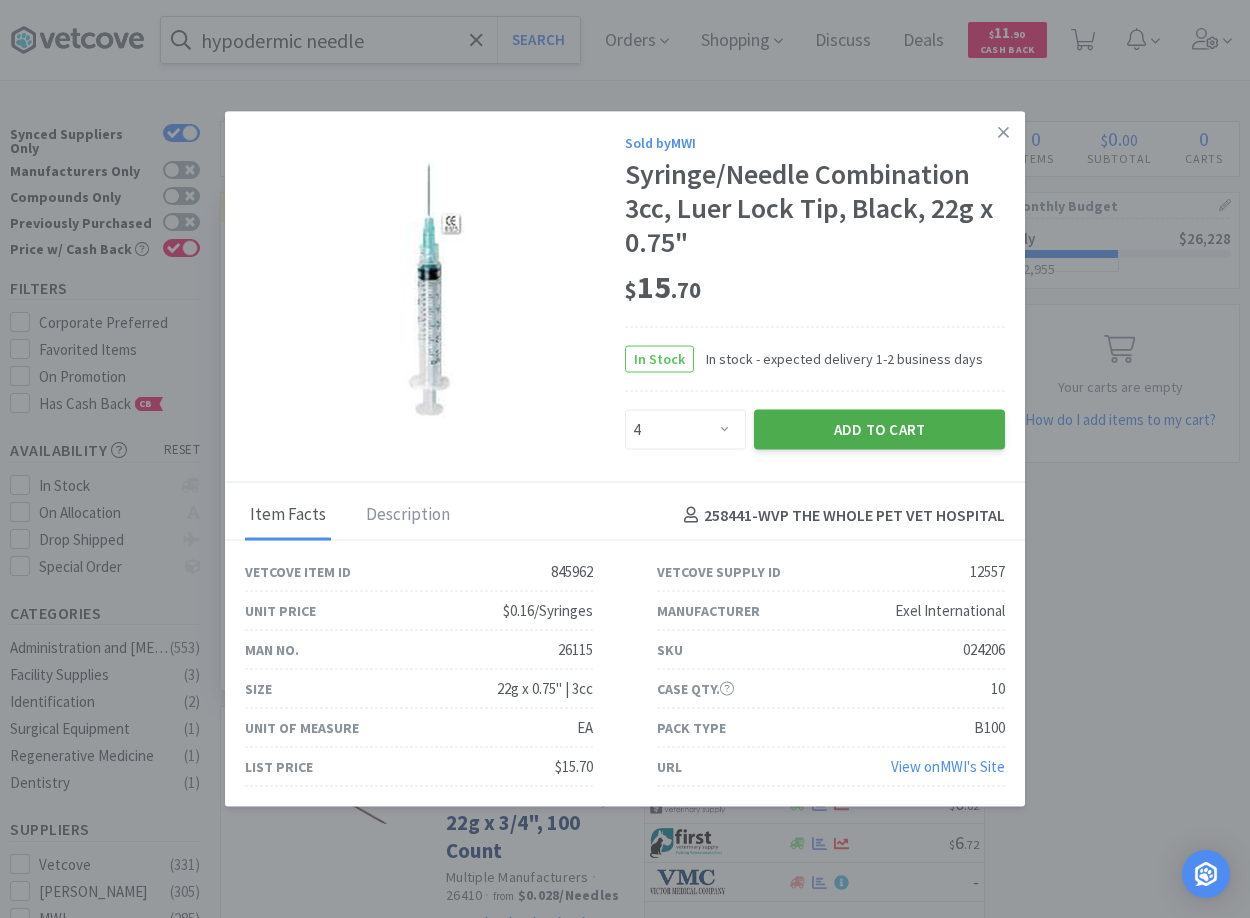 click on "Add to Cart" at bounding box center (879, 429) 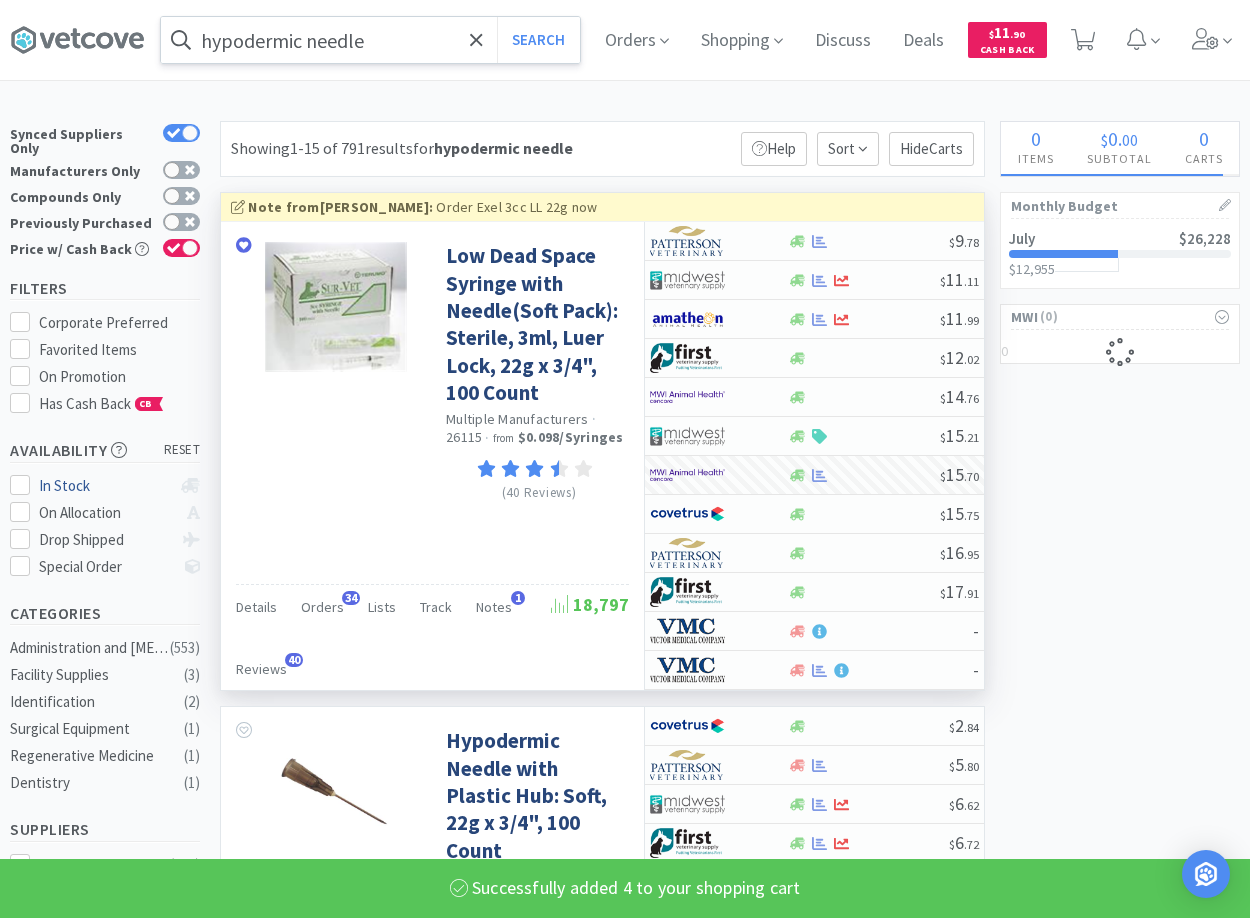 select on "4" 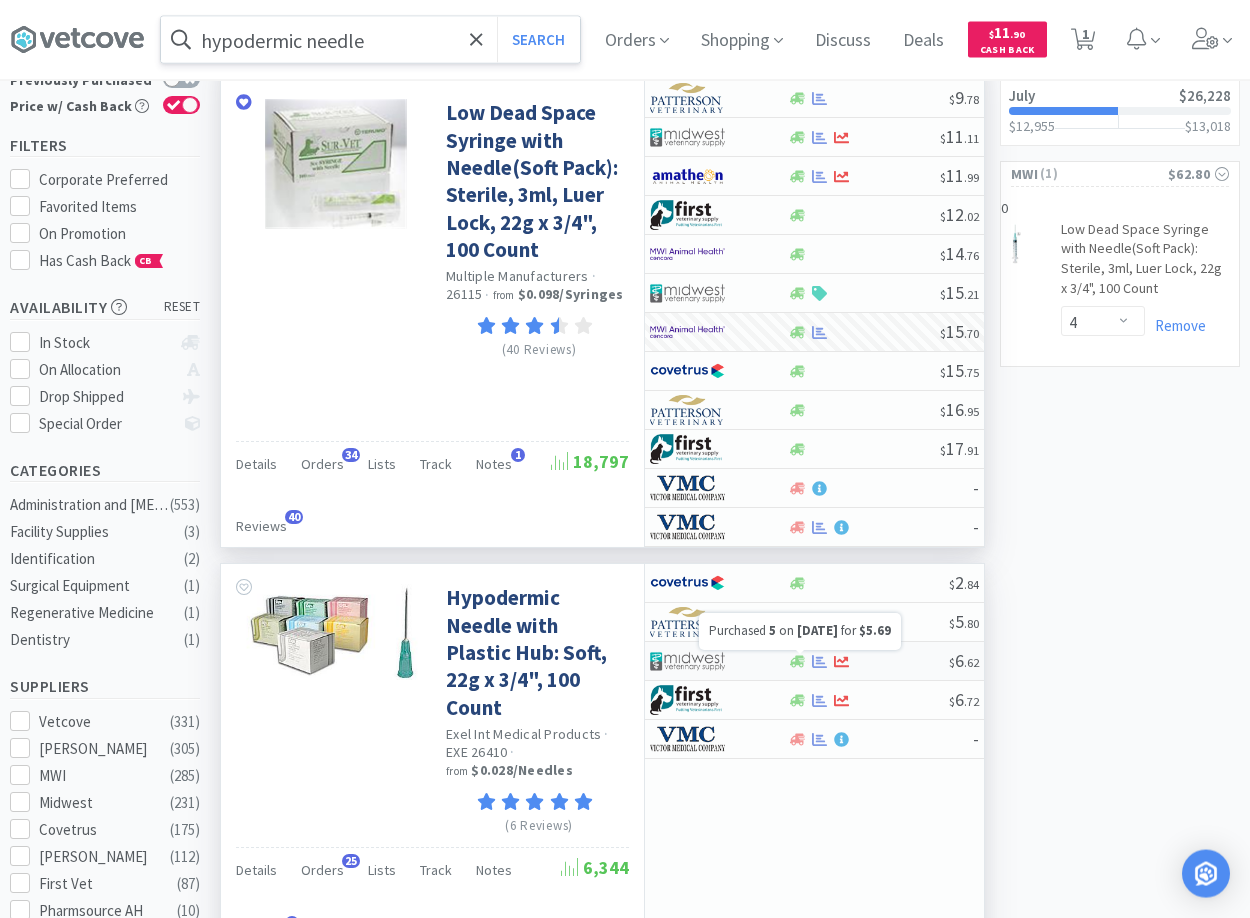 scroll, scrollTop: 102, scrollLeft: 0, axis: vertical 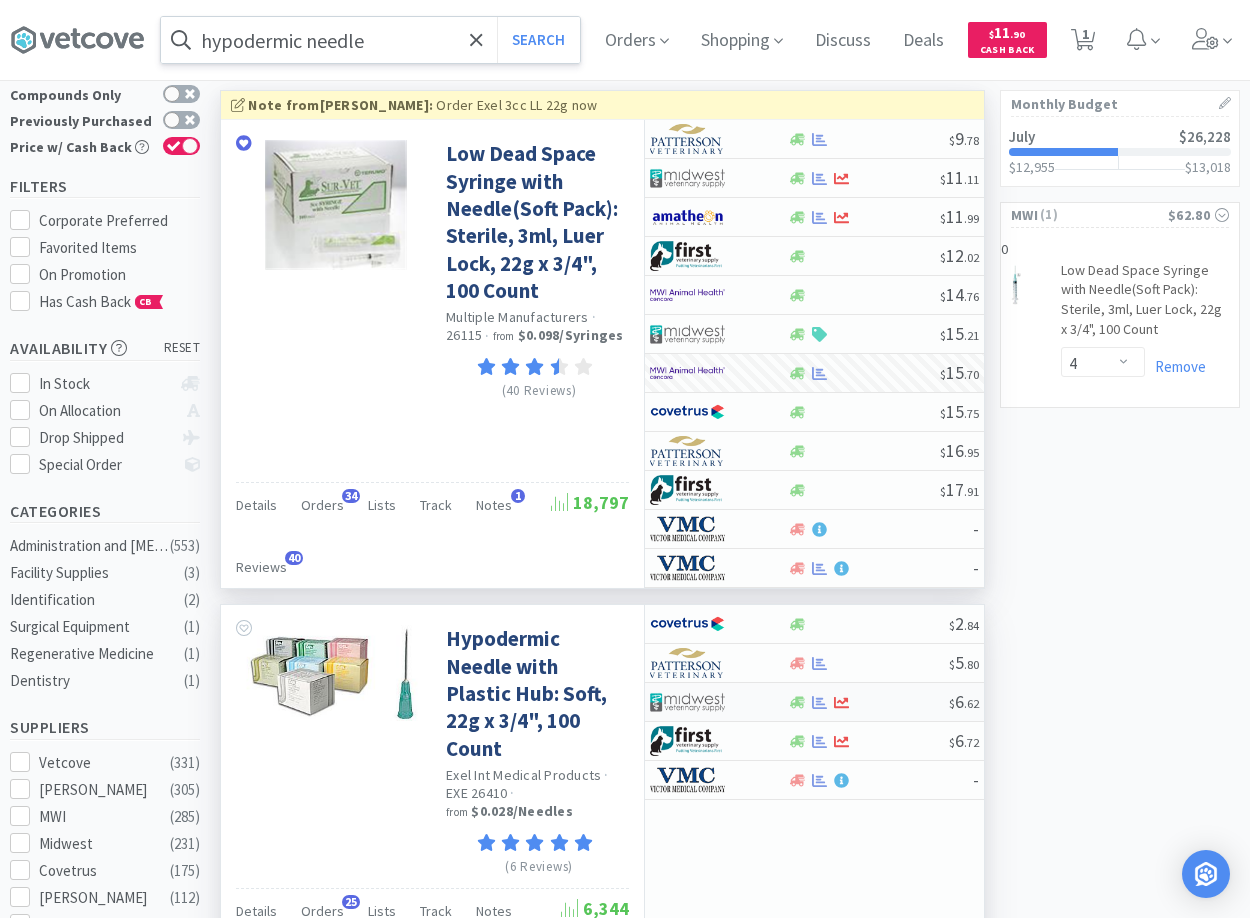 click at bounding box center (718, 702) 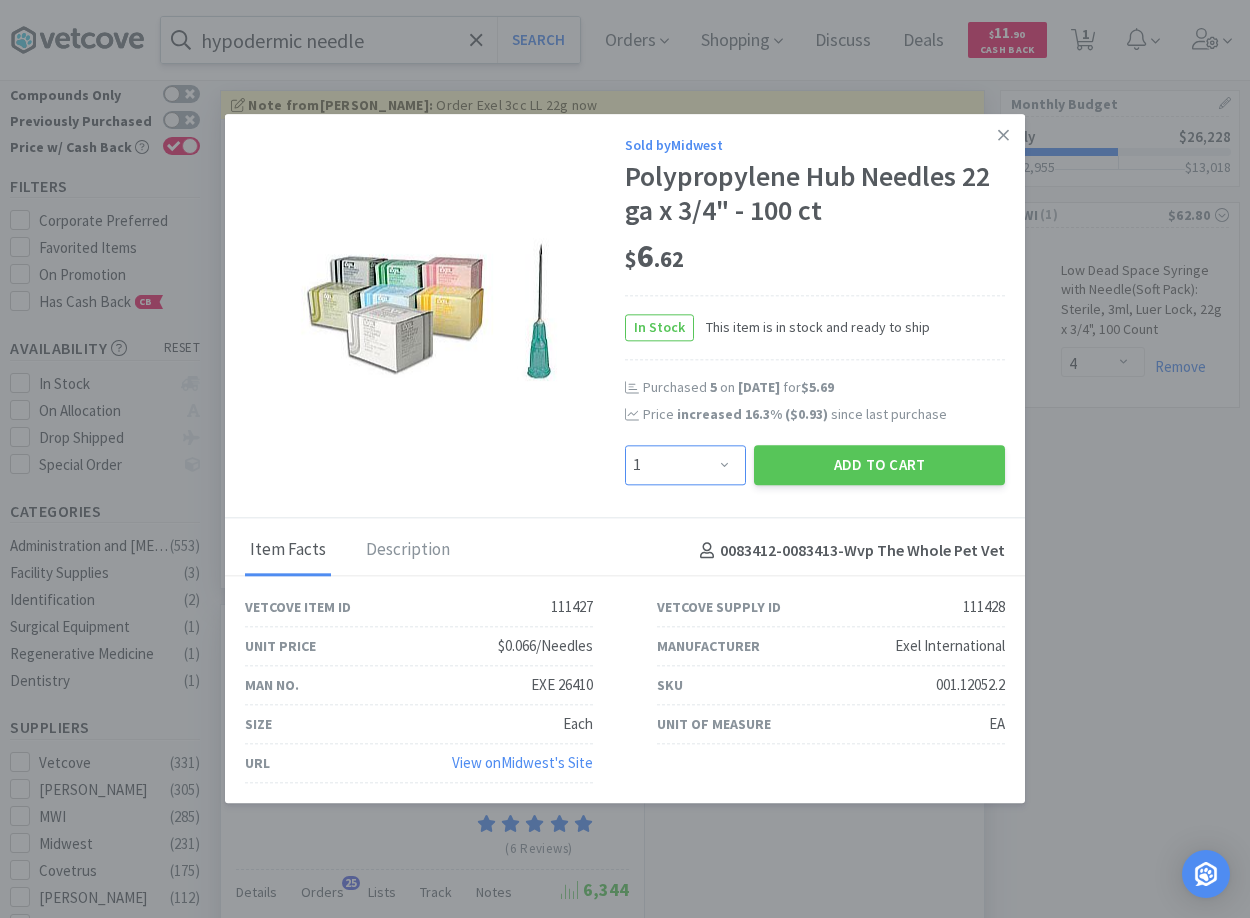 click on "Enter Quantity 1 2 3 4 5 6 7 8 9 10 11 12 13 14 15 16 17 18 19 20 Enter Quantity" at bounding box center (685, 465) 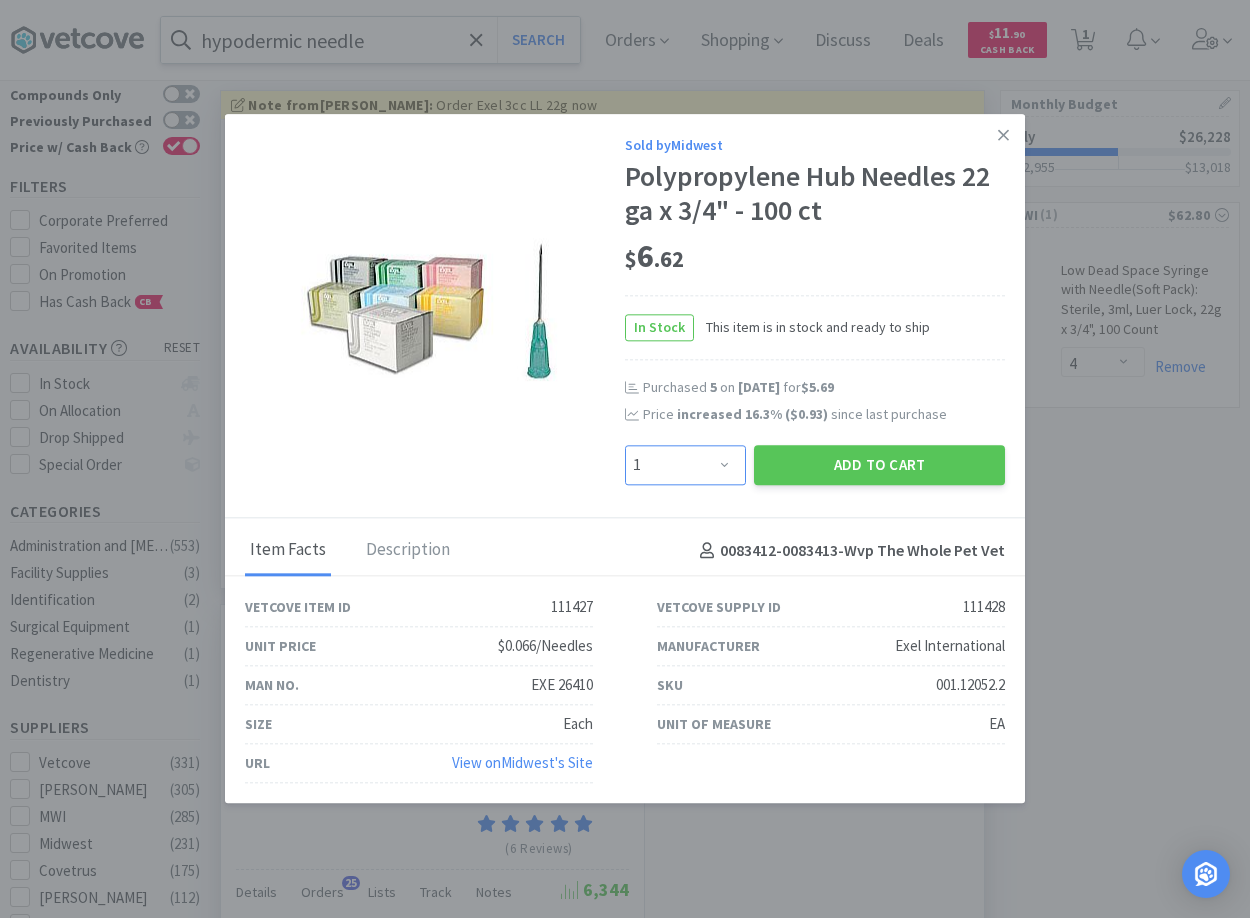 select on "4" 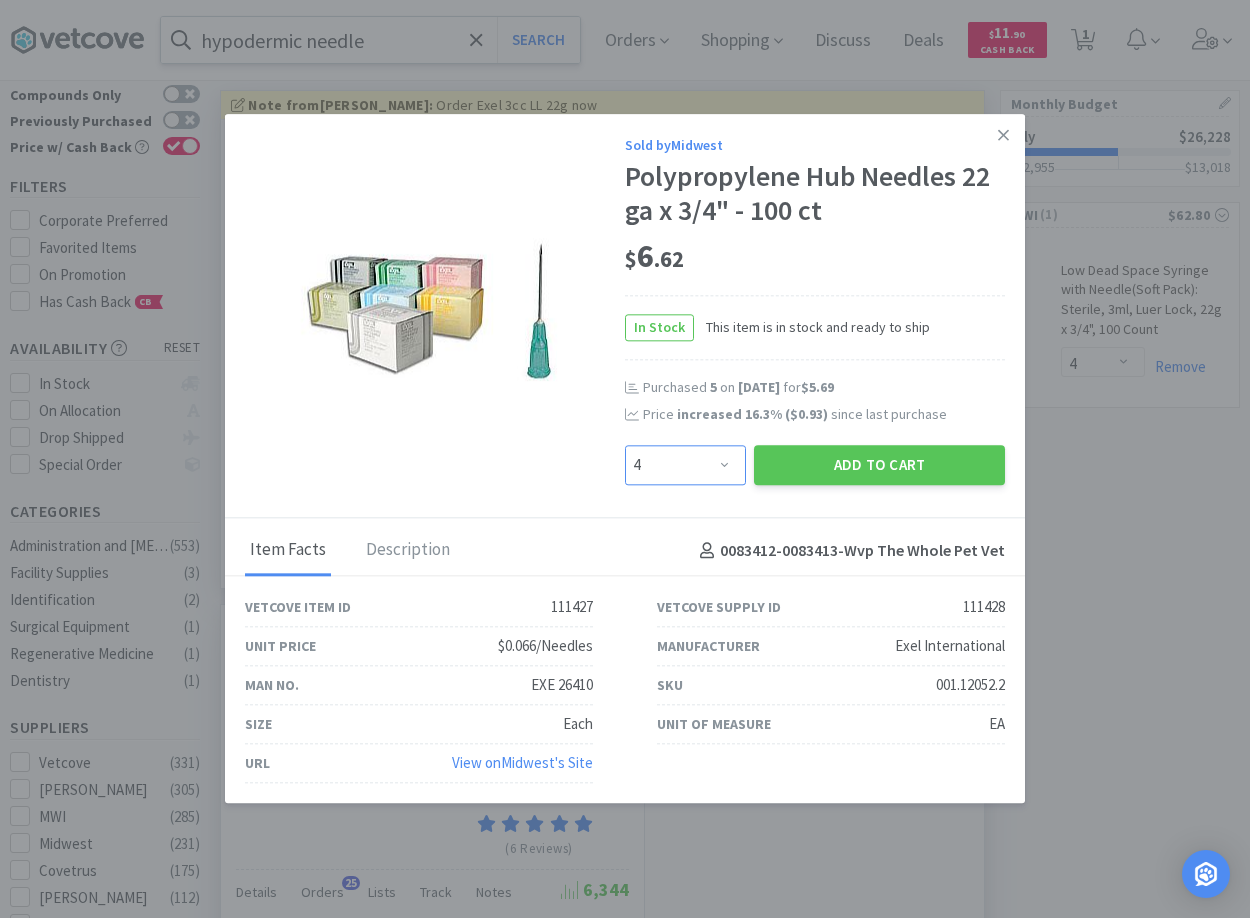click on "4" at bounding box center (0, 0) 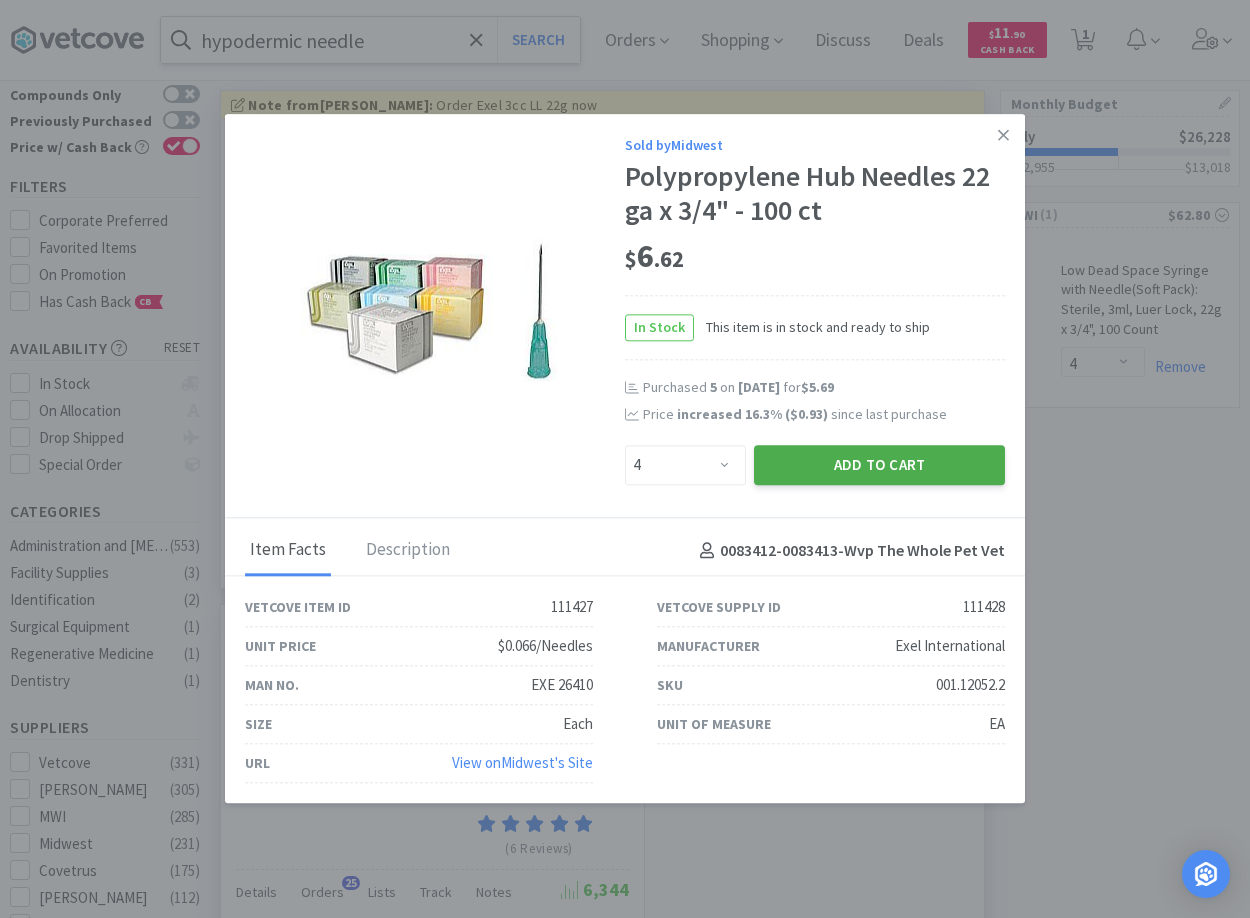 click on "Add to Cart" at bounding box center (879, 465) 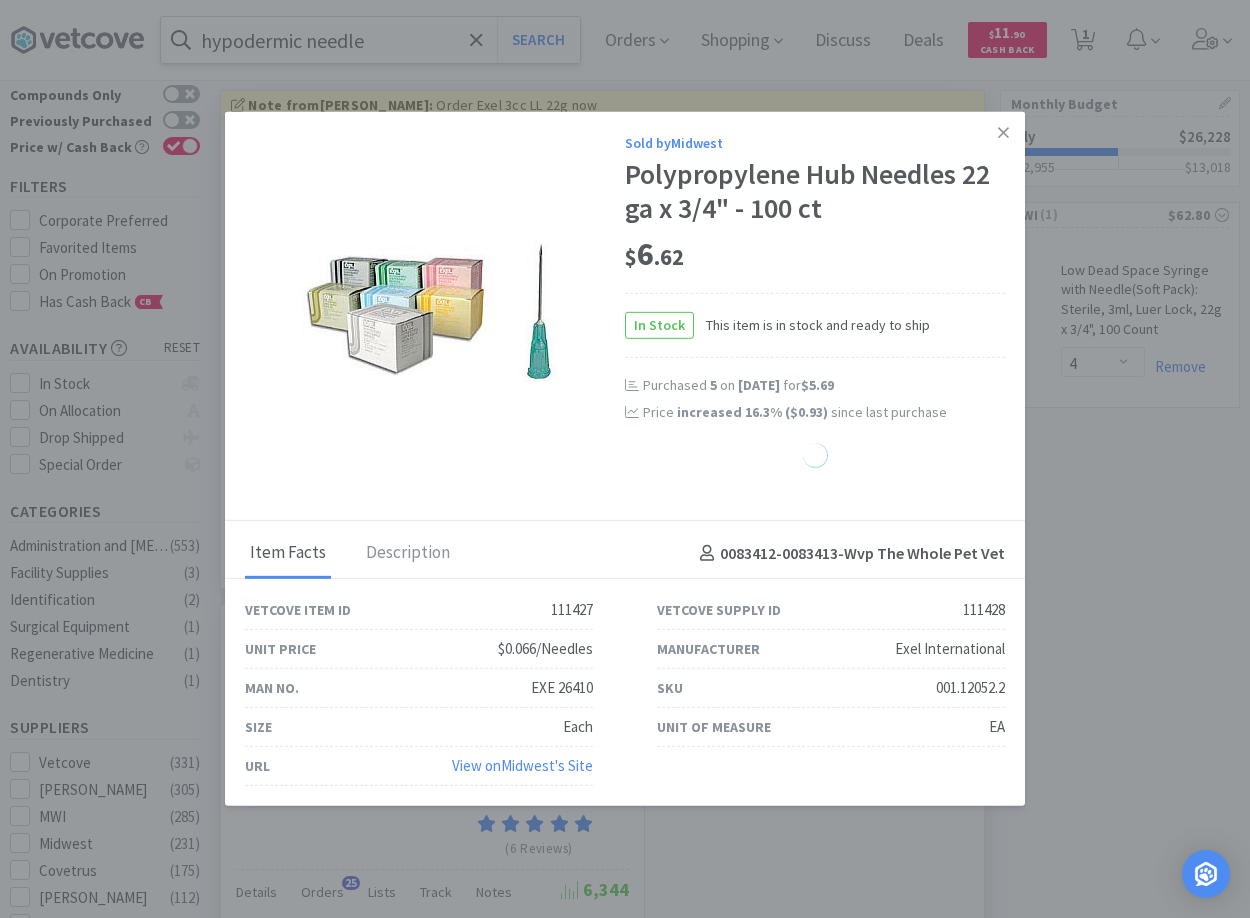 select on "4" 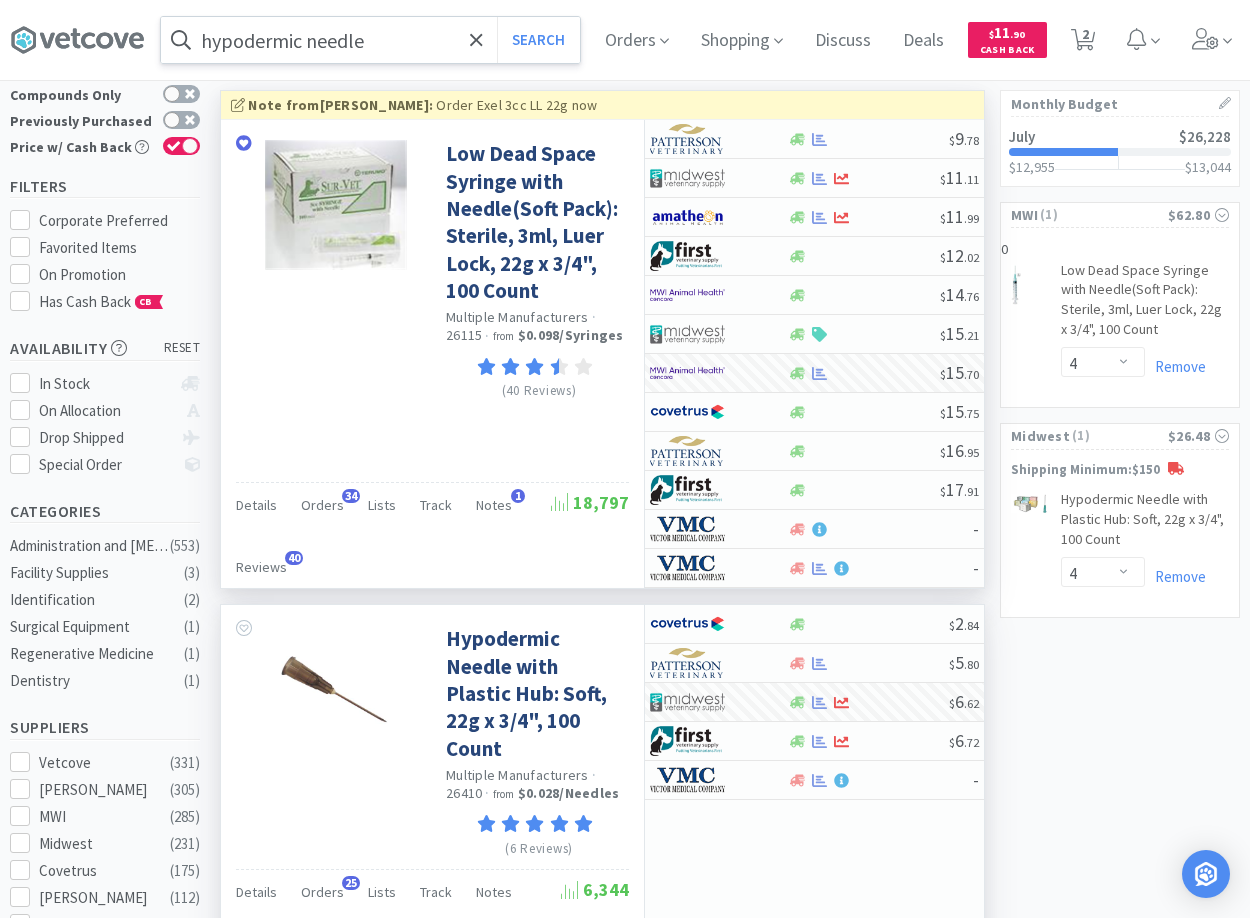 click on "× Filter Results Synced Suppliers Only     Manufacturers Only     Compounds Only     Previously Purchased     Price w/ Cash Back     Filters   Corporate Preferred   Favorited Items   On Promotion   Has Cash Back  CB Availability    reset In Stock     On Allocation     Drop Shipped     Special Order     Categories Administration and Transfusion ( 553 ) Facility Supplies ( 3 ) Identification ( 2 ) Surgical Equipment ( 1 ) Regenerative Medicine ( 1 ) Dentistry ( 1 ) Suppliers   Vetcove ( 331 )   Patterson ( 305 )   MWI ( 285 )   Midwest ( 231 )   Covetrus ( 175 )   Victor ( 112 )   First Vet ( 87 )   Pharmsource AH ( 10 )   Amatheon ( 9 ) Manufacturers   Med Vet International Direct ( 223 )   Cardinal Health ( 121 )   Medtronic ( 97 )   Neogen ( 68 )   Jorgensen Labs ( 65 )   Terumo ( 64 )   Jorgensen Laboratories Direct ( 64 )   MCHNJ ( 50 )   Multiple Manufacturers ( 46 )   Purpose Veterinary Supply LLC Direct ( 44 ) Show More  MSRP Price   $0 $373 Have any questions? Start a Live Chat Showing  1-15 of 791" at bounding box center (625, 2796) 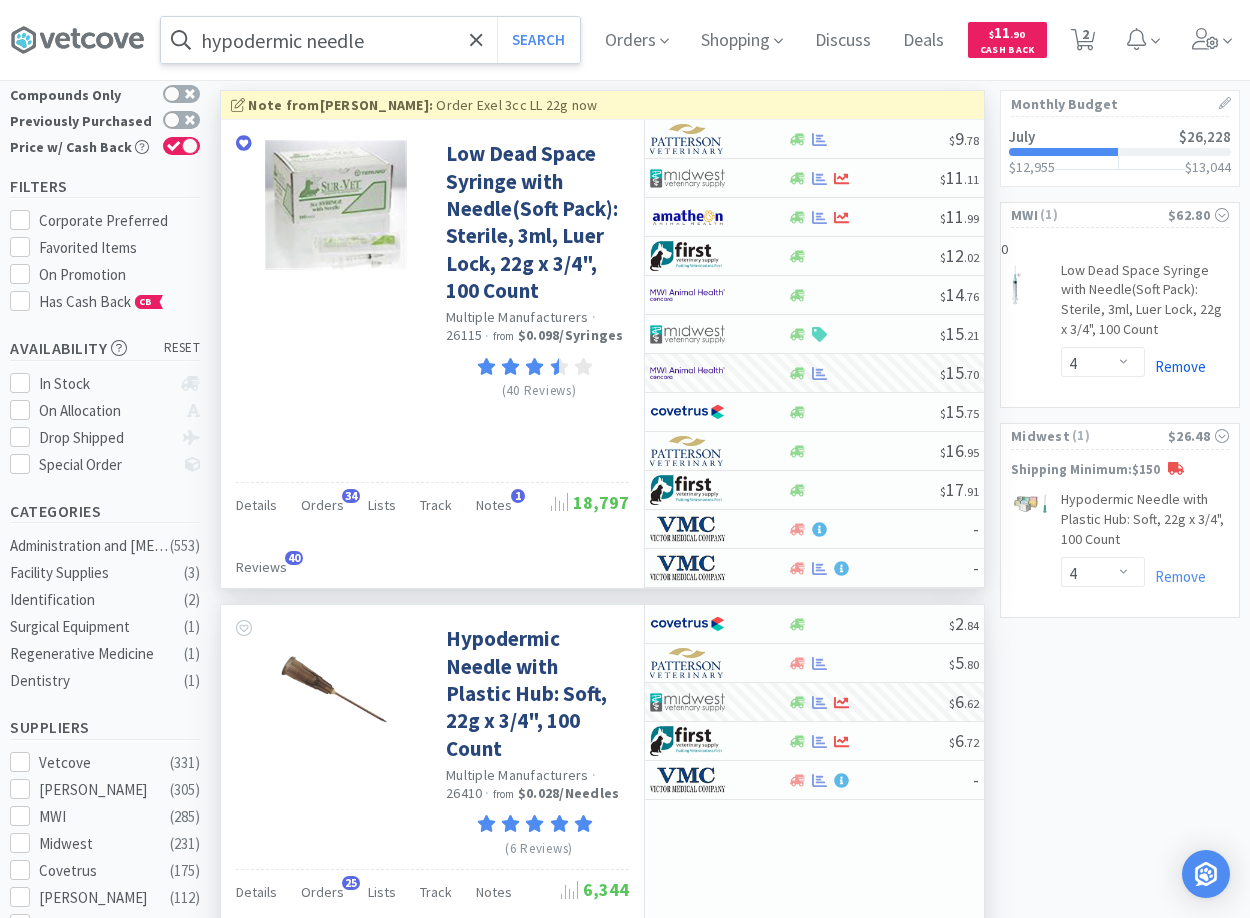 click on "Remove" at bounding box center (1175, 366) 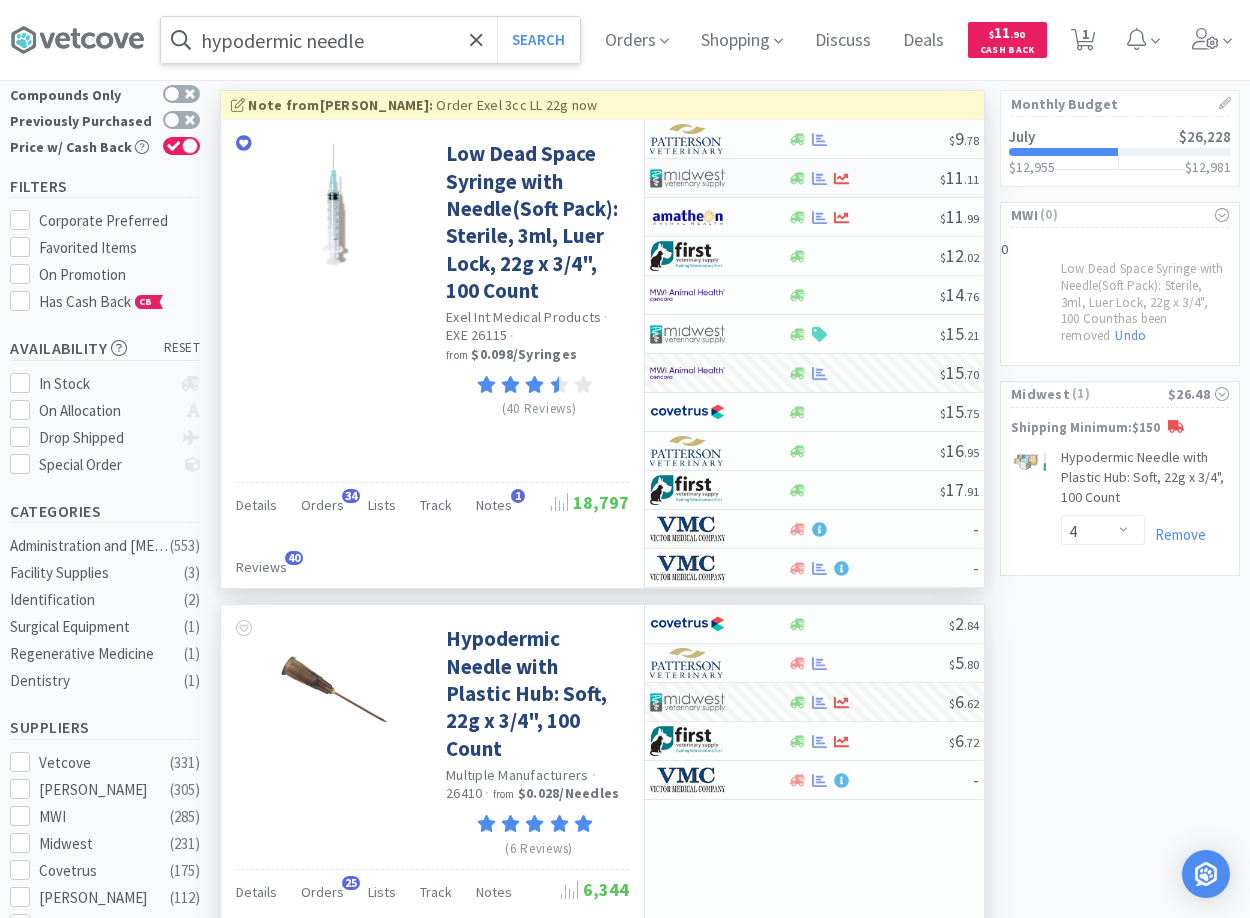 click at bounding box center (718, 178) 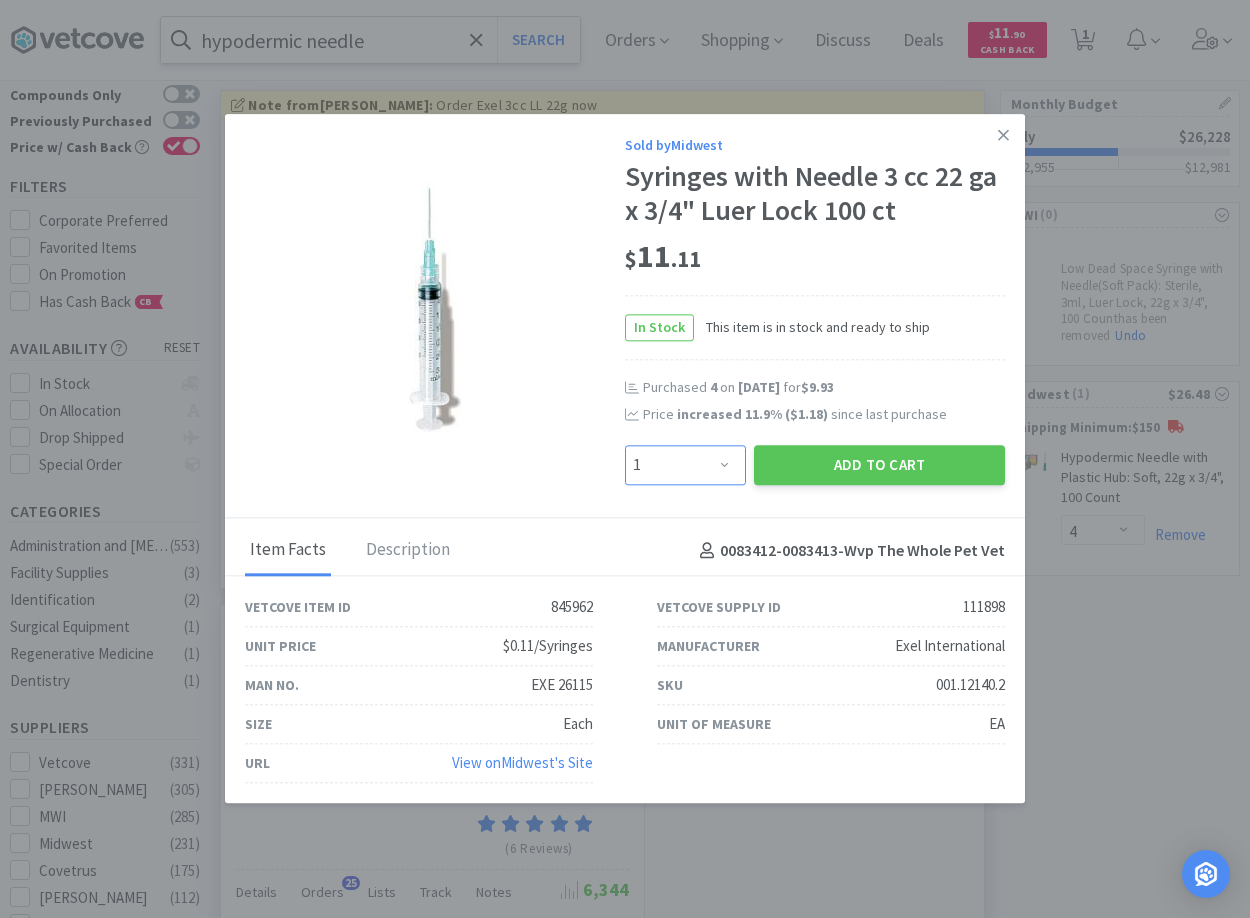 click on "Enter Quantity 1 2 3 4 5 6 7 8 9 10 11 12 13 14 15 16 17 18 19 20 Enter Quantity" at bounding box center [685, 465] 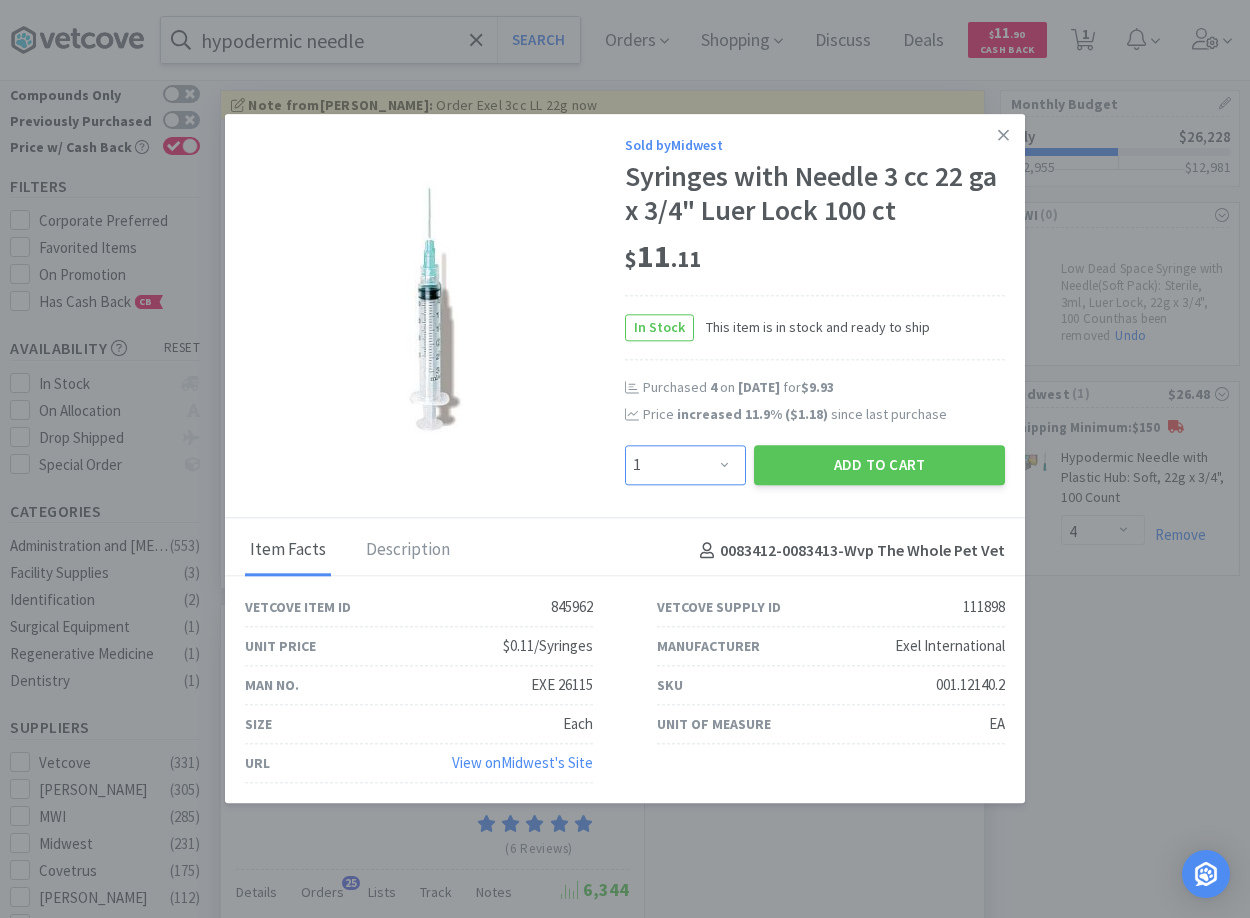select on "4" 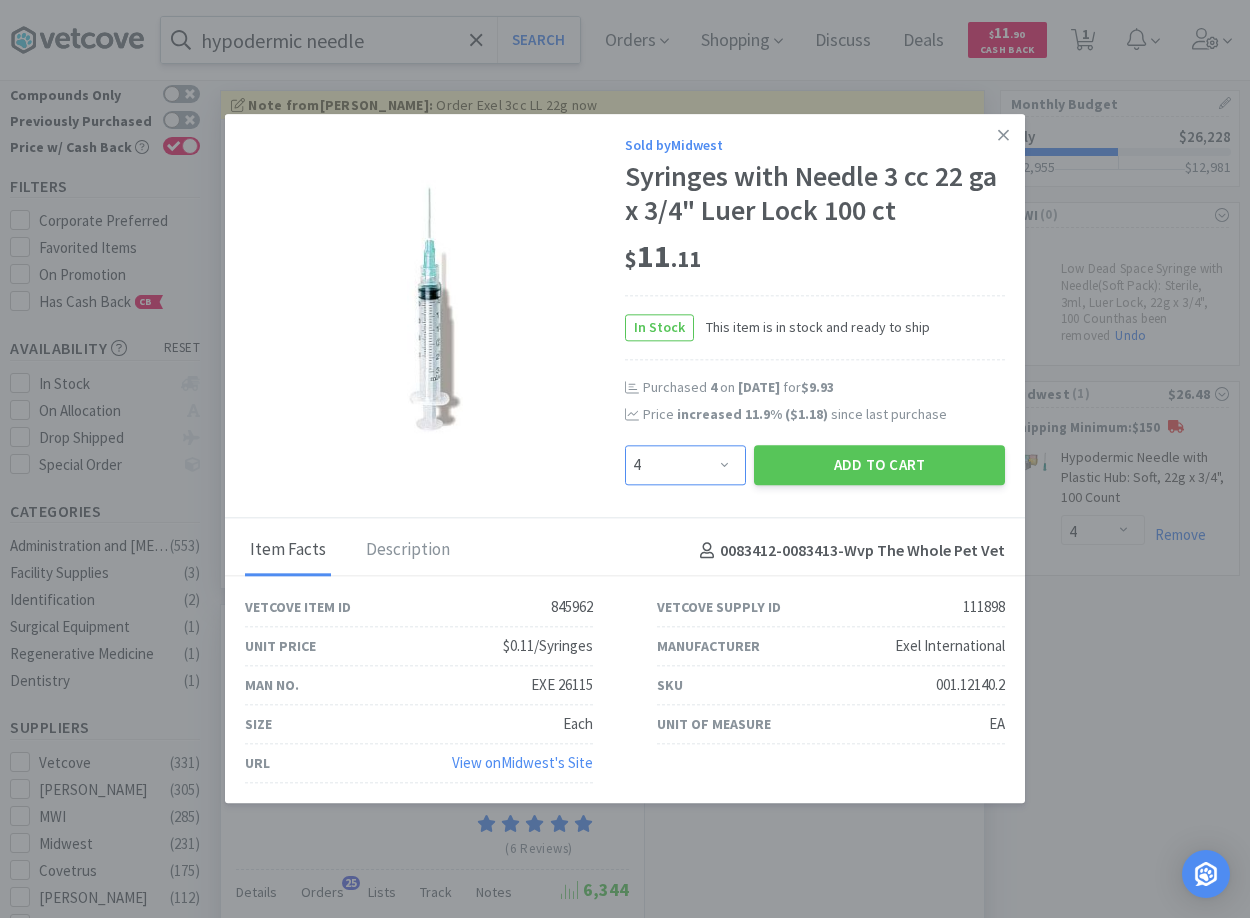 click on "4" at bounding box center [0, 0] 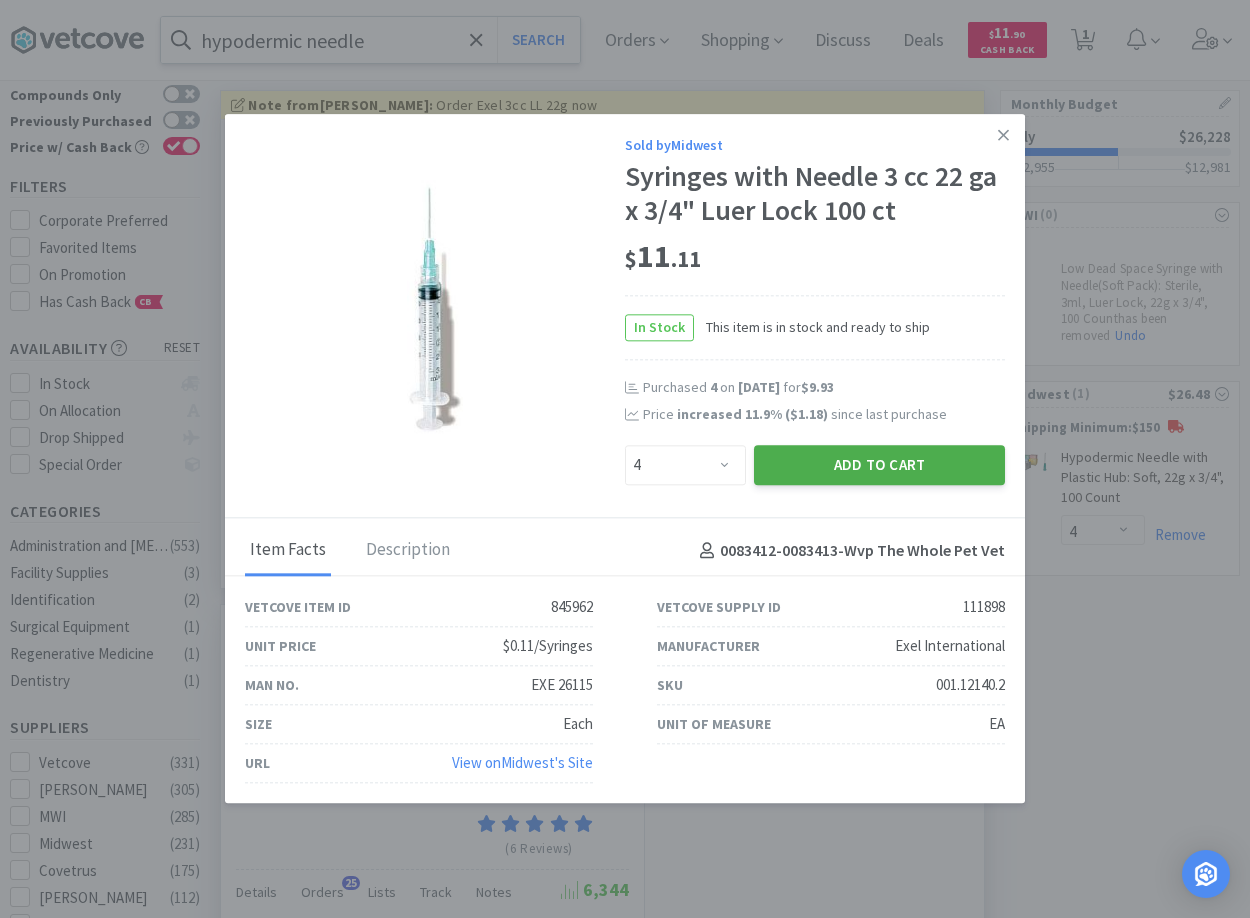 click on "Add to Cart" at bounding box center [879, 465] 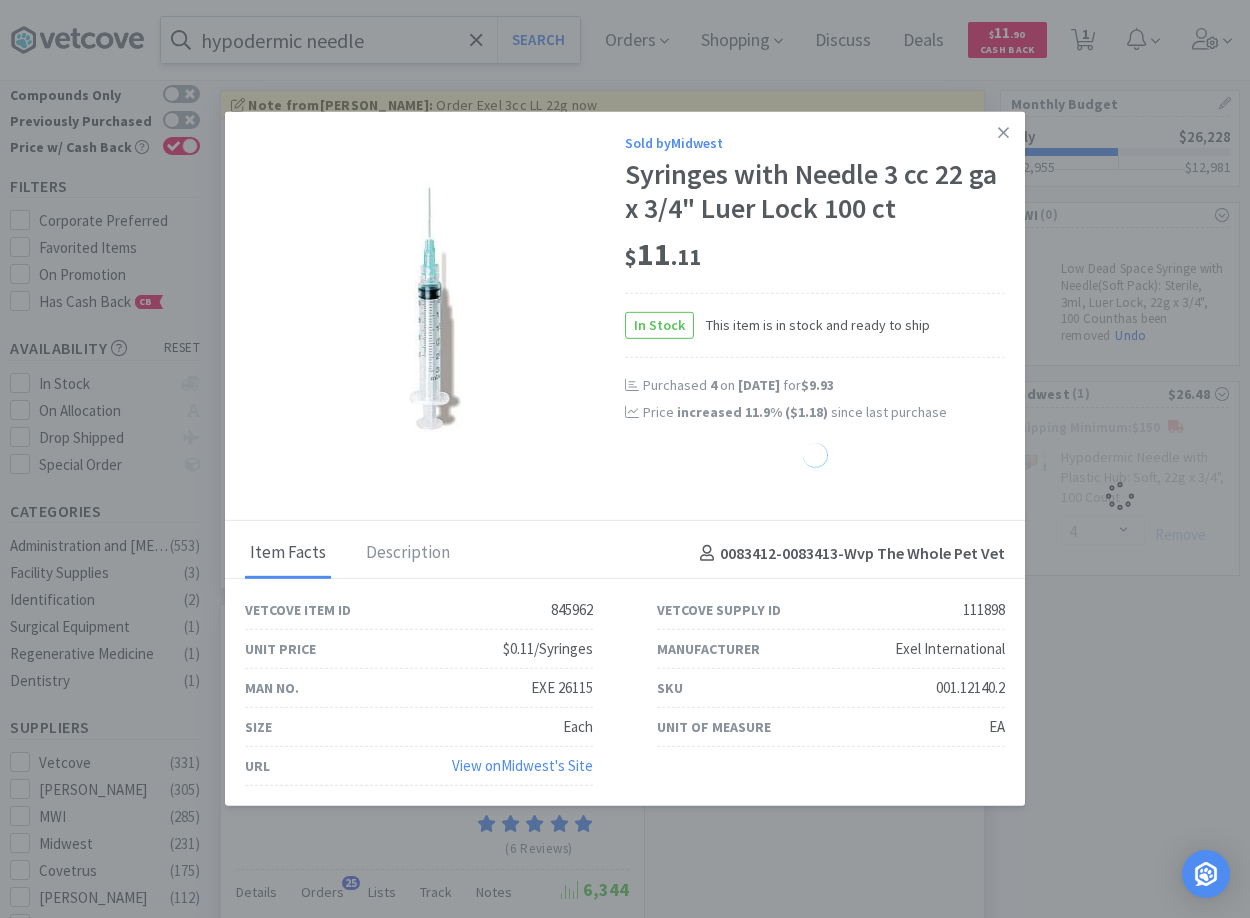 select on "4" 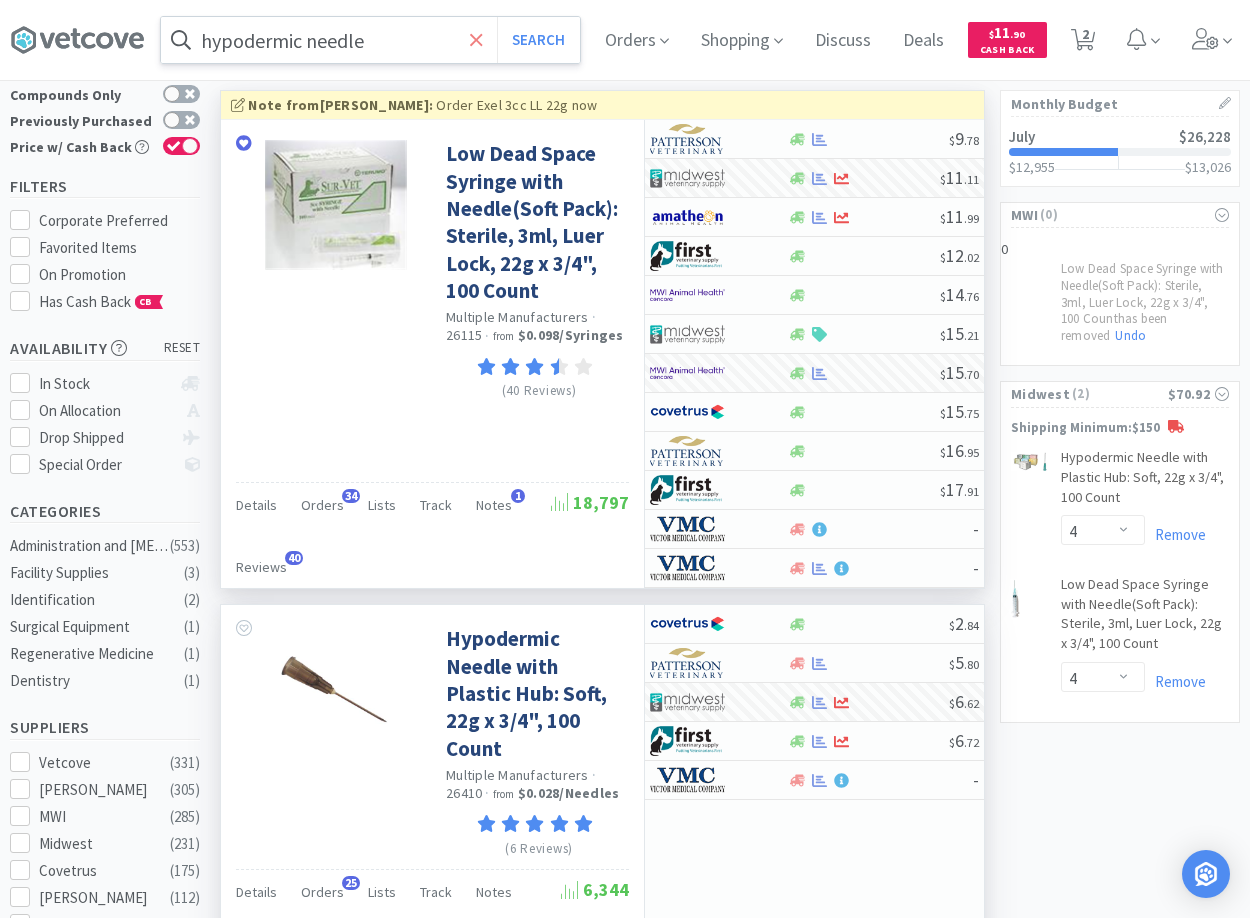 click 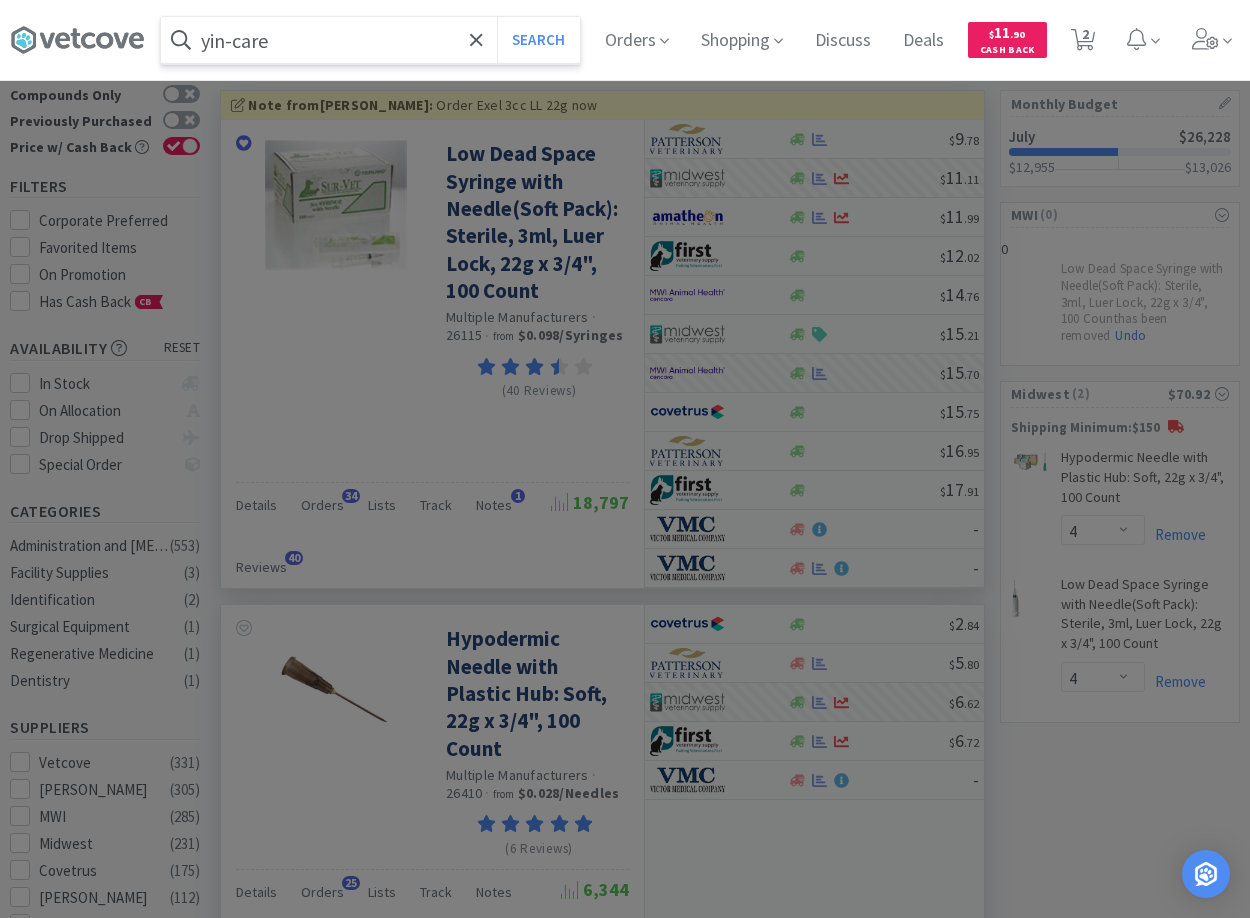 type on "yin-care" 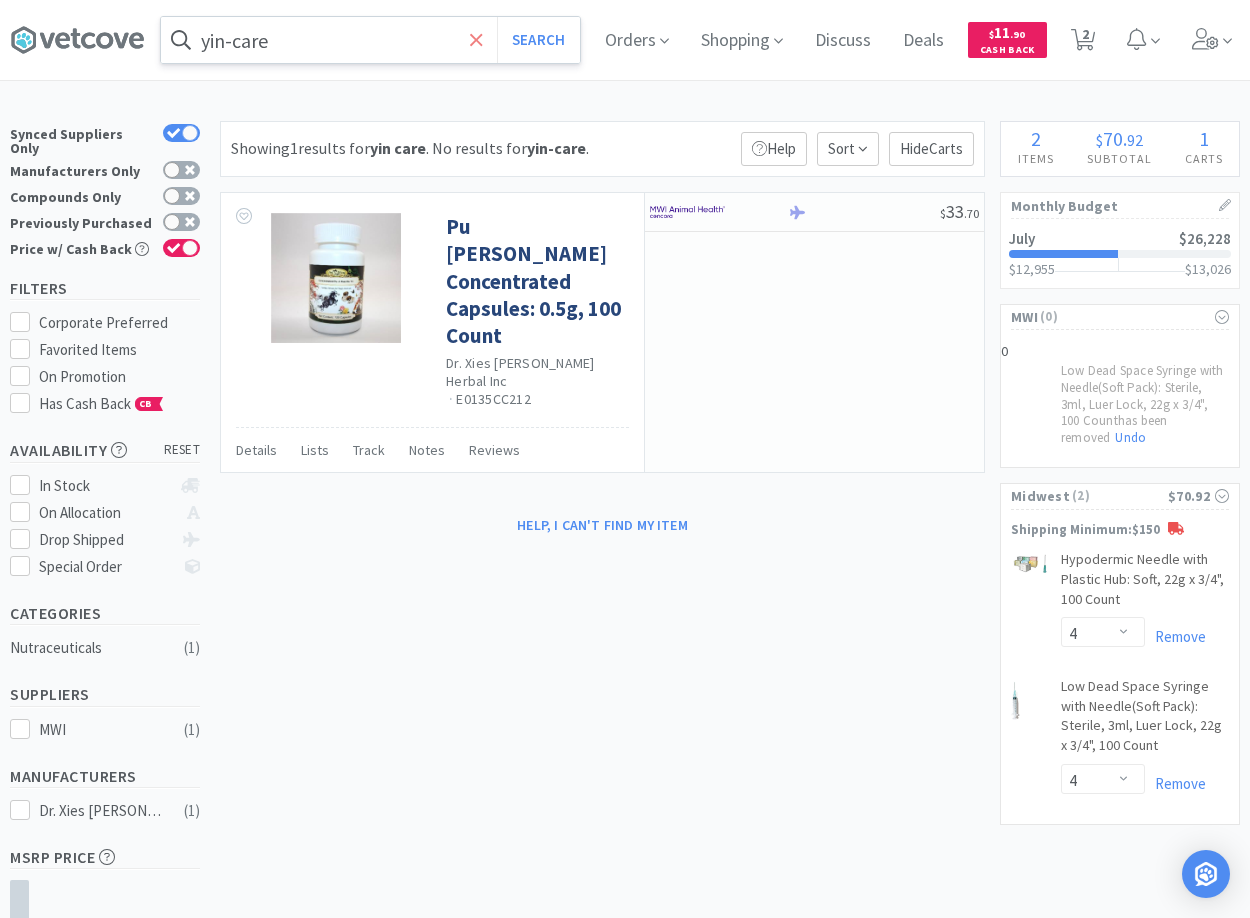 click 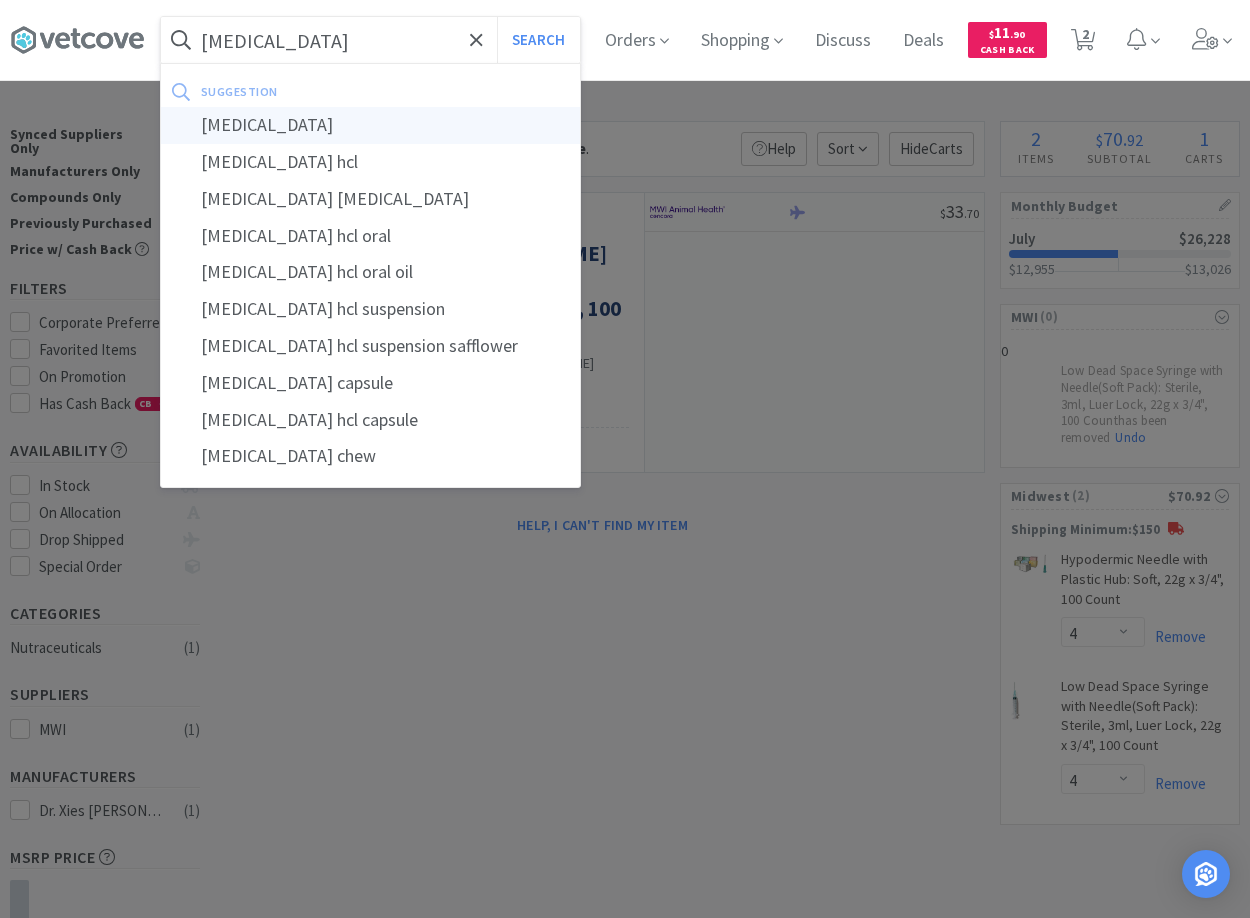 type on "trazodone" 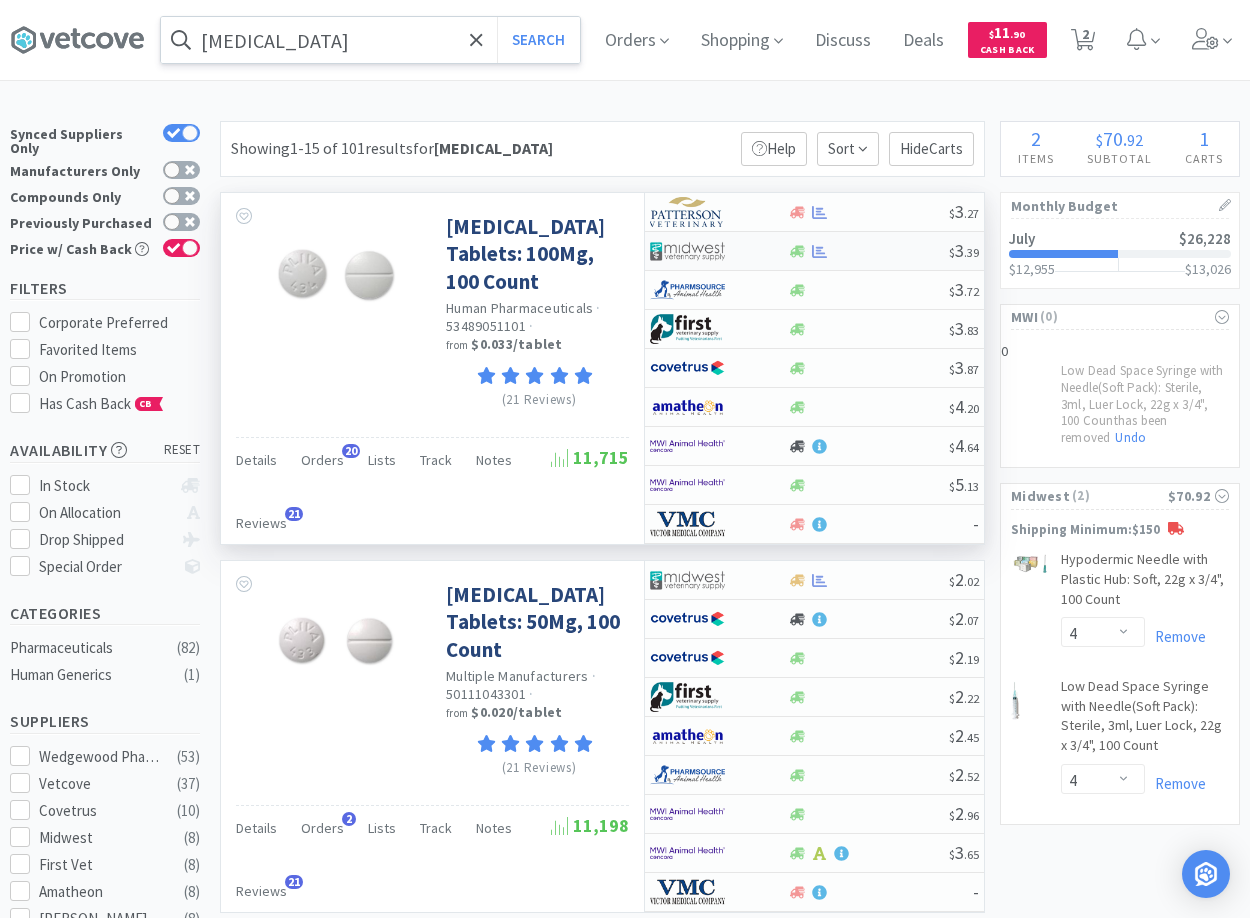 click at bounding box center [868, 251] 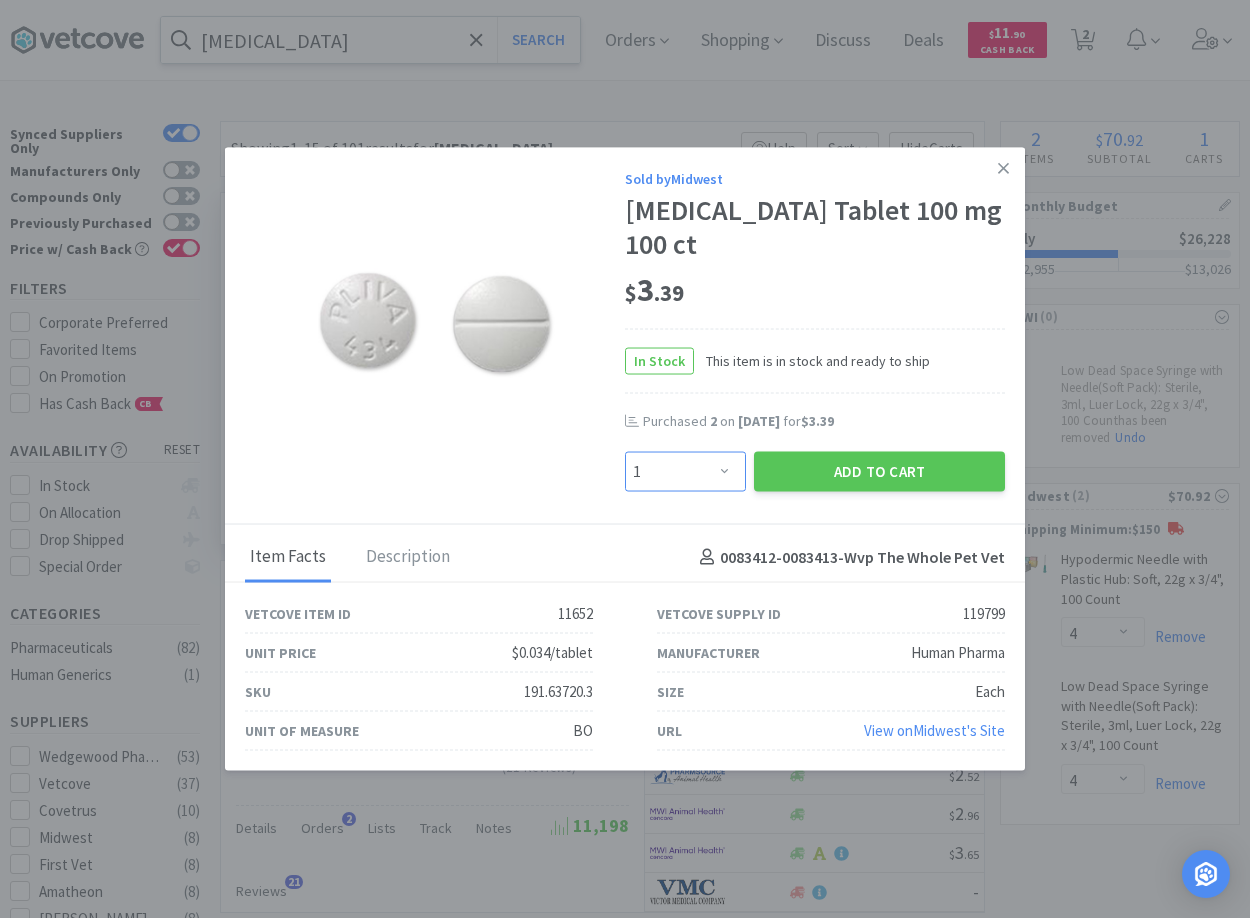 click on "Enter Quantity 1 2 3 4 5 6 7 8 9 10 11 12 13 14 15 16 17 18 19 20 Enter Quantity" at bounding box center (685, 471) 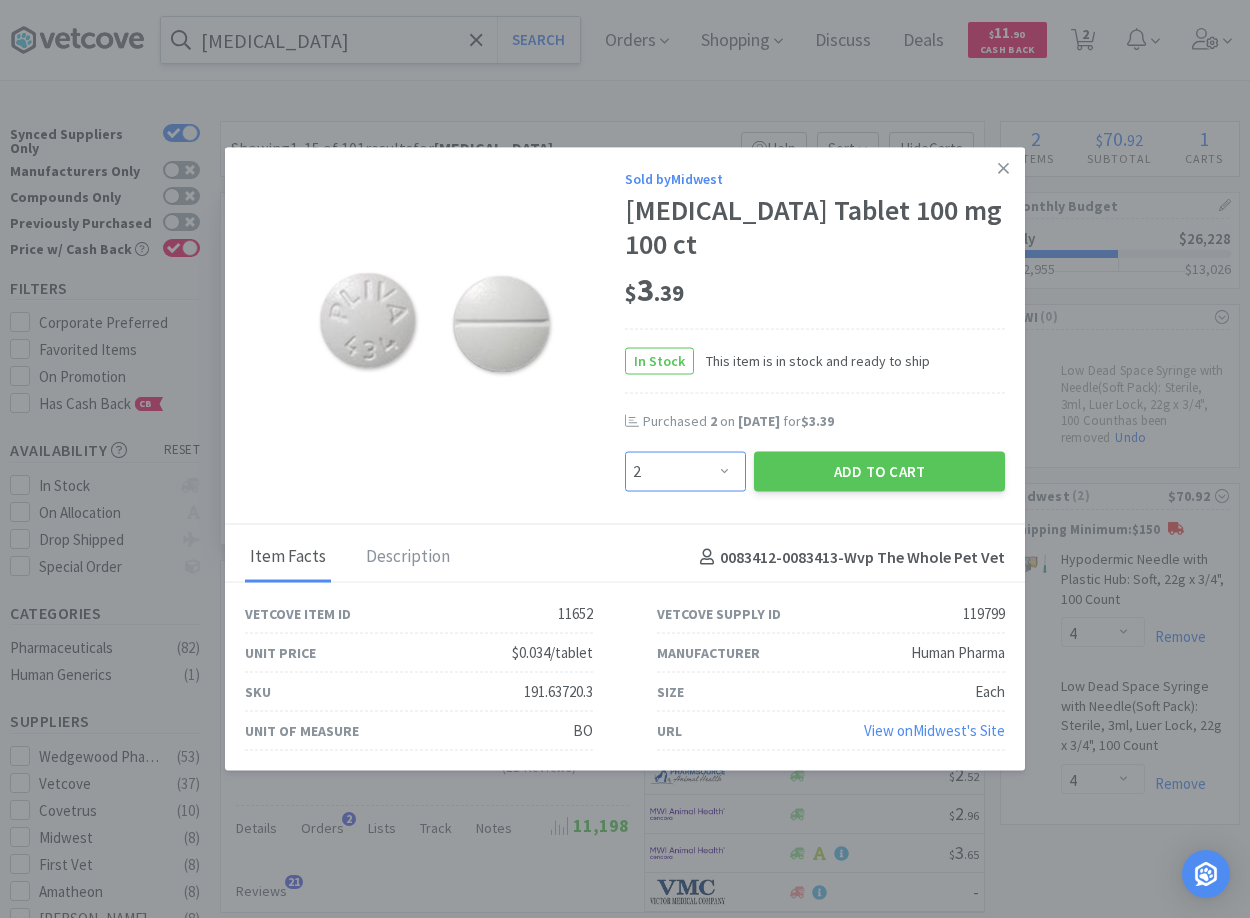 click on "2" at bounding box center (0, 0) 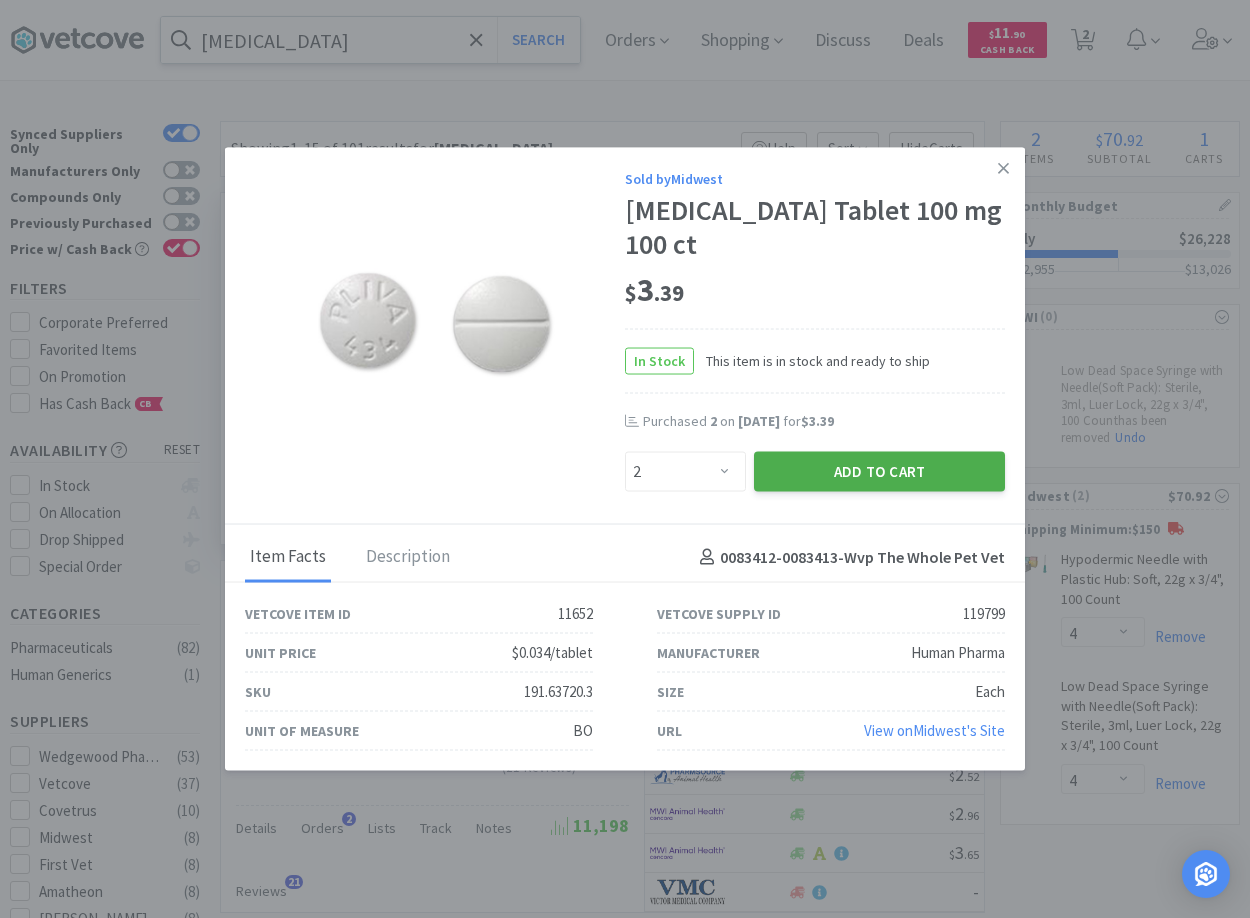 click on "Add to Cart" at bounding box center [879, 471] 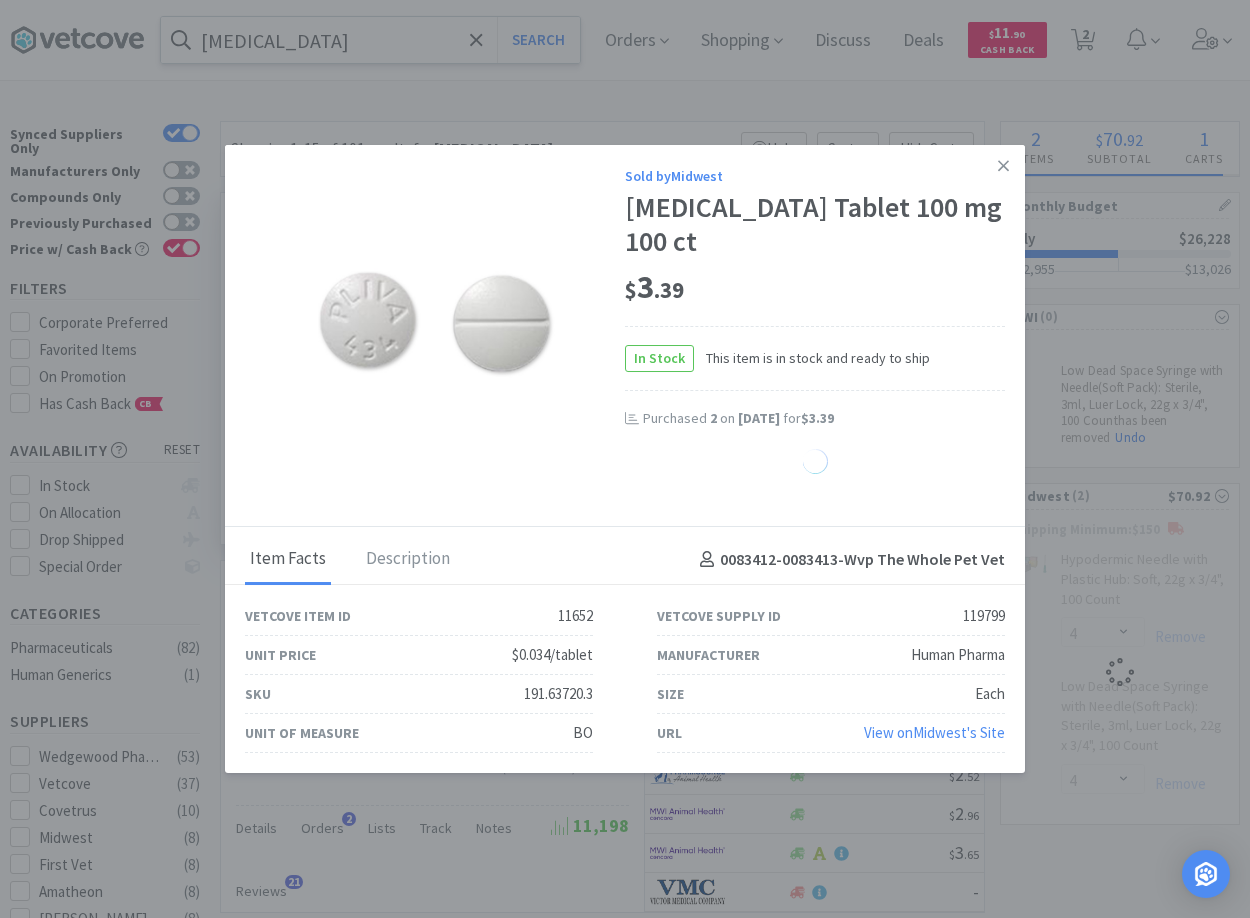 select on "2" 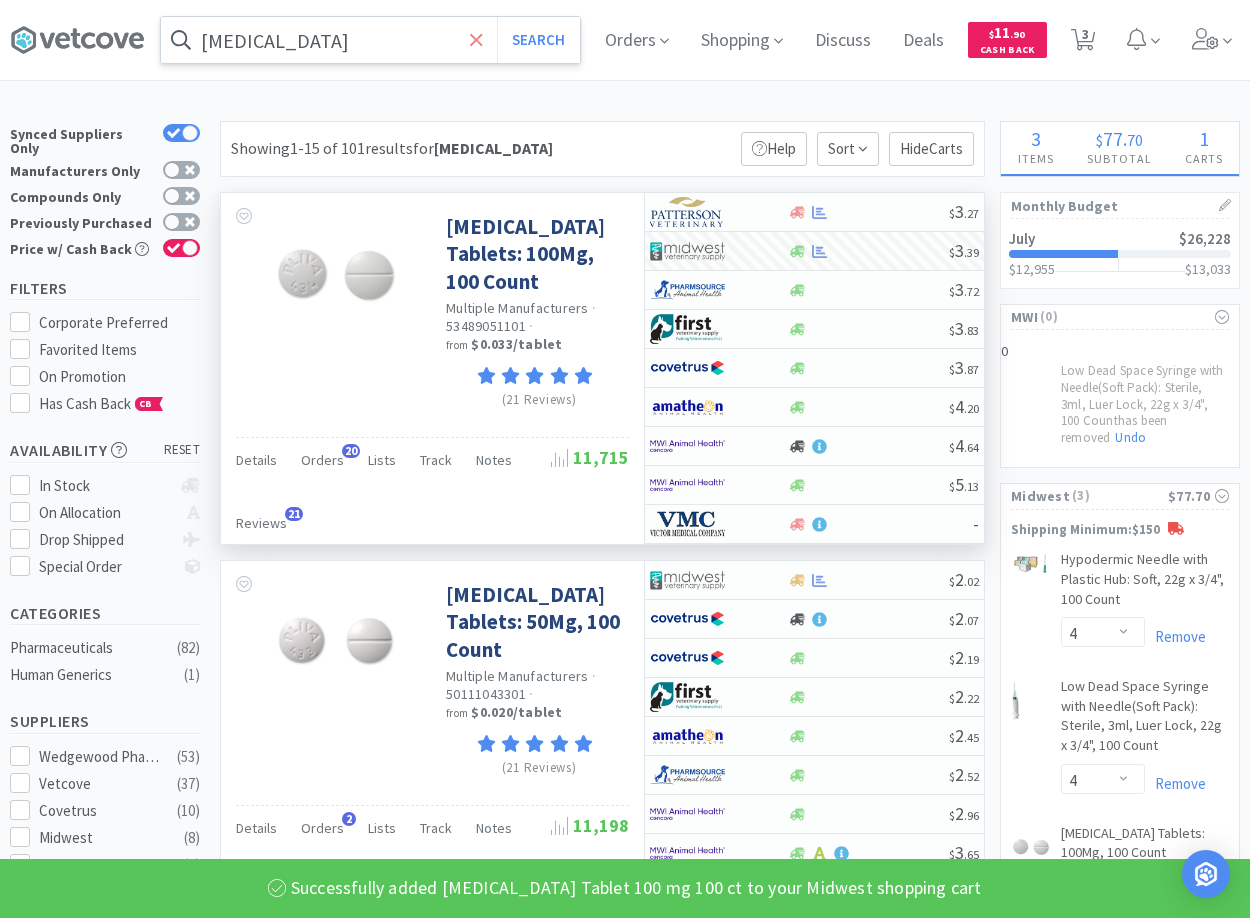 click at bounding box center (476, 40) 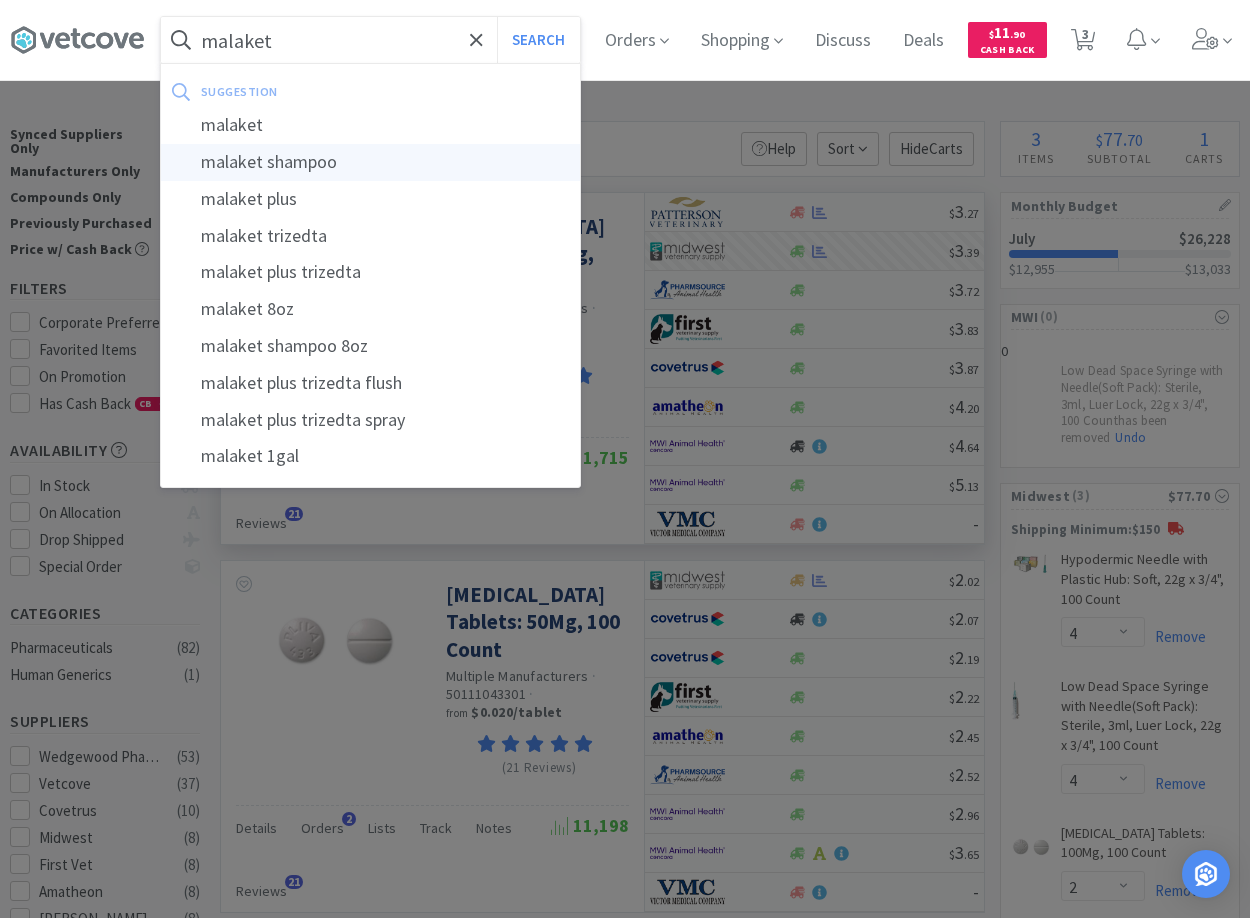 click on "malaket shampoo" at bounding box center [370, 162] 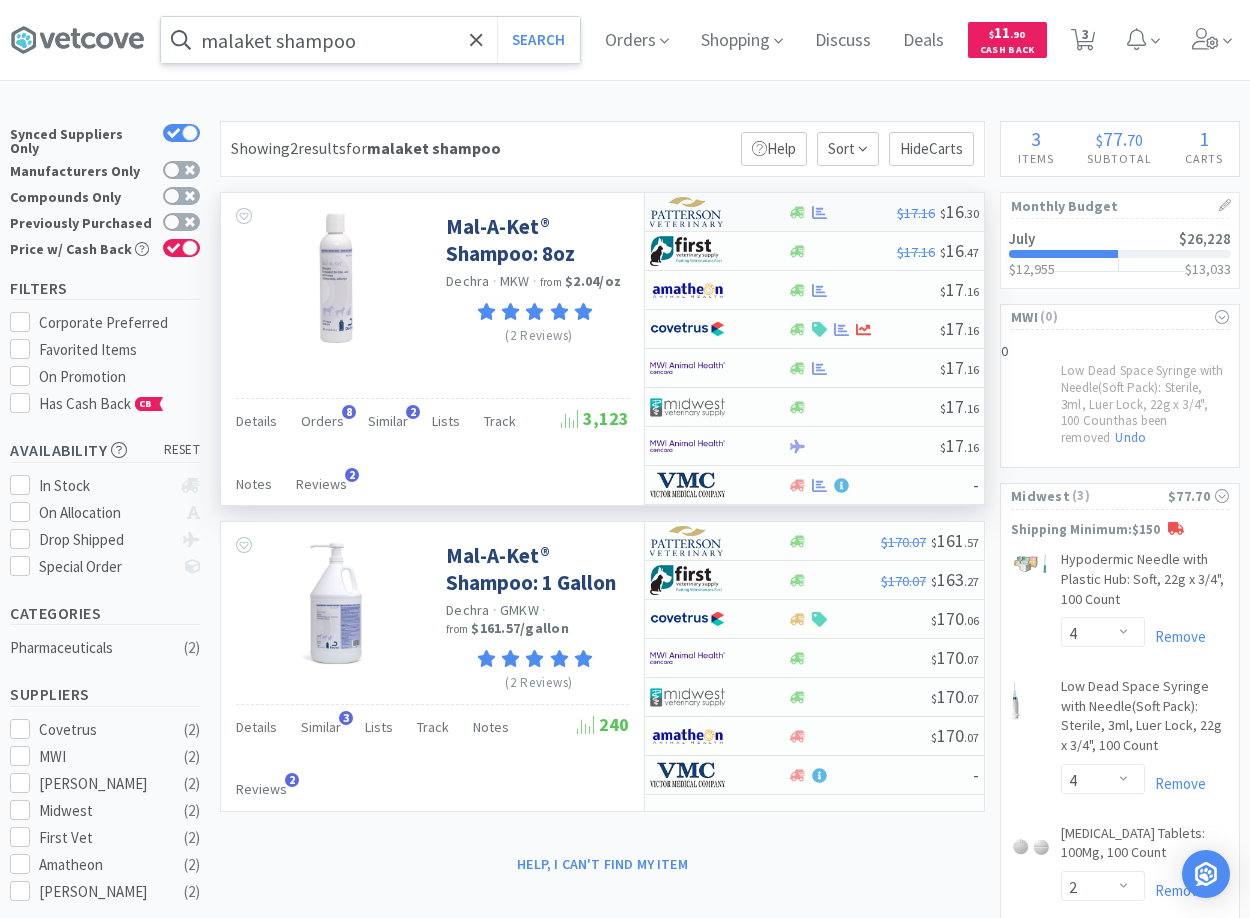 click on "$17.16 $ 16 . 30" at bounding box center (814, 212) 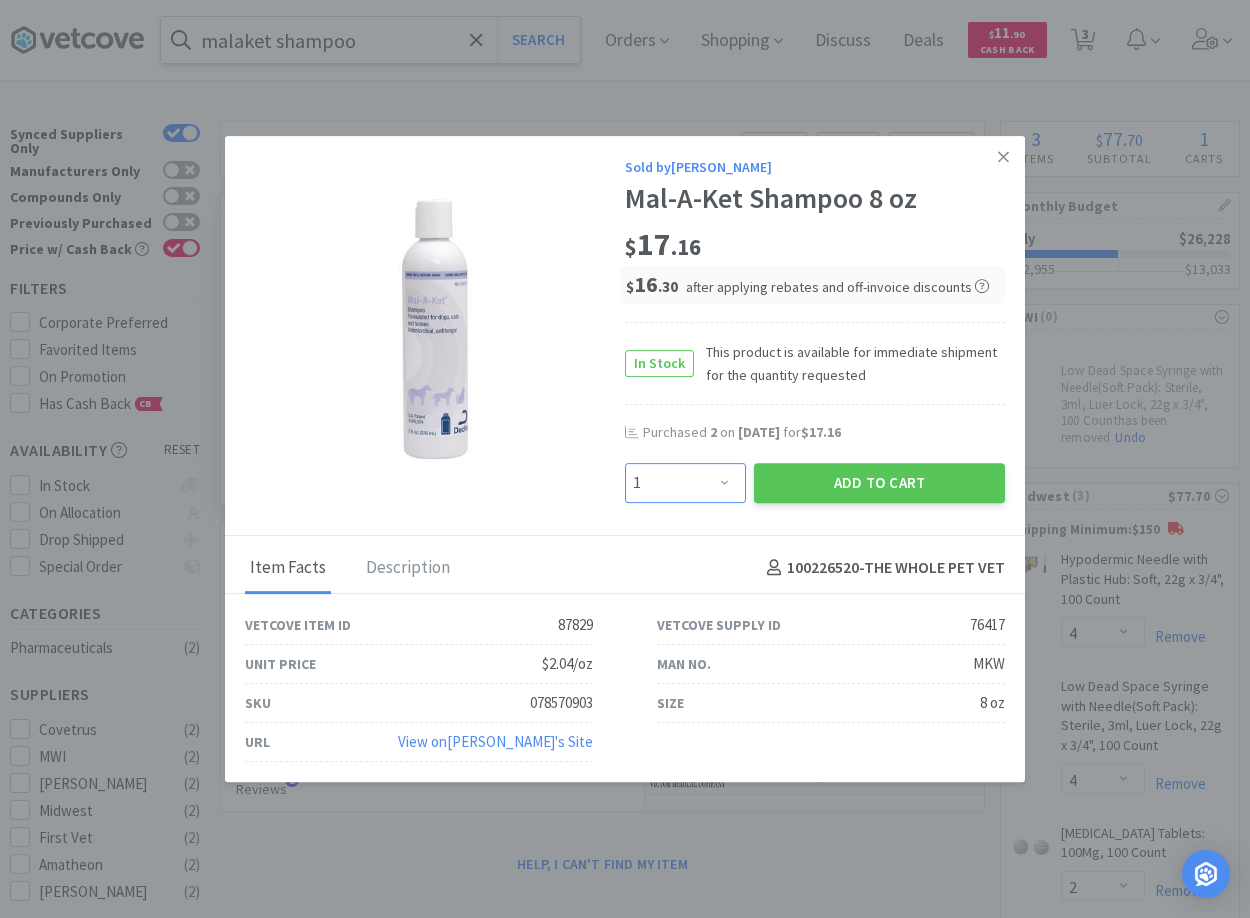 click on "Enter Quantity 1 2 3 4 5 6 7 8 9 10 11 12 13 14 15 16 17 18 19 20 Enter Quantity" at bounding box center (685, 483) 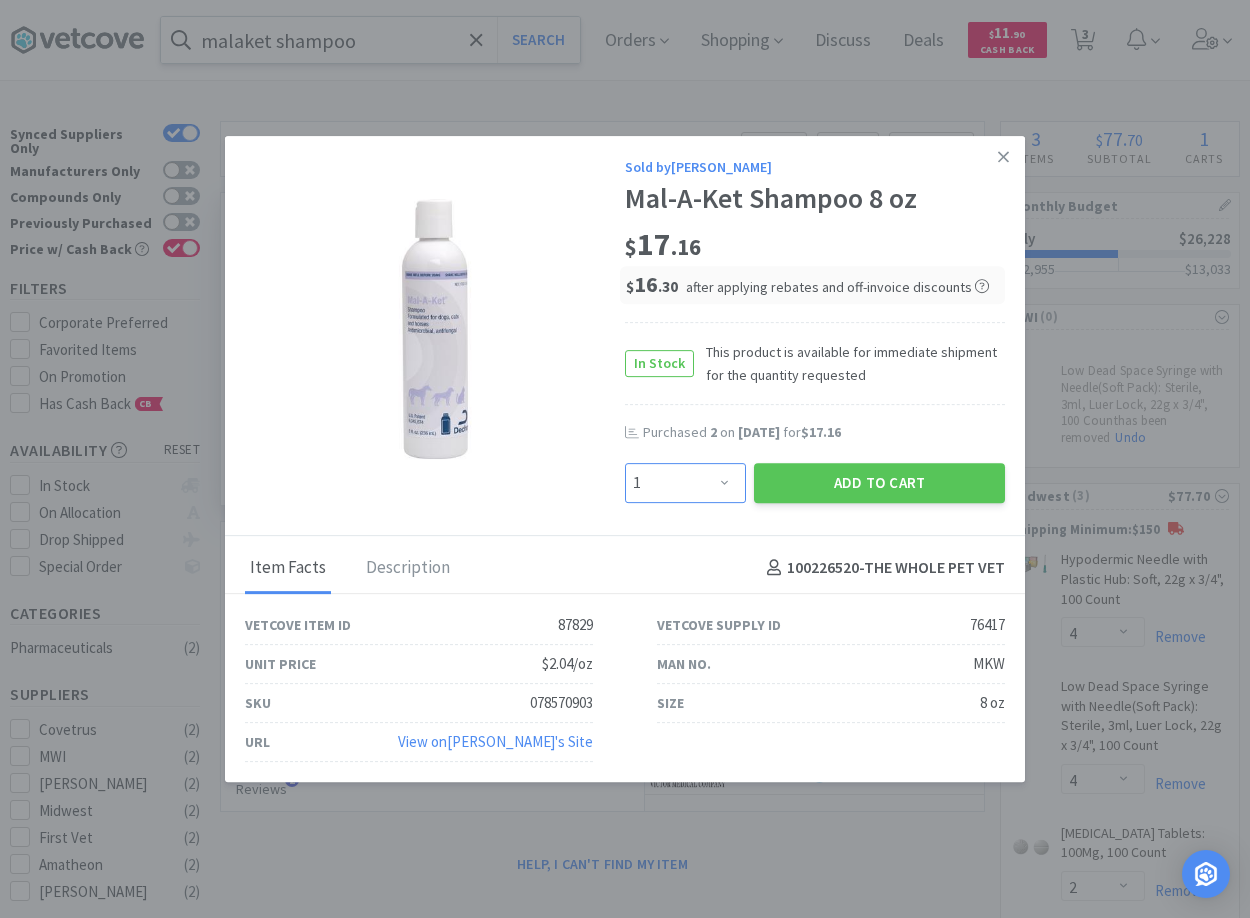 select on "2" 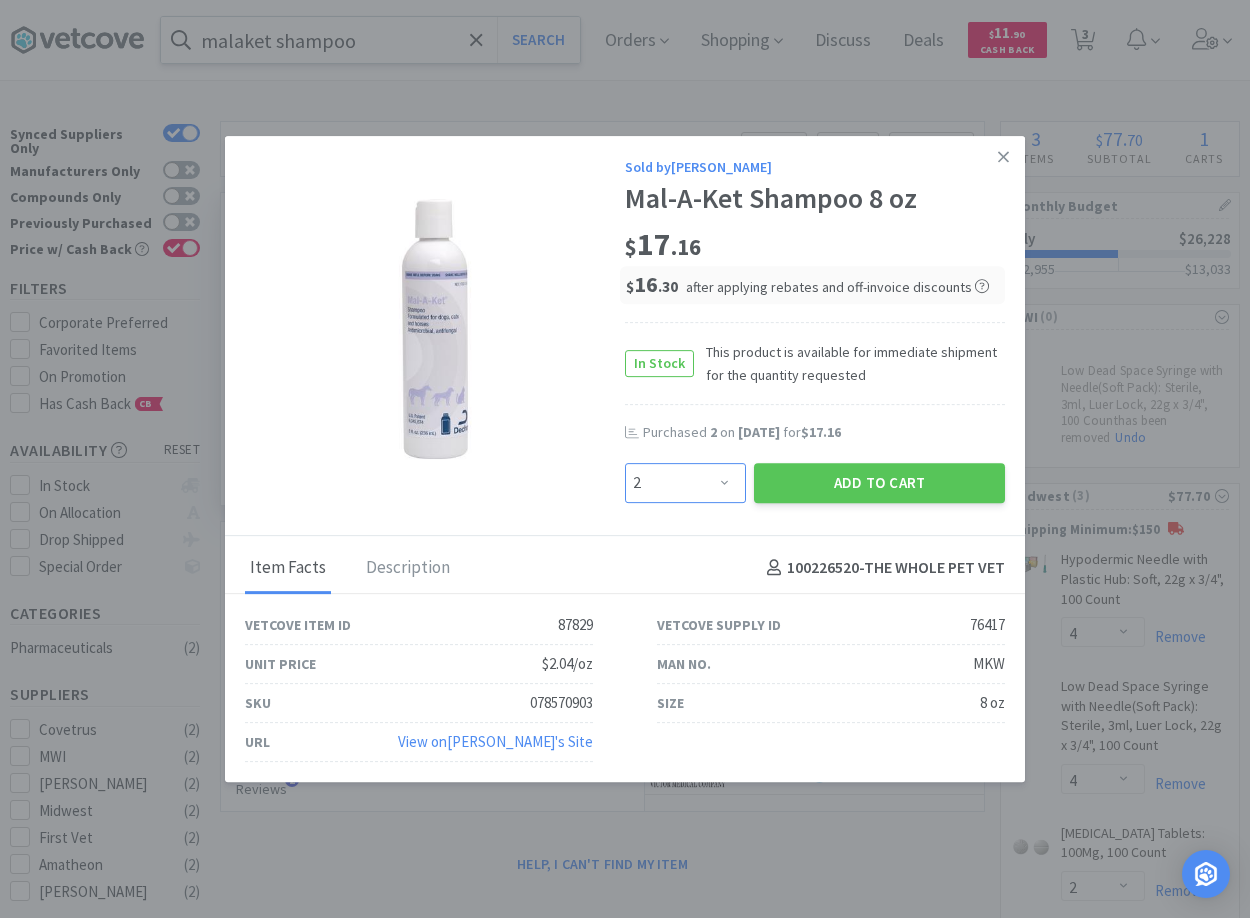 click on "2" at bounding box center [0, 0] 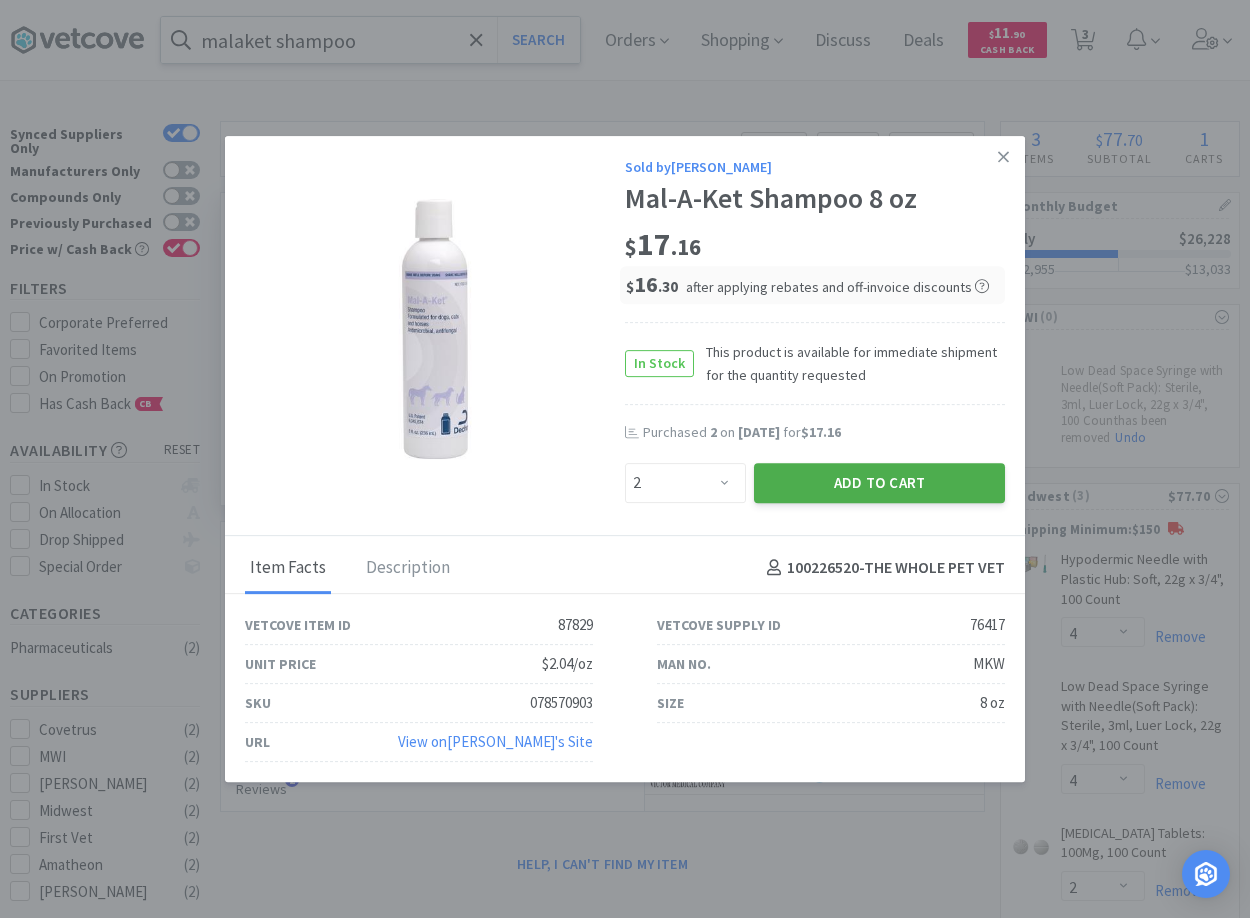 click on "Add to Cart" at bounding box center [879, 483] 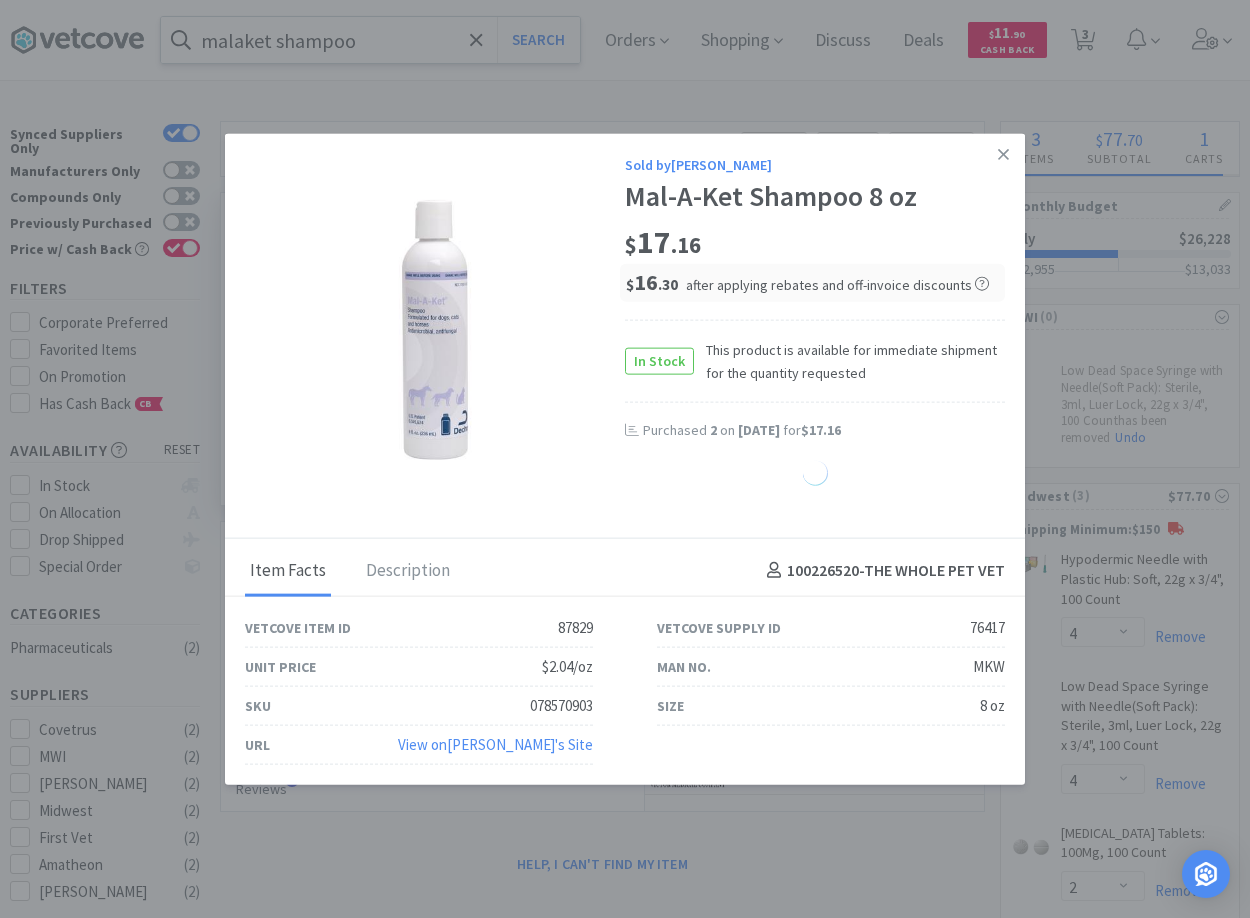 select on "2" 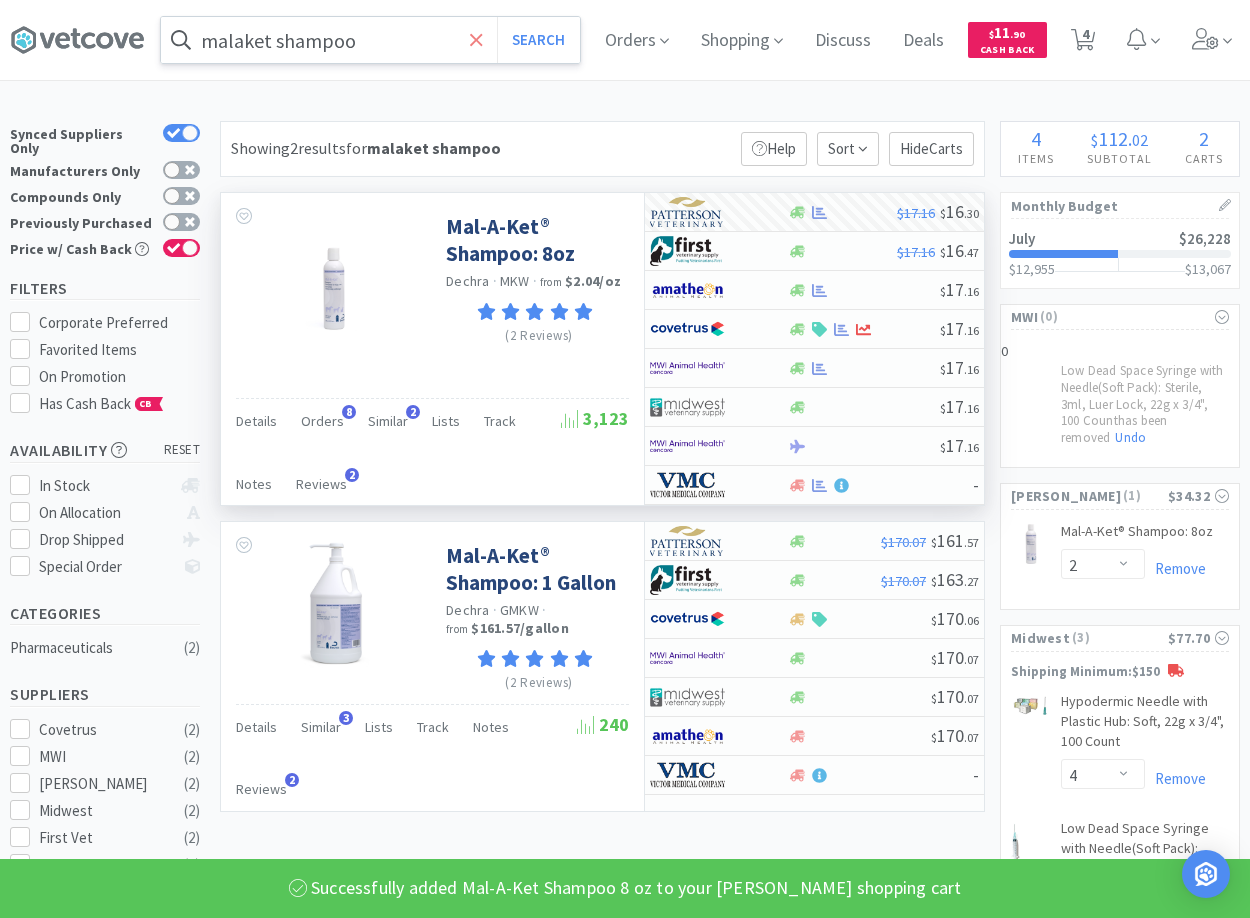 click 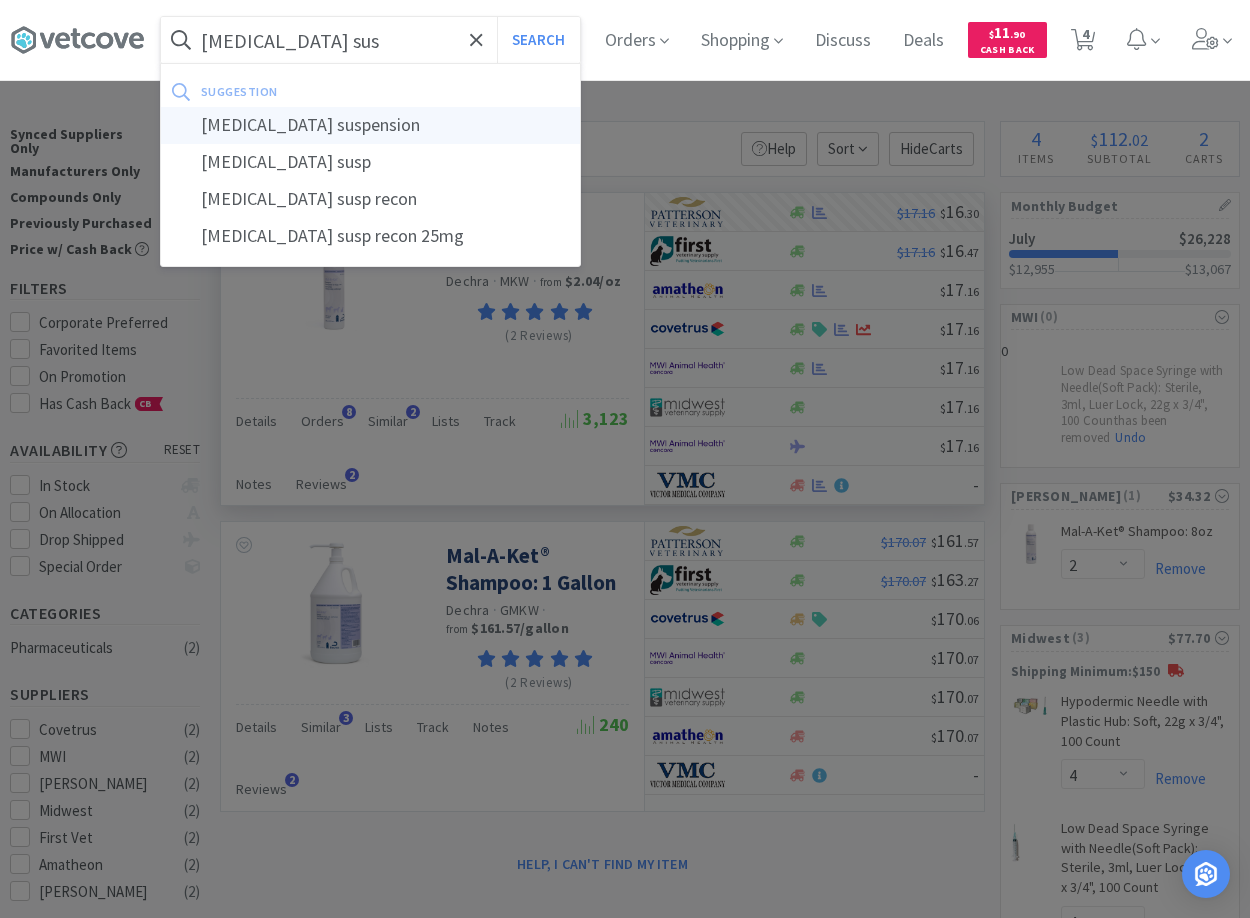 click on "doxycycline suspension" at bounding box center [370, 125] 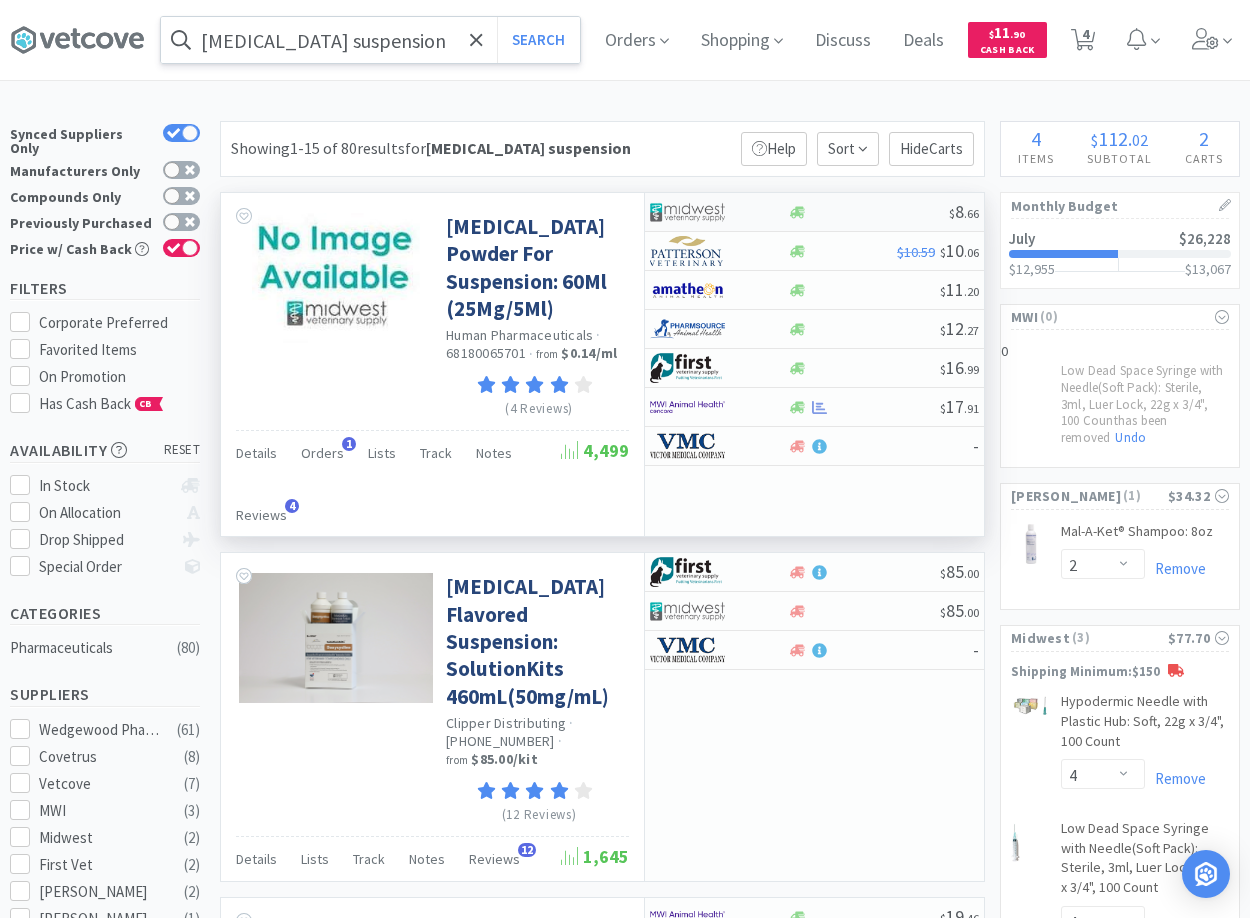 click at bounding box center [868, 212] 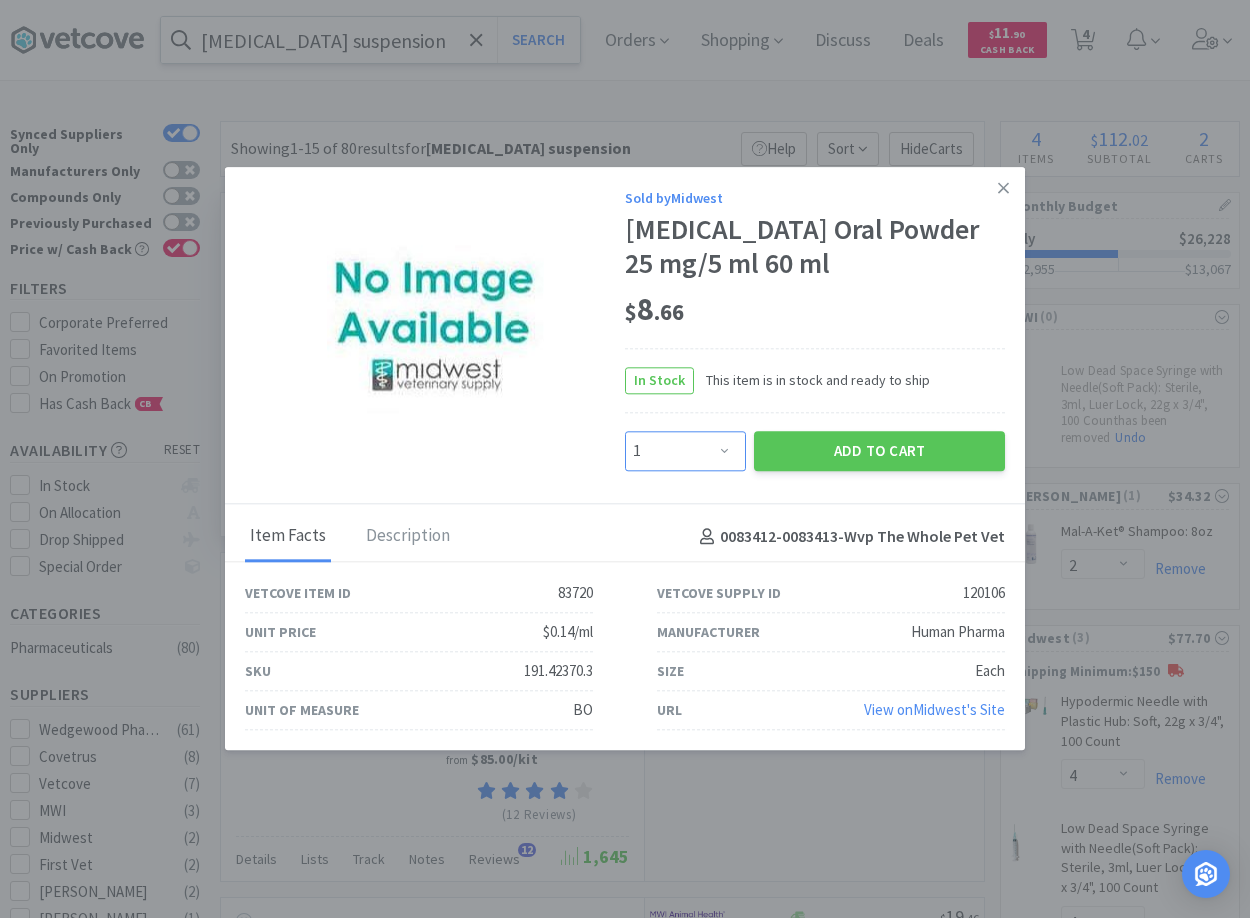 click on "Enter Quantity 1 2 3 4 5 6 7 8 9 10 11 12 13 14 15 16 17 18 19 20 Enter Quantity" at bounding box center (685, 451) 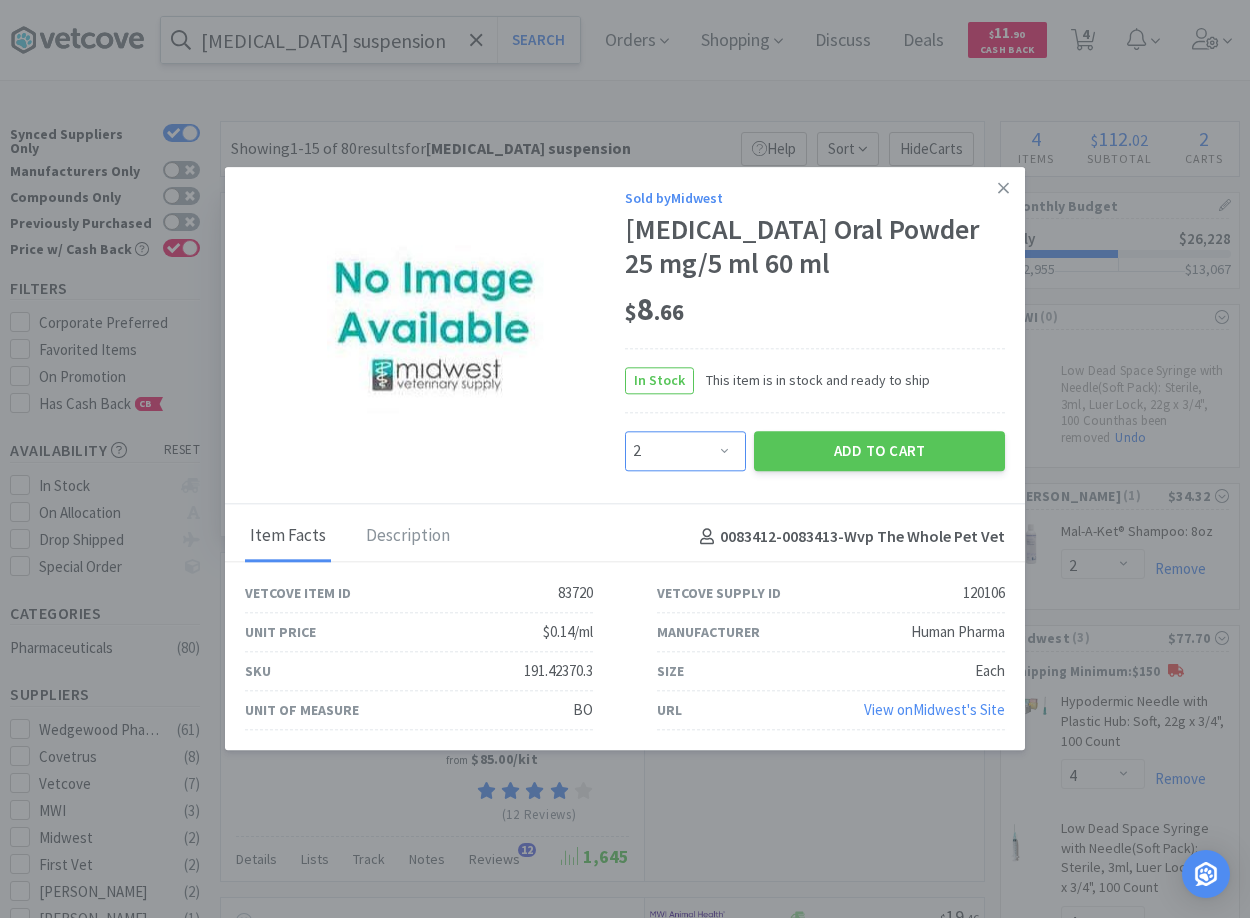 click on "2" at bounding box center (0, 0) 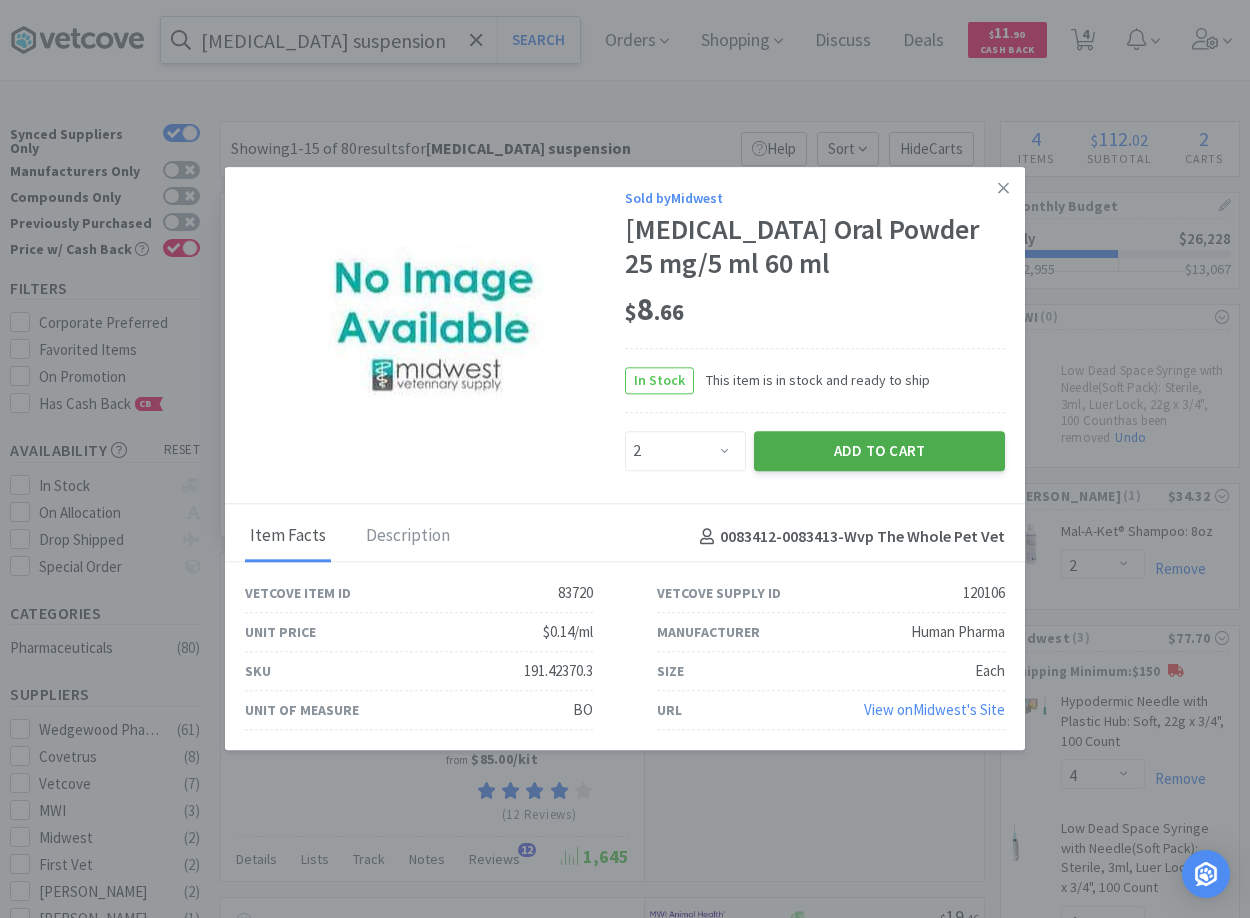 click on "Add to Cart" at bounding box center (879, 451) 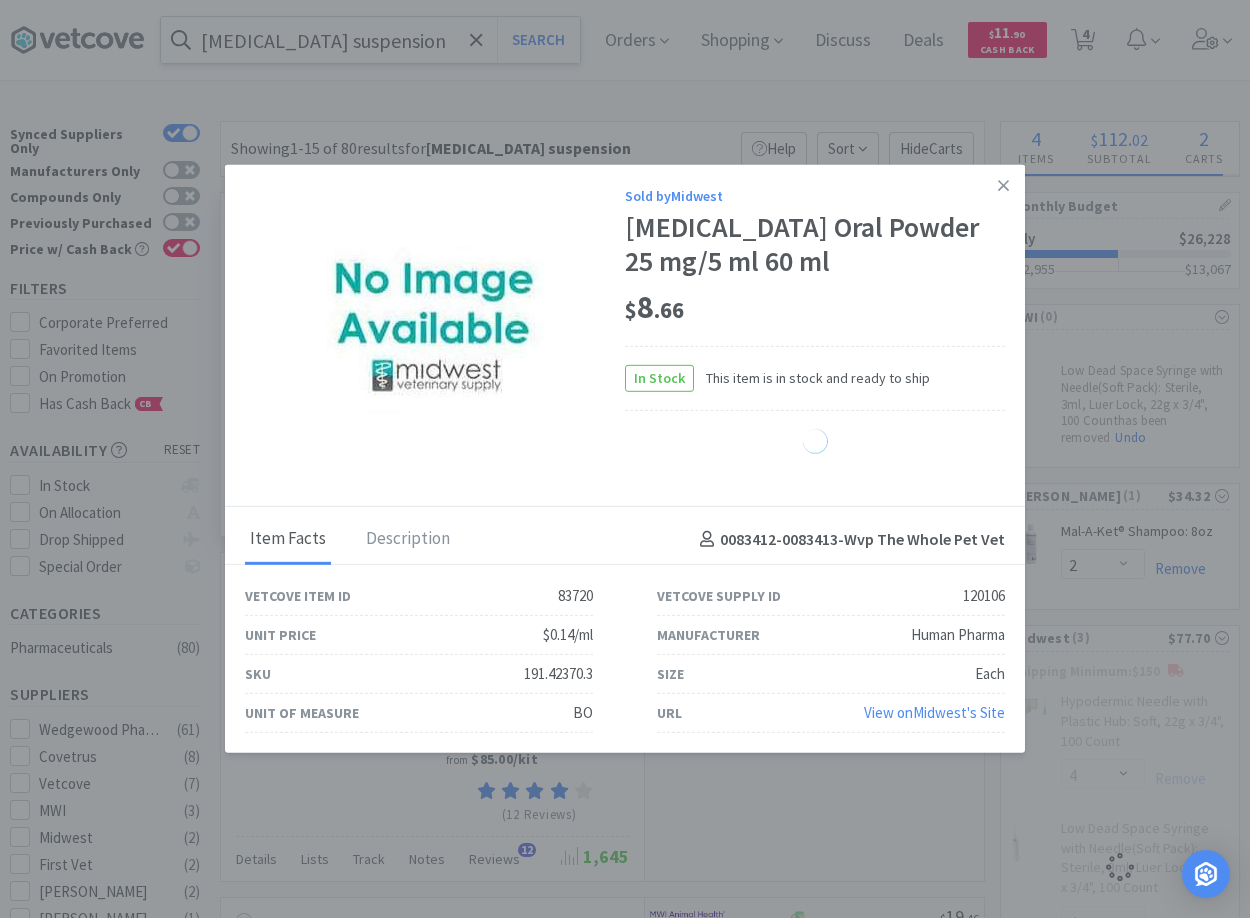 select on "2" 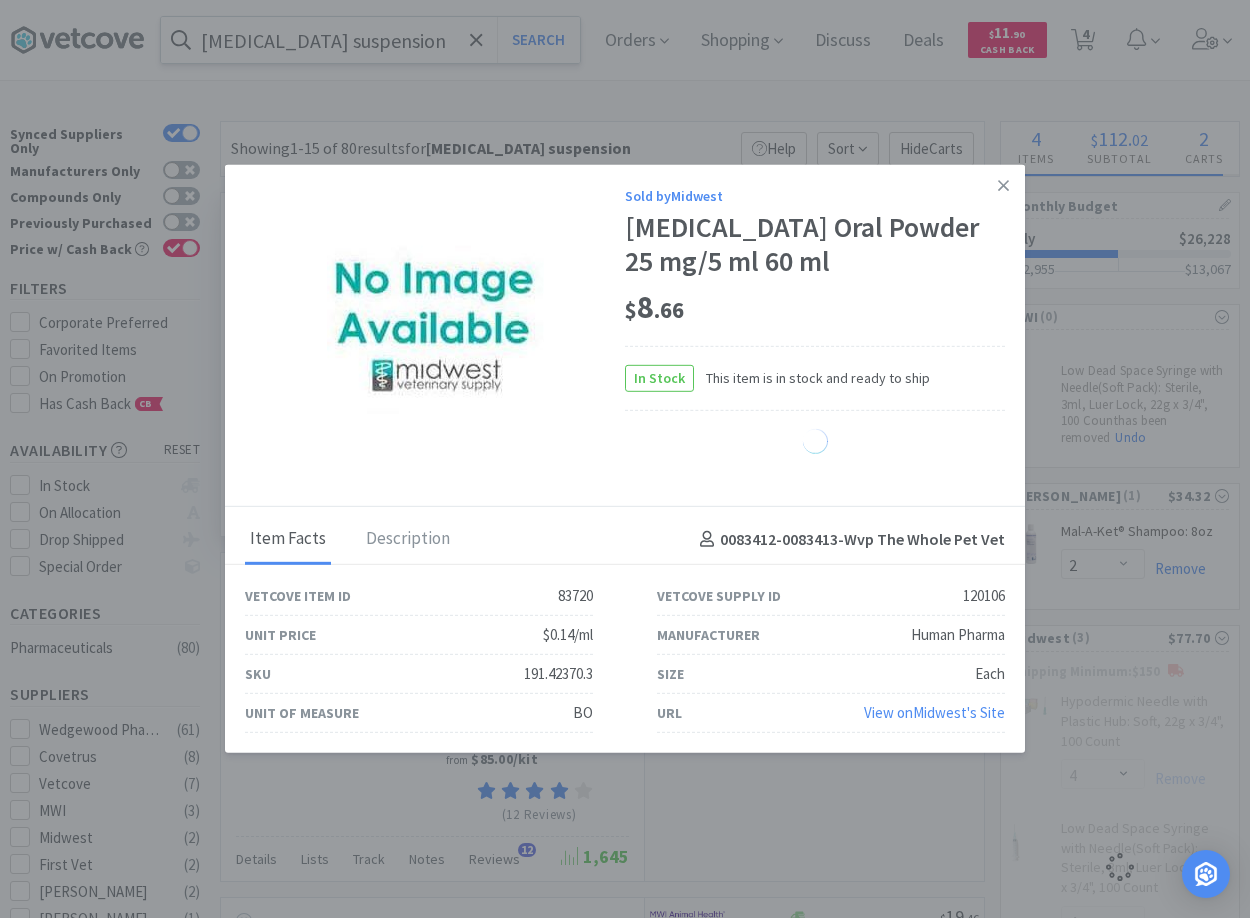 select on "4" 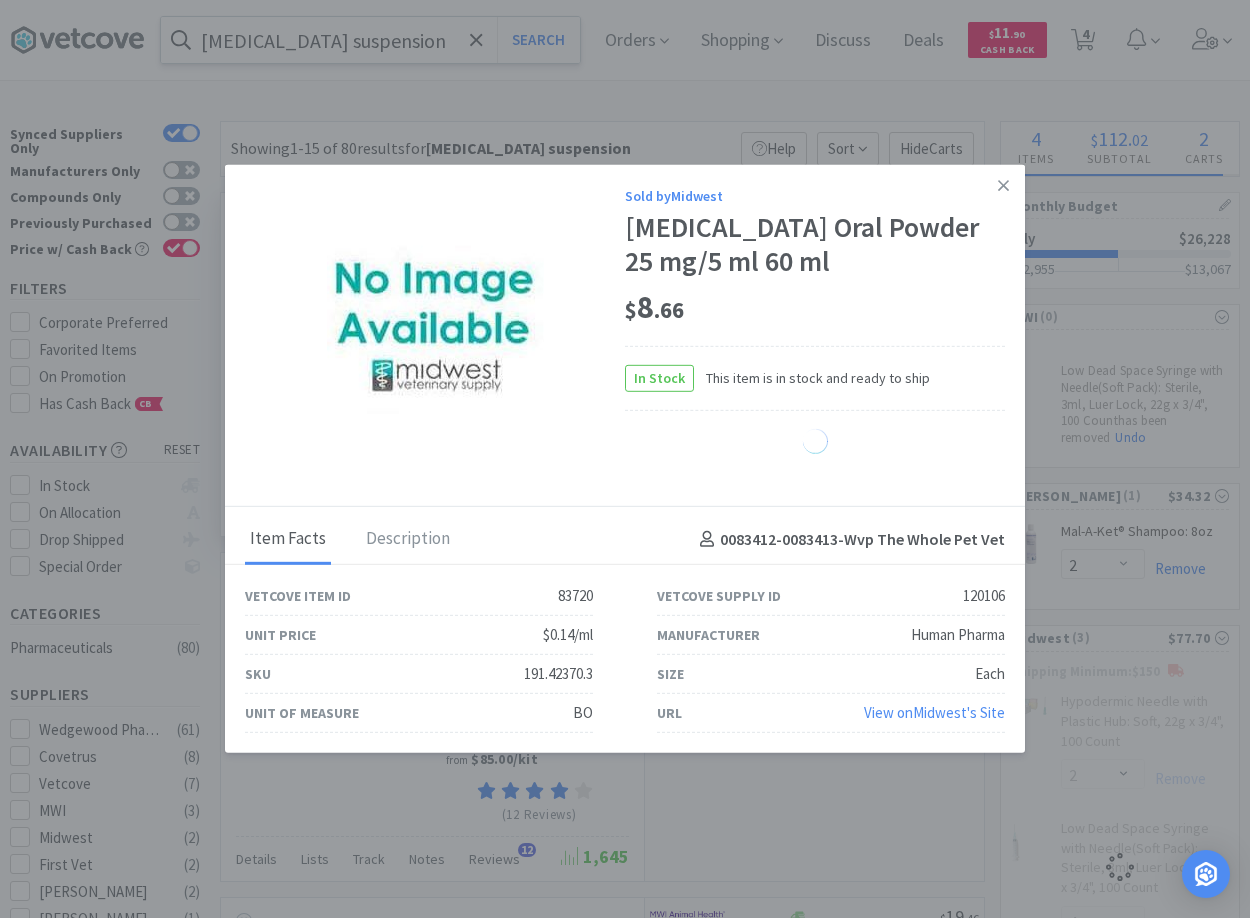 select on "2" 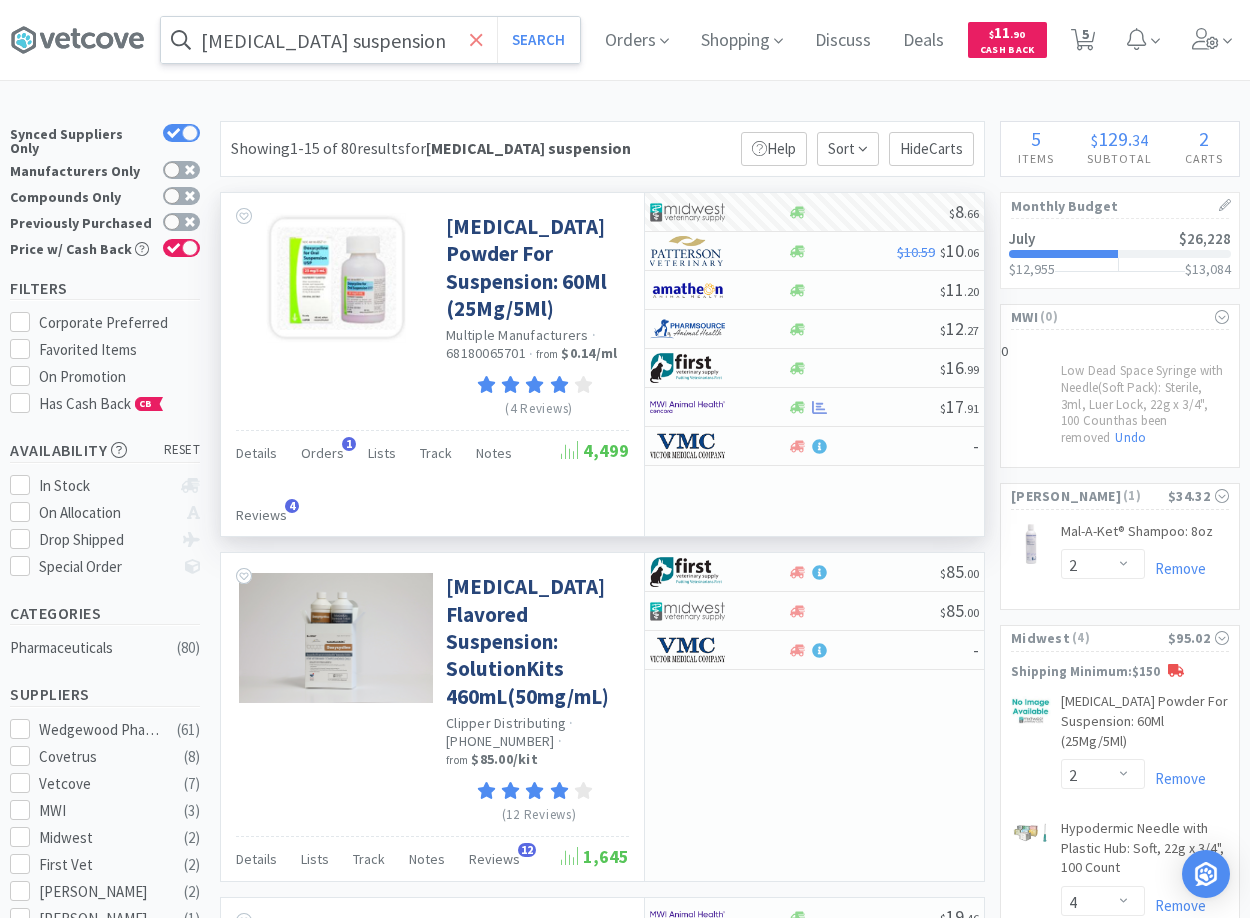 click at bounding box center [476, 40] 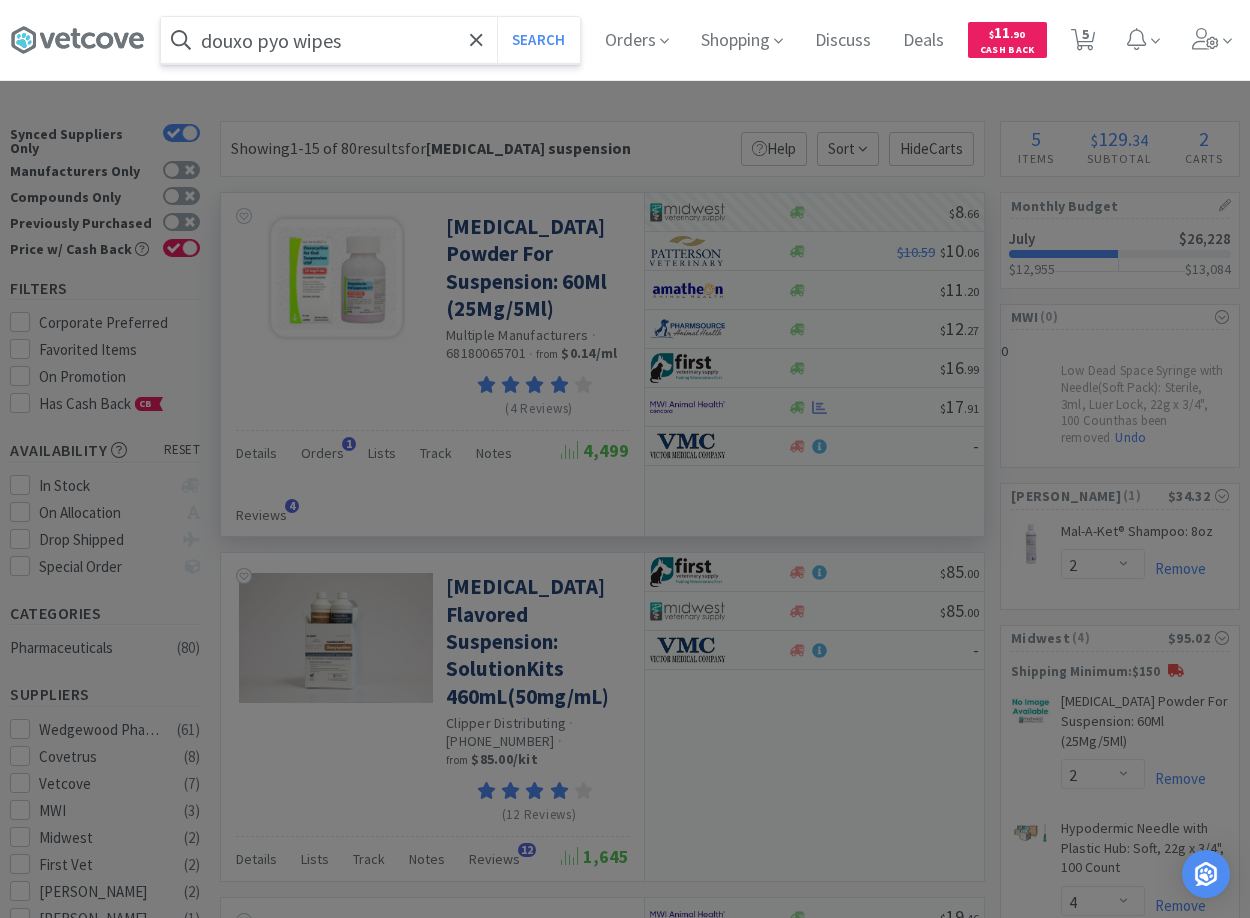 type on "douxo pyo wipes" 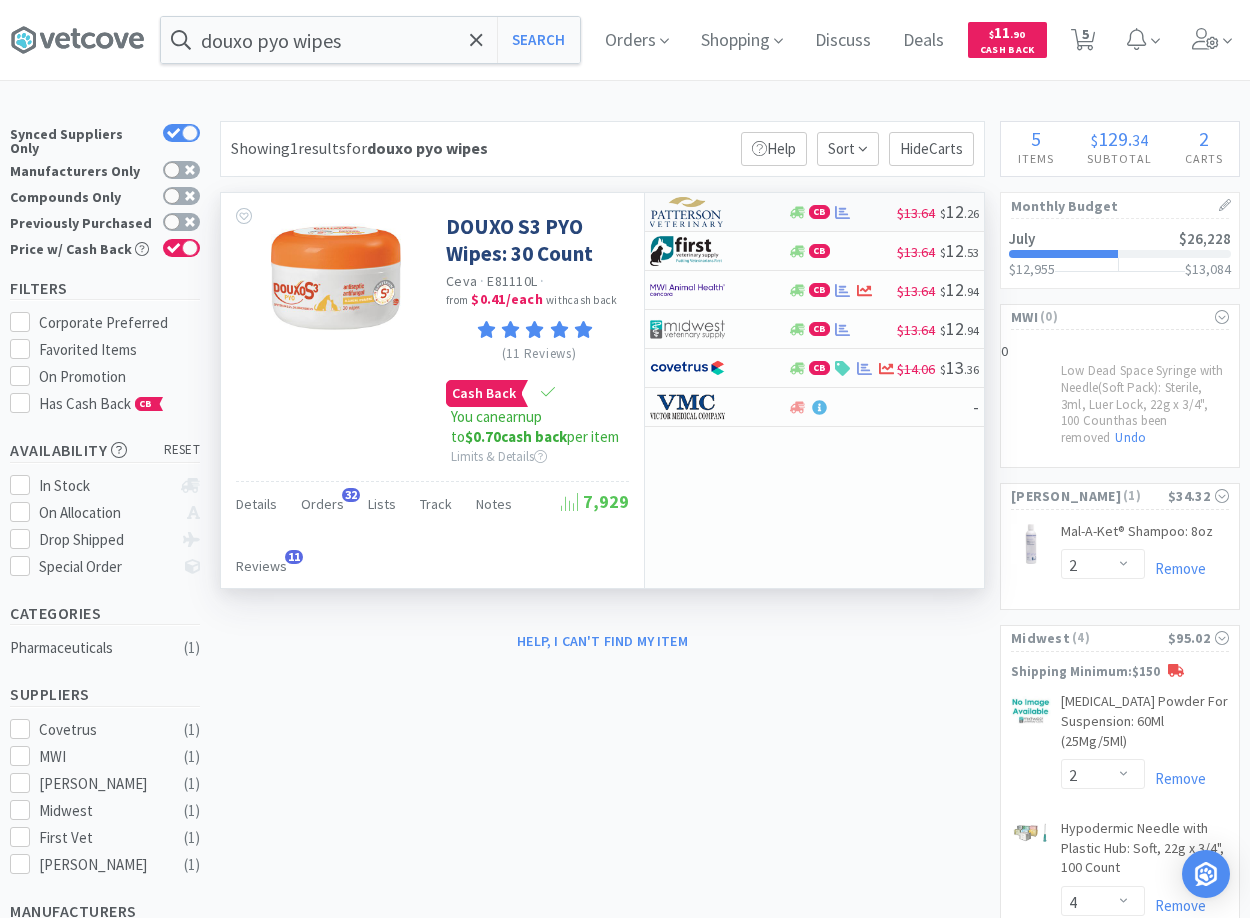 click at bounding box center (705, 212) 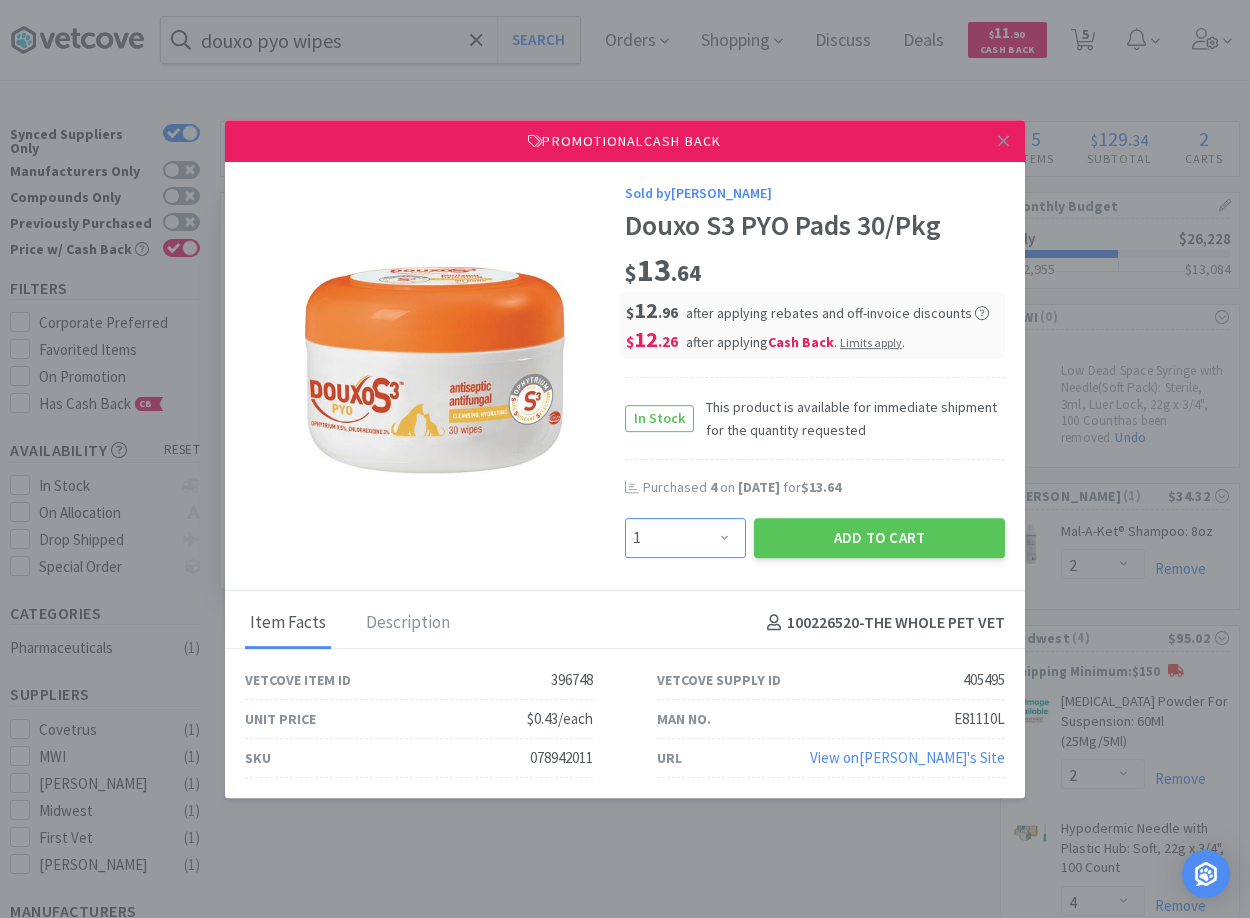 click on "Enter Quantity 1 2 3 4 5 6 7 8 9 10 11 12 13 14 15 16 17 18 19 20 Enter Quantity" at bounding box center [685, 538] 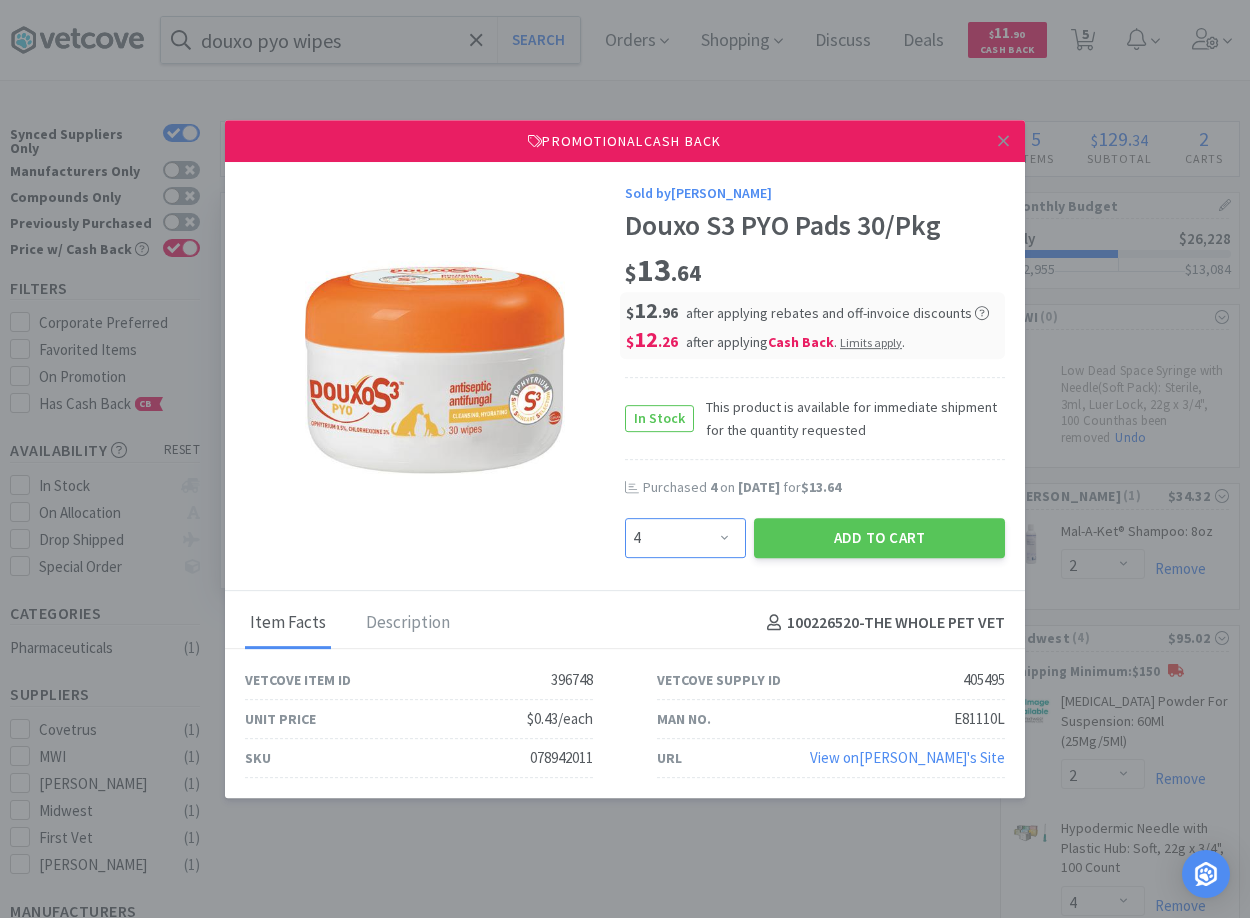 click on "4" at bounding box center (0, 0) 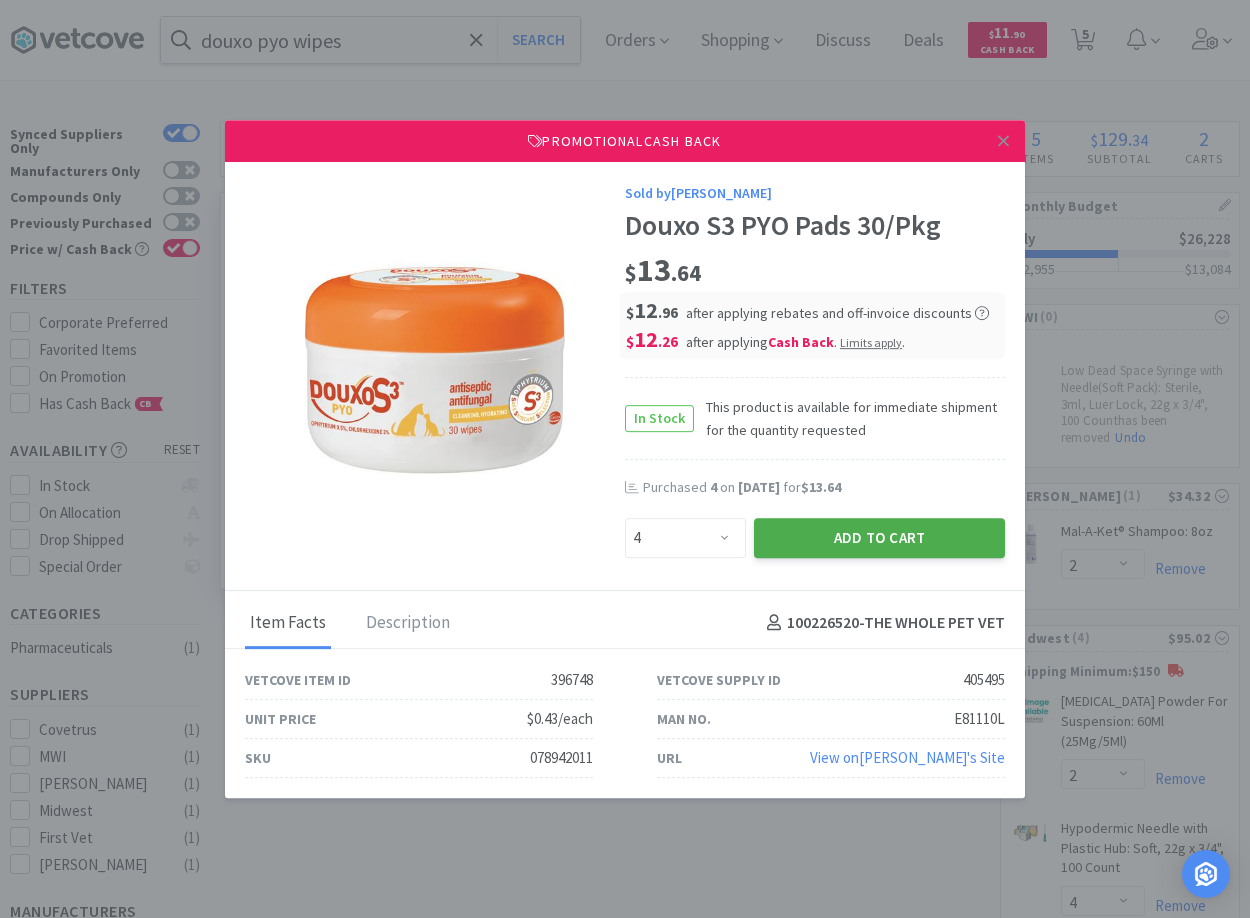 click on "Add to Cart" at bounding box center (879, 538) 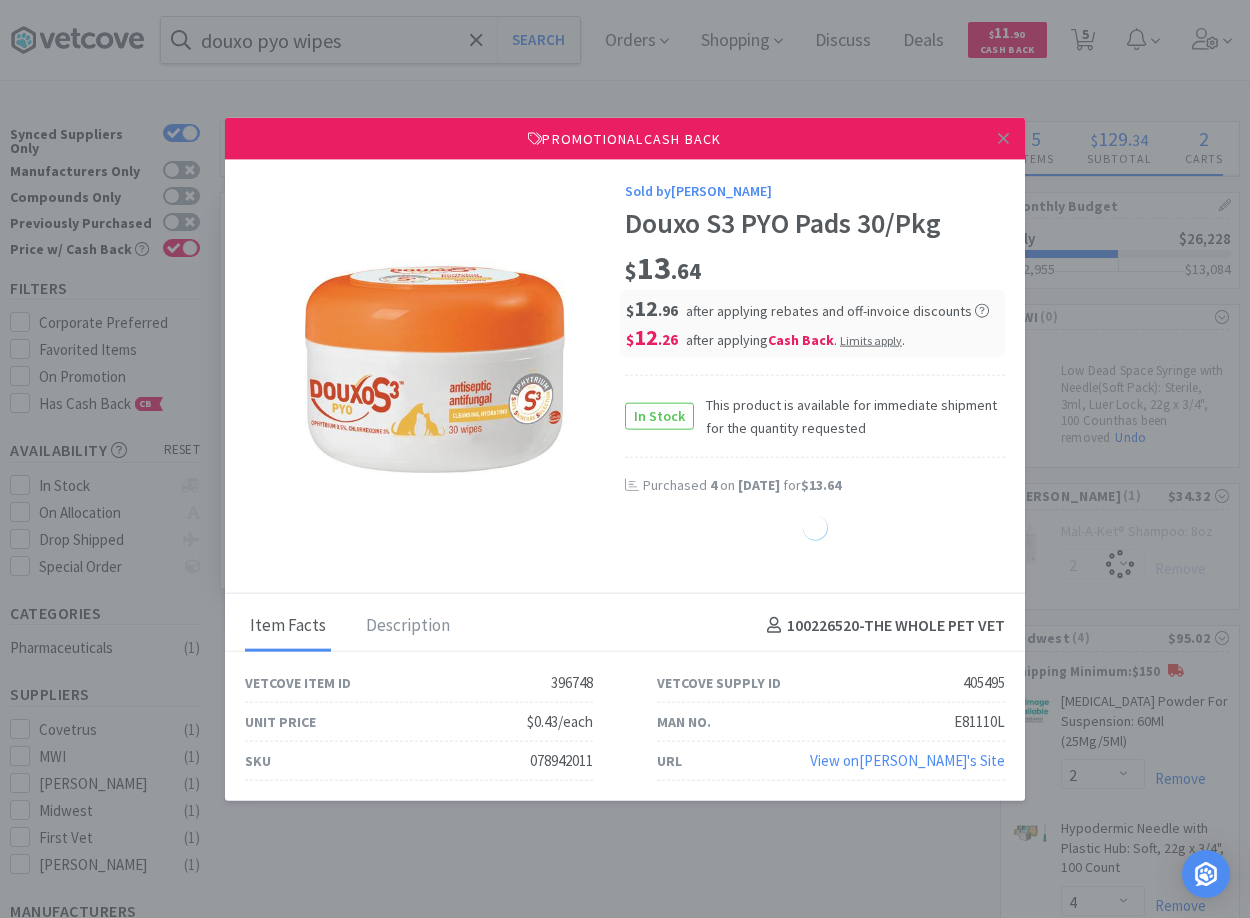 select on "2" 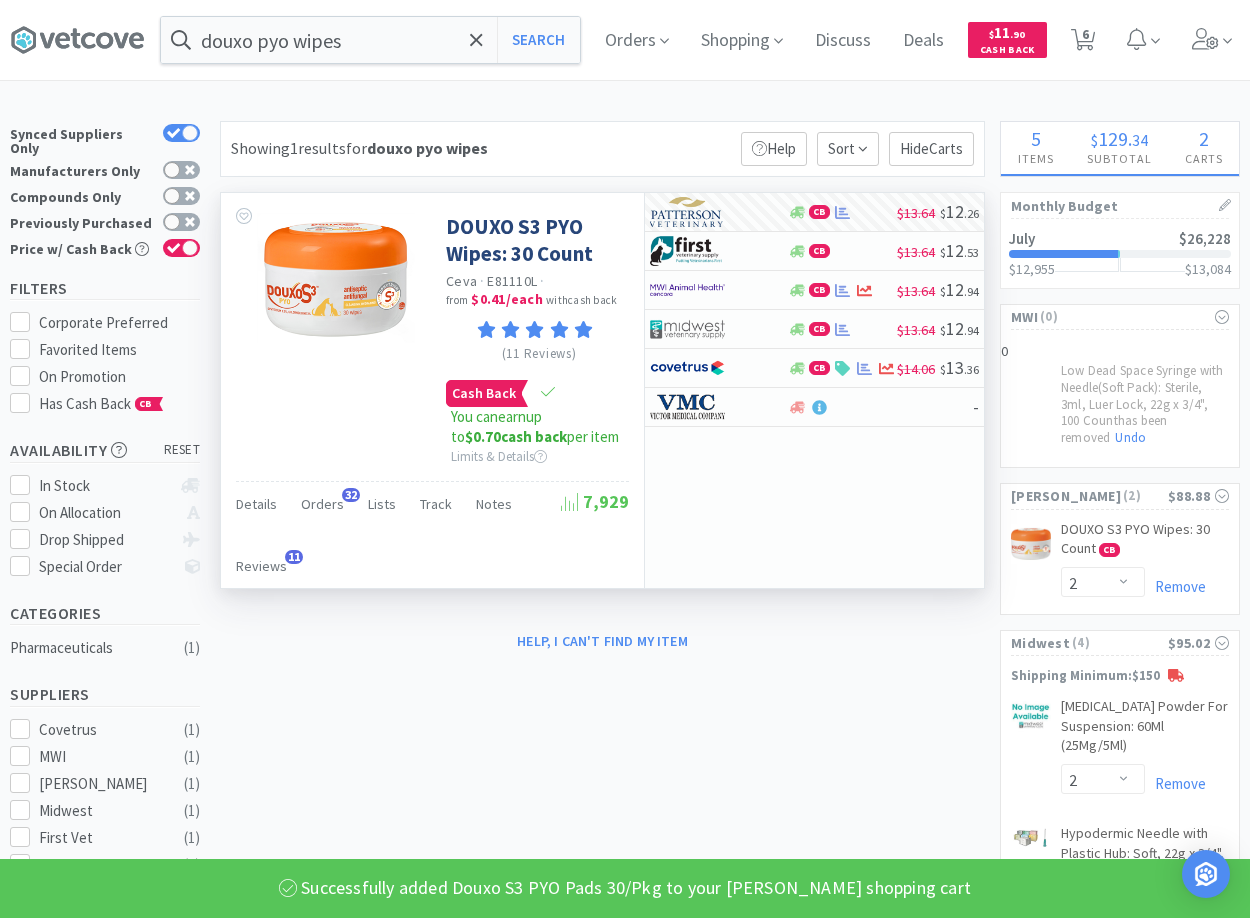 select on "4" 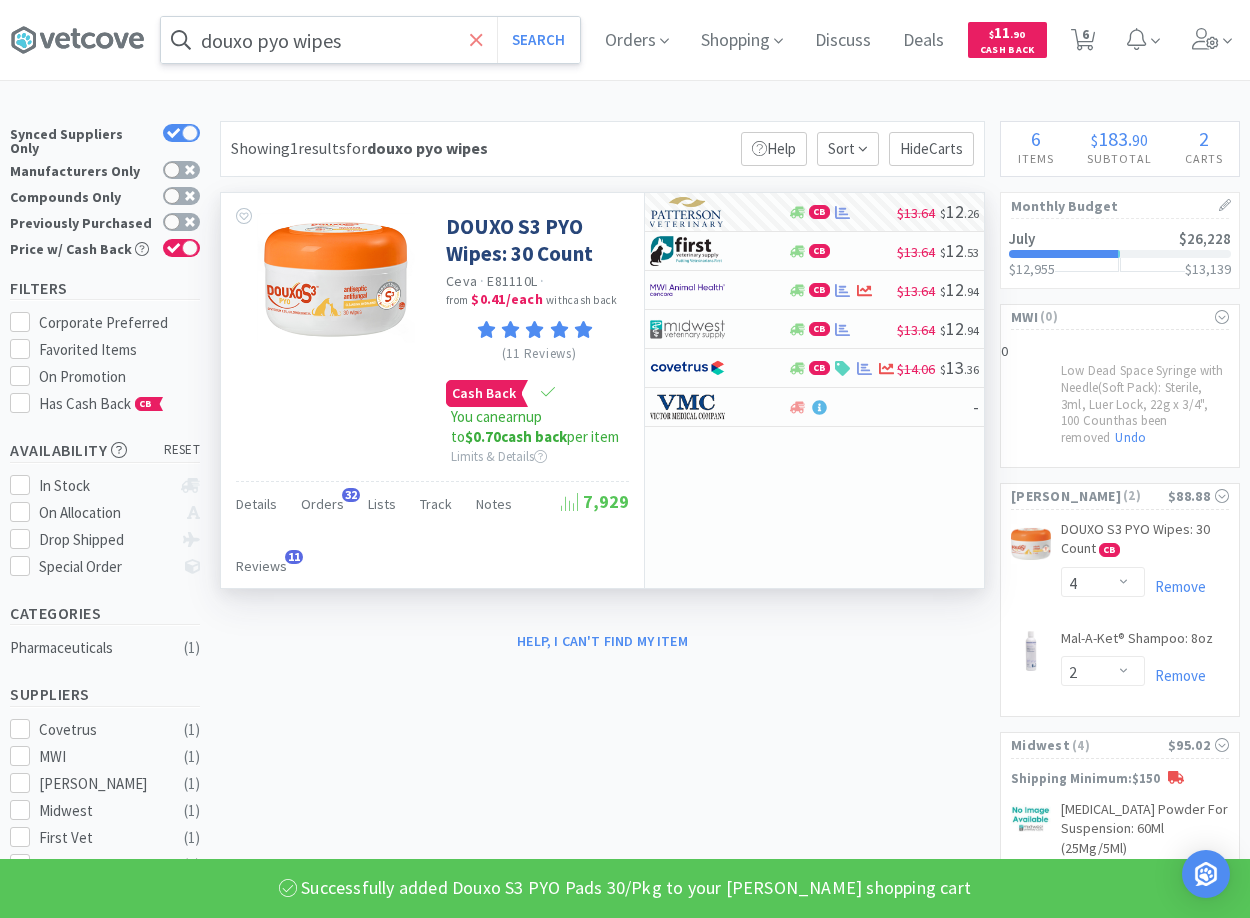 click at bounding box center [476, 40] 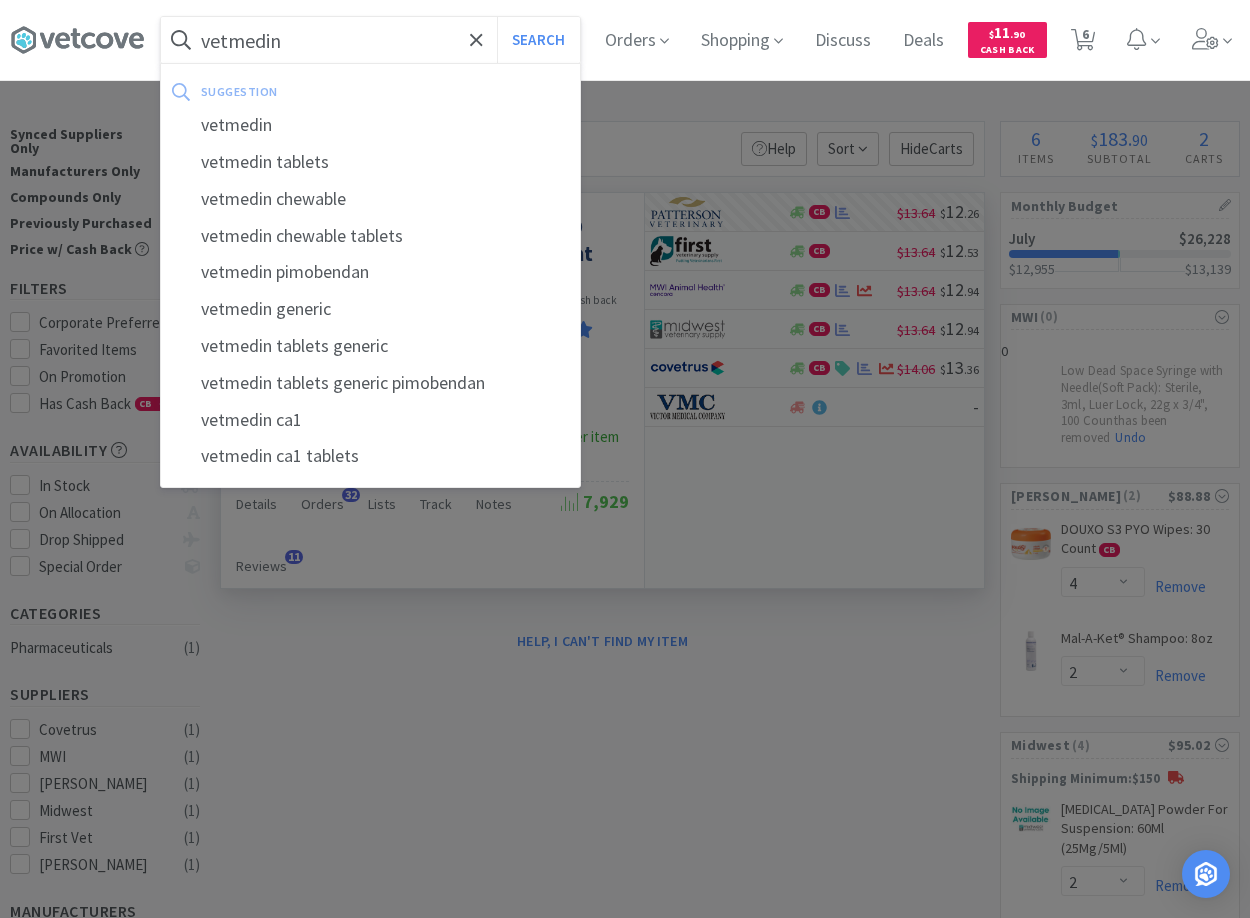 type on "vetmedin" 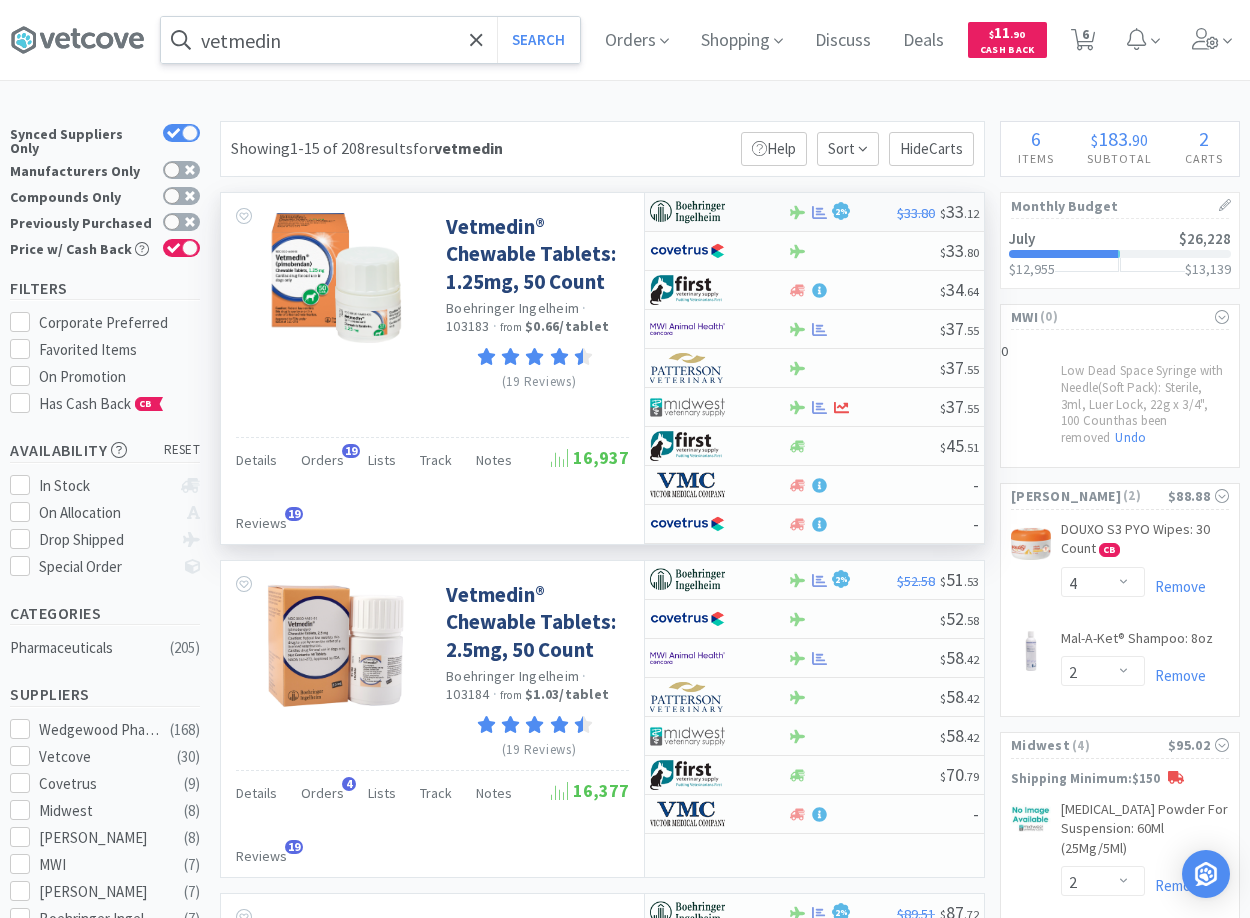 click at bounding box center [718, 212] 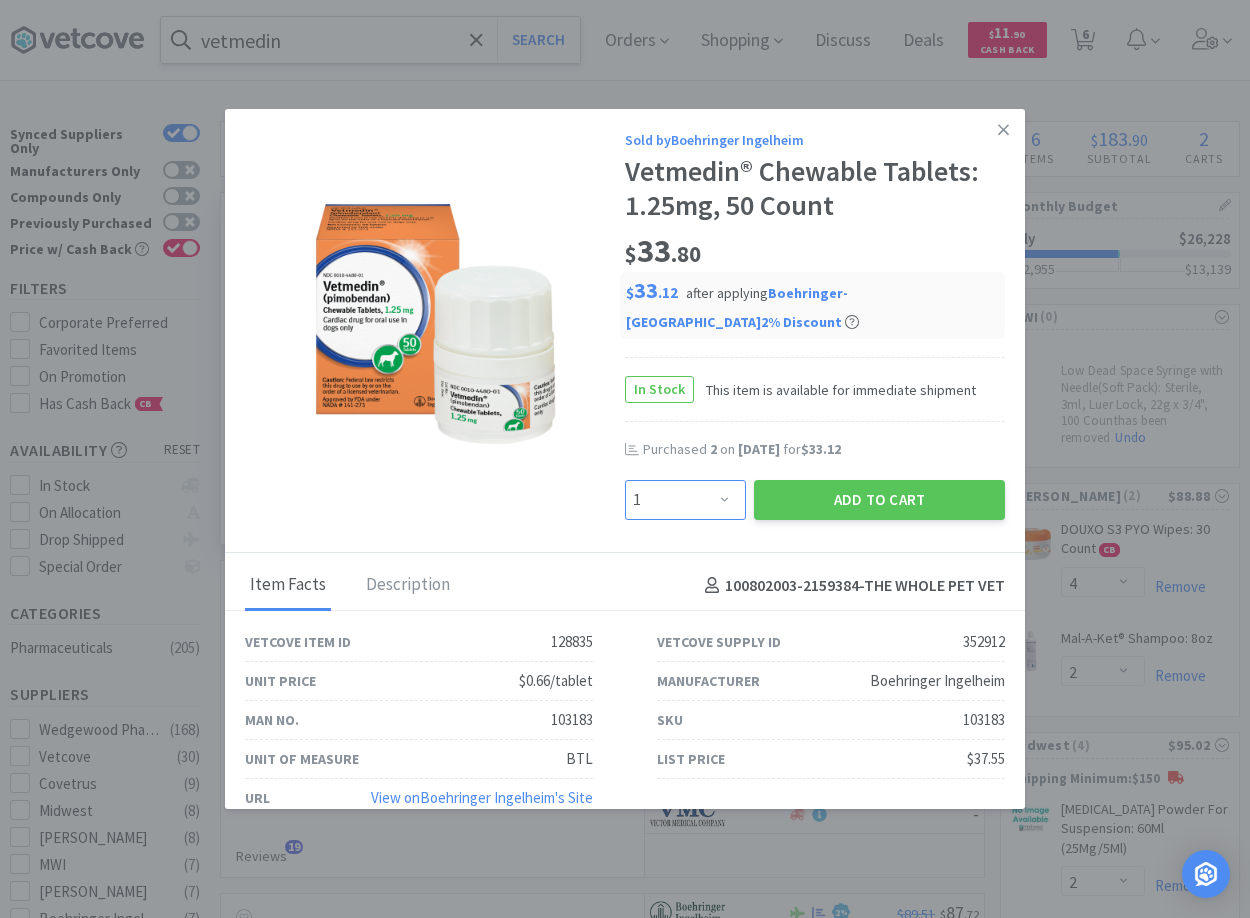 click on "Enter Quantity 1 2 3 4 5 6 7 8 9 10 11 12 13 14 15 16 17 18 19 20 Enter Quantity" at bounding box center (685, 500) 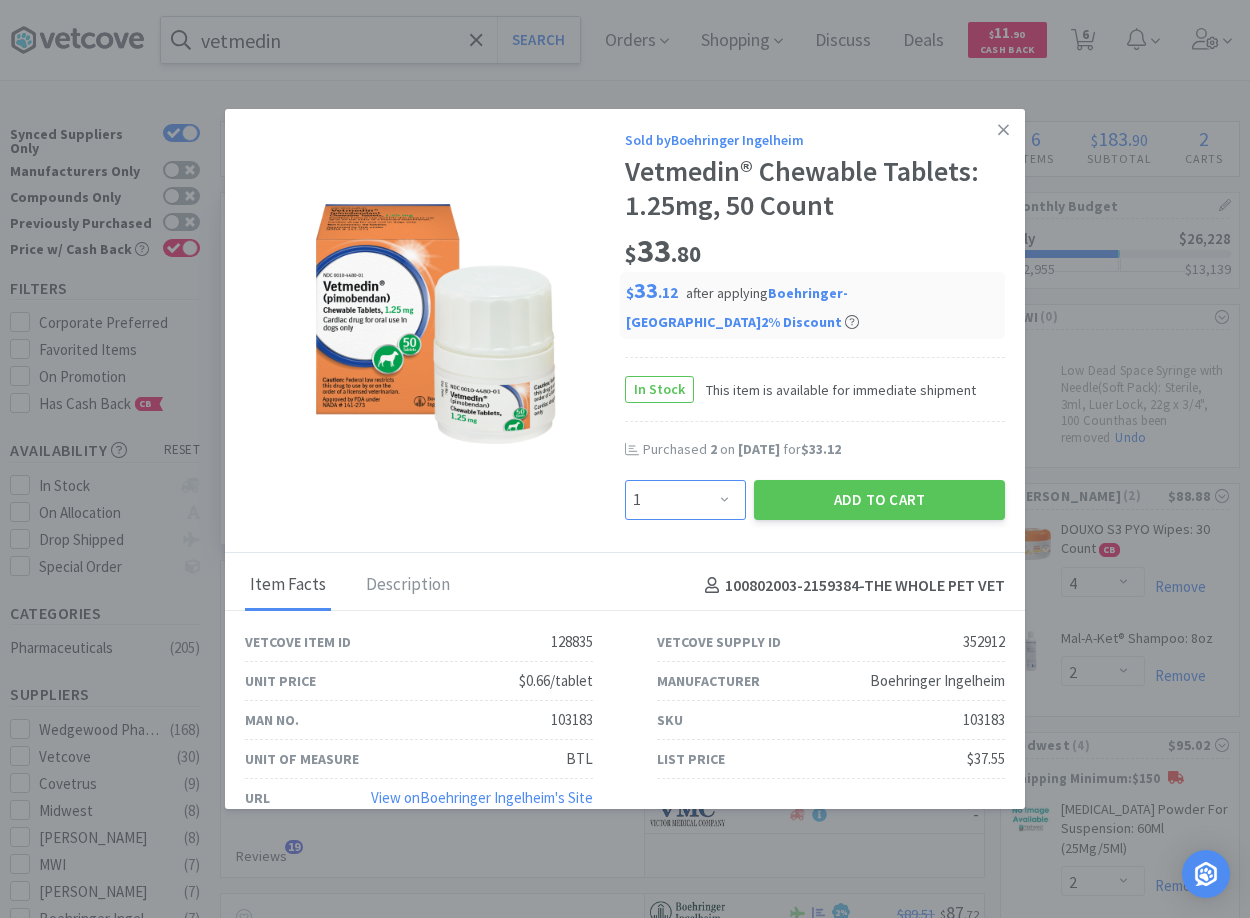 select on "2" 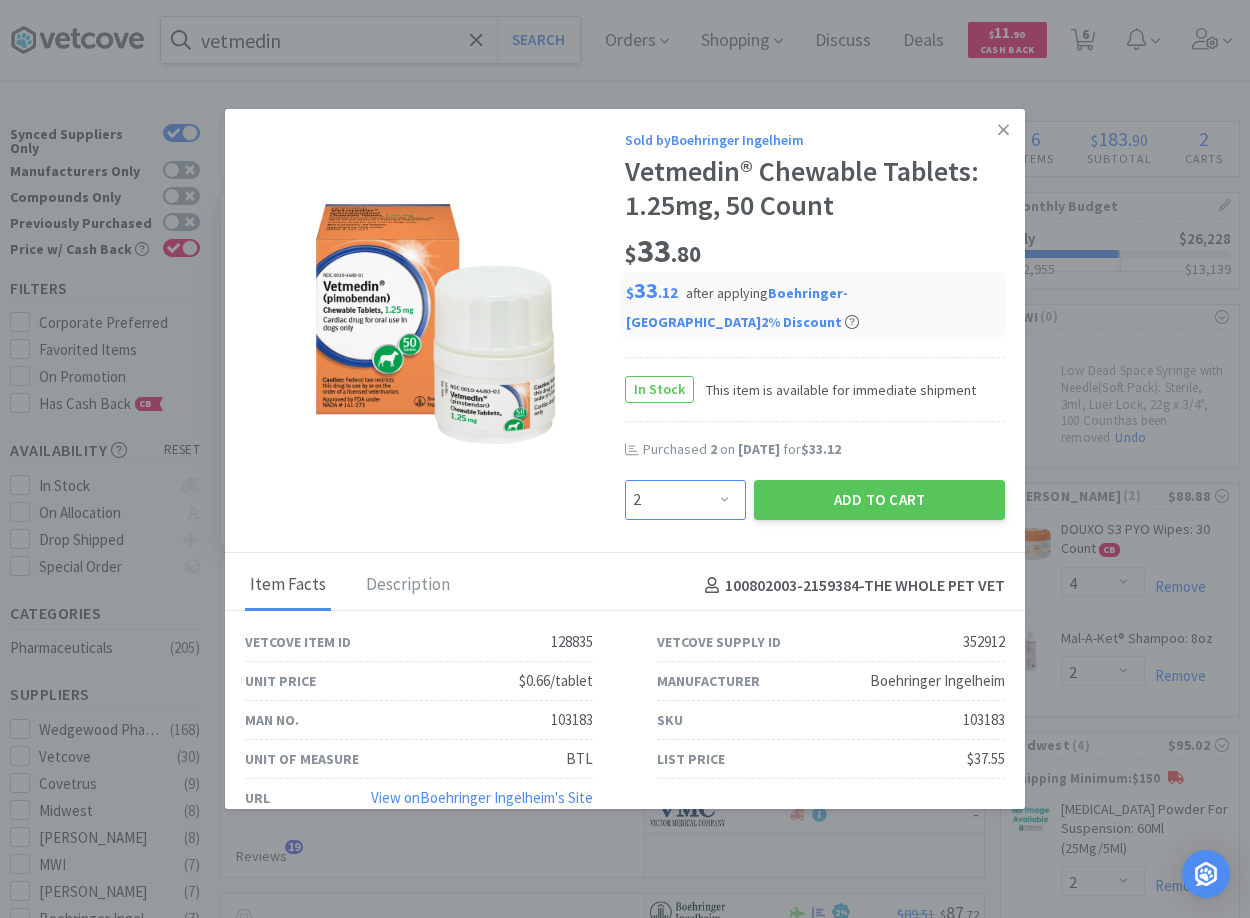 click on "2" at bounding box center [0, 0] 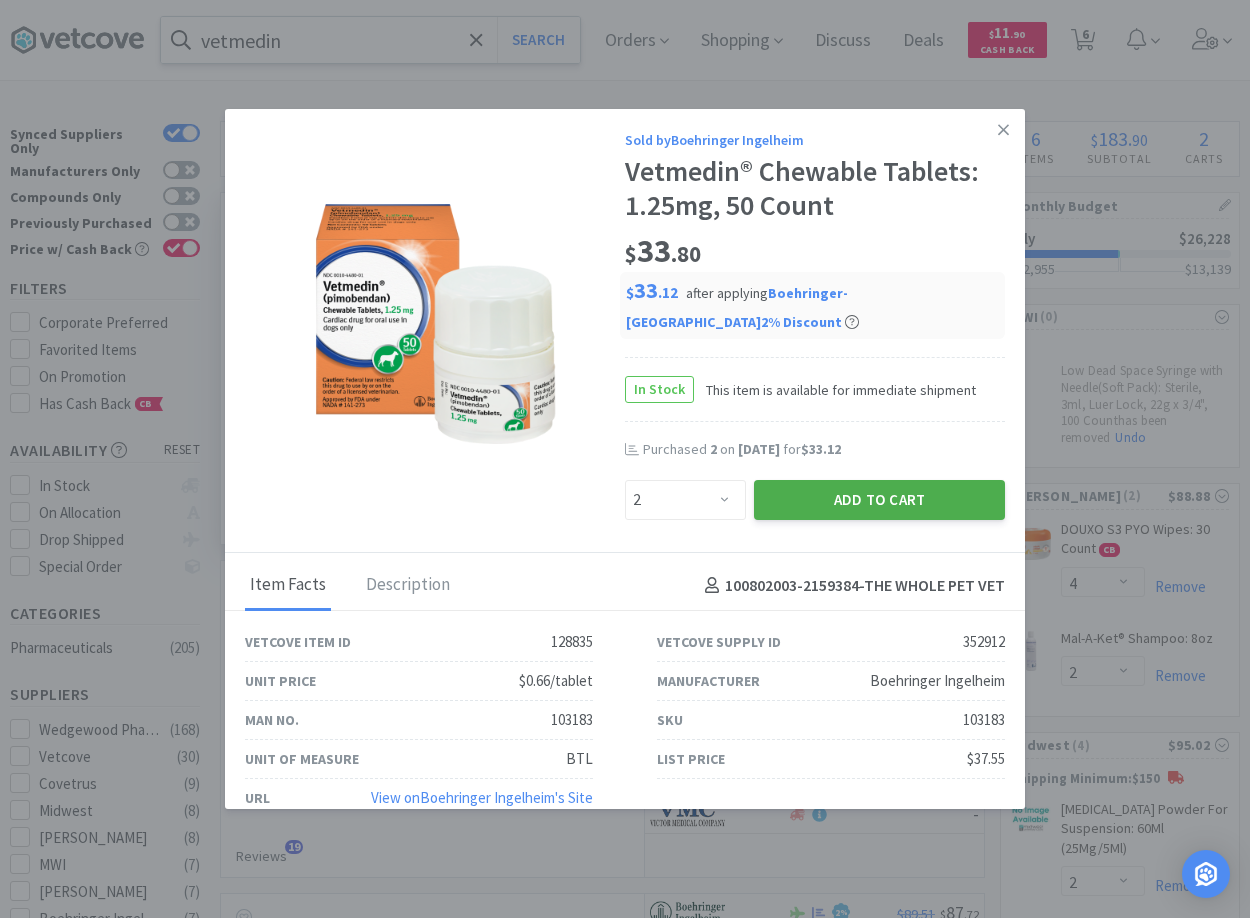 click on "Add to Cart" at bounding box center (879, 500) 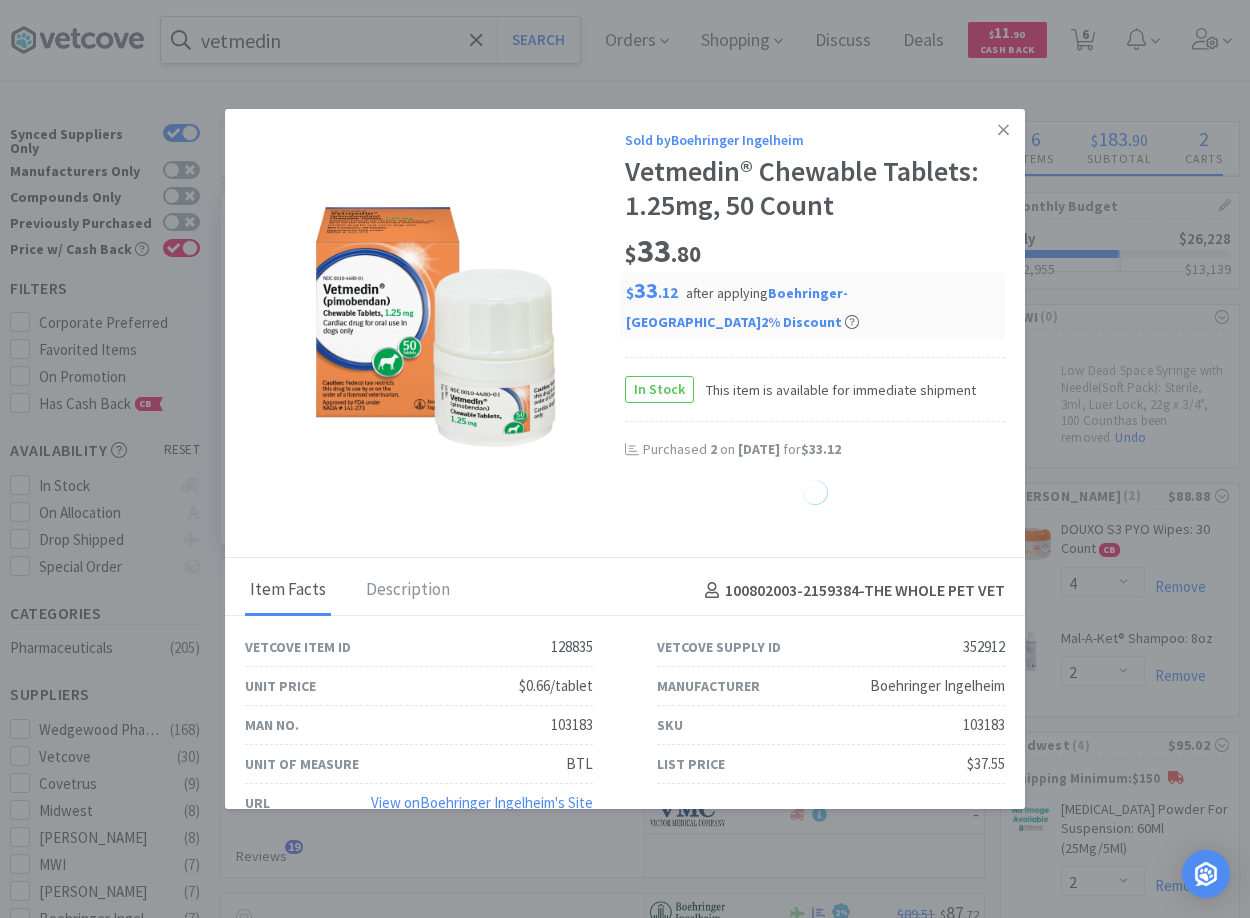 select on "2" 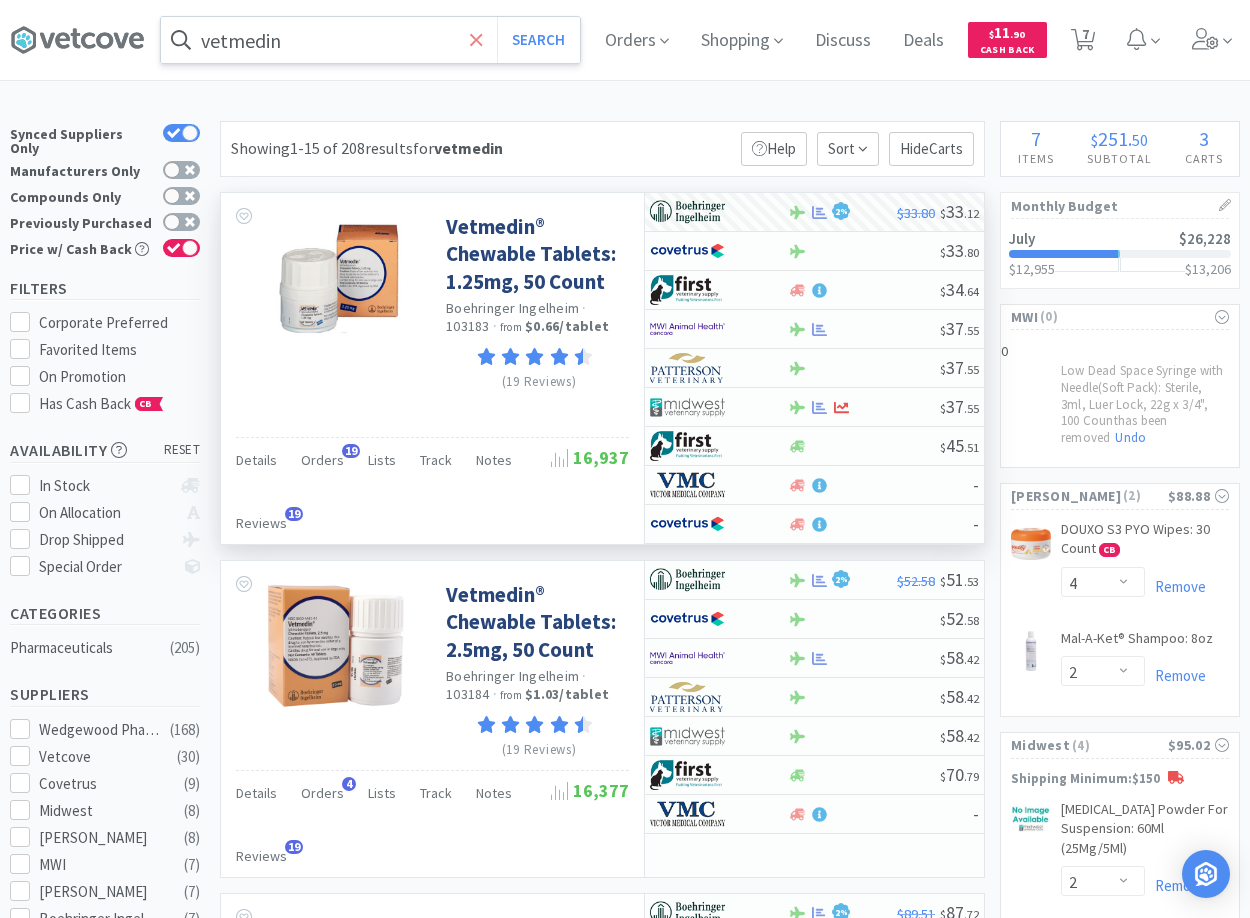 click 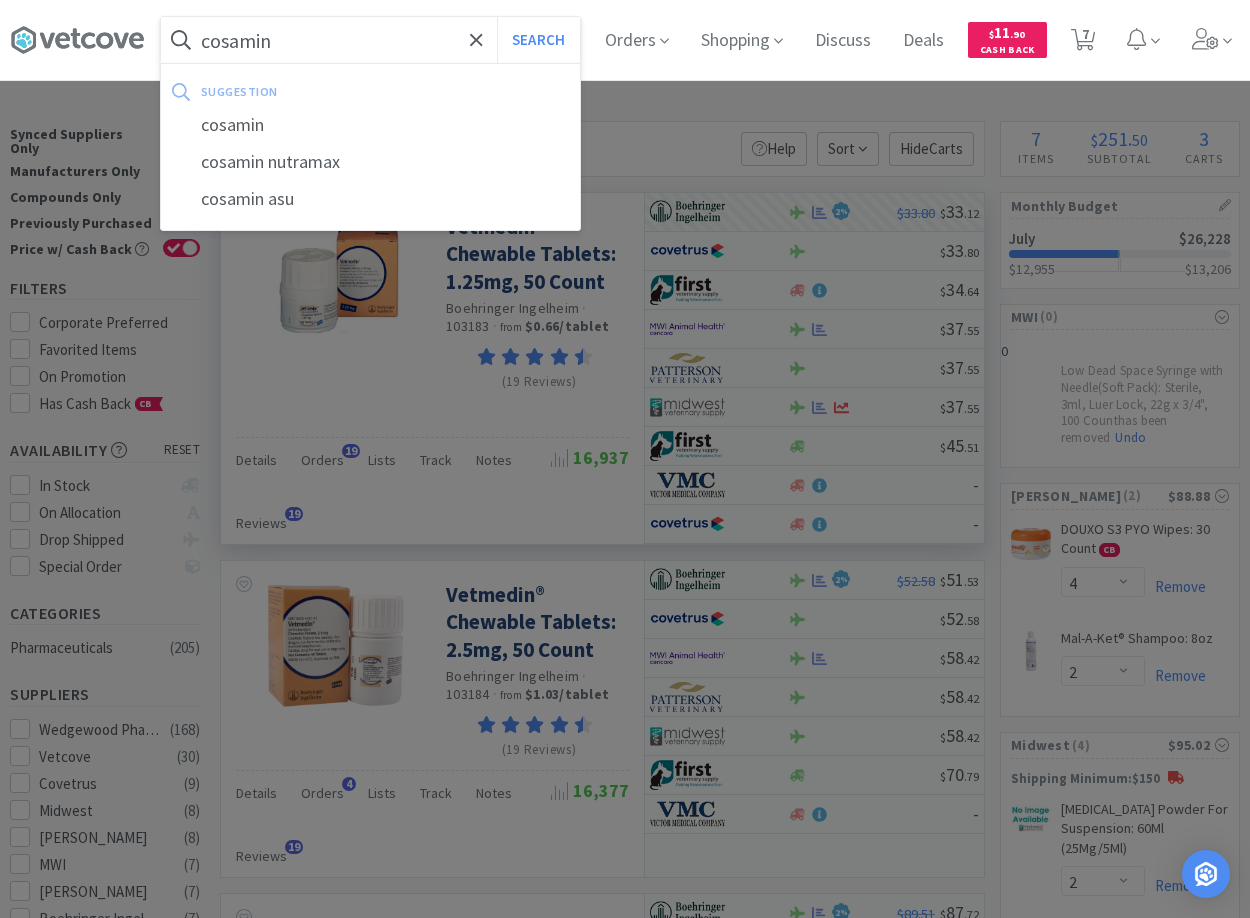type on "cosamin" 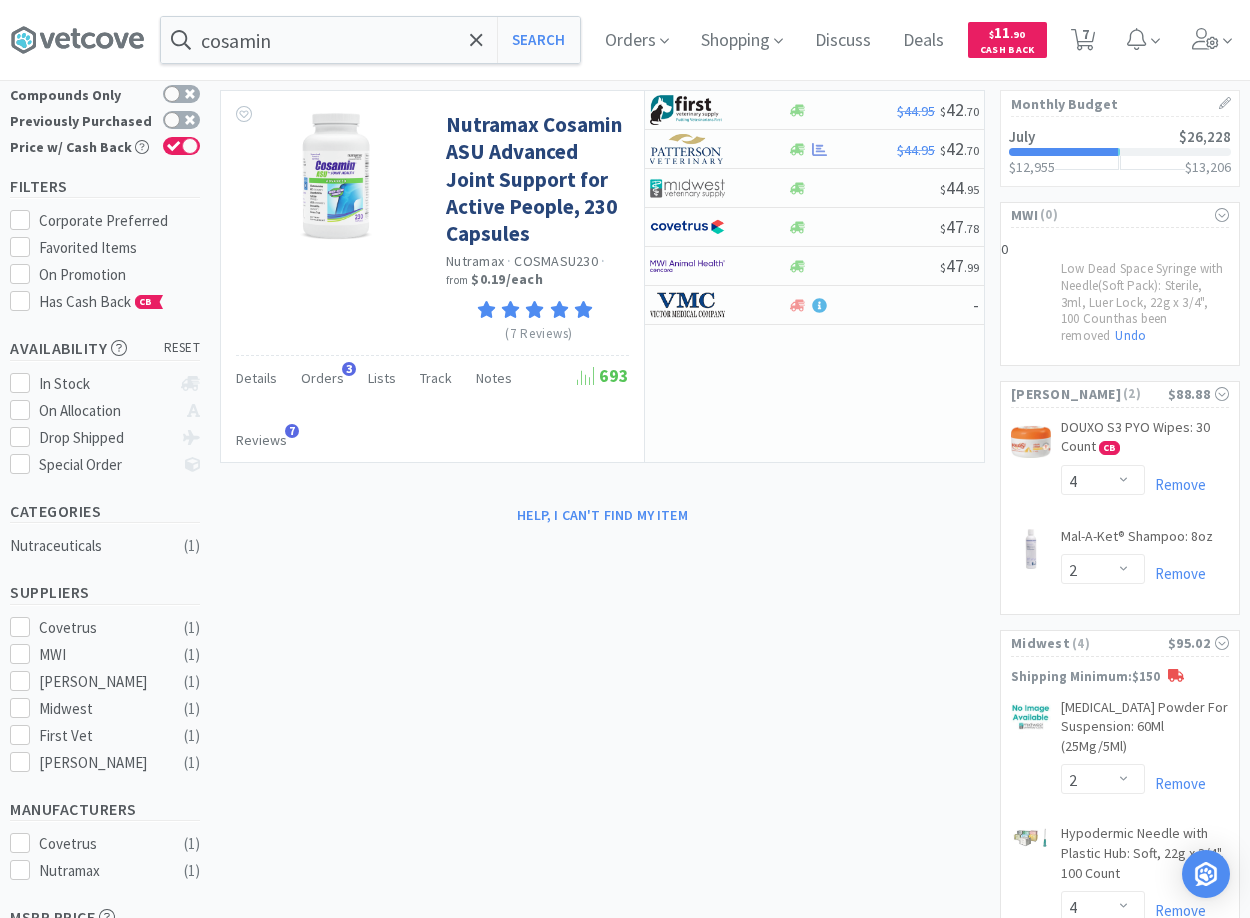 scroll, scrollTop: 0, scrollLeft: 0, axis: both 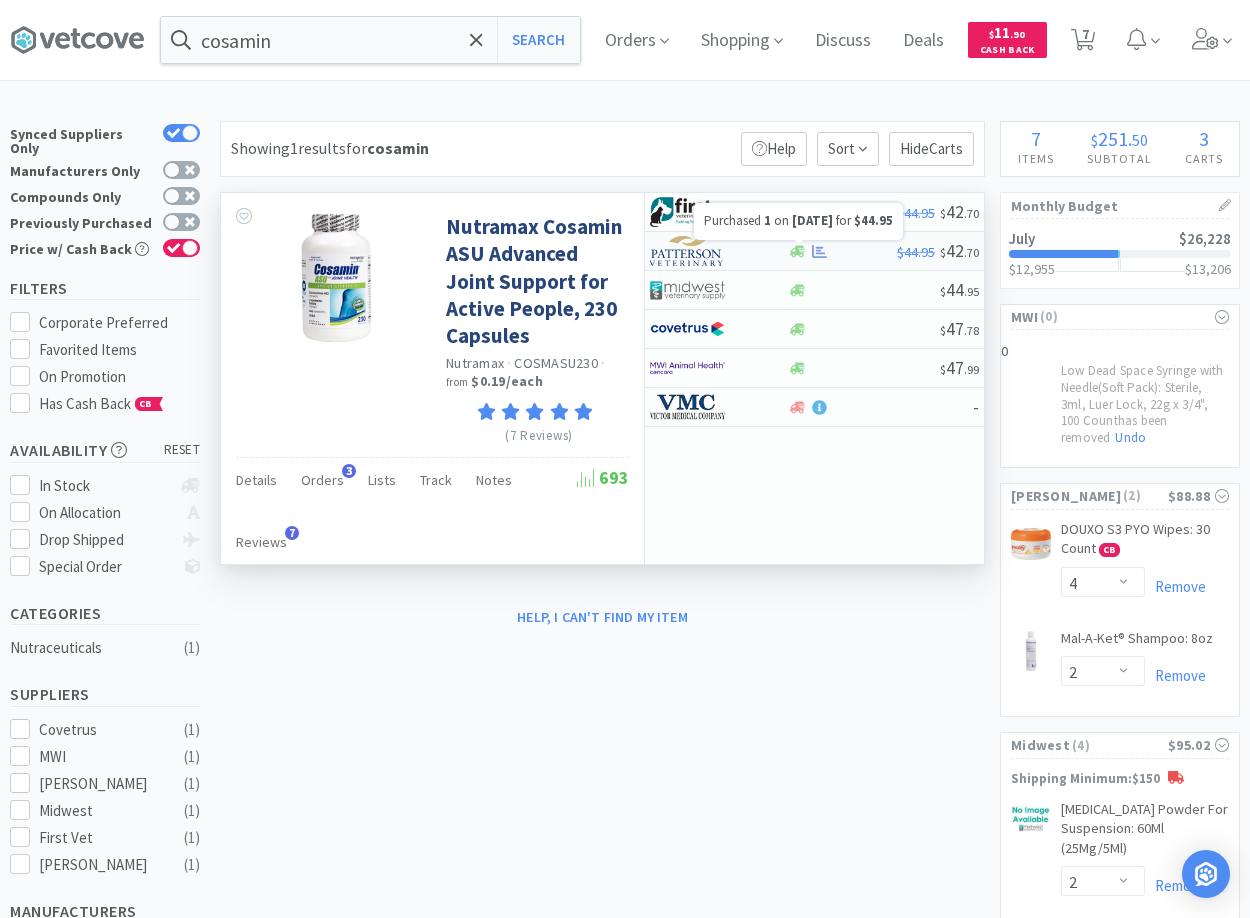 click at bounding box center (842, 251) 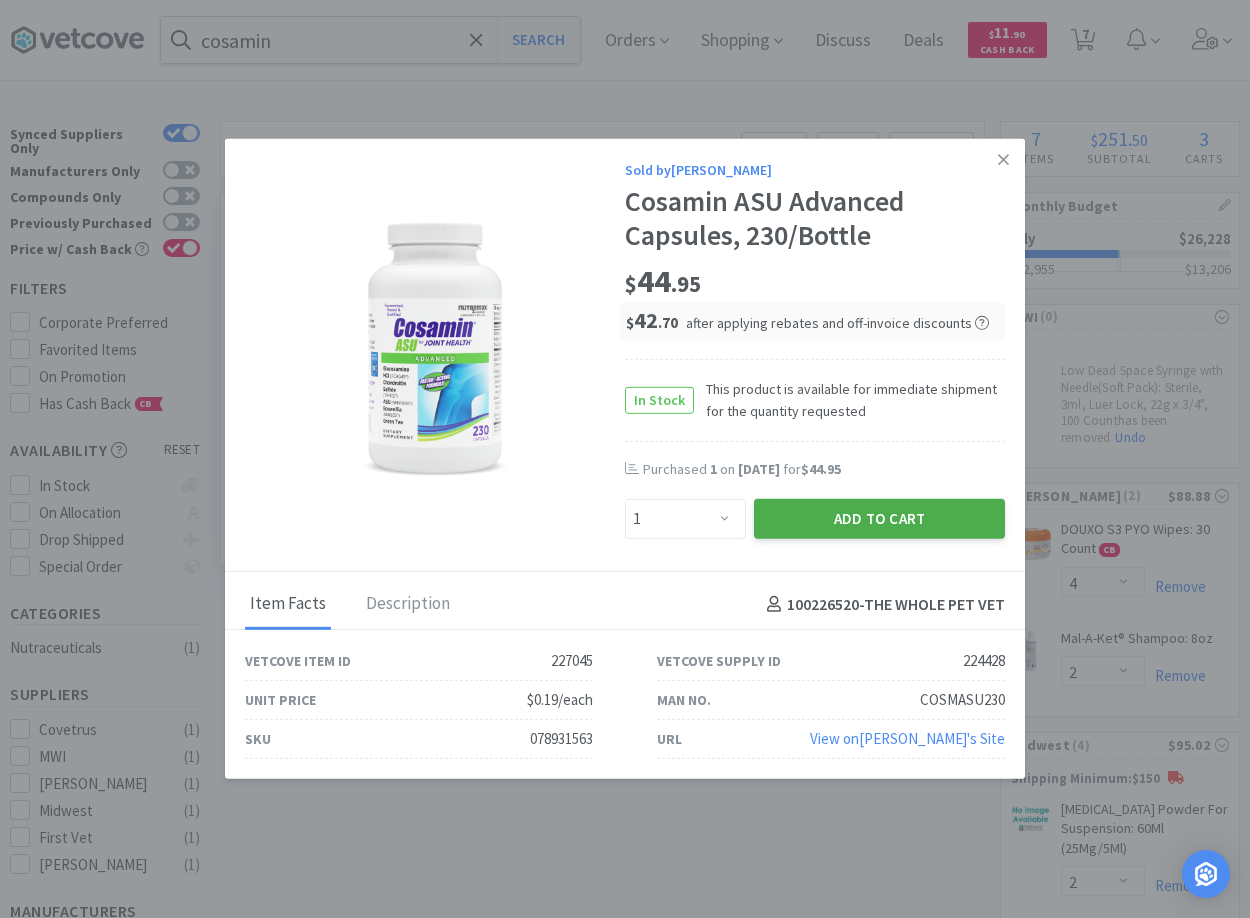 click on "Add to Cart" at bounding box center (879, 519) 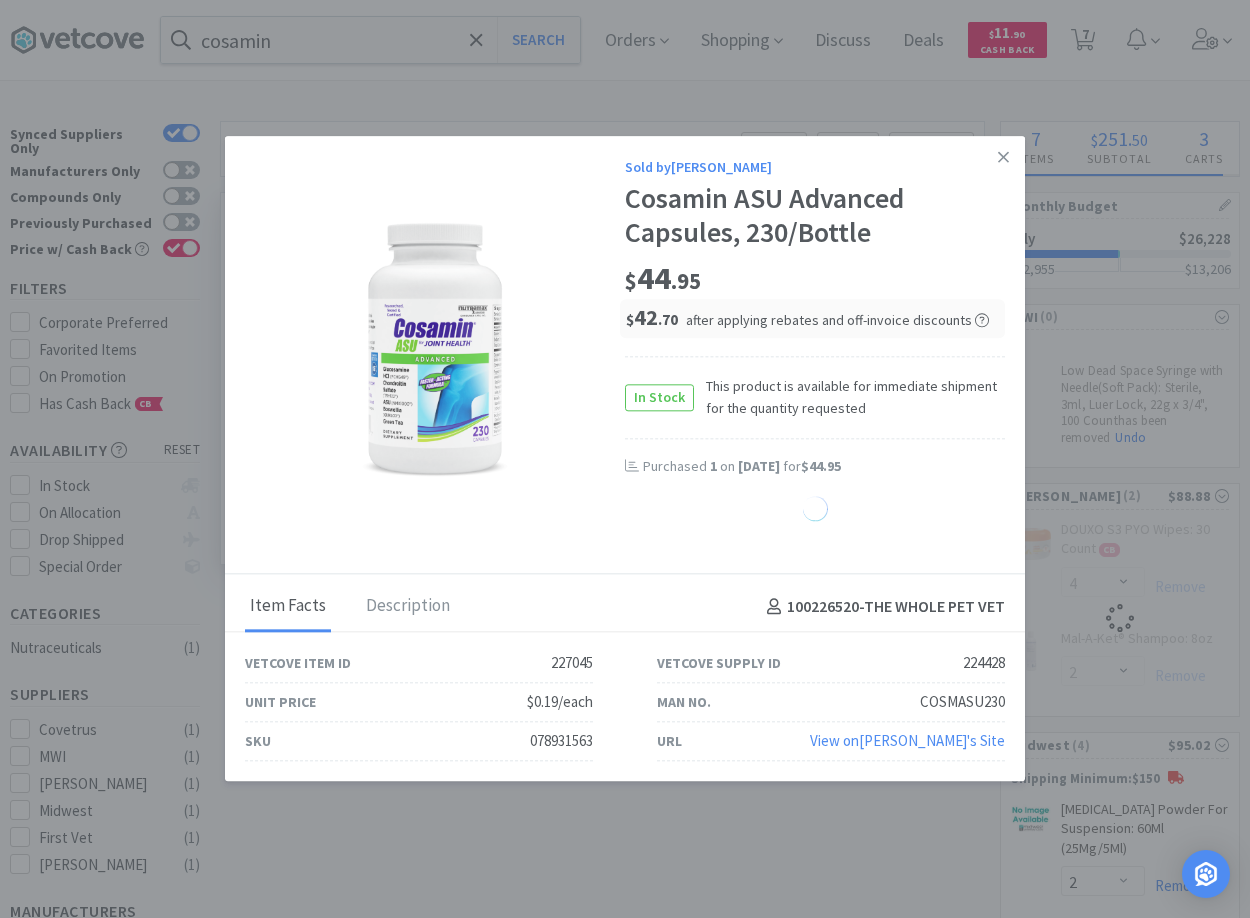 select on "1" 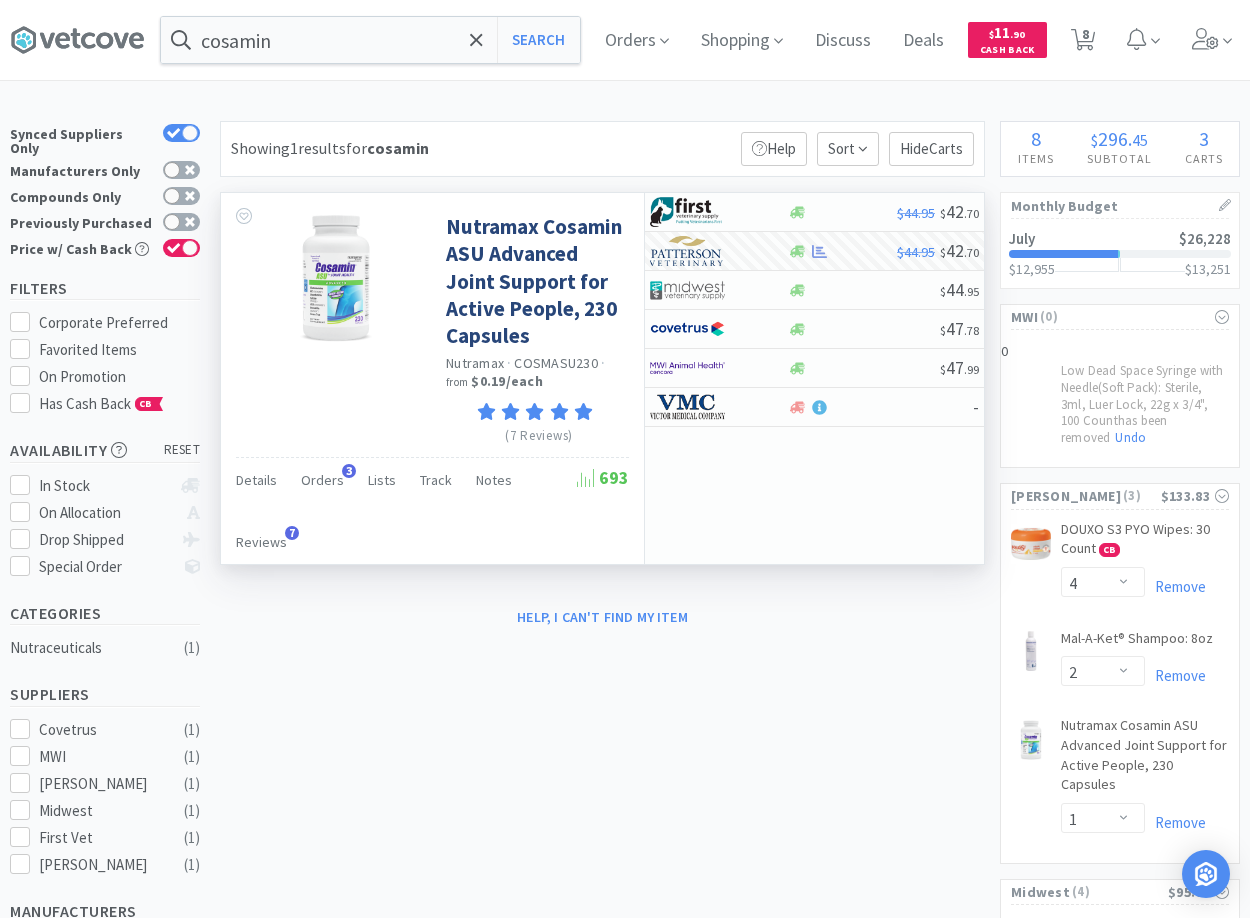 click on "× Filter Results Synced Suppliers Only     Manufacturers Only     Compounds Only     Previously Purchased     Price w/ Cash Back     Filters   Corporate Preferred   Favorited Items   On Promotion   Has Cash Back  CB Availability    reset In Stock     On Allocation     Drop Shipped     Special Order     Categories Nutraceuticals ( 1 ) Suppliers   Covetrus ( 1 )   MWI ( 1 )   Patterson ( 1 )   Midwest ( 1 )   First Vet ( 1 )   Victor ( 1 ) Manufacturers   Covetrus ( 1 )   Nutramax ( 1 ) MSRP Price   $41 $50 Have any questions? Start a Live Chat Showing  1  results  for  cosamin     Filters  Help Sort   Hide  Carts Nutramax Cosamin ASU Advanced Joint Support for Active People, 230 Capsules Nutramax · COSMASU230 · from     $0.19 / each   (7 Reviews)     Details     Orders 3     Lists     Track     Notes     Reviews 7     693 $44.95 $ 42 . 70 $44.95 $ 42 . 70 $ 44 . 95 $ 47 . 78 $ 47 . 99 - Help, I can't find my item 8 Items $ 296 . 45 Subtotal 3 Carts View Cart & Checkout Monthly Budget July $26,228 $12,955 $" at bounding box center [625, 875] 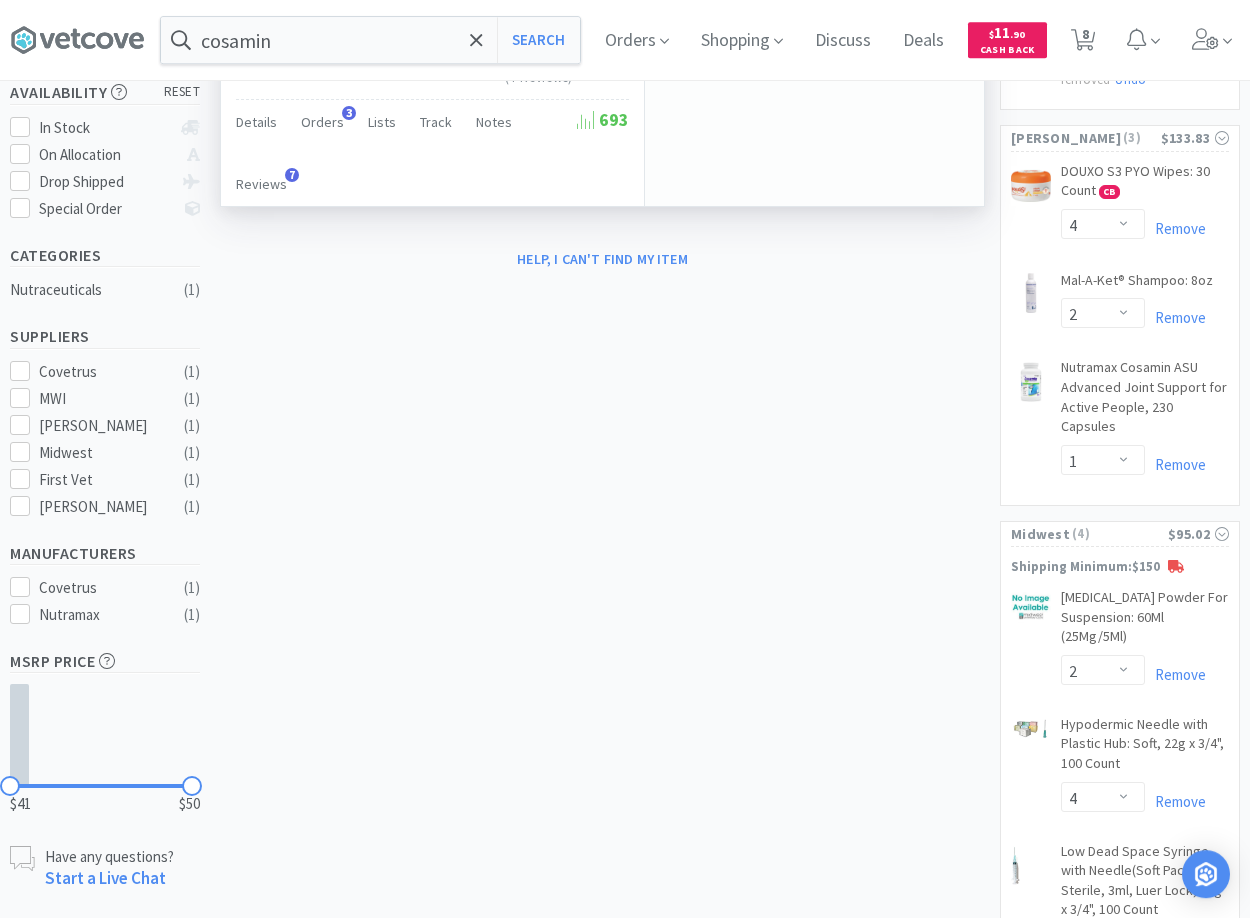 scroll, scrollTop: 408, scrollLeft: 0, axis: vertical 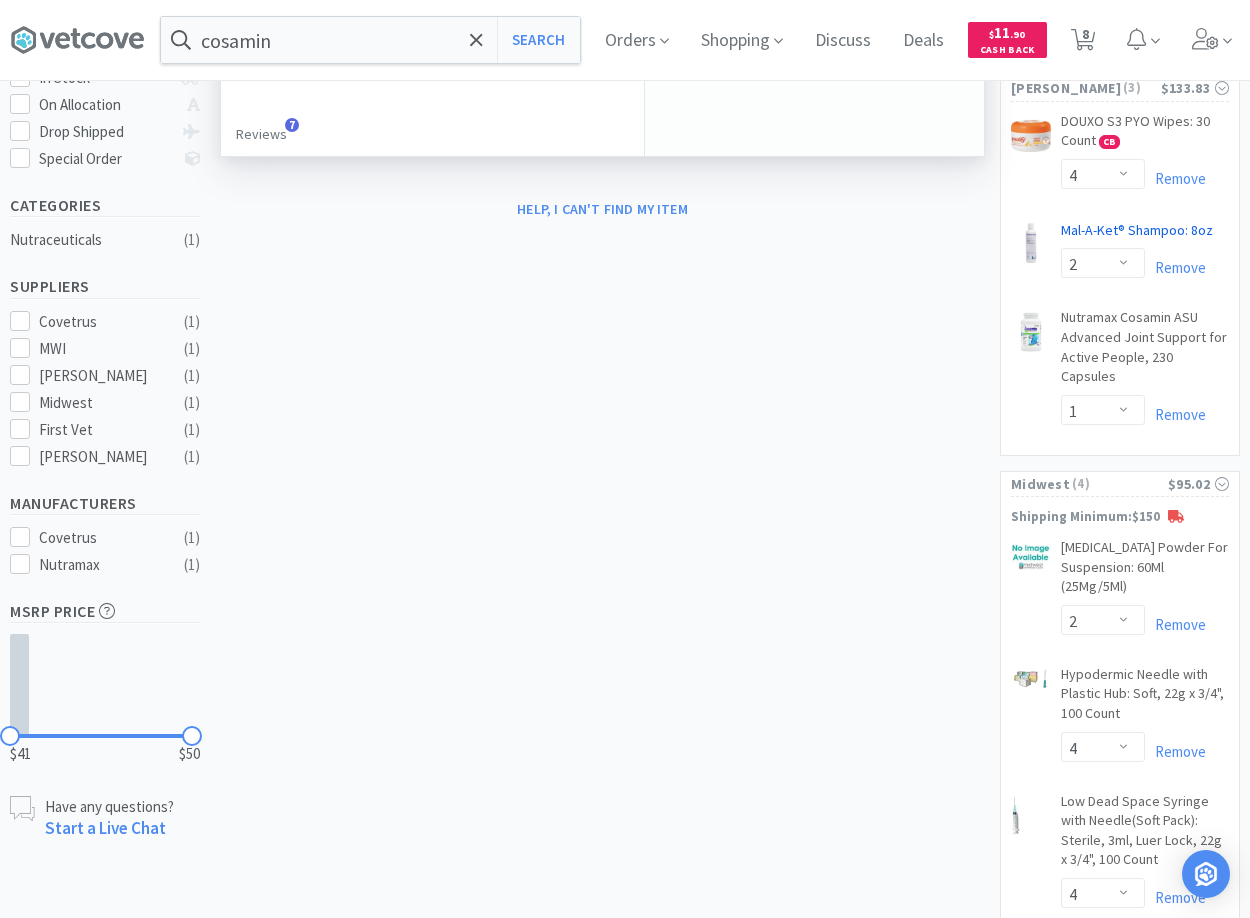 click on "Mal-A-Ket® Shampoo: 8oz     CB" at bounding box center [1137, 235] 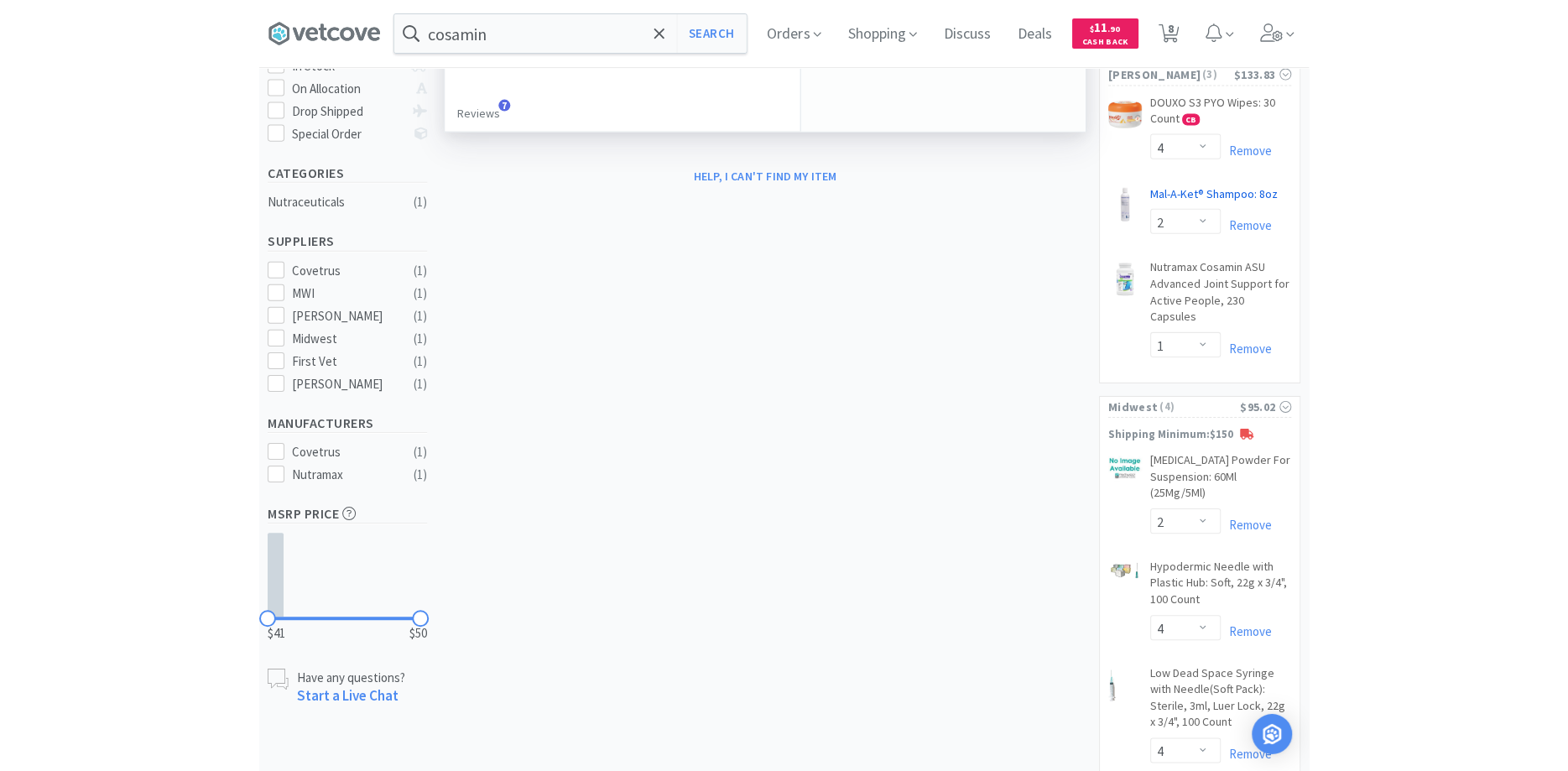 scroll, scrollTop: 0, scrollLeft: 0, axis: both 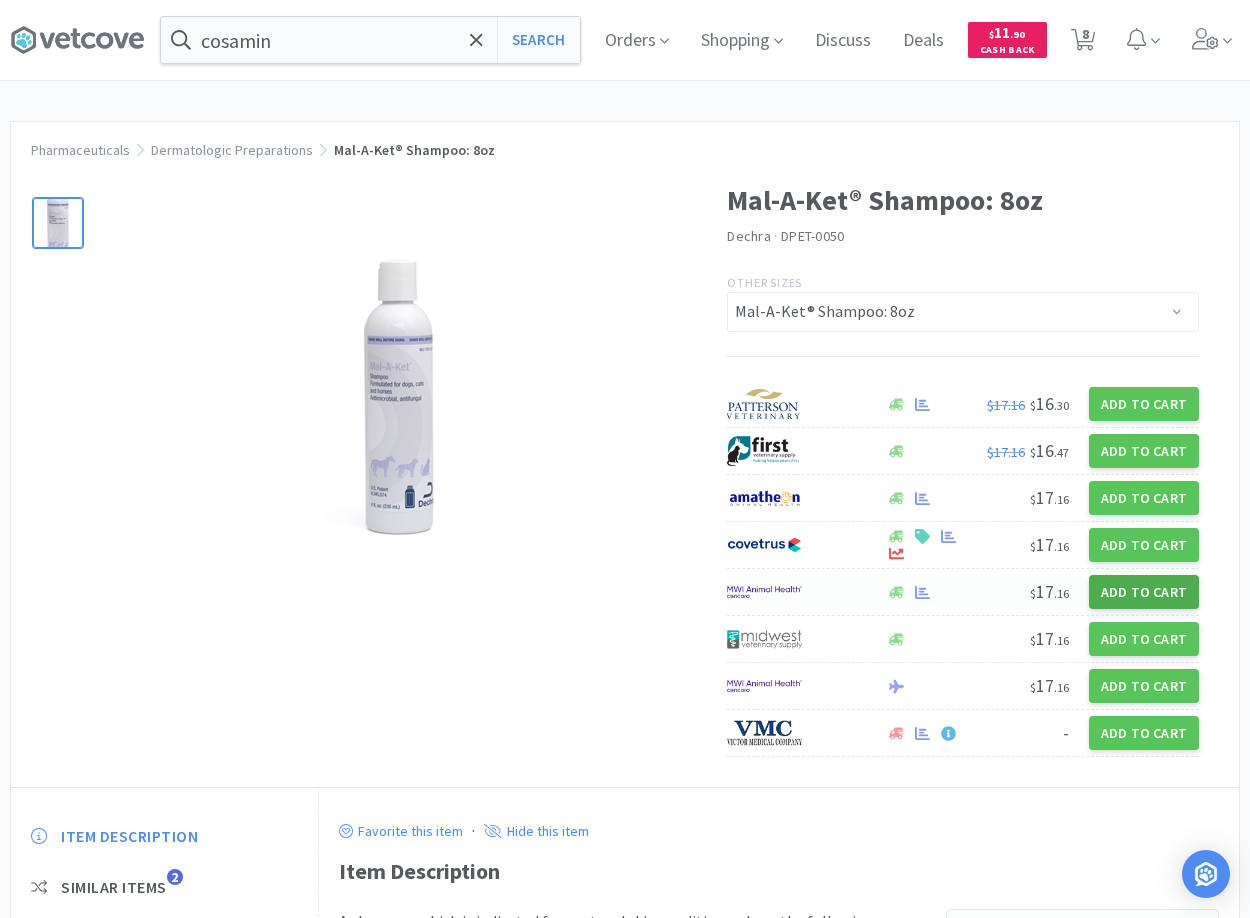 click on "Add to Cart" at bounding box center (1144, 592) 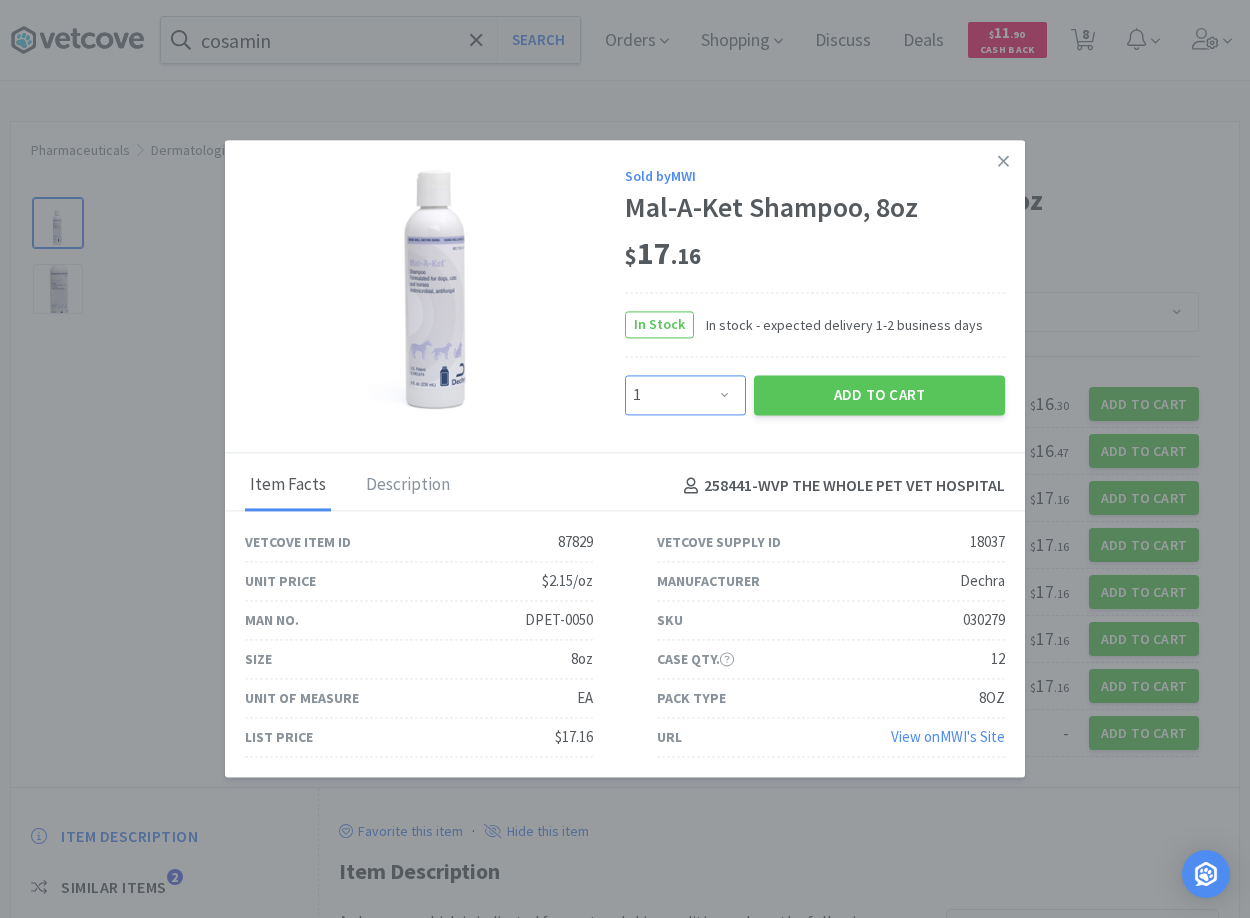click on "Enter Quantity 1 2 3 4 5 6 7 8 9 10 11 12 13 14 15 16 17 18 19 20 Enter Quantity" at bounding box center (685, 396) 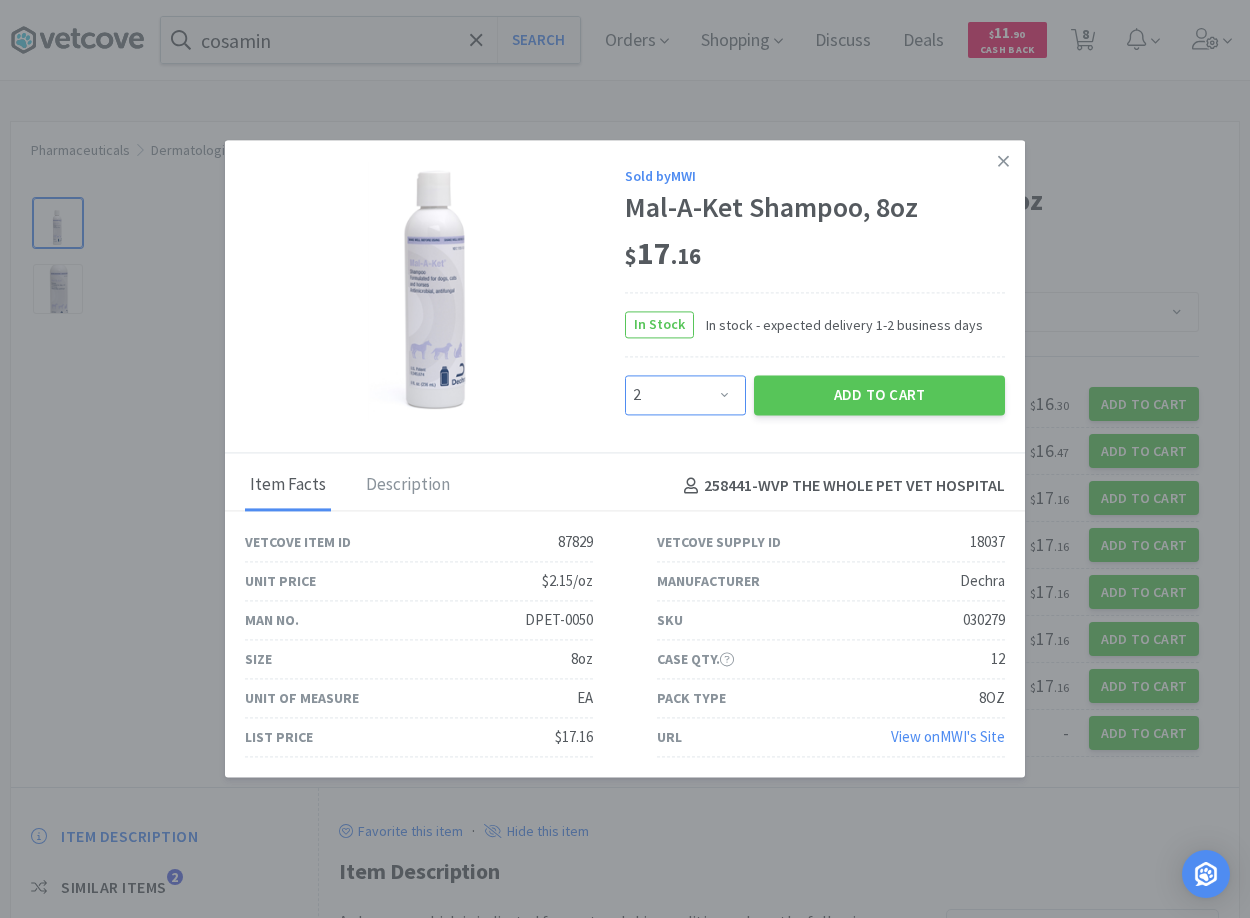 click on "2" at bounding box center (0, 0) 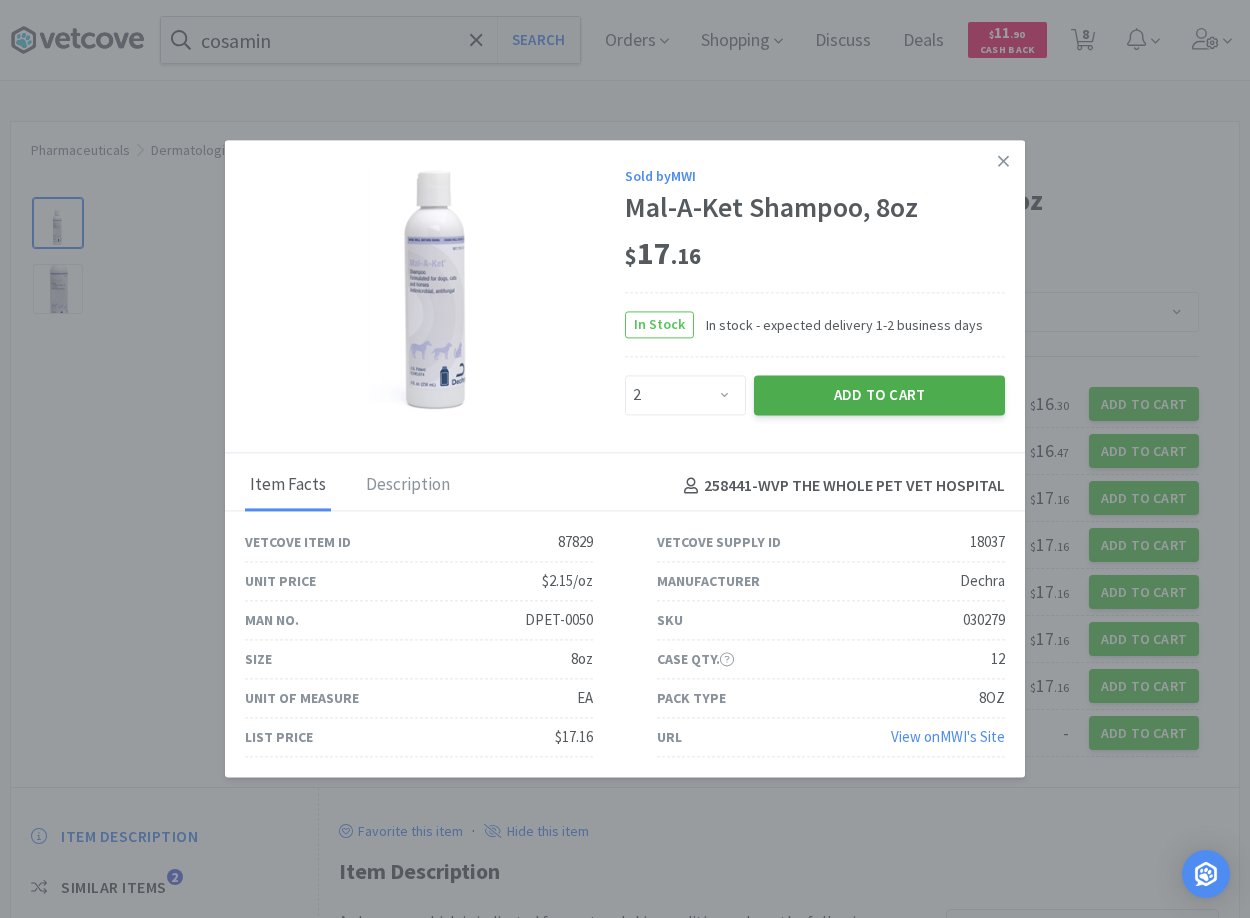 click on "Add to Cart" at bounding box center [879, 396] 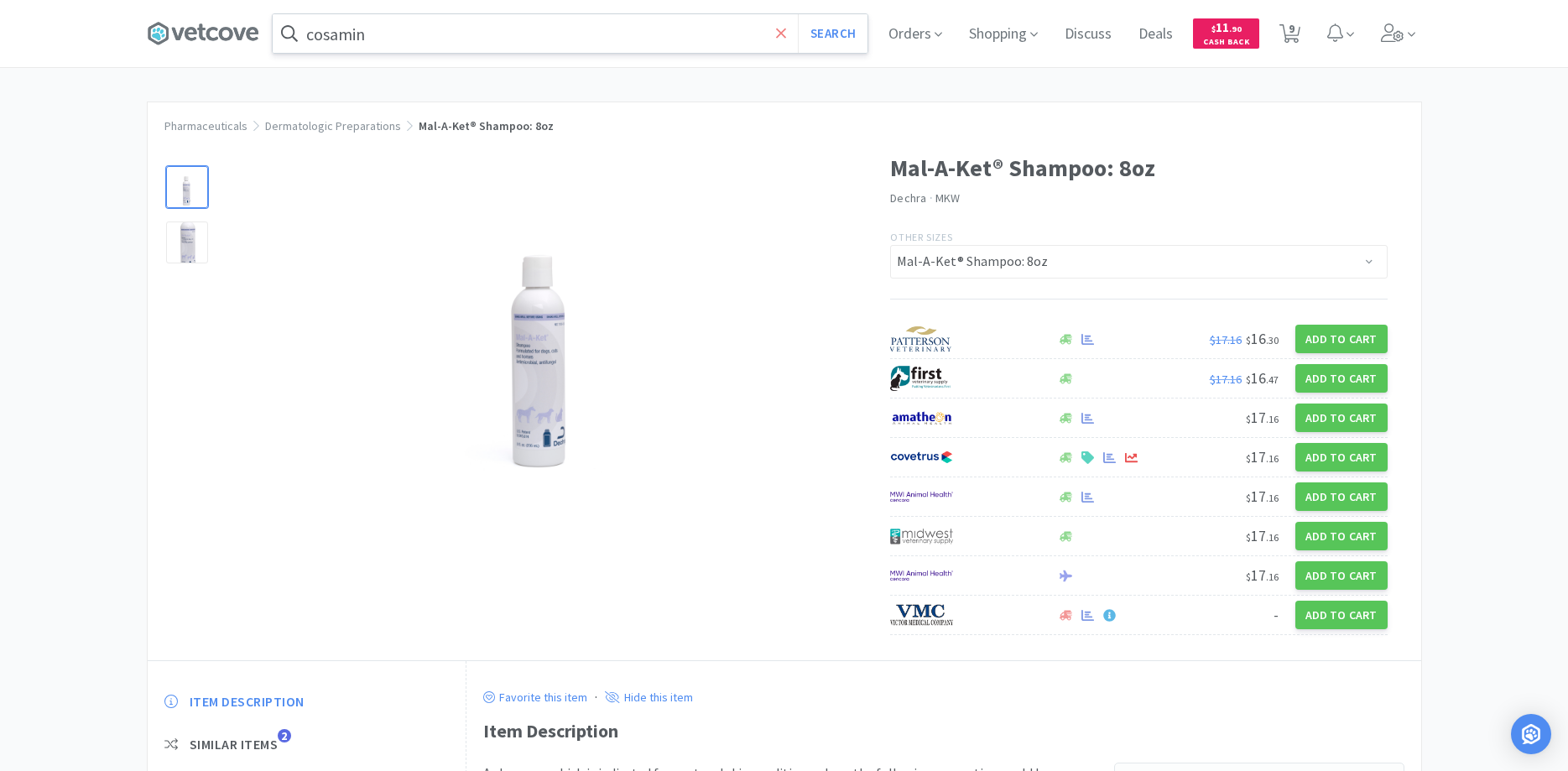 click 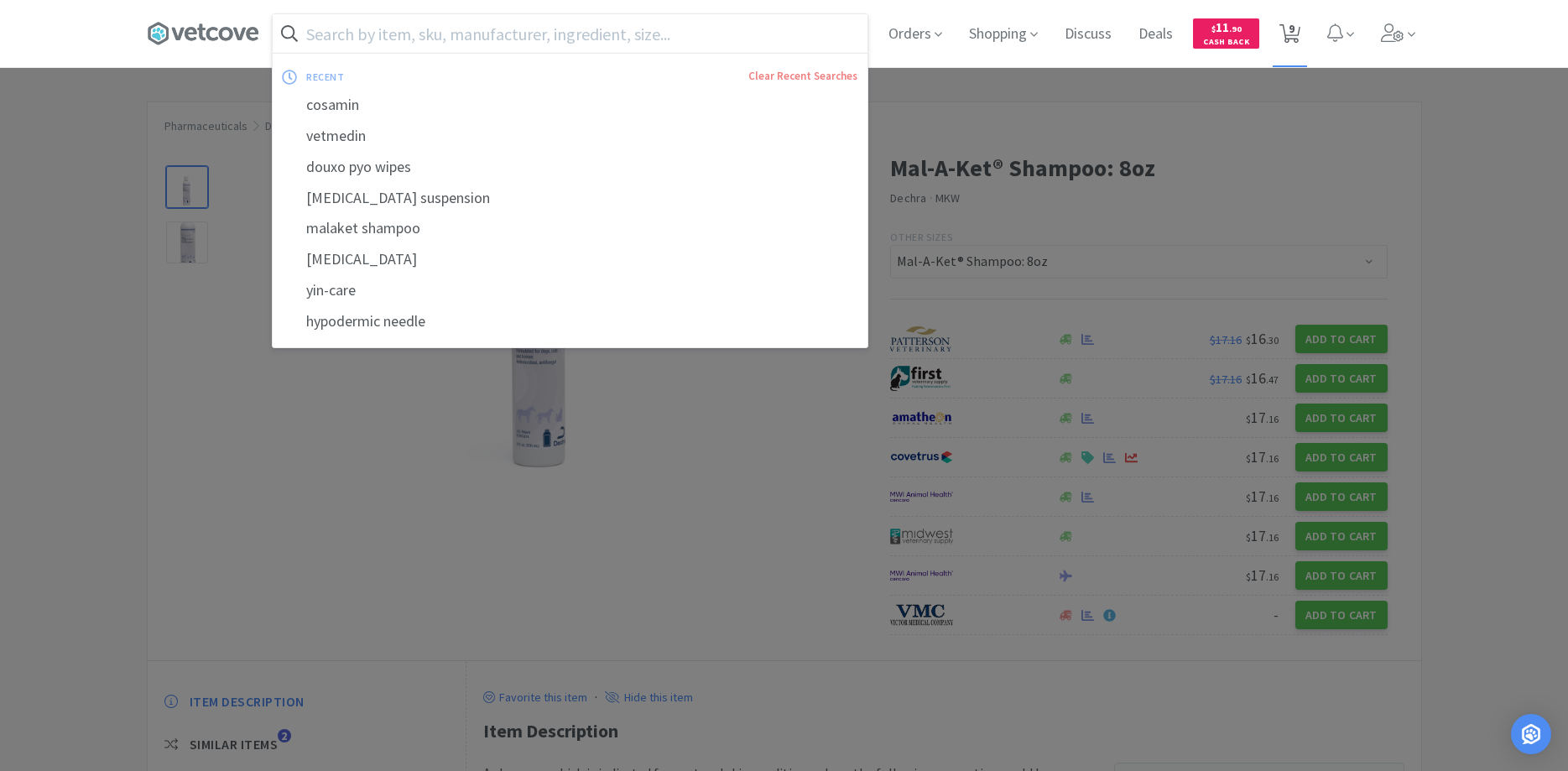 click 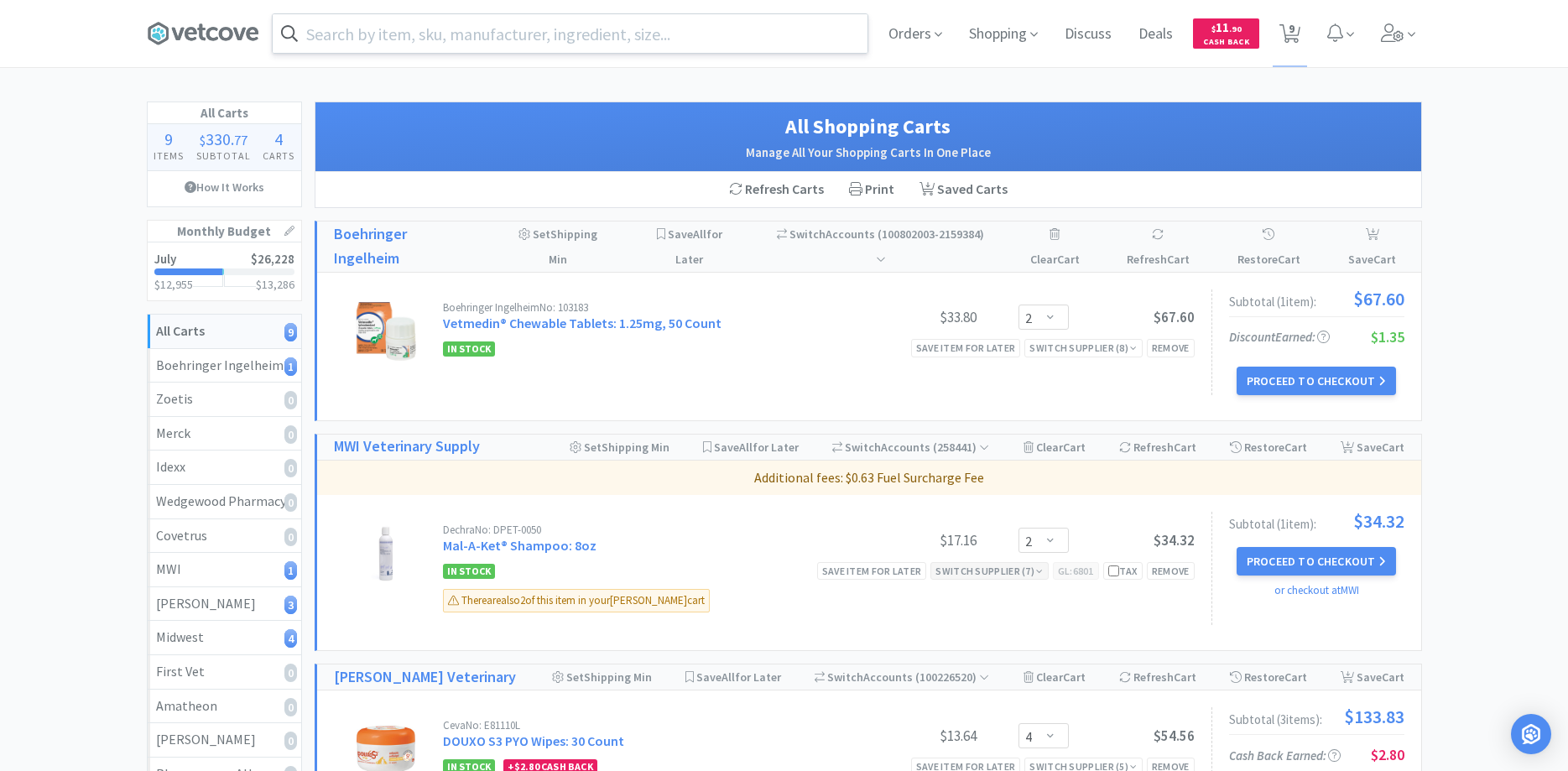 click on "Switch Supplier ( 7 )" at bounding box center [989, 570] 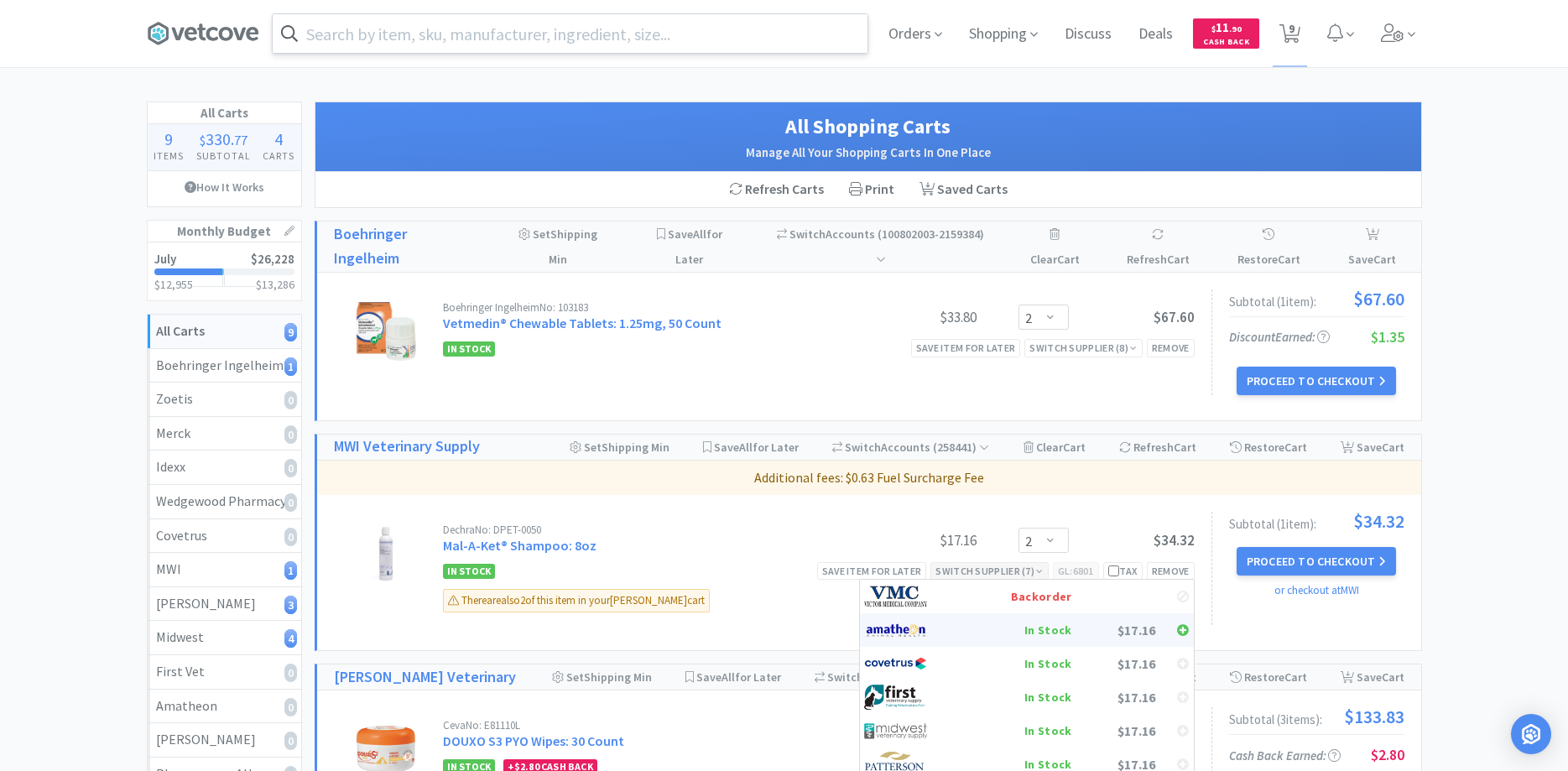 scroll, scrollTop: 86, scrollLeft: 0, axis: vertical 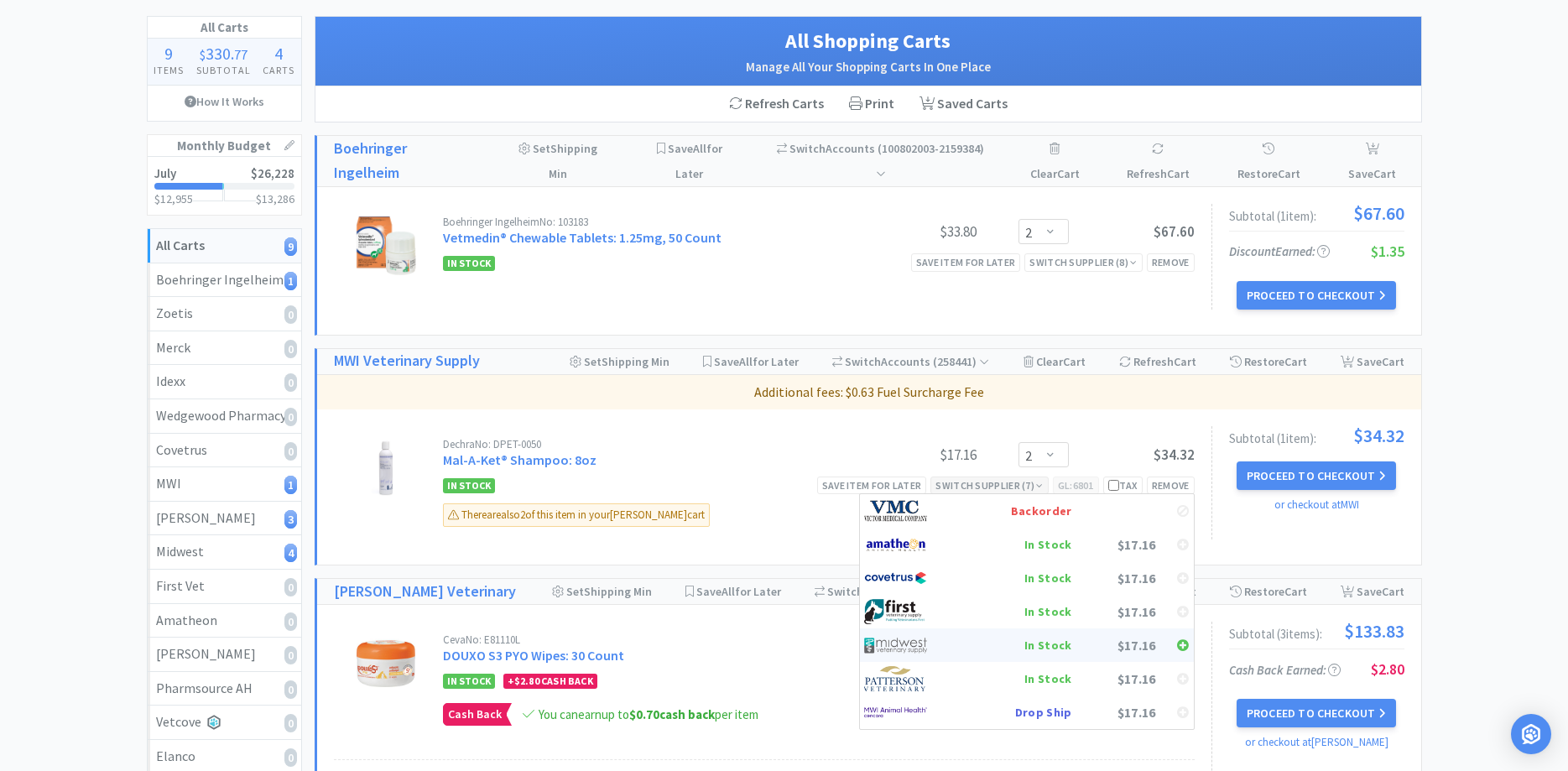 click at bounding box center (906, 645) 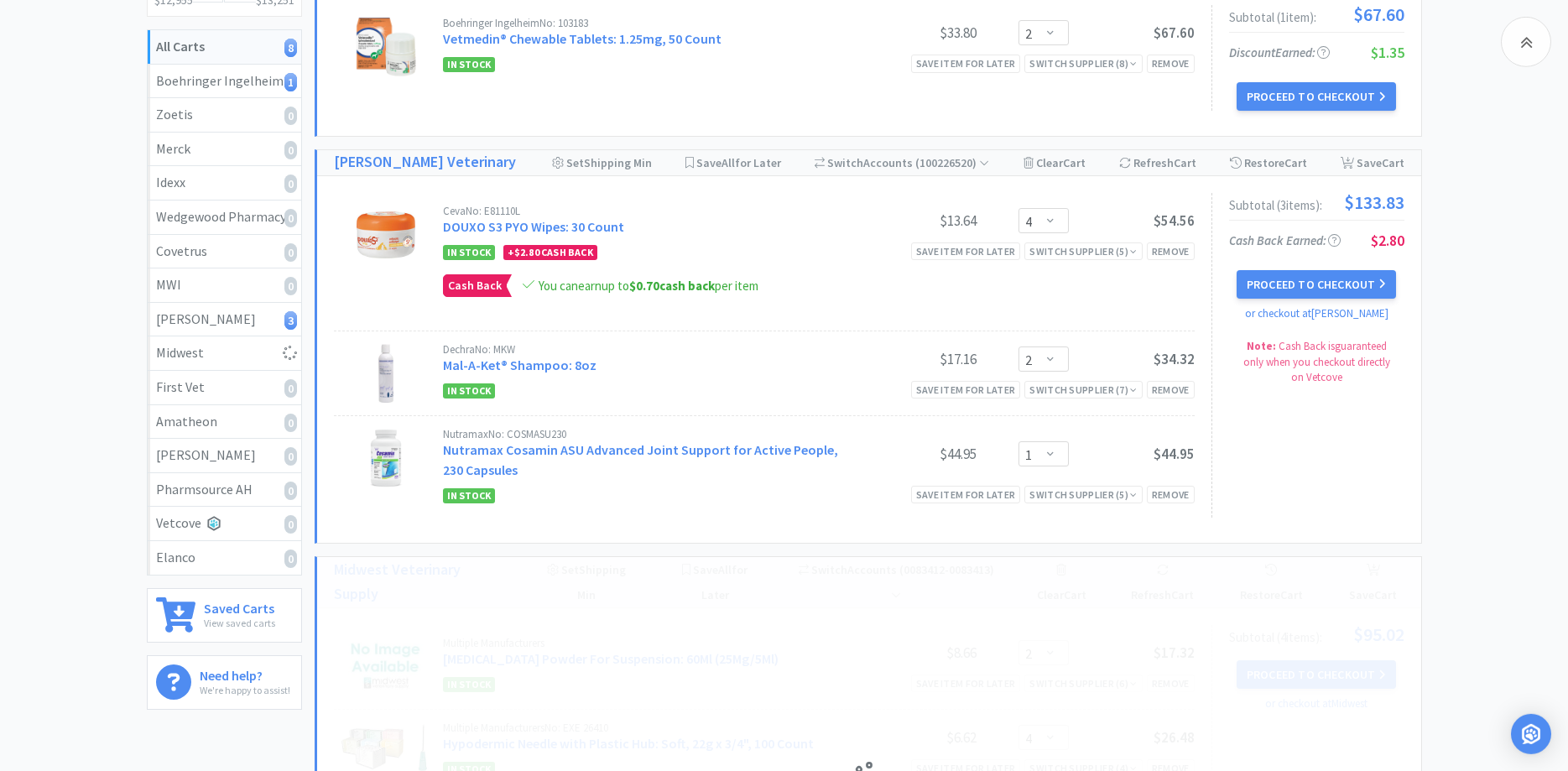 scroll, scrollTop: 428, scrollLeft: 0, axis: vertical 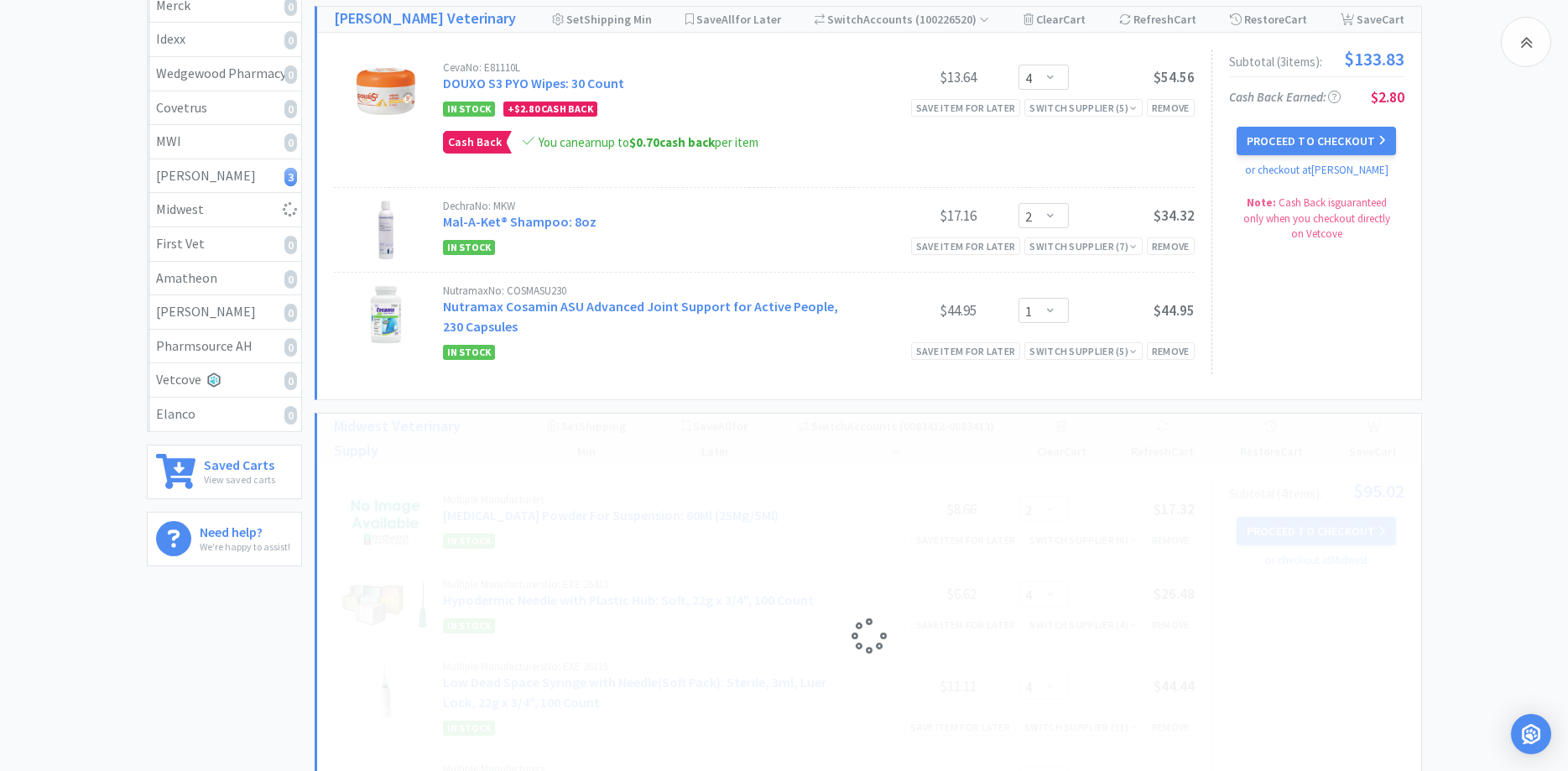 select on "2" 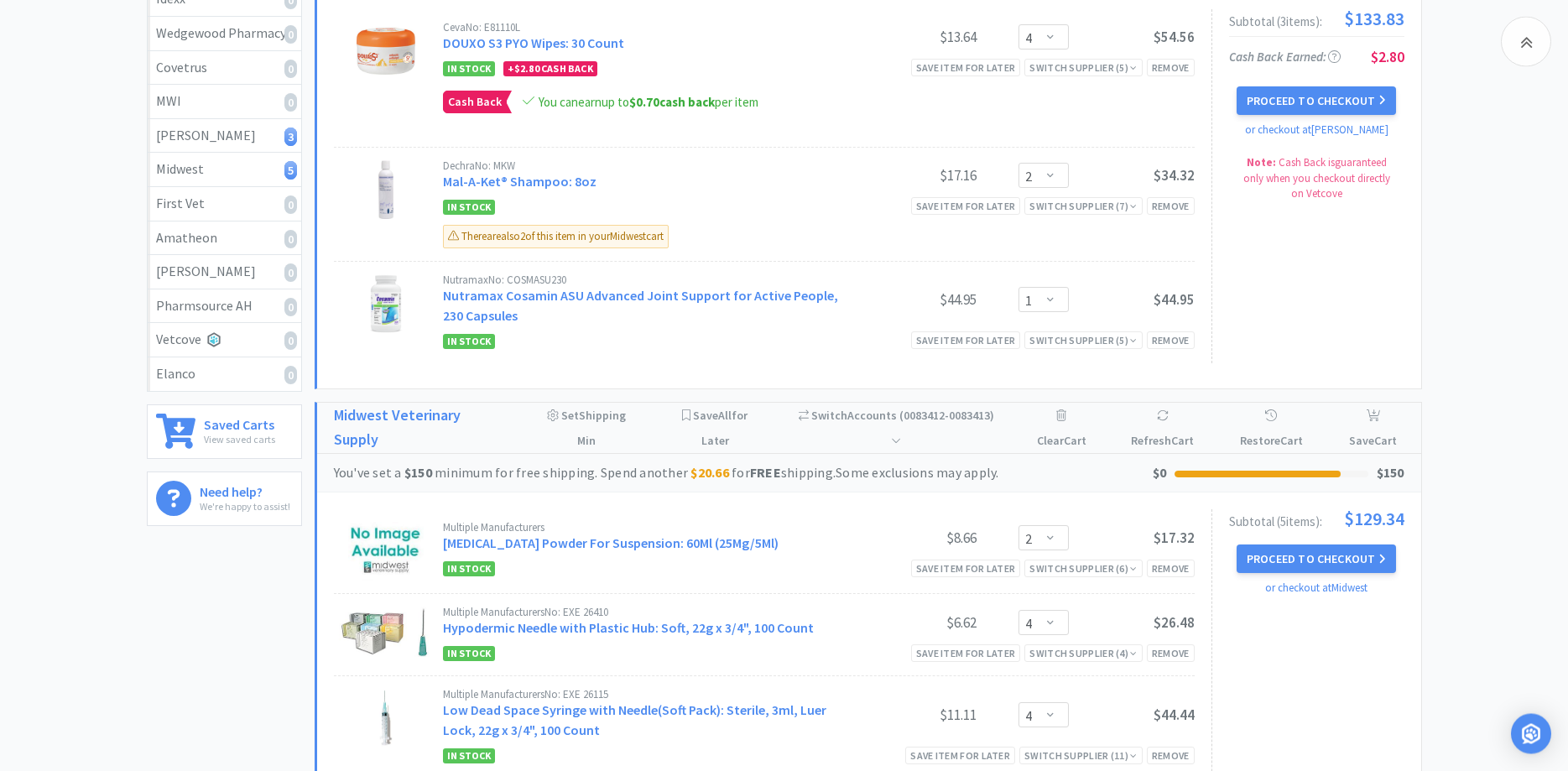 scroll, scrollTop: 428, scrollLeft: 0, axis: vertical 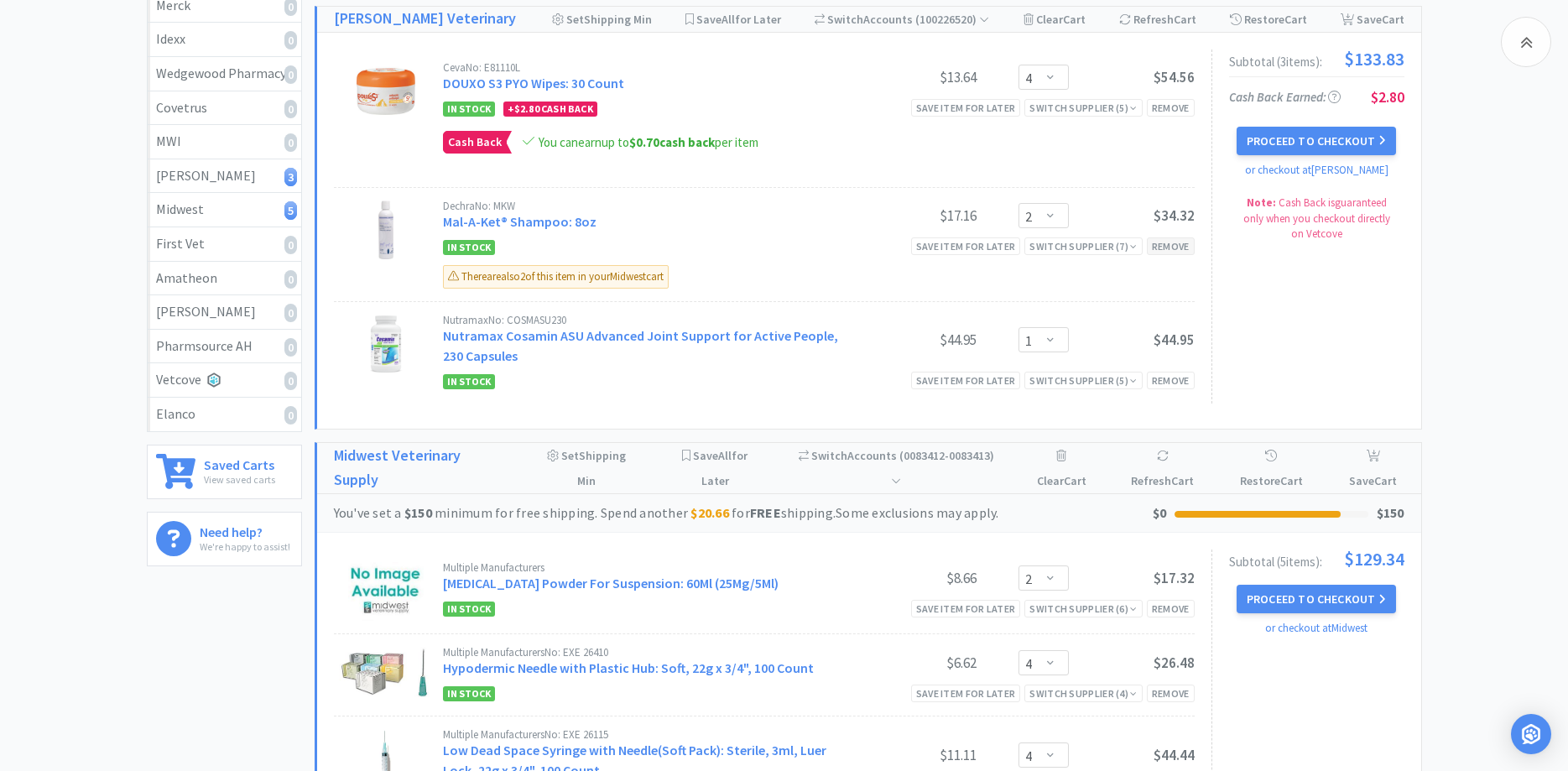 click on "Remove" at bounding box center [1170, 246] 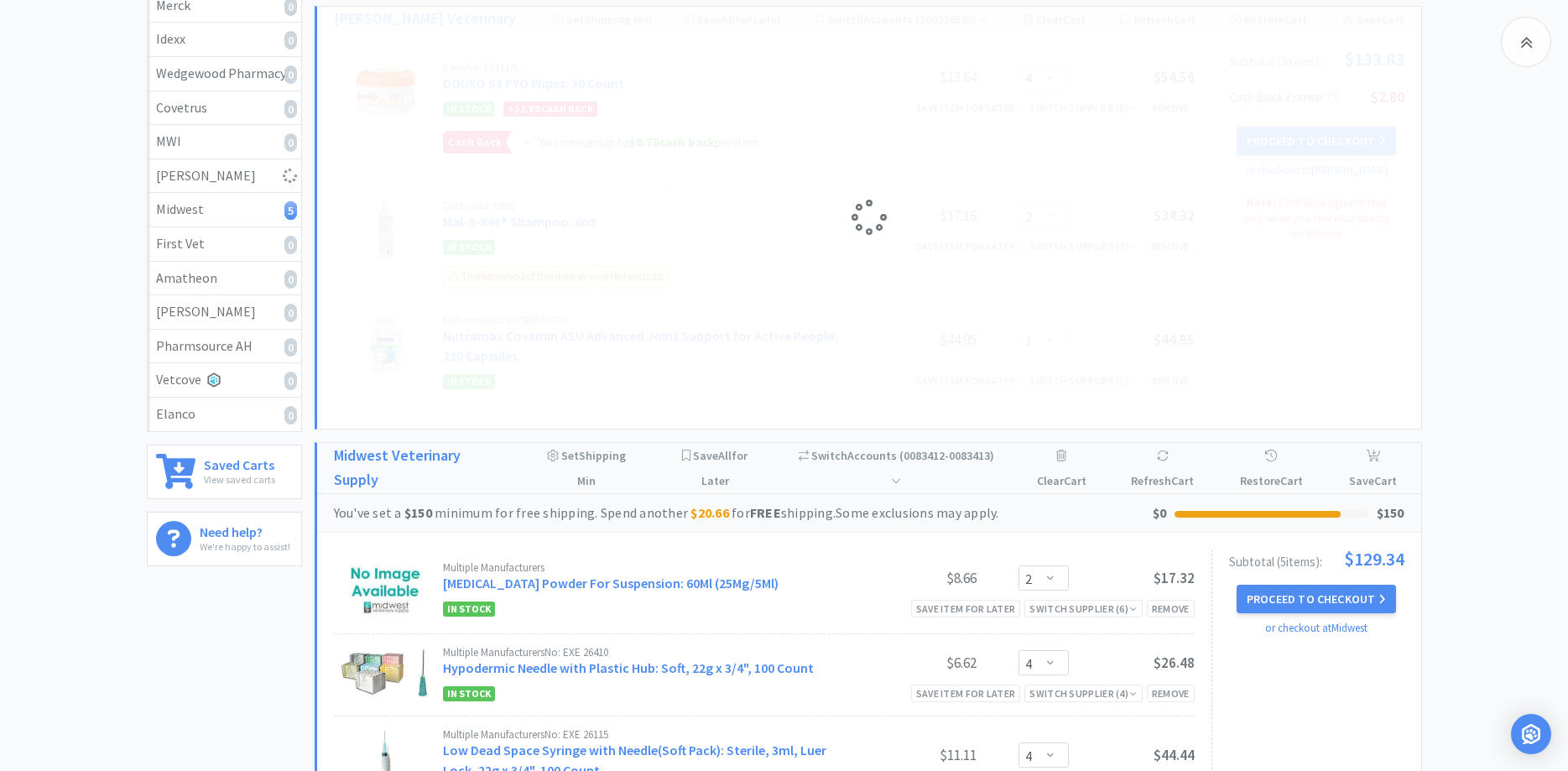 select on "1" 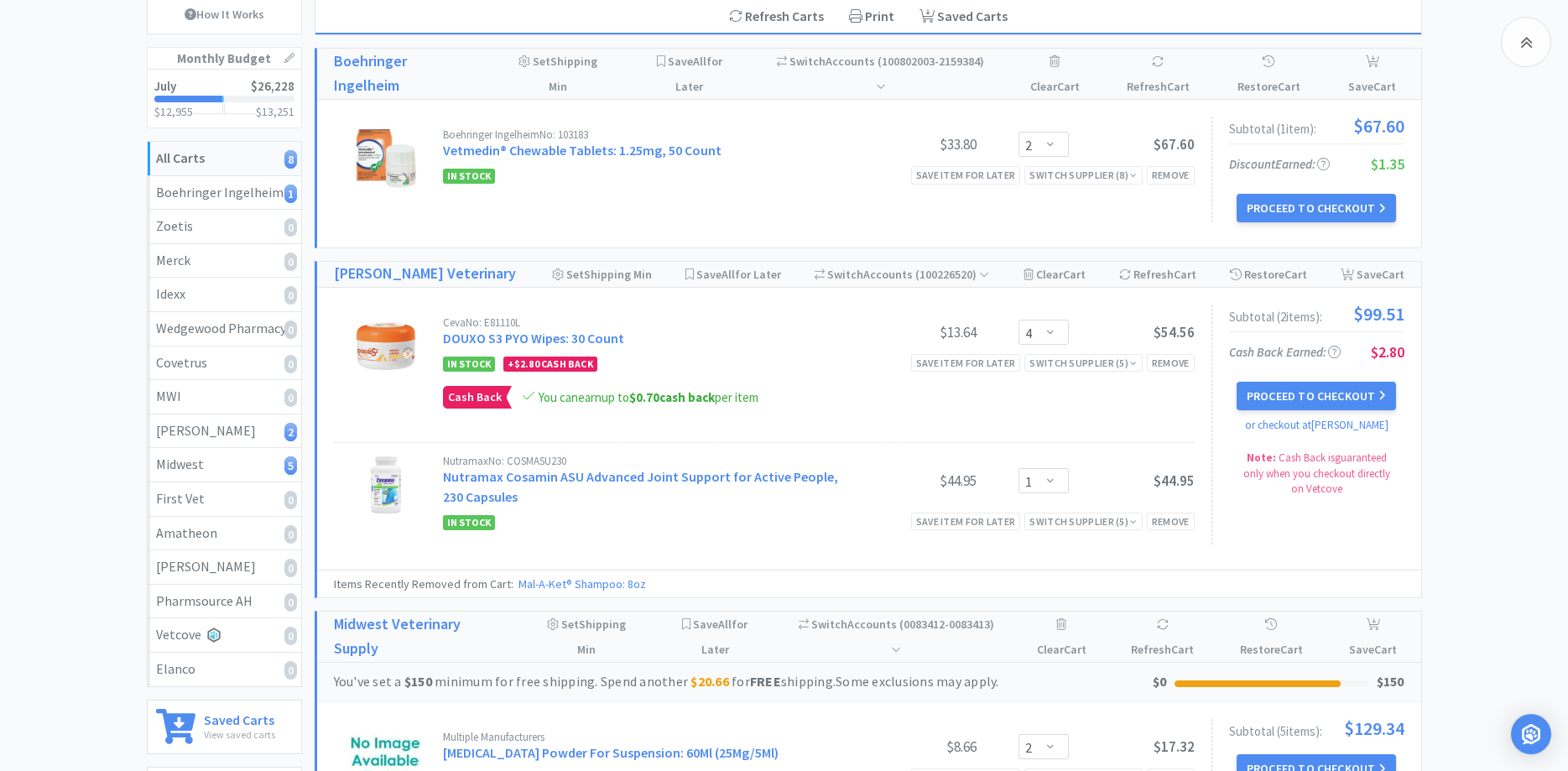 scroll, scrollTop: 171, scrollLeft: 0, axis: vertical 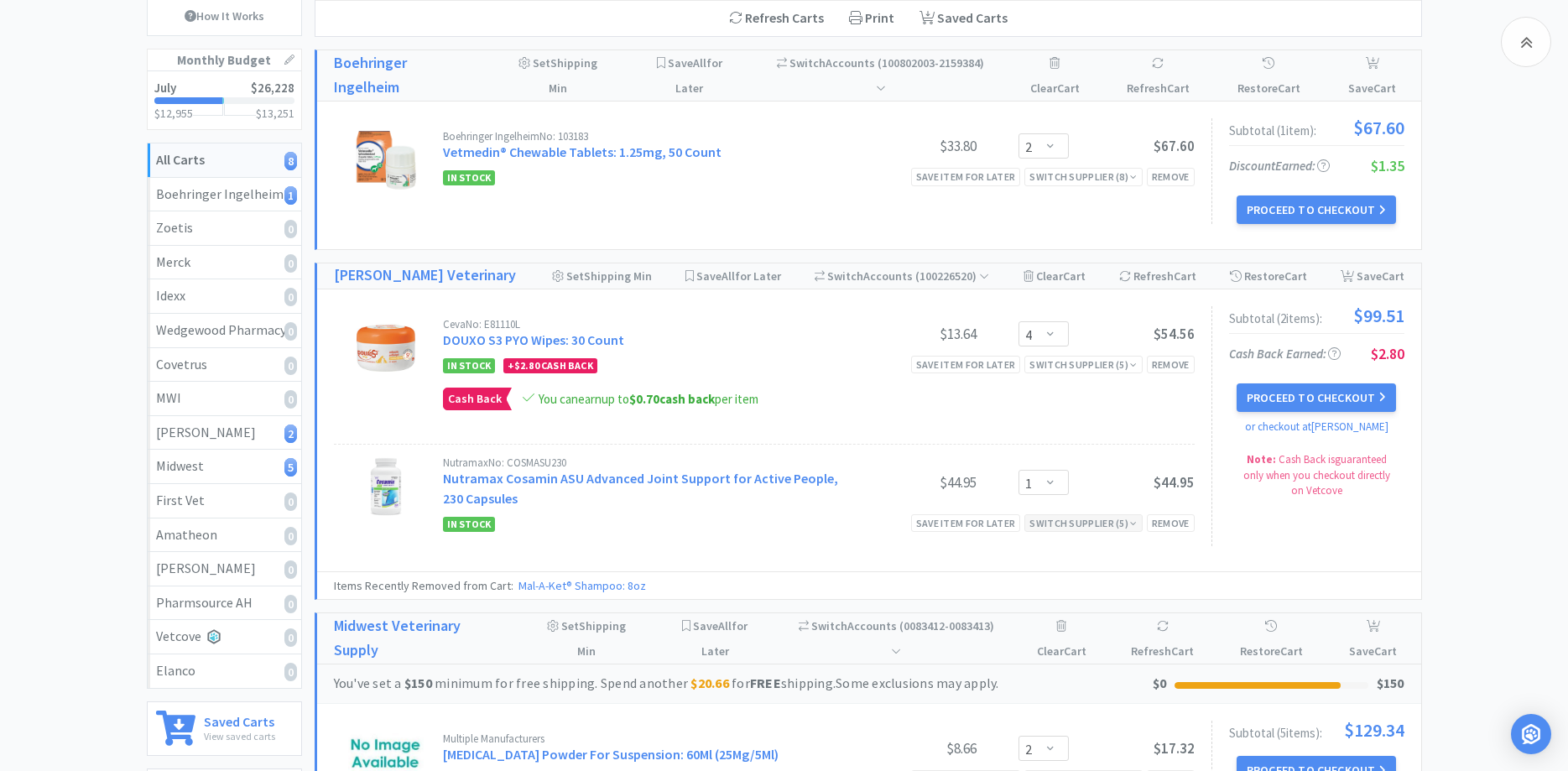 click on "Switch Supplier ( 5 )" at bounding box center (1083, 523) 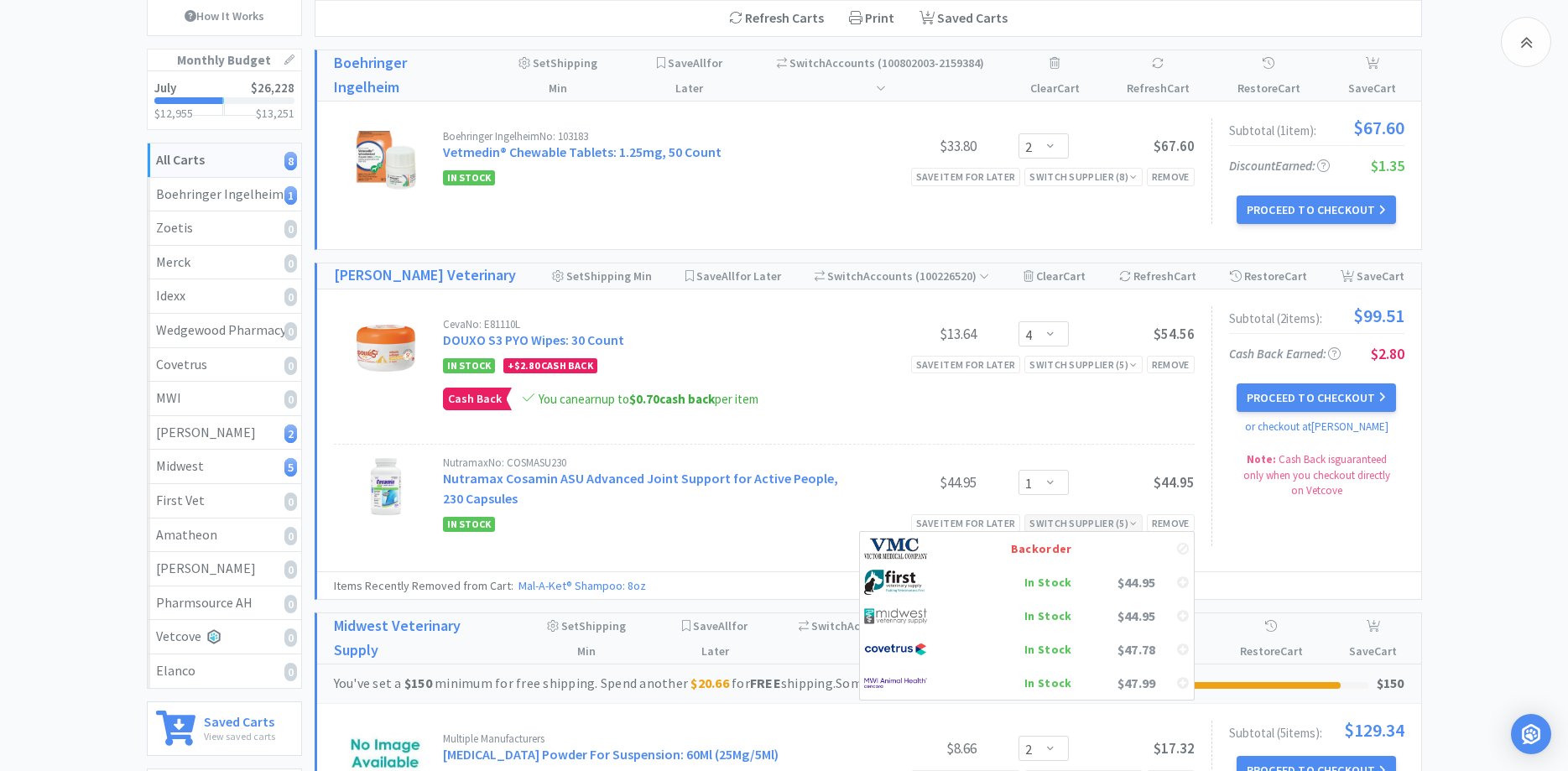 click on "Switch Supplier ( 5 )" at bounding box center (1083, 523) 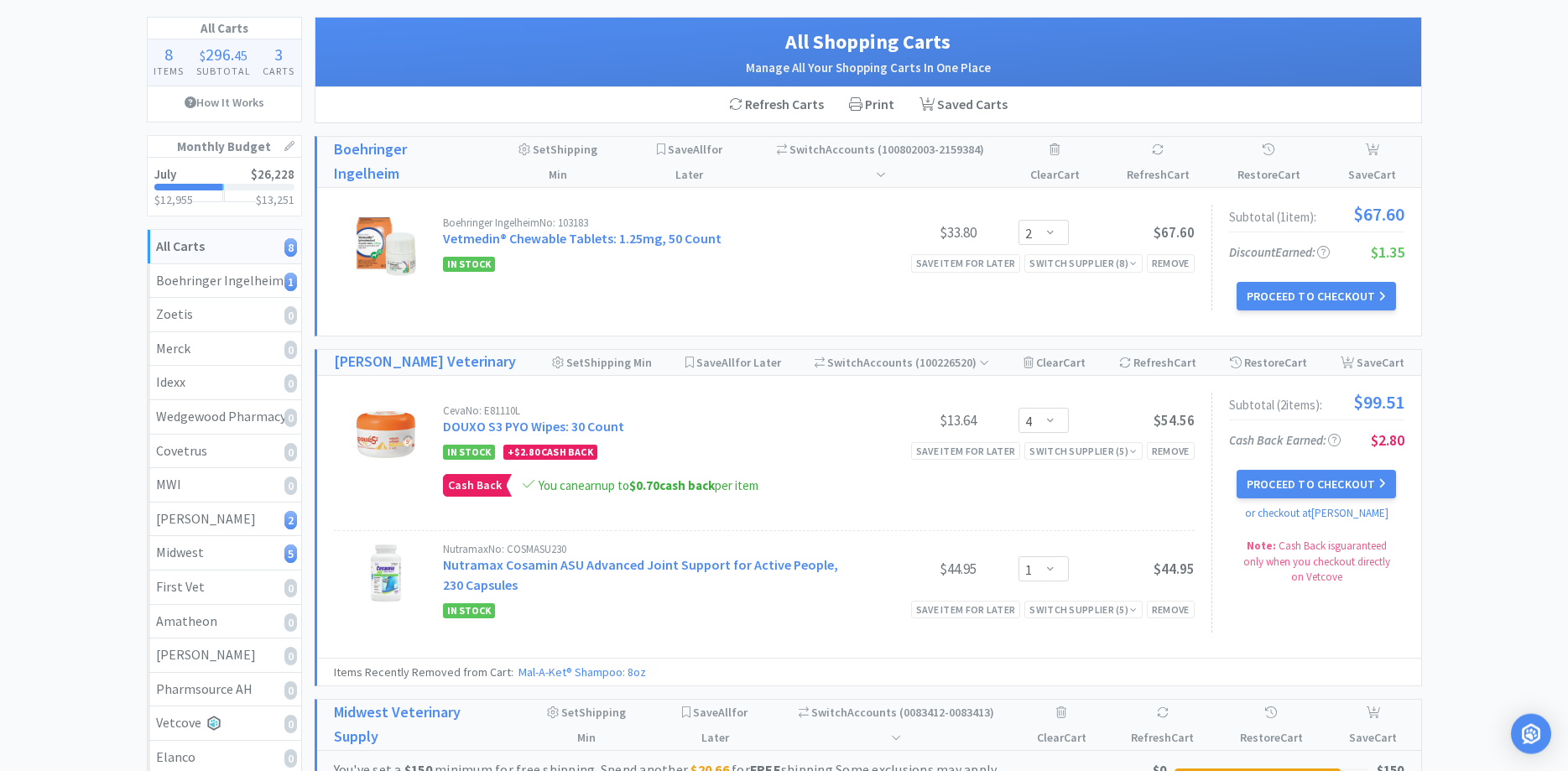 scroll, scrollTop: 0, scrollLeft: 0, axis: both 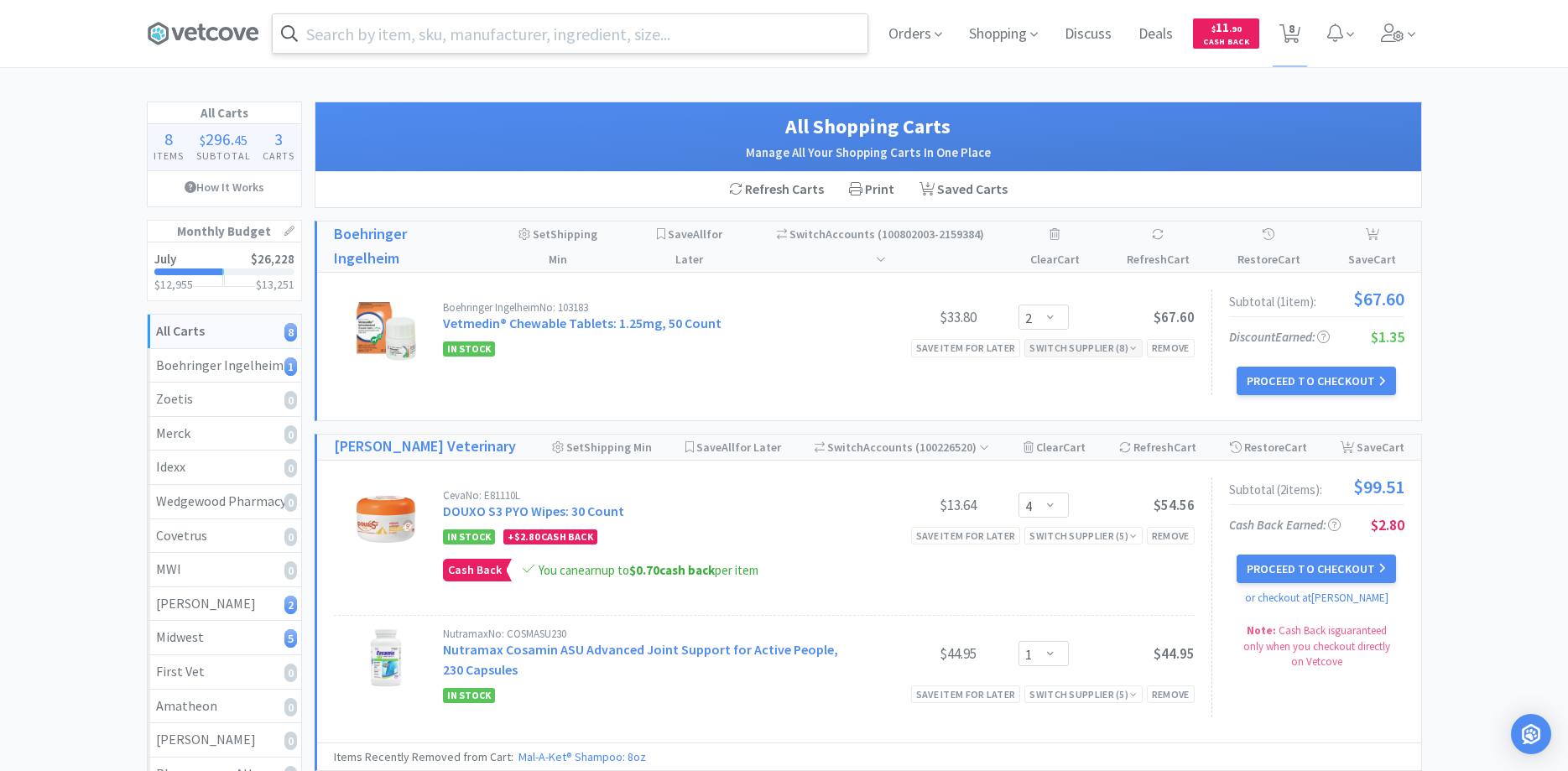 click on "Switch Supplier ( 8 )" at bounding box center [1083, 347] 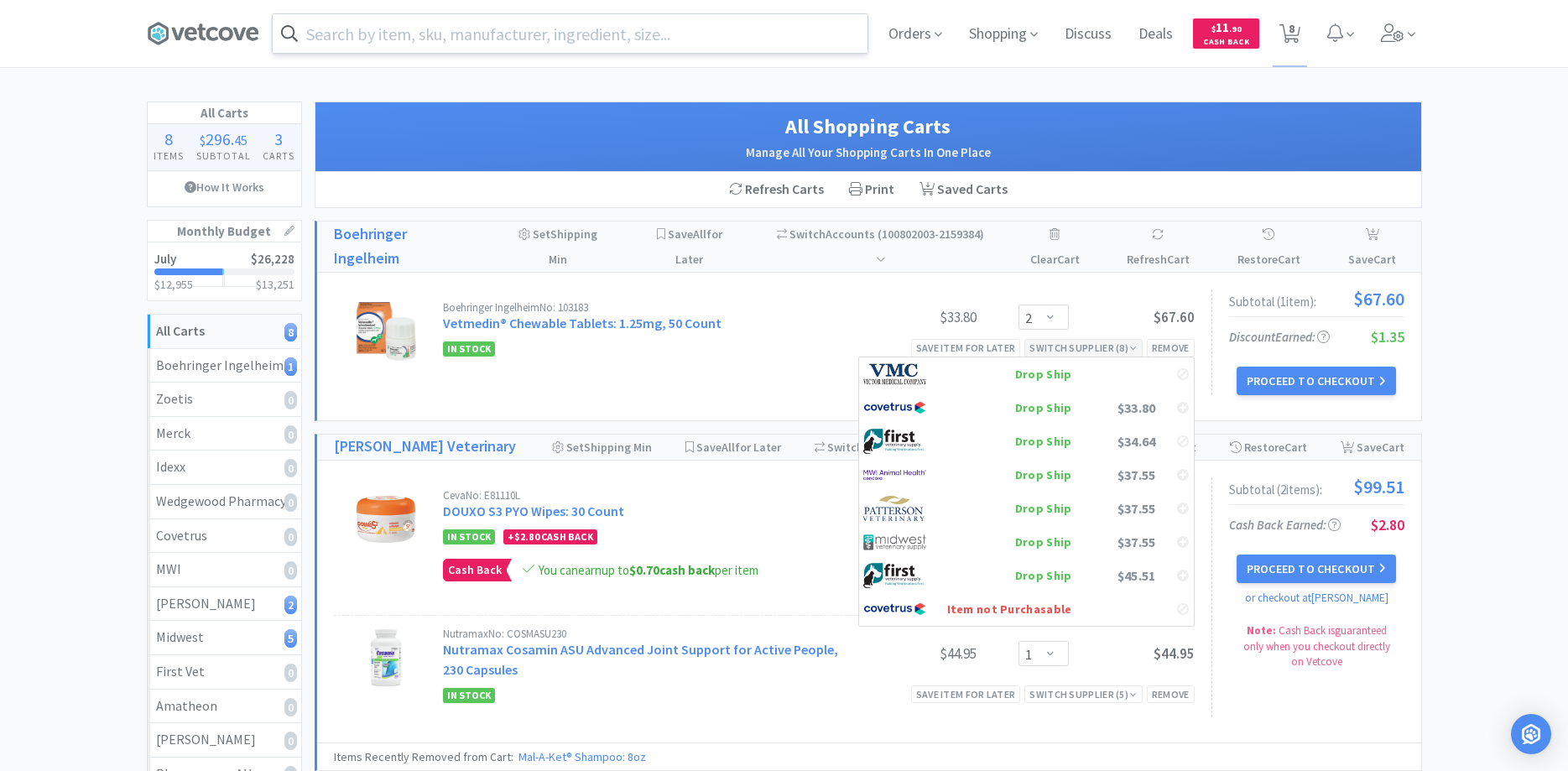 click on "Switch Supplier ( 8 )" at bounding box center (1083, 347) 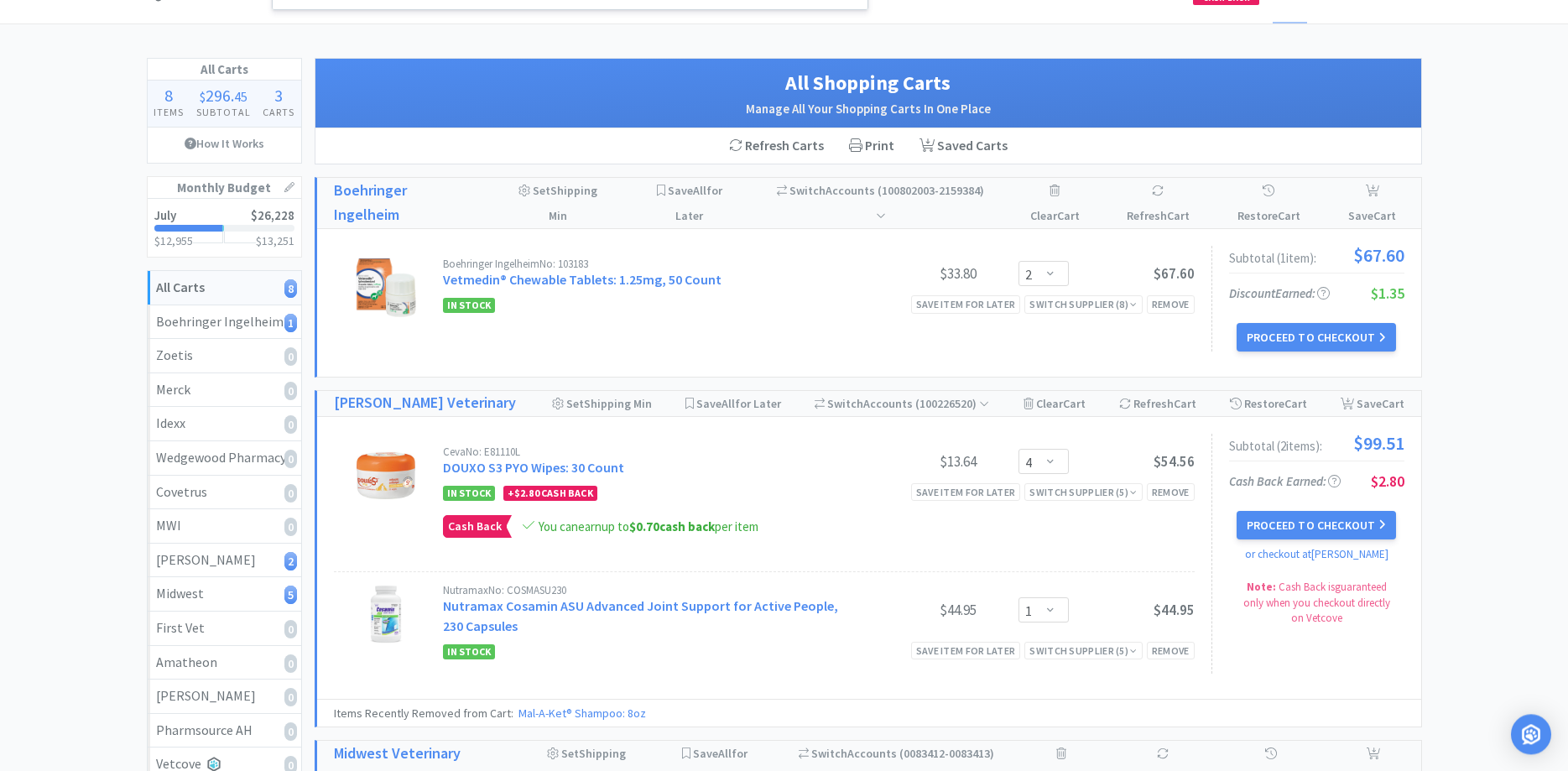 scroll, scrollTop: 0, scrollLeft: 0, axis: both 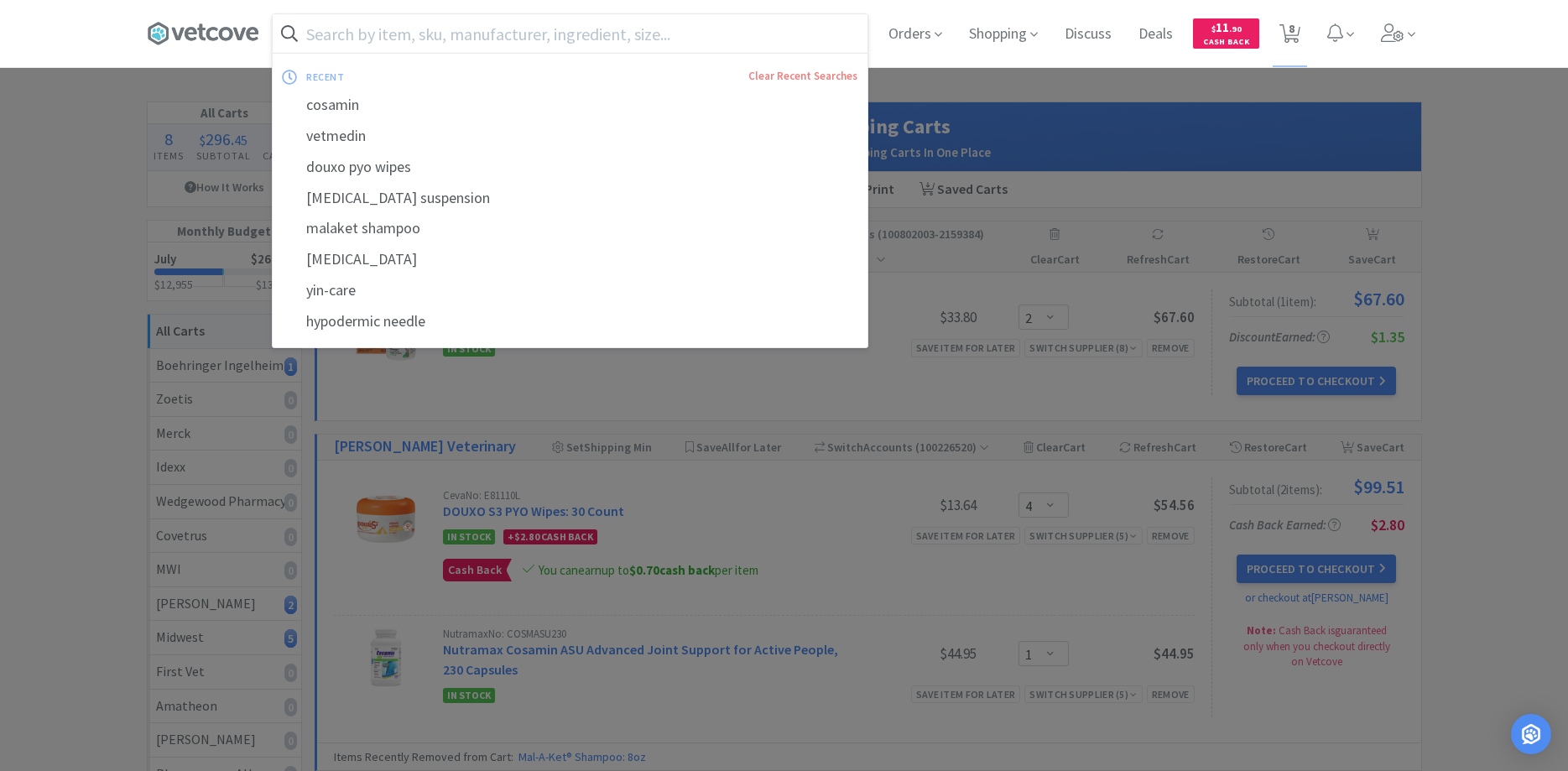 click at bounding box center [570, 34] 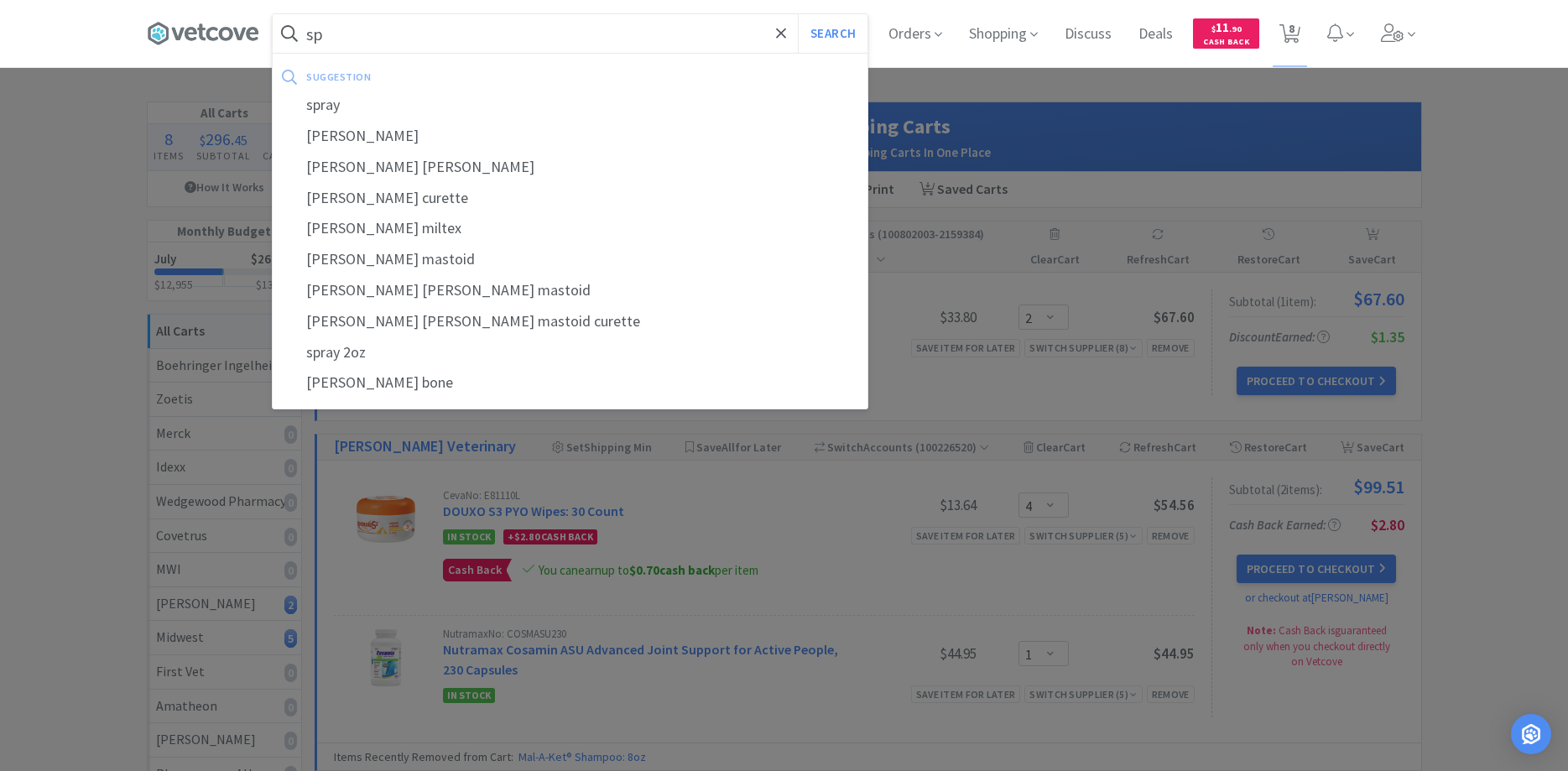 type on "s" 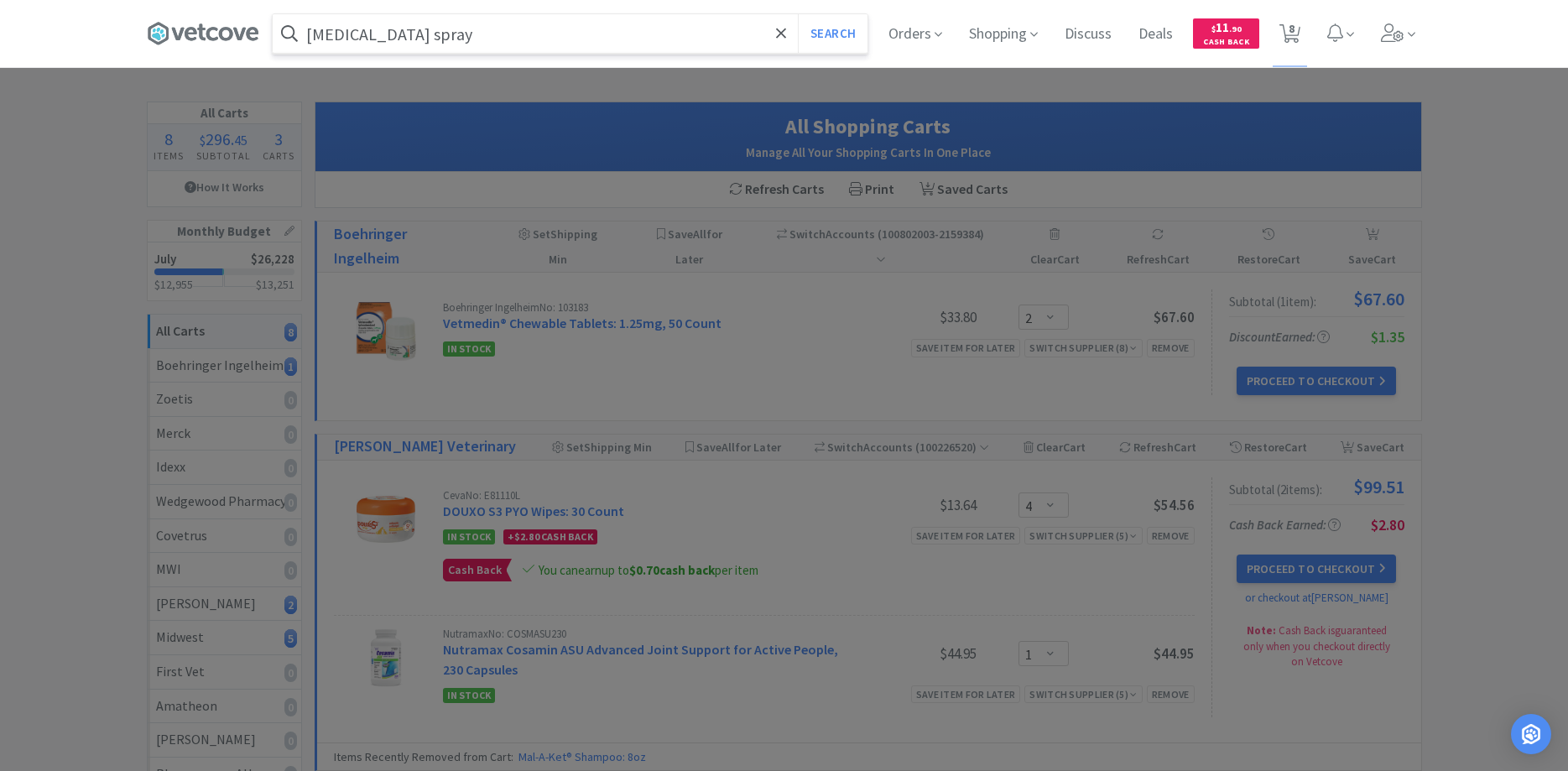 type on "anal gland spray" 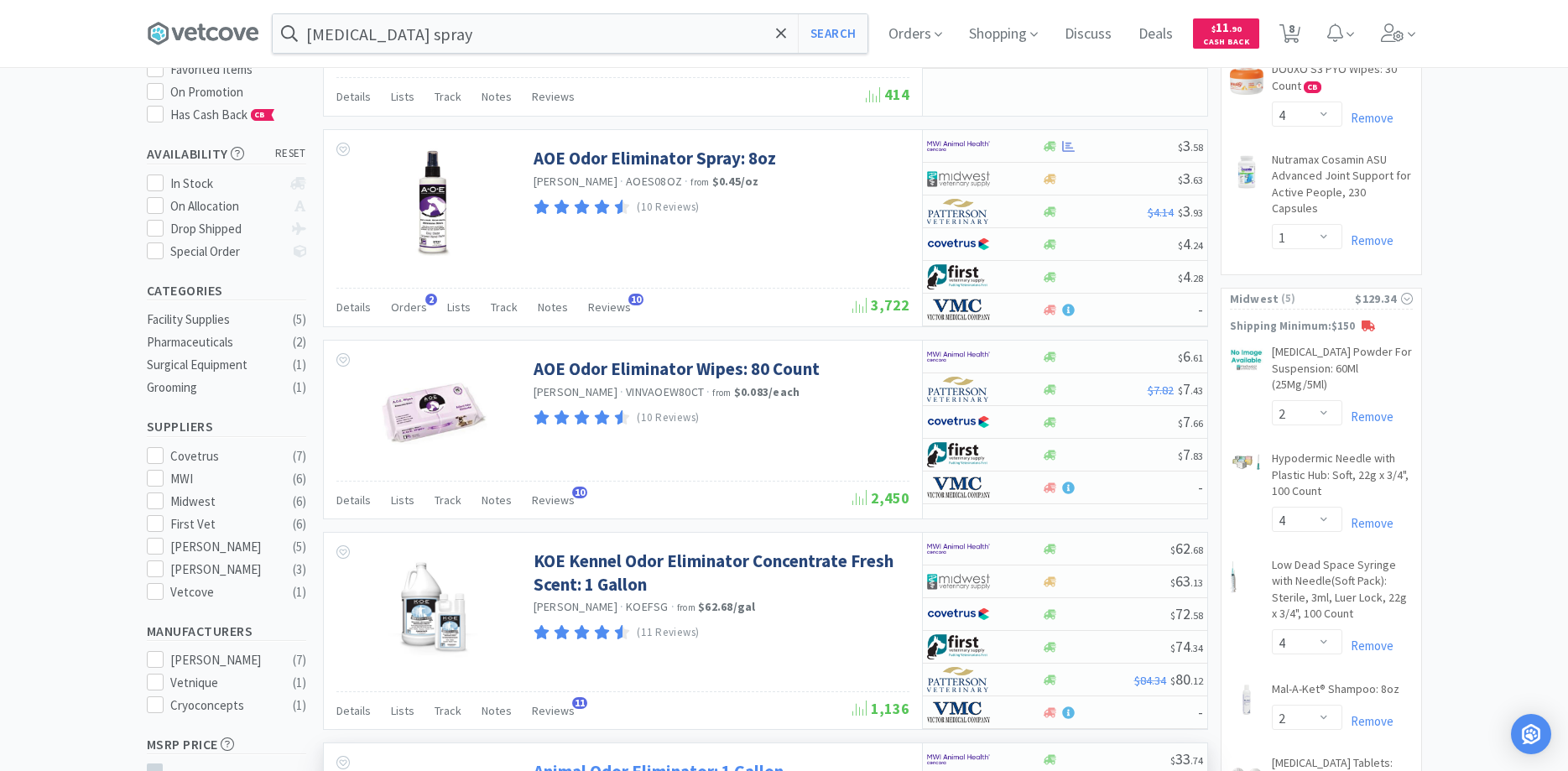 scroll, scrollTop: 0, scrollLeft: 0, axis: both 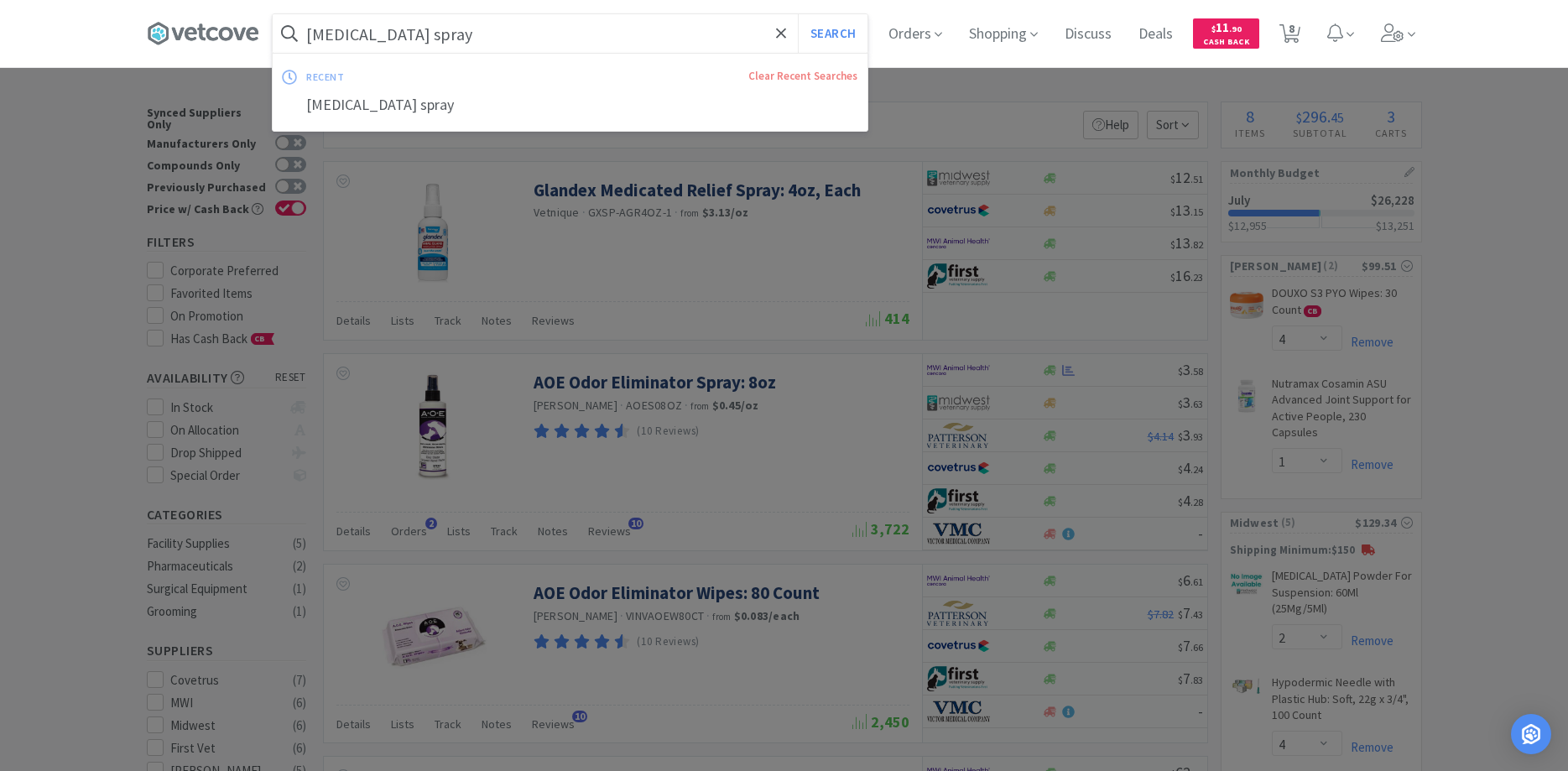 drag, startPoint x: 383, startPoint y: 32, endPoint x: 378, endPoint y: 20, distance: 13 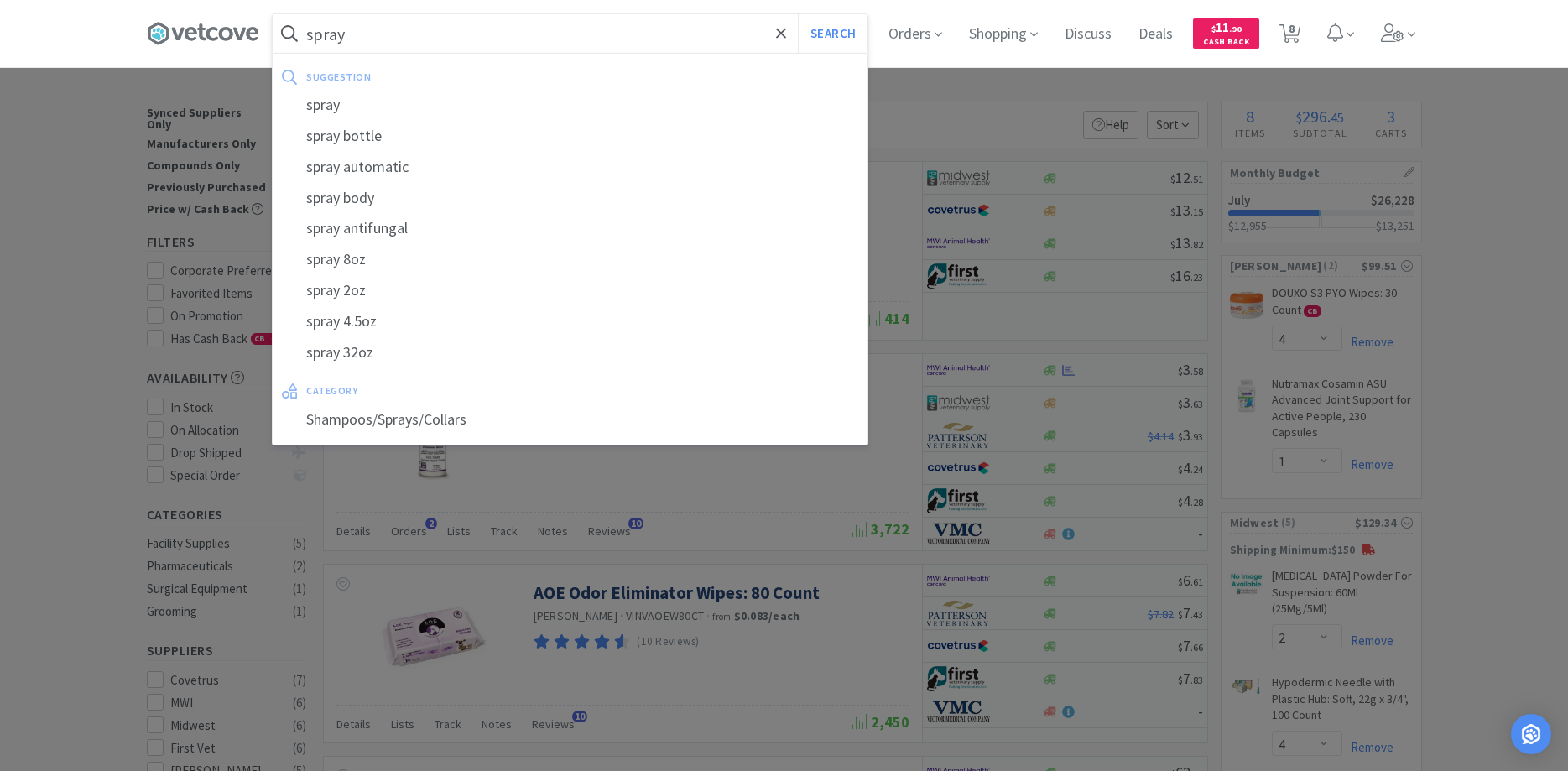 type on "spray" 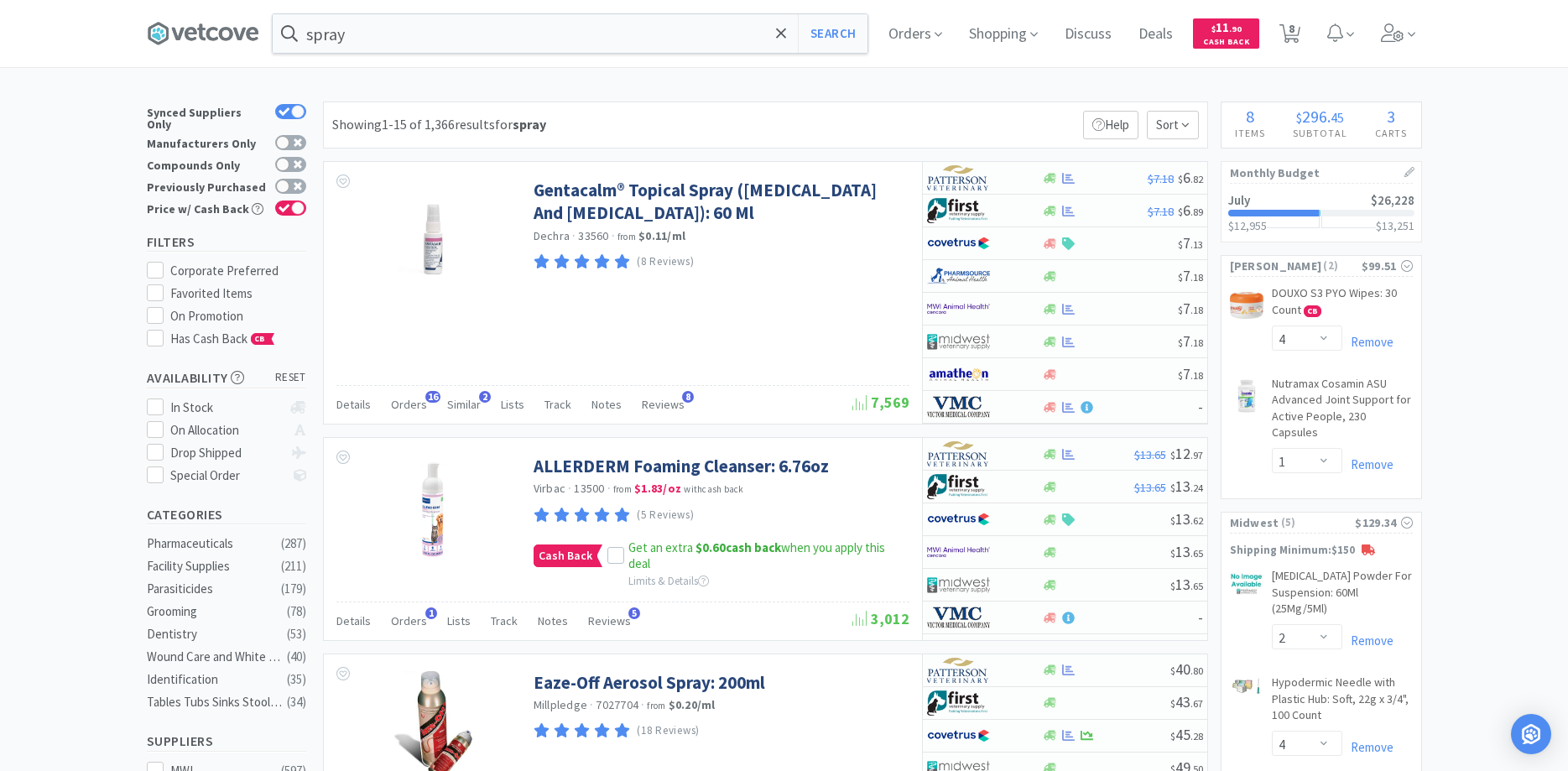 click on "Showing  1-15 of 1,366  results  for  spray     Filters  Help Sort   Gentacalm® Topical Spray (Gentamicin Sulfate And Betamethasone Valerate): 60 Ml Dechra · 33560 · from     $0.11 / ml   (8 Reviews)     Details     Orders 16     Similar 2     Lists     Track     Notes     Reviews 8     7,569 $7.18 $ 6 . 82 $7.18 $ 6 . 89 $ 7 . 13 $ 7 . 18 $ 7 . 18 $ 7 . 18 $ 7 . 18 - ALLERDERM Foaming Cleanser: 6.76oz Virbac · 13500 · from     $1.83 / oz   with  cash back (5 Reviews) Cash Back Get an extra   $0.60  cash back  when you apply this deal Limits & Details      Details     Orders 1     Lists     Track     Notes     Reviews 5     3,012 $13.65 $ 12 . 97 $13.65 $ 13 . 24 $ 13 . 62 $ 13 . 65 $ 13 . 65 - Eaze-Off Aerosol Spray: 200ml Millpledge · 7027704 · from     $0.20 / ml   (18 Reviews)     Details     Orders 8     Lists     Track     Notes     Reviews 18     8,734 $ 40 . 80 $ 43 . 67 $ 45 . 28 $ 49 . 50 - Feliway Spray: 60ml Ceva · CEV500330 · from     $0.36 / ml   (22 Reviews)     Details     Orders 25" at bounding box center [761, 1825] 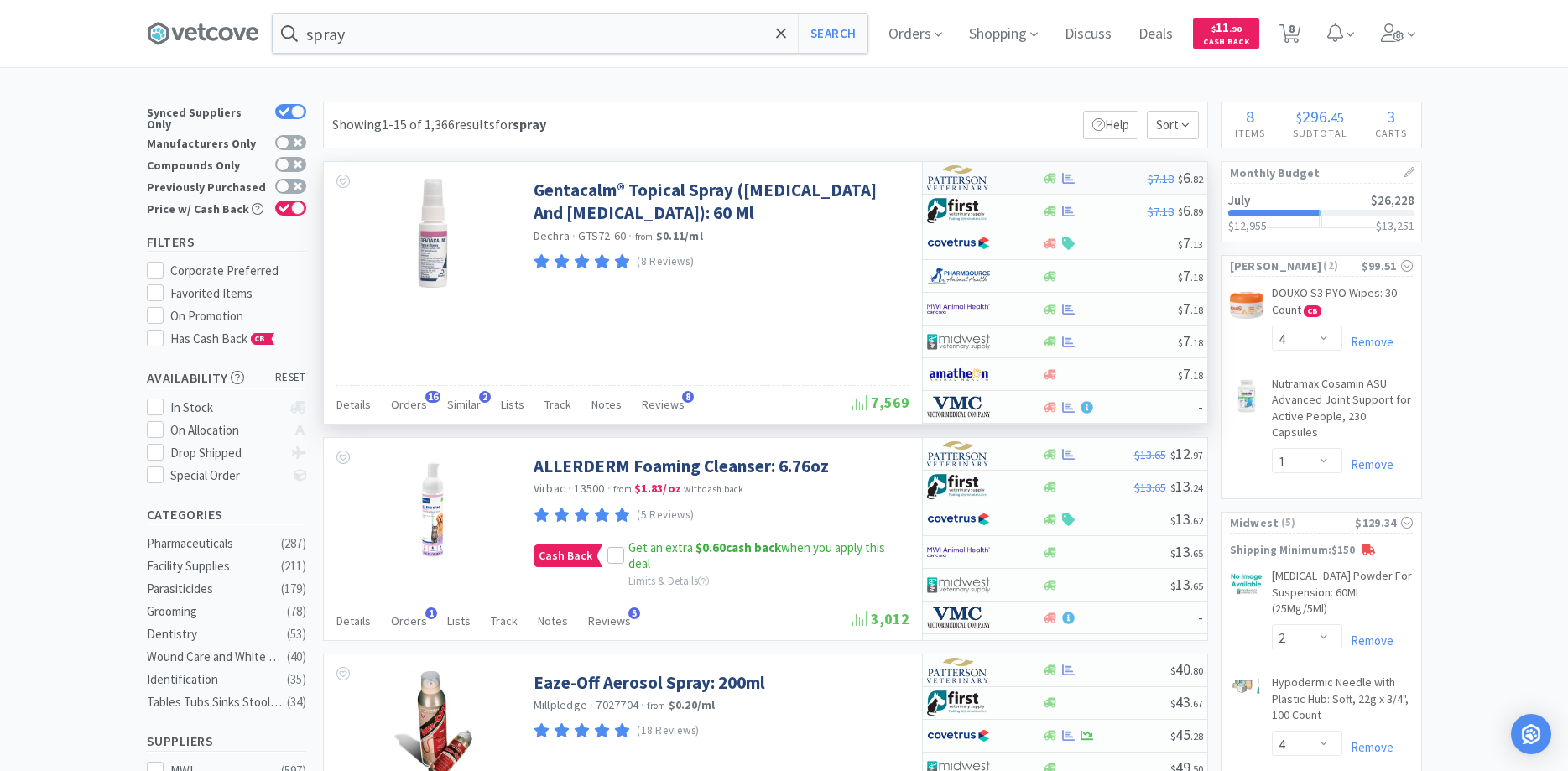 click on "$7.18 $ 6 . 82" at bounding box center (1065, 178) 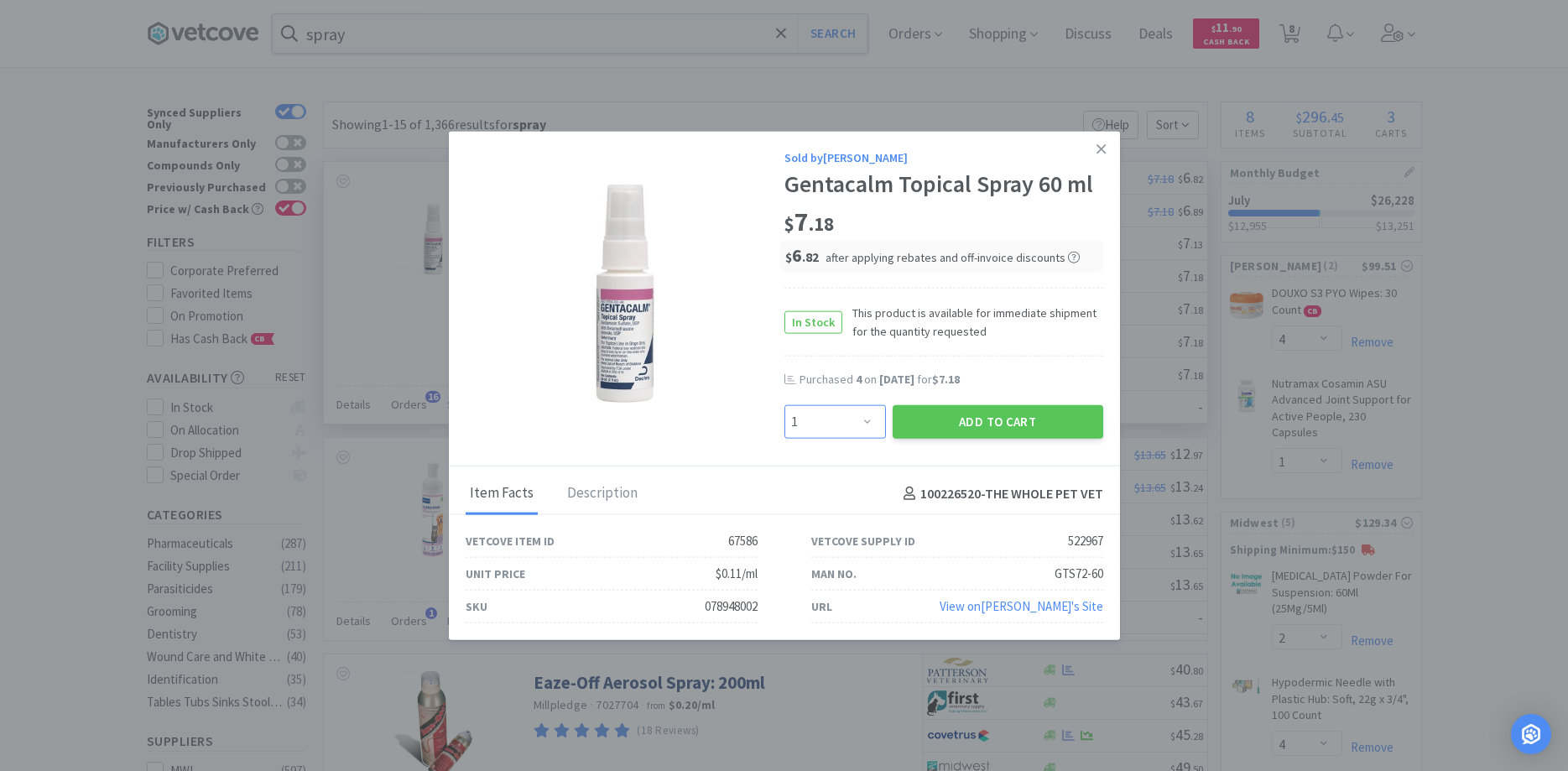 click on "Enter Quantity 1 2 3 4 5 6 7 8 9 10 11 12 13 14 15 16 17 18 19 20 Enter Quantity" at bounding box center [835, 422] 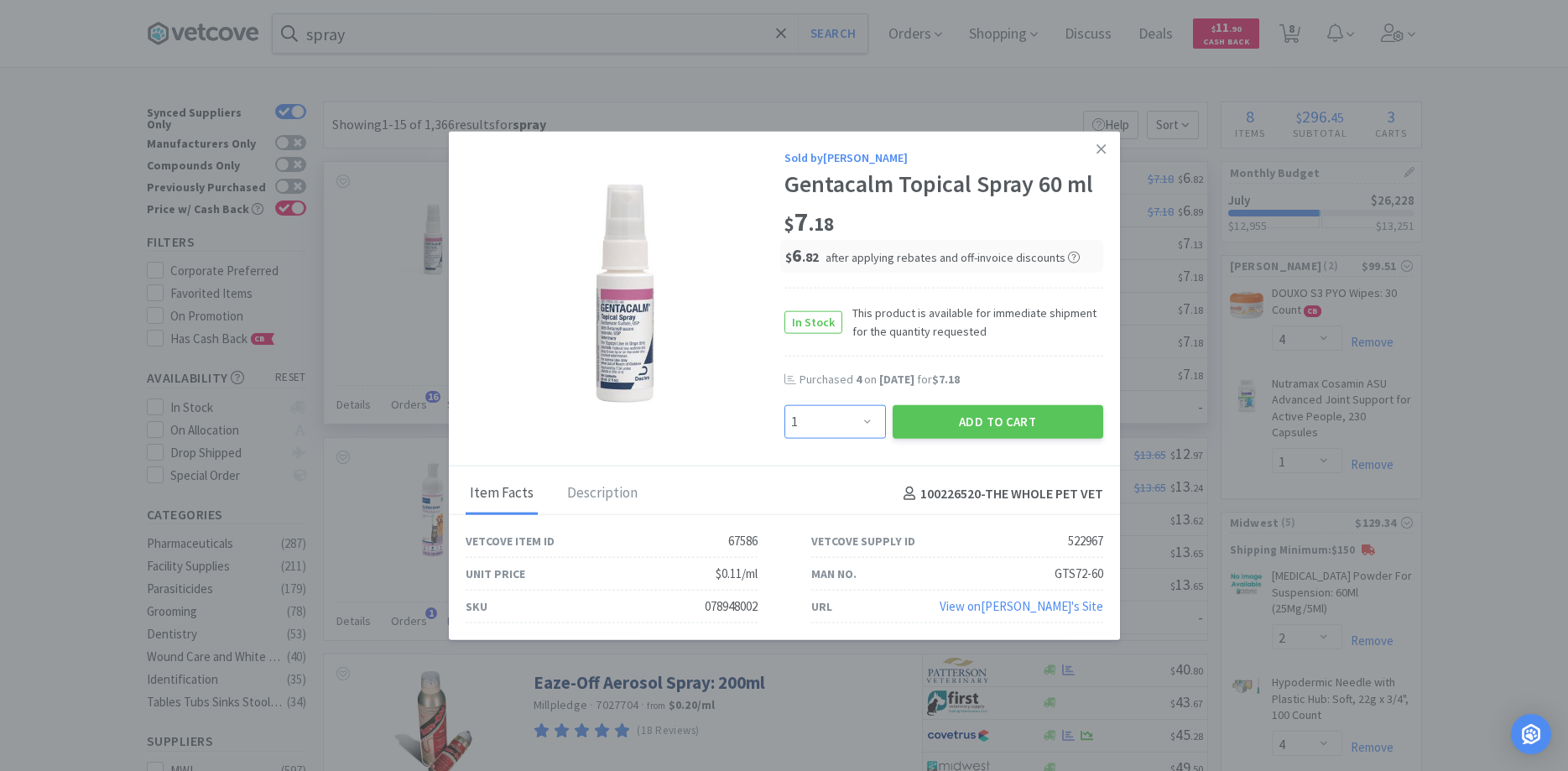 select on "4" 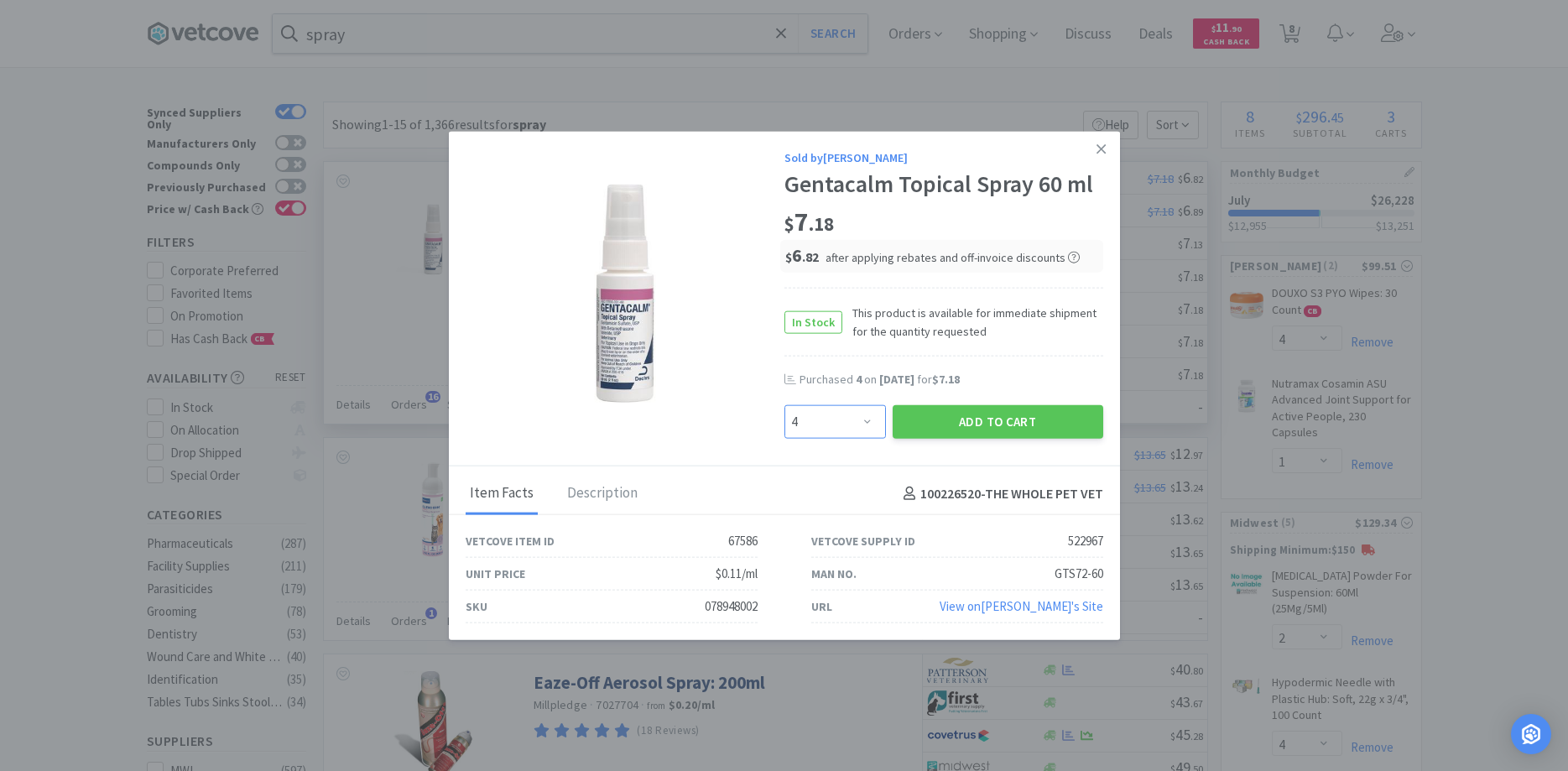 click on "4" at bounding box center (0, 0) 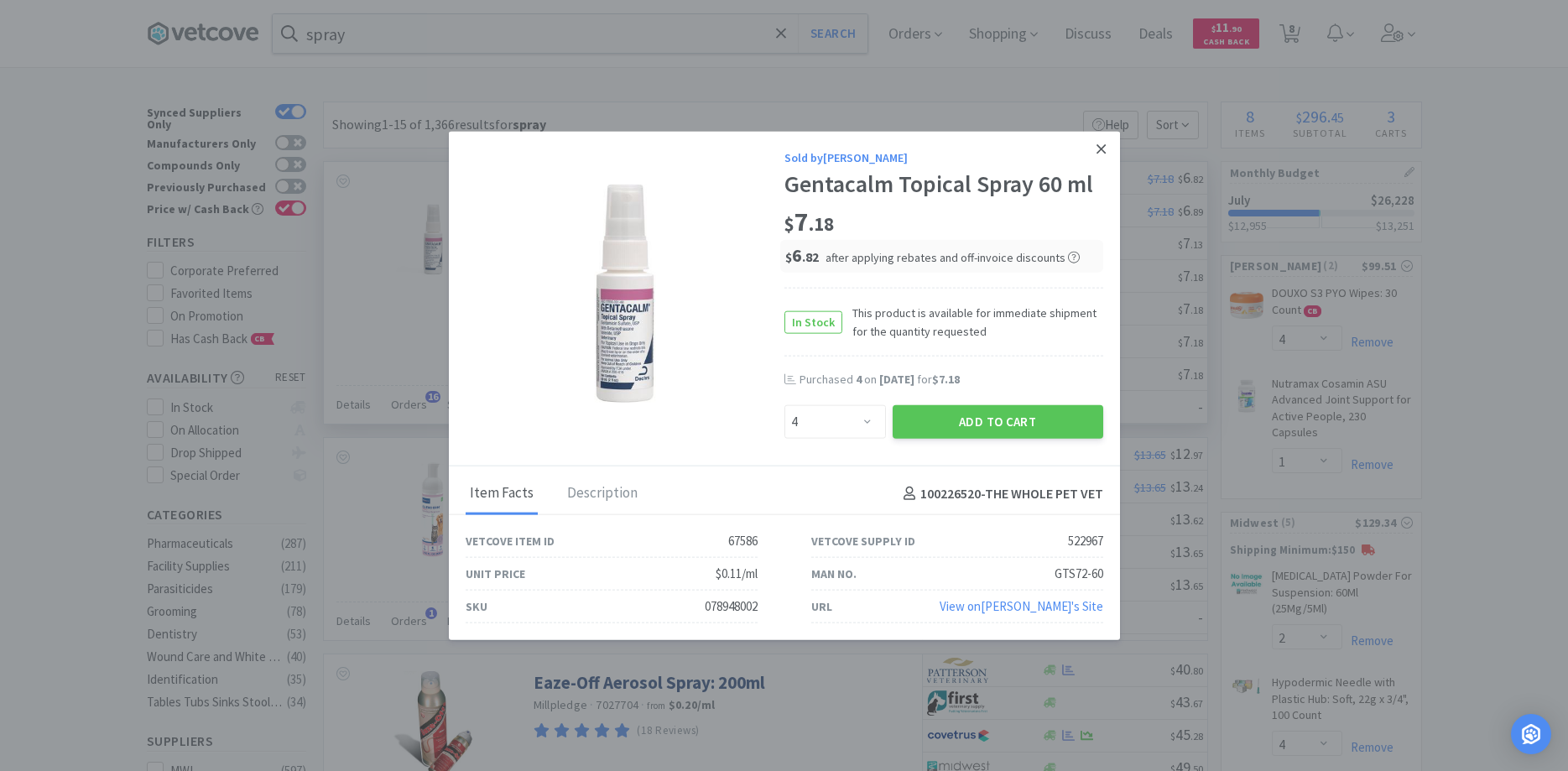 click 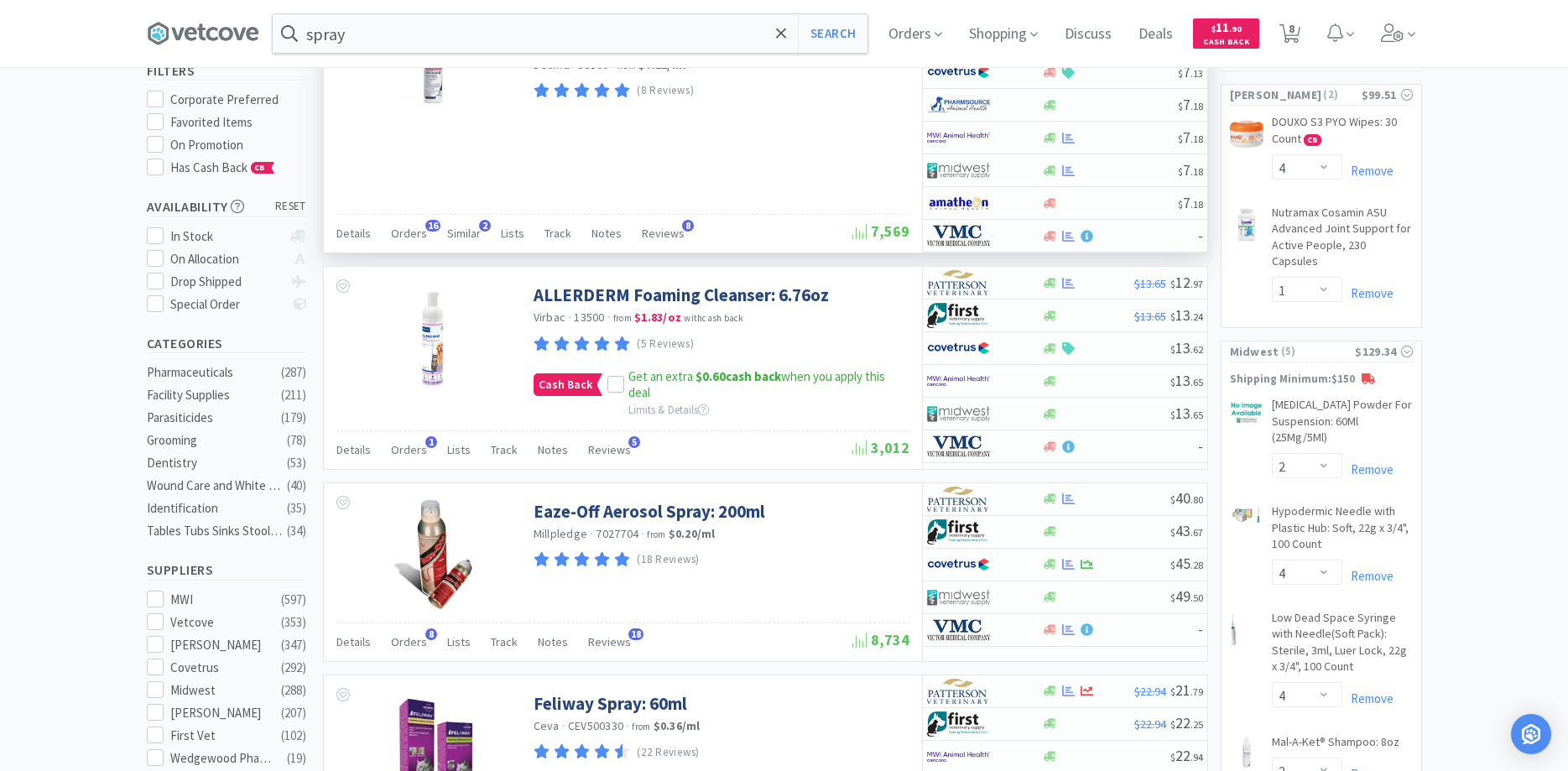 scroll, scrollTop: 0, scrollLeft: 0, axis: both 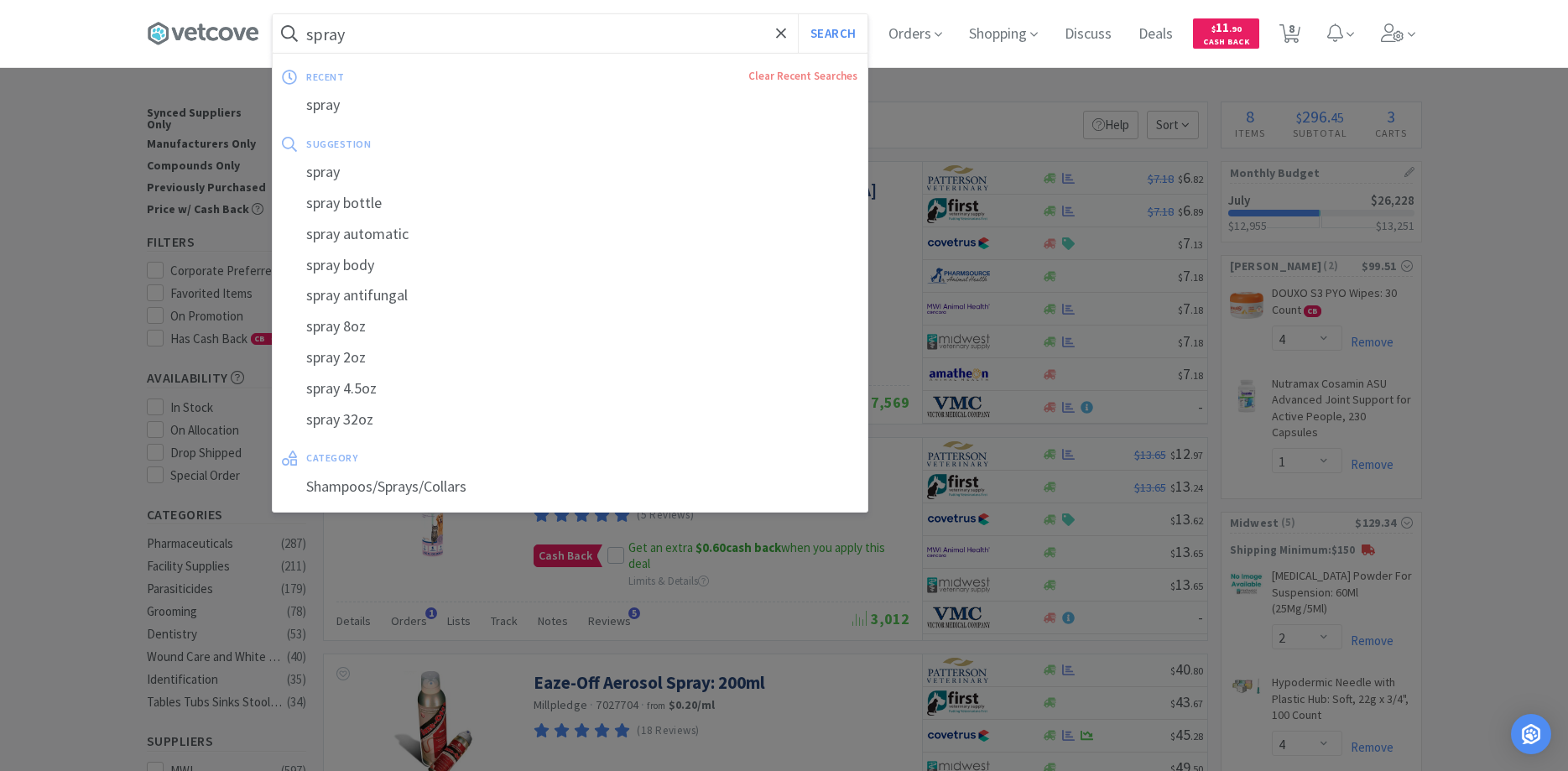 drag, startPoint x: 375, startPoint y: 42, endPoint x: 277, endPoint y: 16, distance: 101.390335 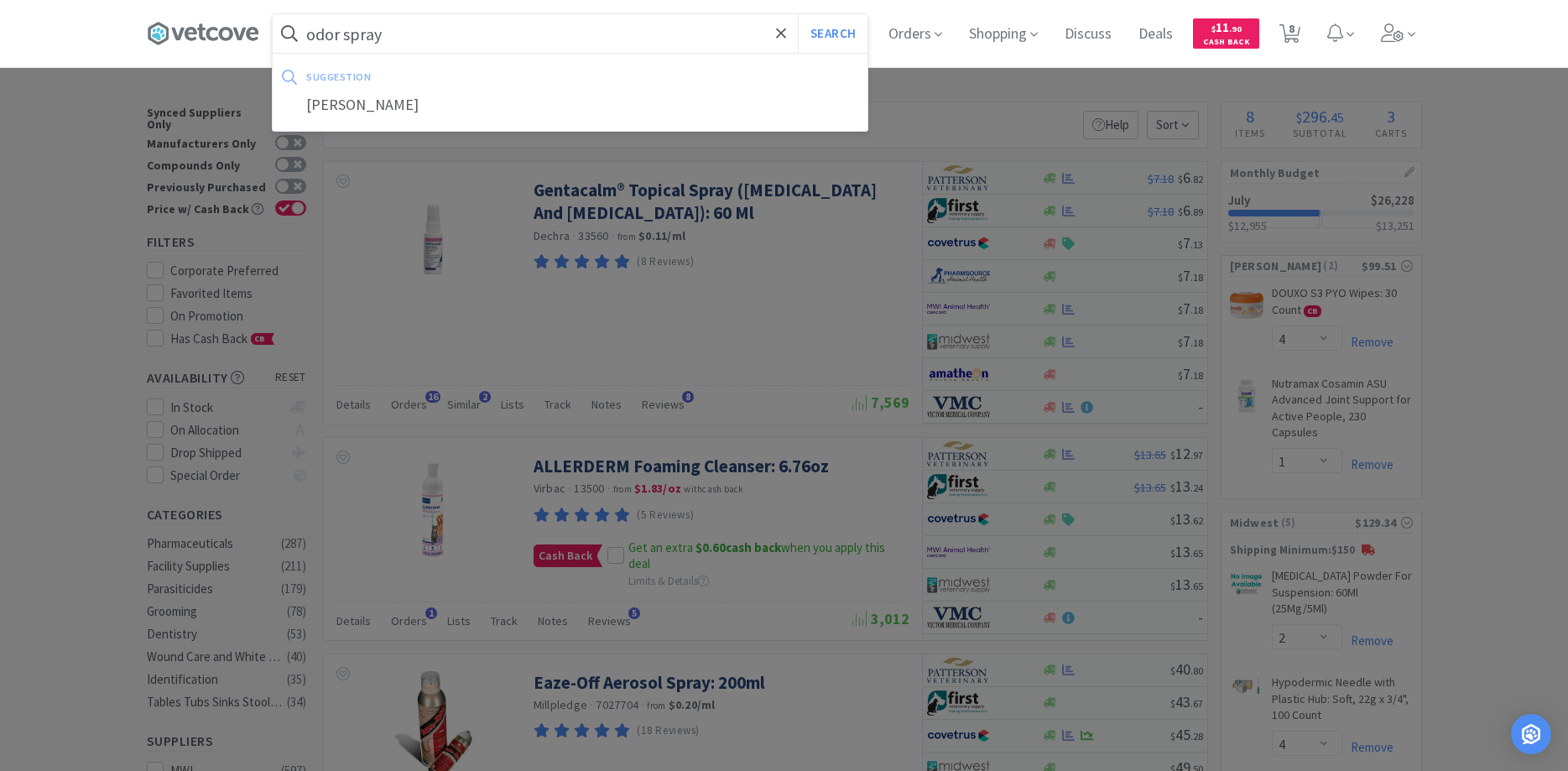 type on "odor spray" 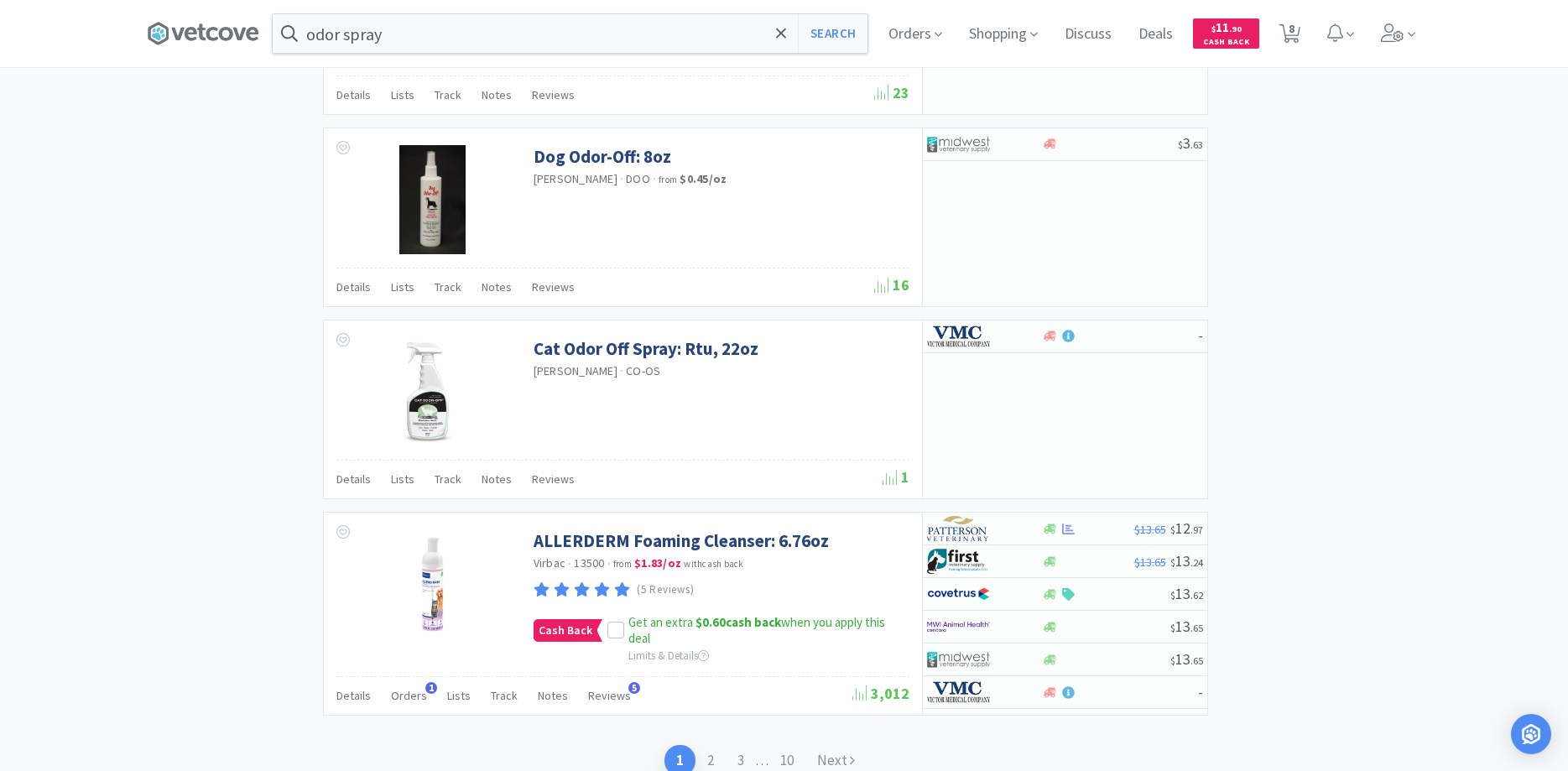 scroll, scrollTop: 2482, scrollLeft: 0, axis: vertical 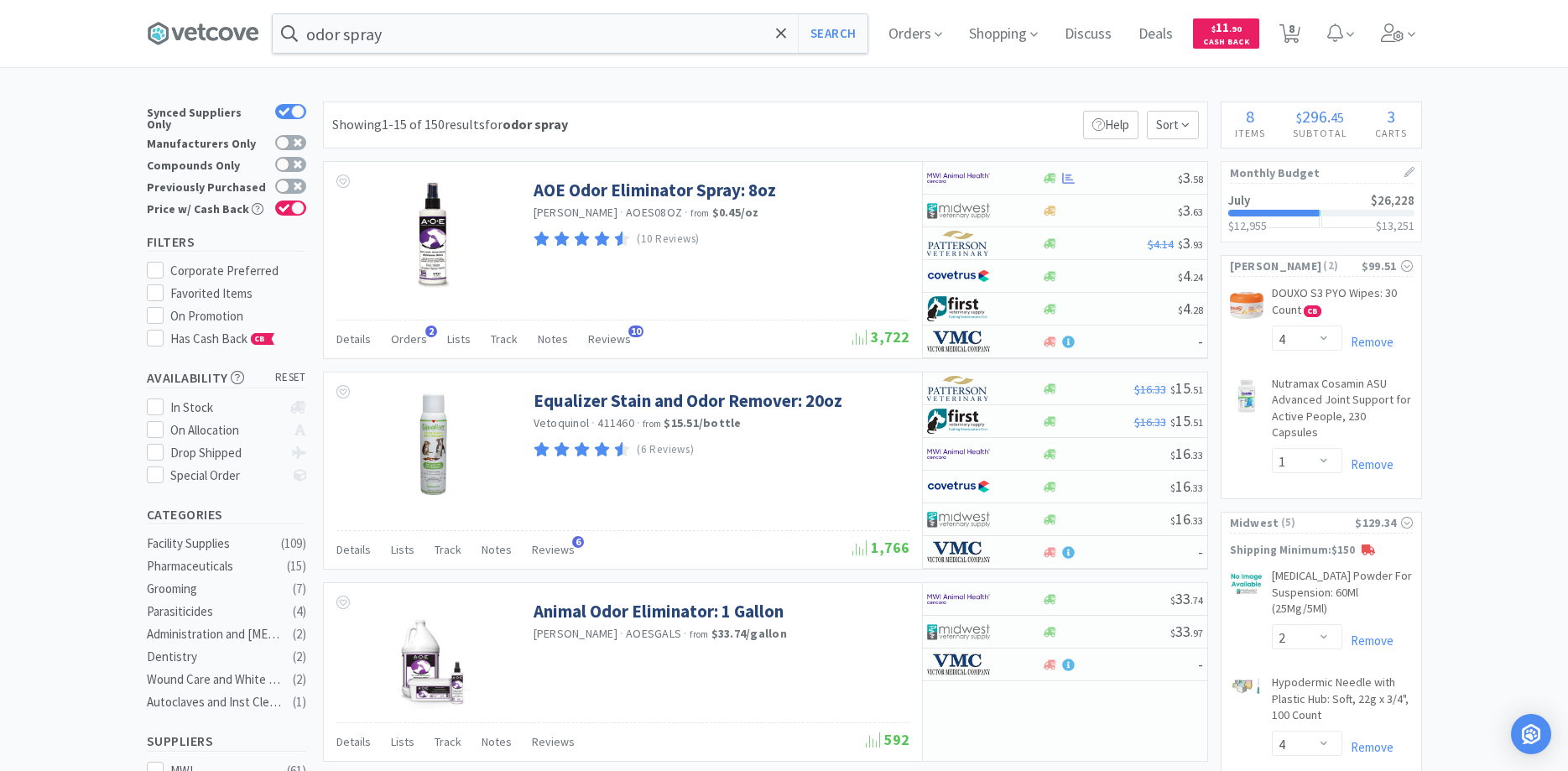 drag, startPoint x: 1347, startPoint y: 482, endPoint x: 1227, endPoint y: -95, distance: 589.34625 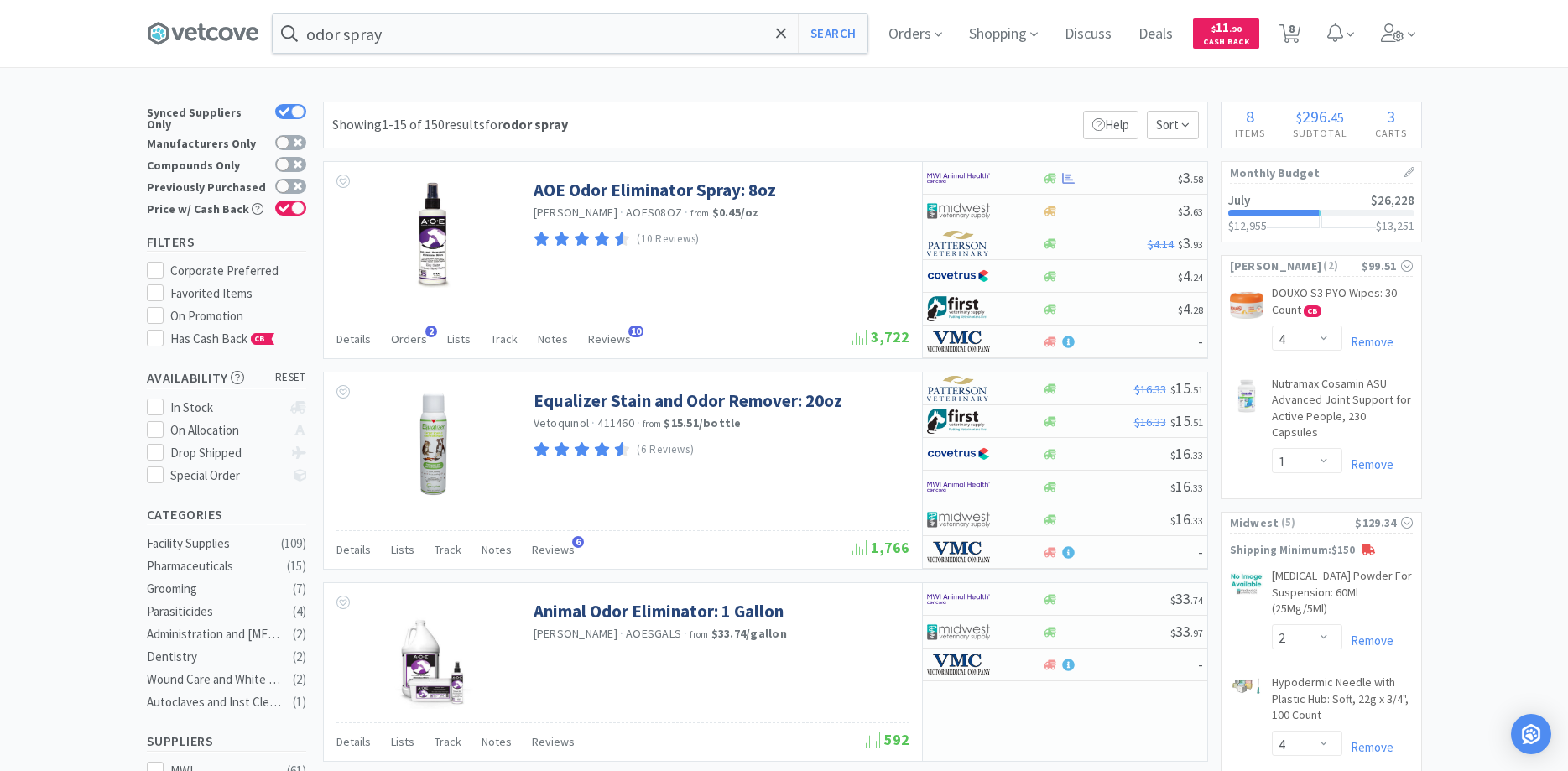 select on "1" 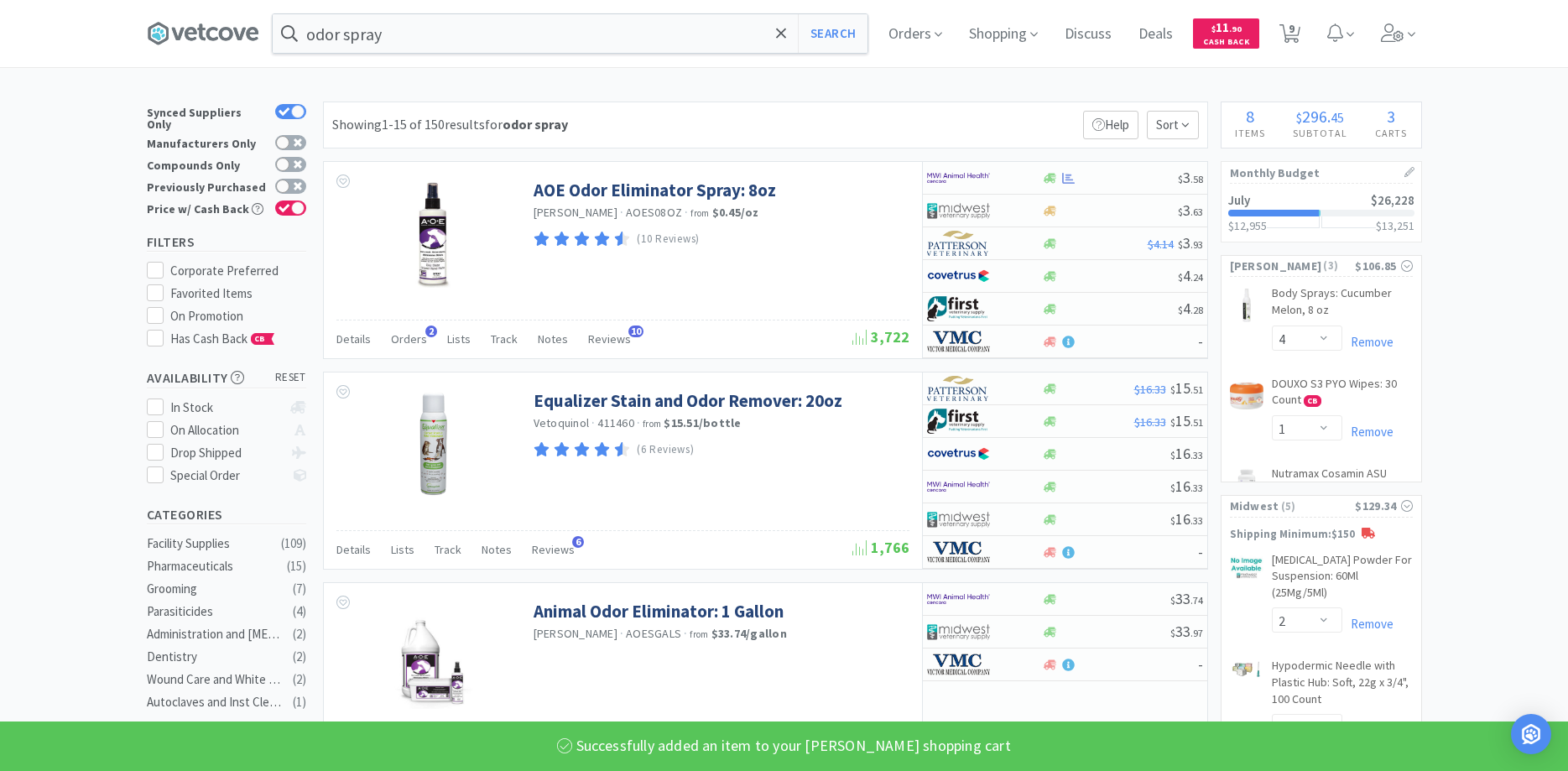 select on "1" 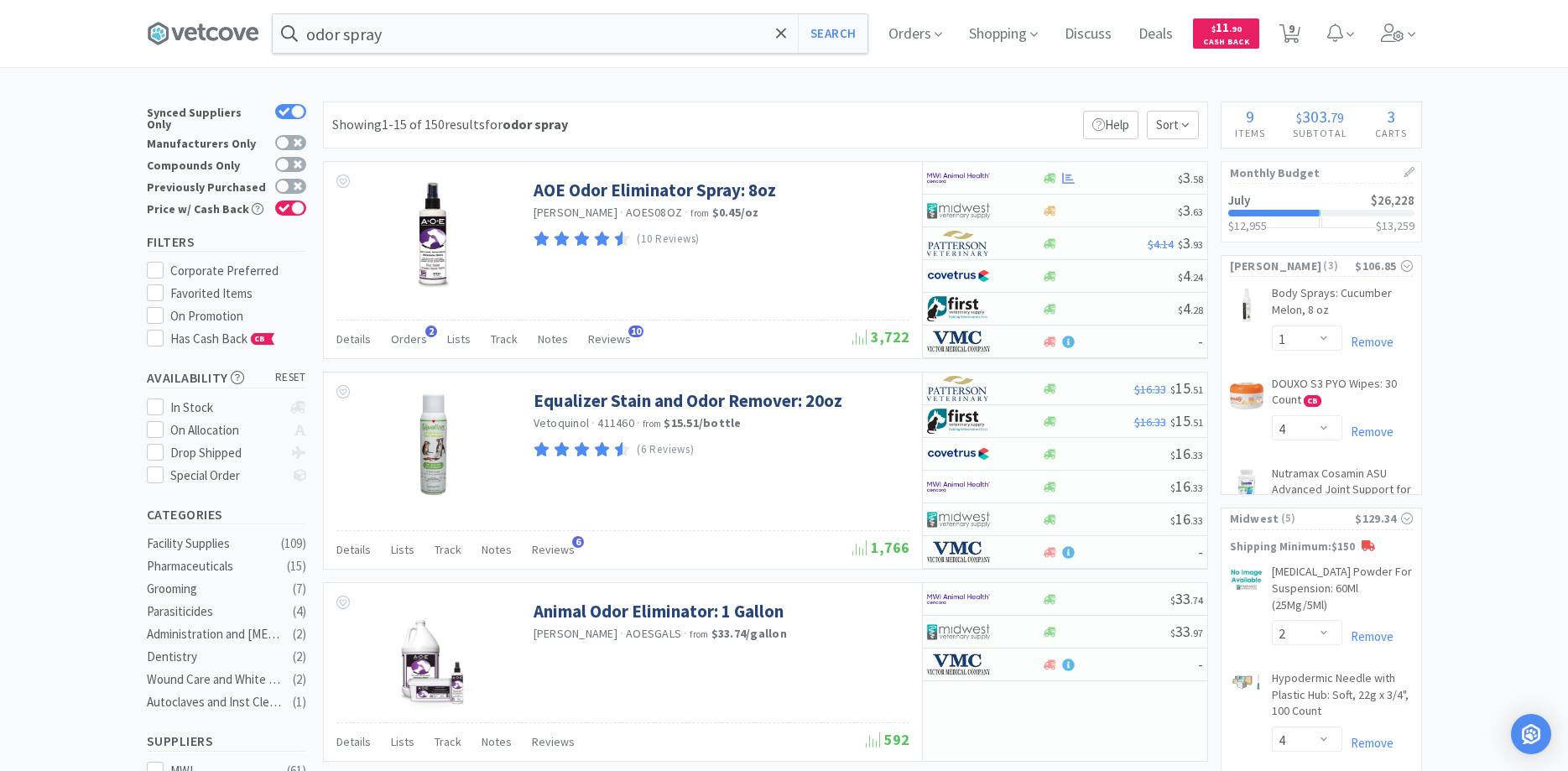 select on "2" 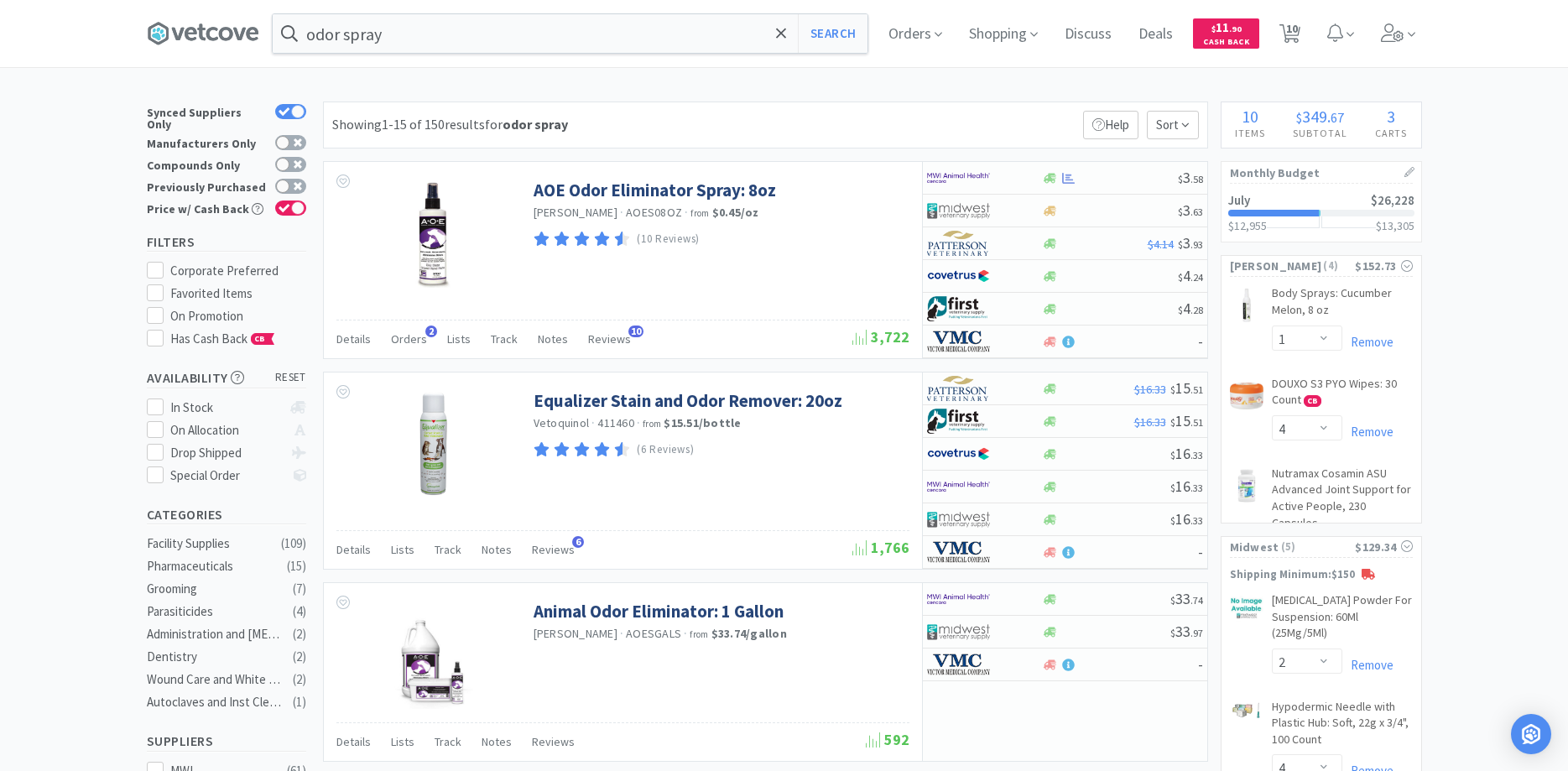 select on "2" 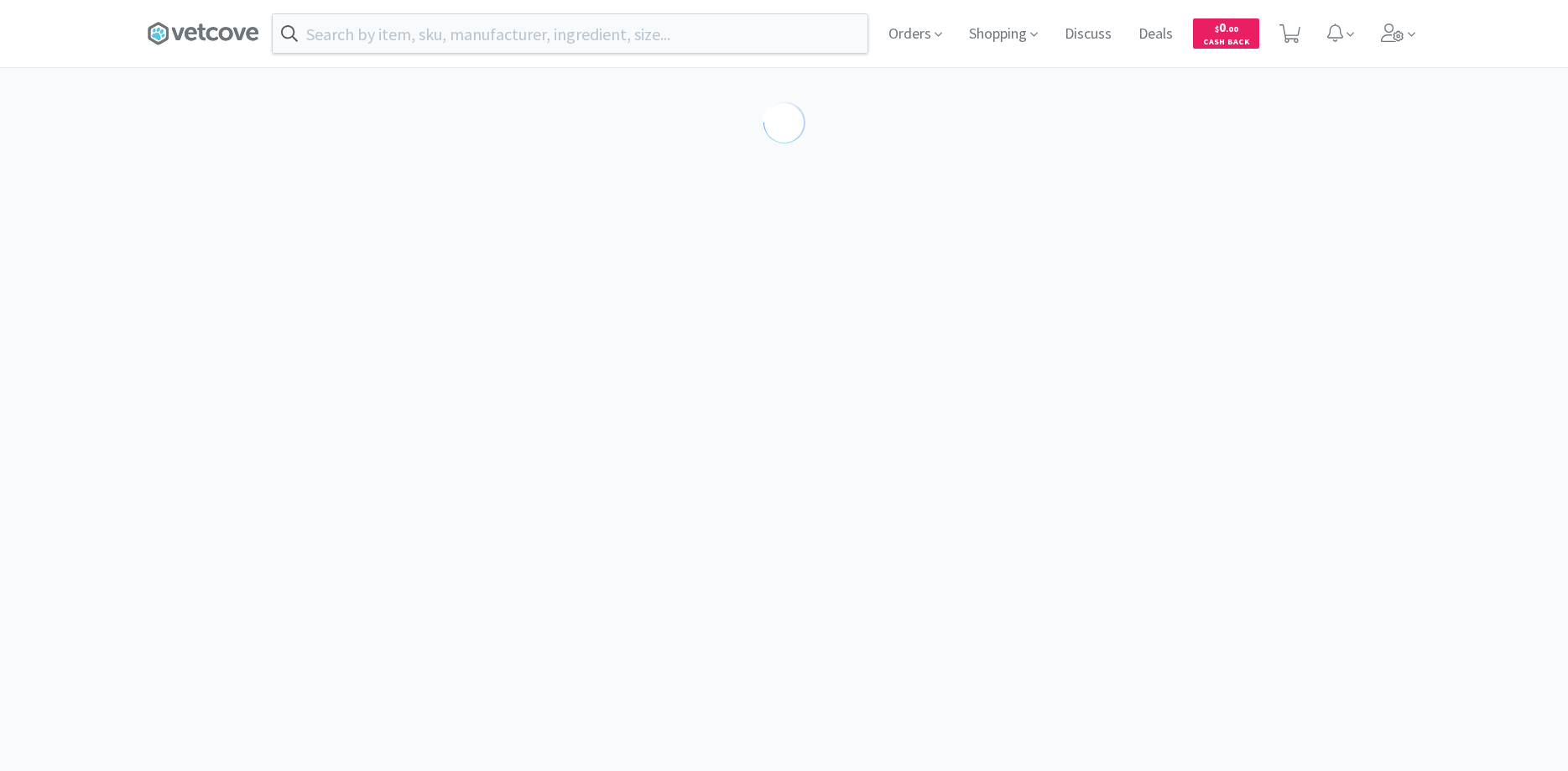 scroll, scrollTop: 0, scrollLeft: 0, axis: both 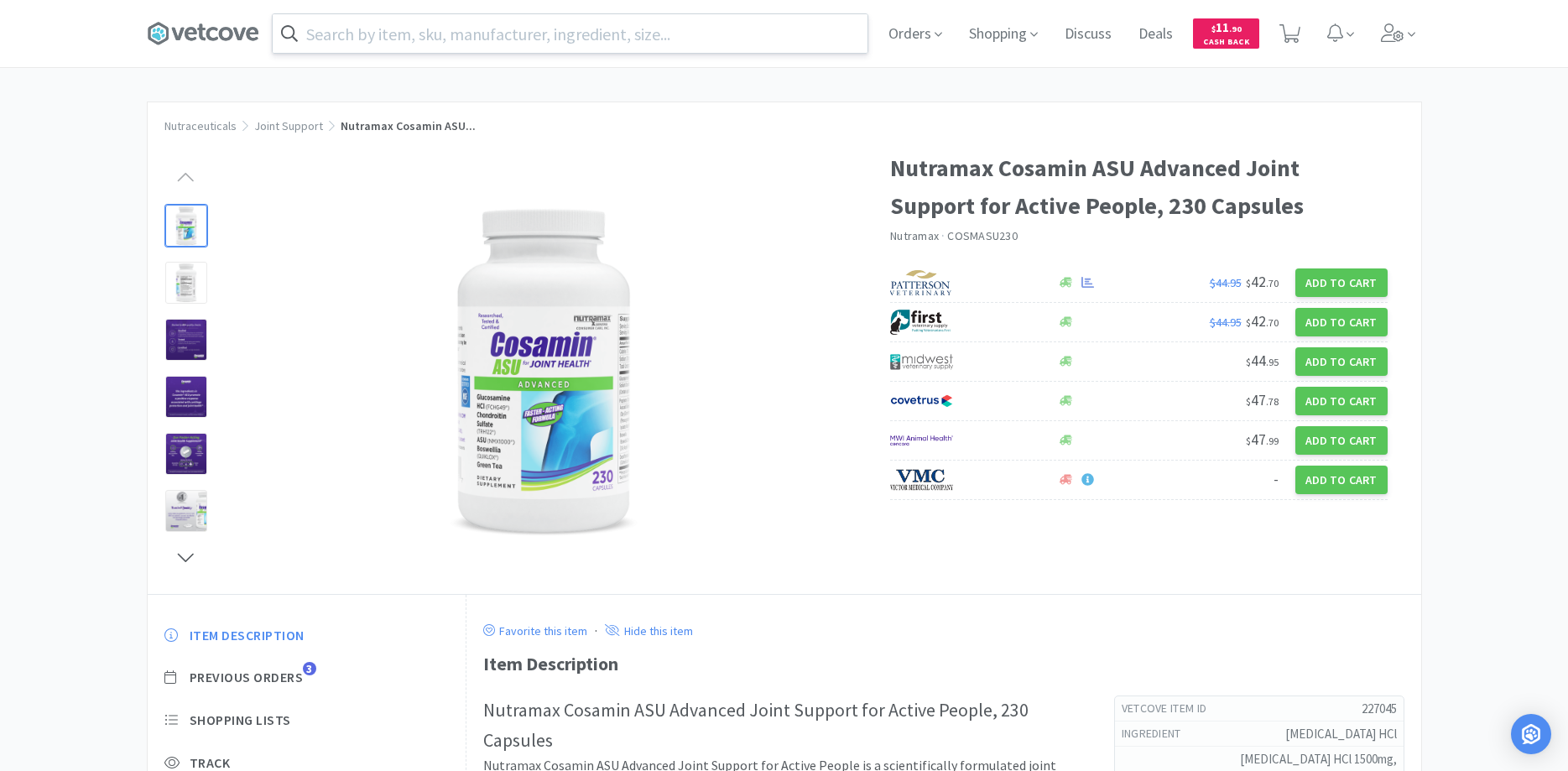 click at bounding box center (570, 34) 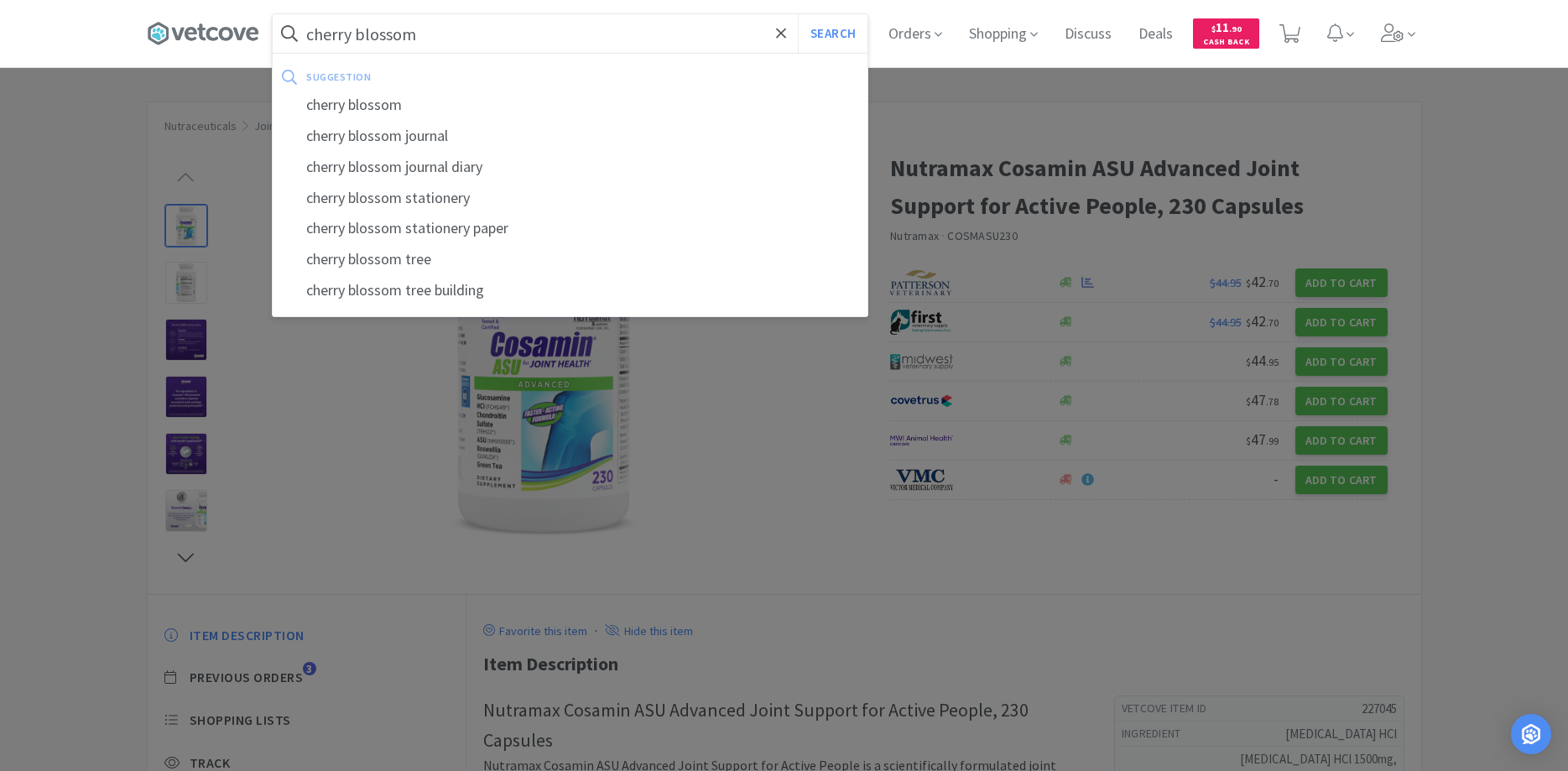 type on "cherry blossom" 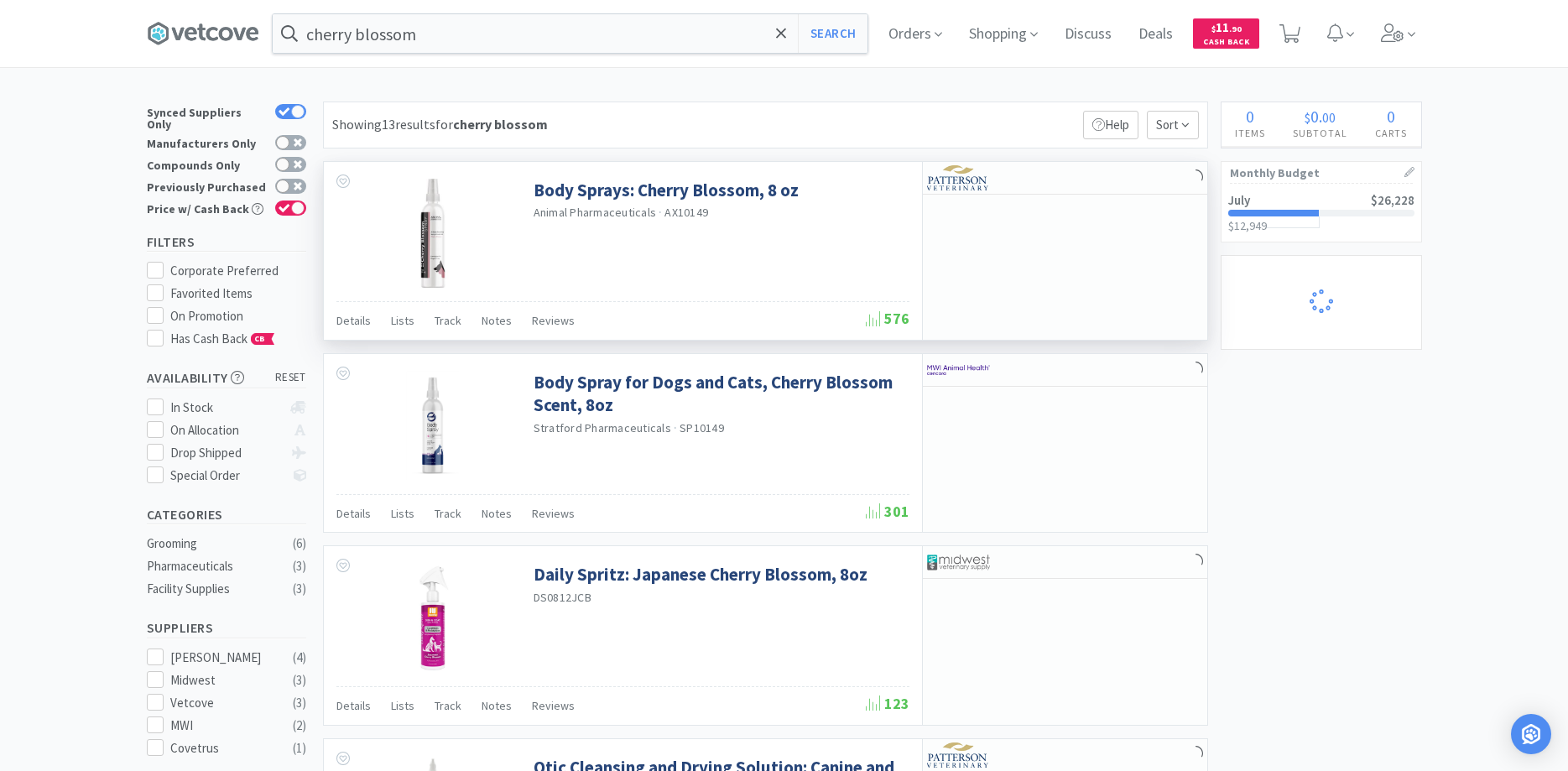 select on "4" 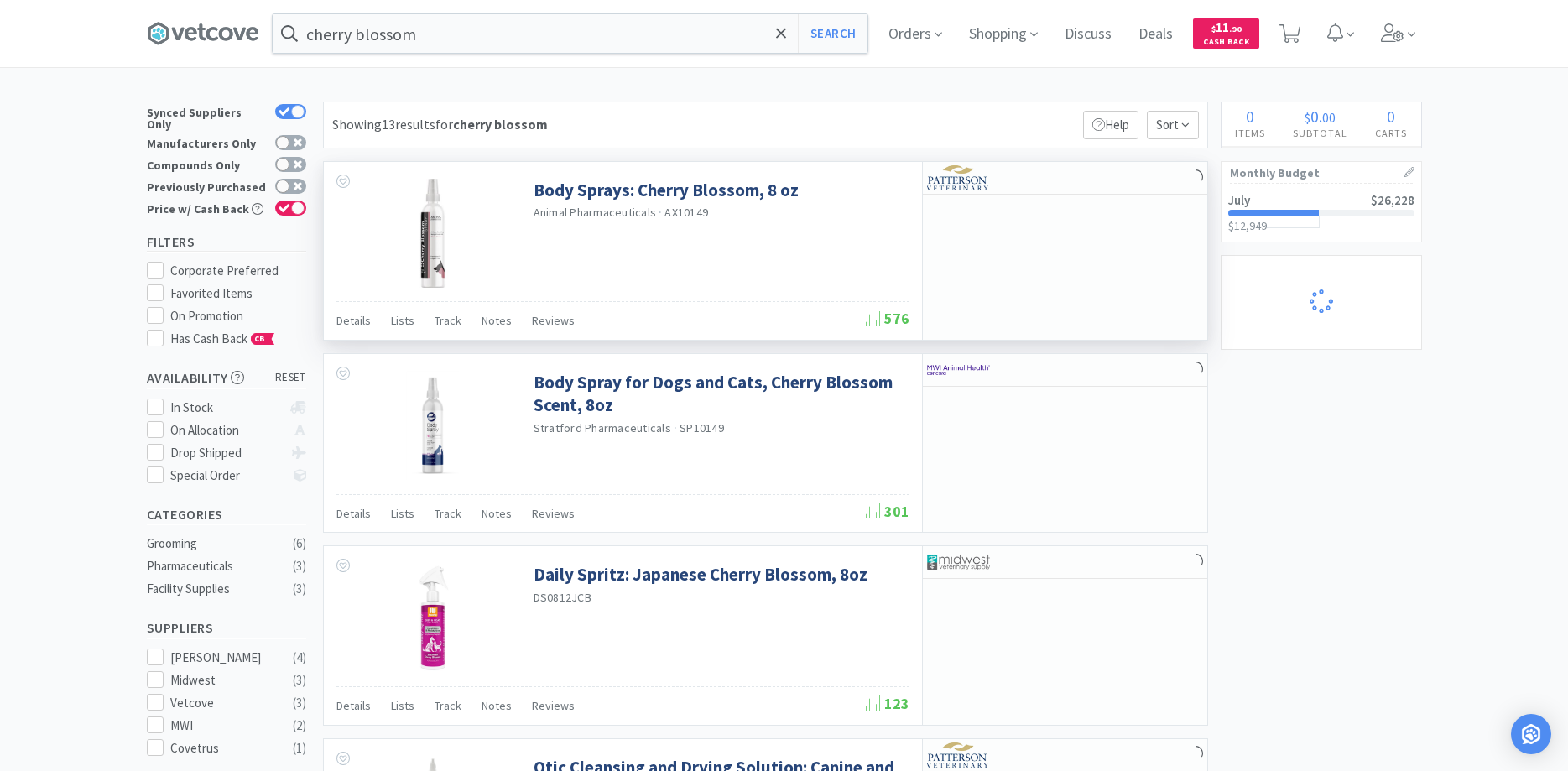 select on "1" 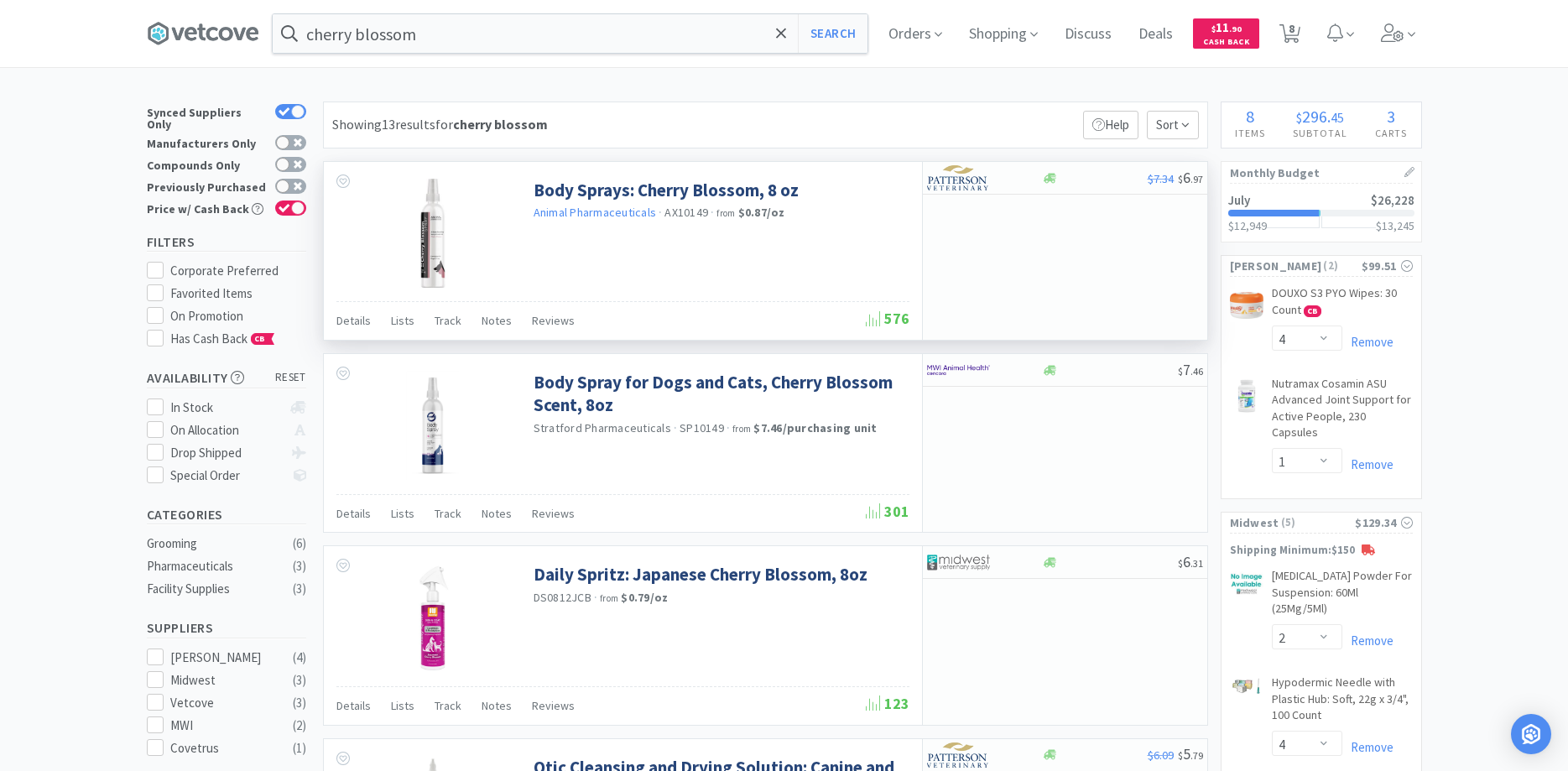 click on "Animal Pharmaceuticals" at bounding box center [595, 212] 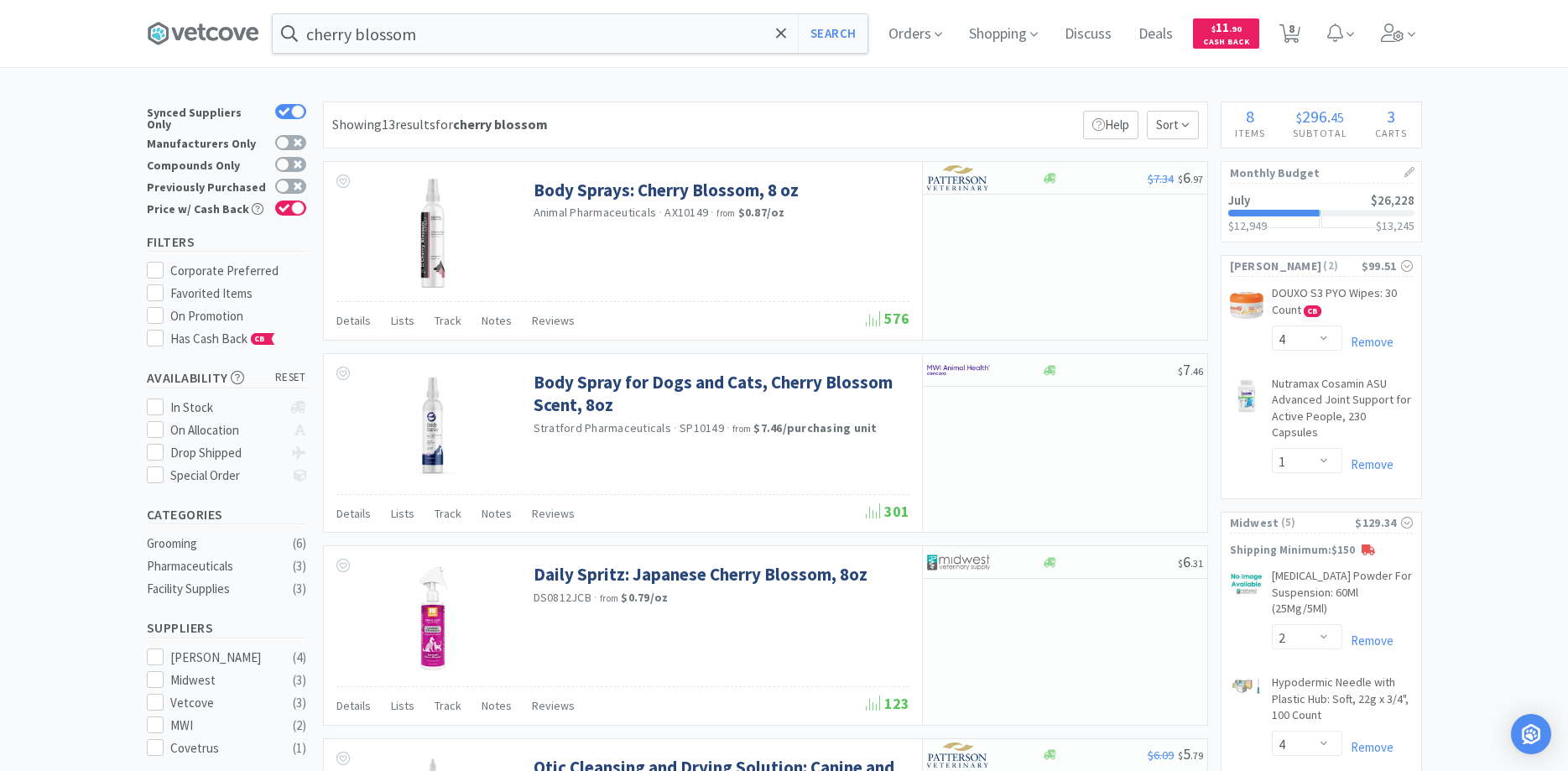 click on "cherry blossom Search Orders Shopping Discuss Discuss Deals Deals $ 11 . 90 Cash Back 8 8" at bounding box center [784, 34] 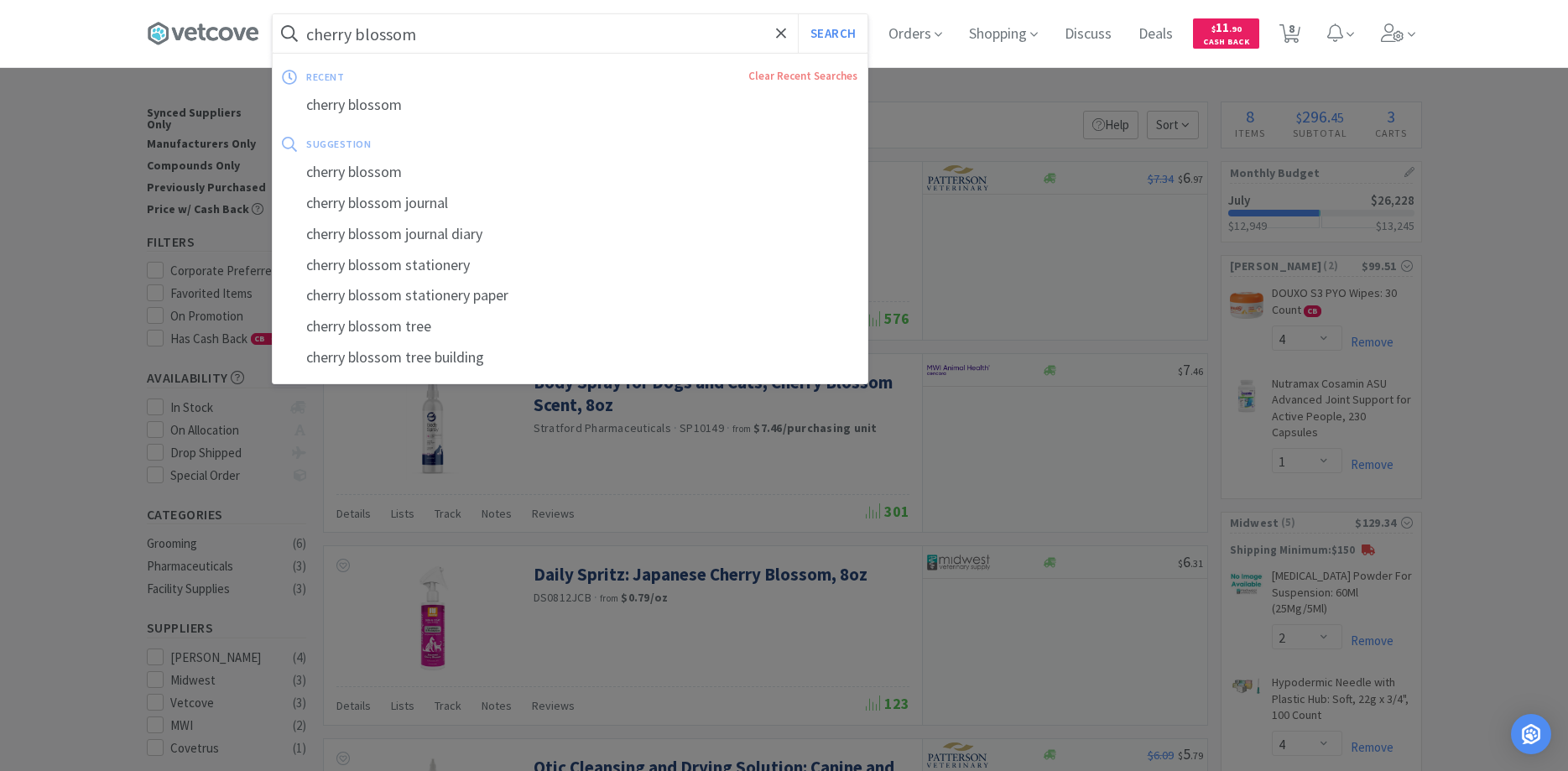 click on "cherry blossom" at bounding box center (570, 34) 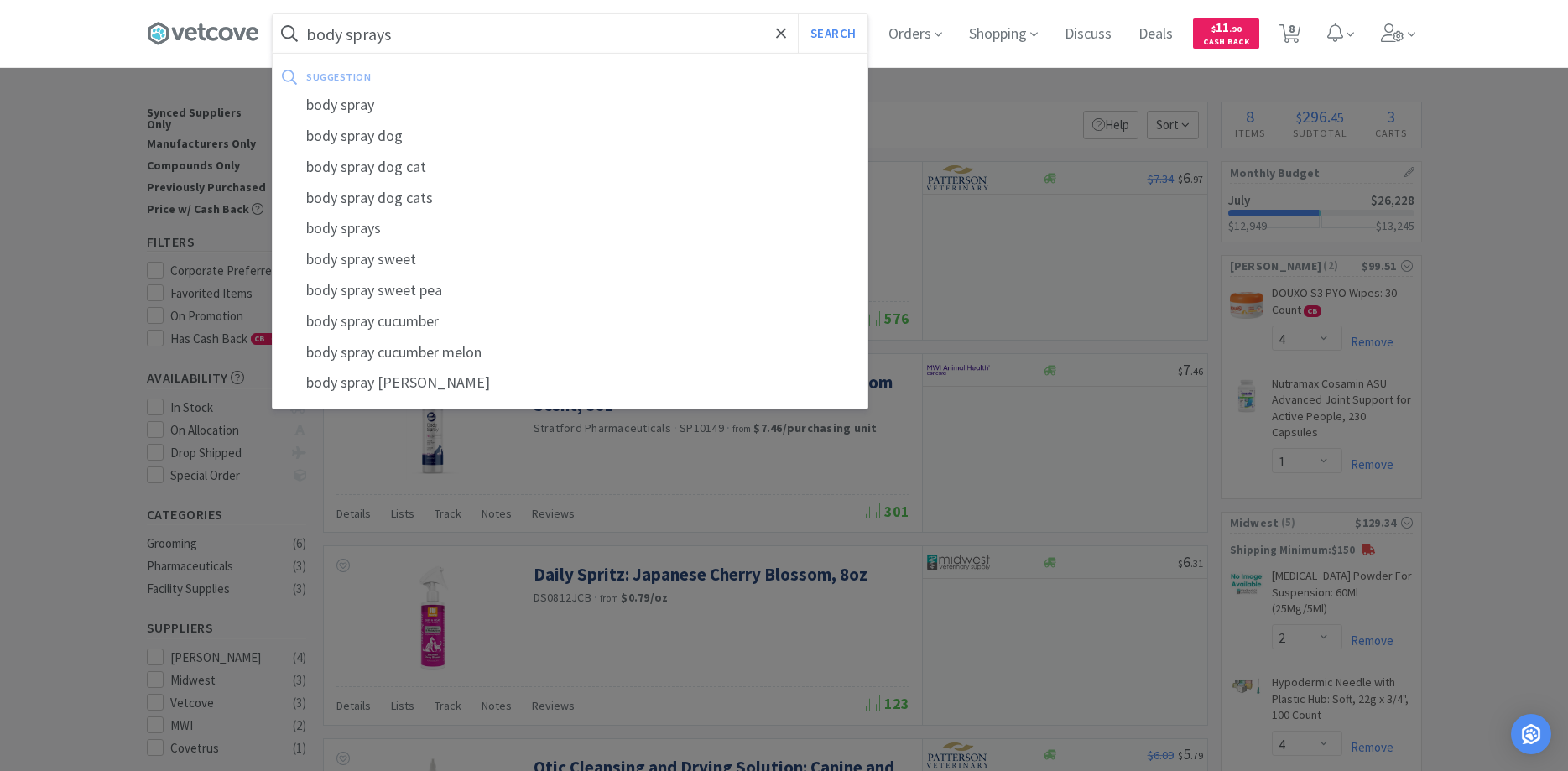 type on "body sprays" 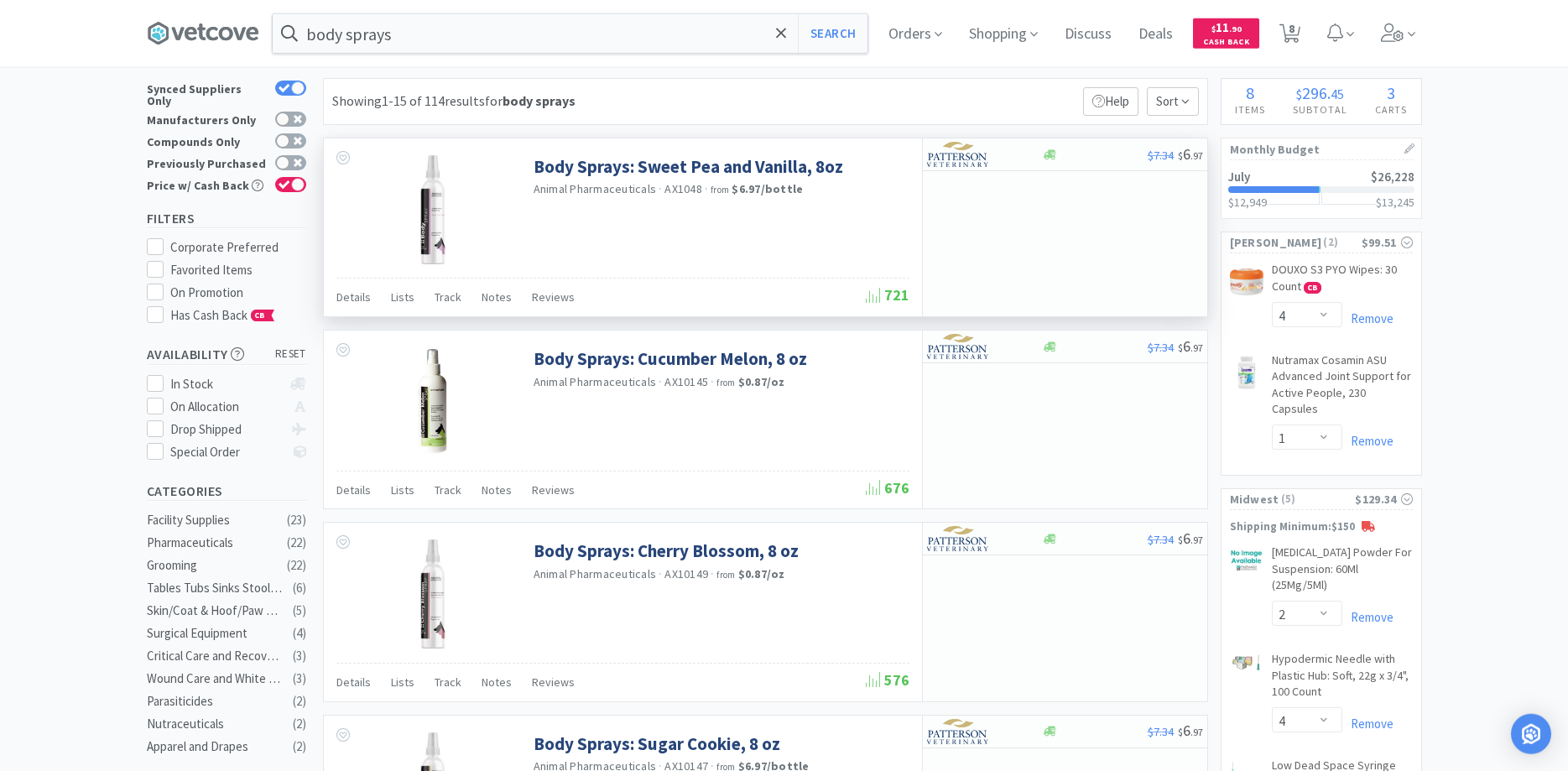 scroll, scrollTop: 0, scrollLeft: 0, axis: both 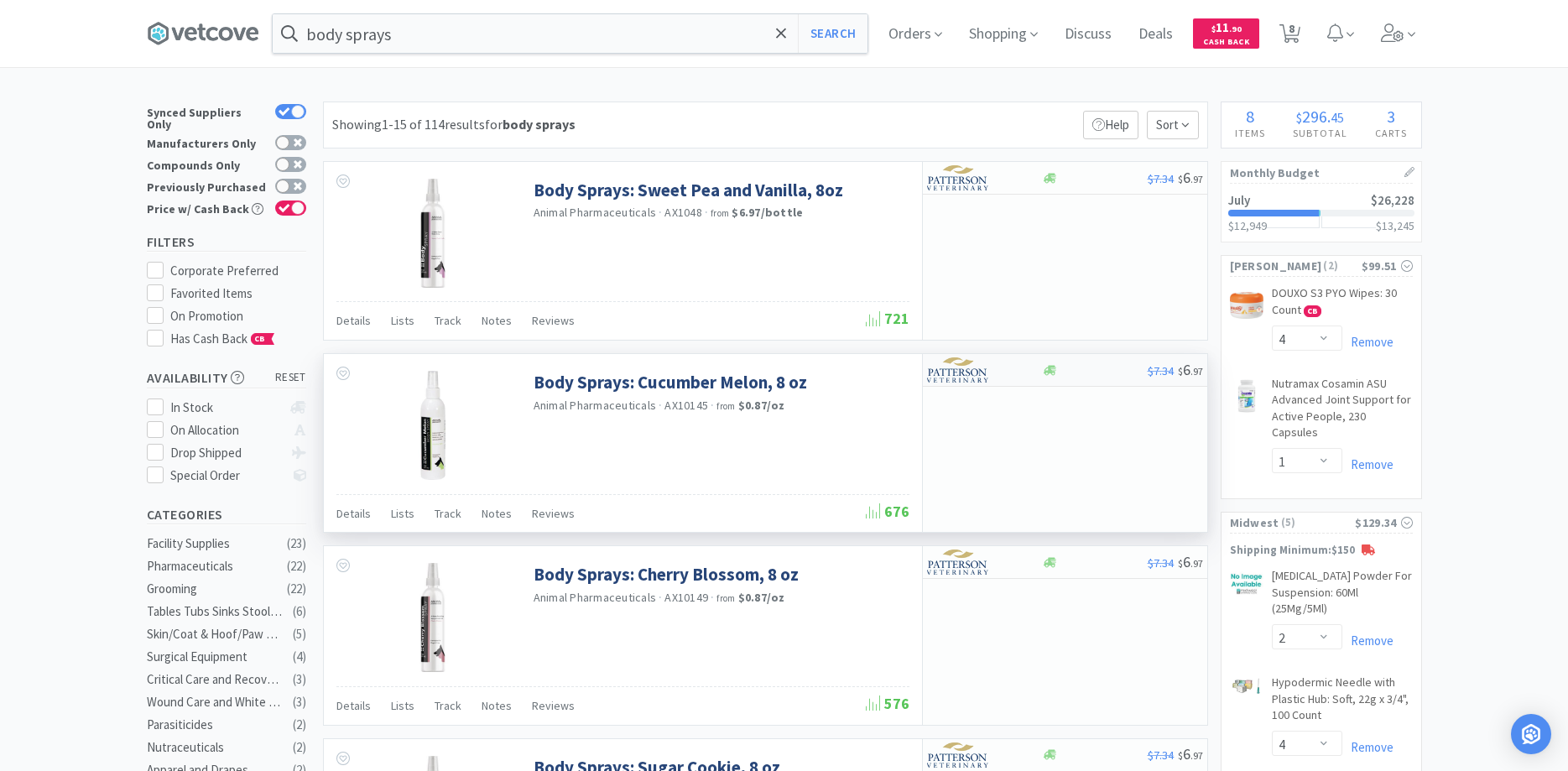 click on "$7.34 $ 6 . 97" at bounding box center [1065, 370] 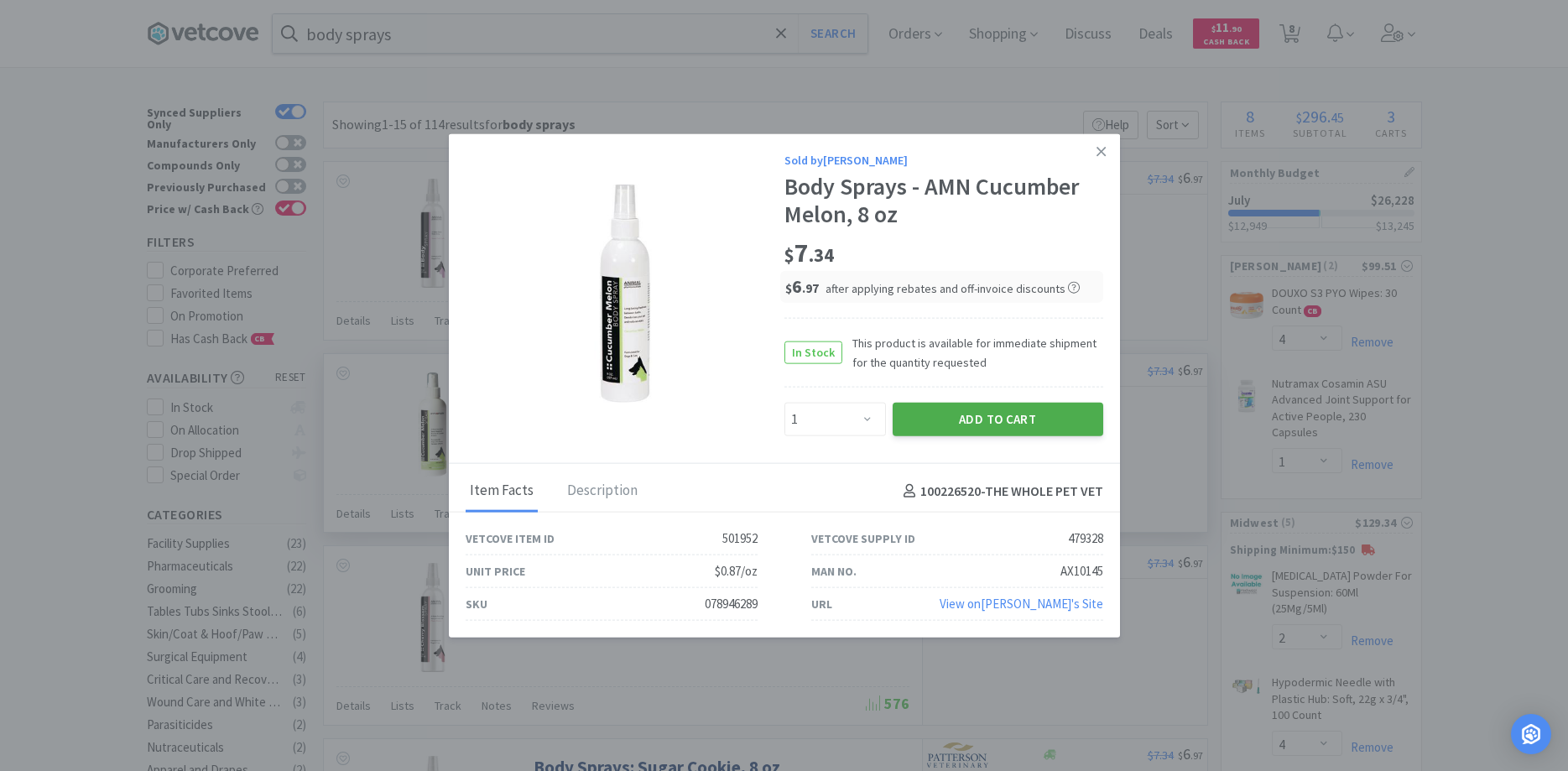 click on "Add to Cart" at bounding box center (998, 419) 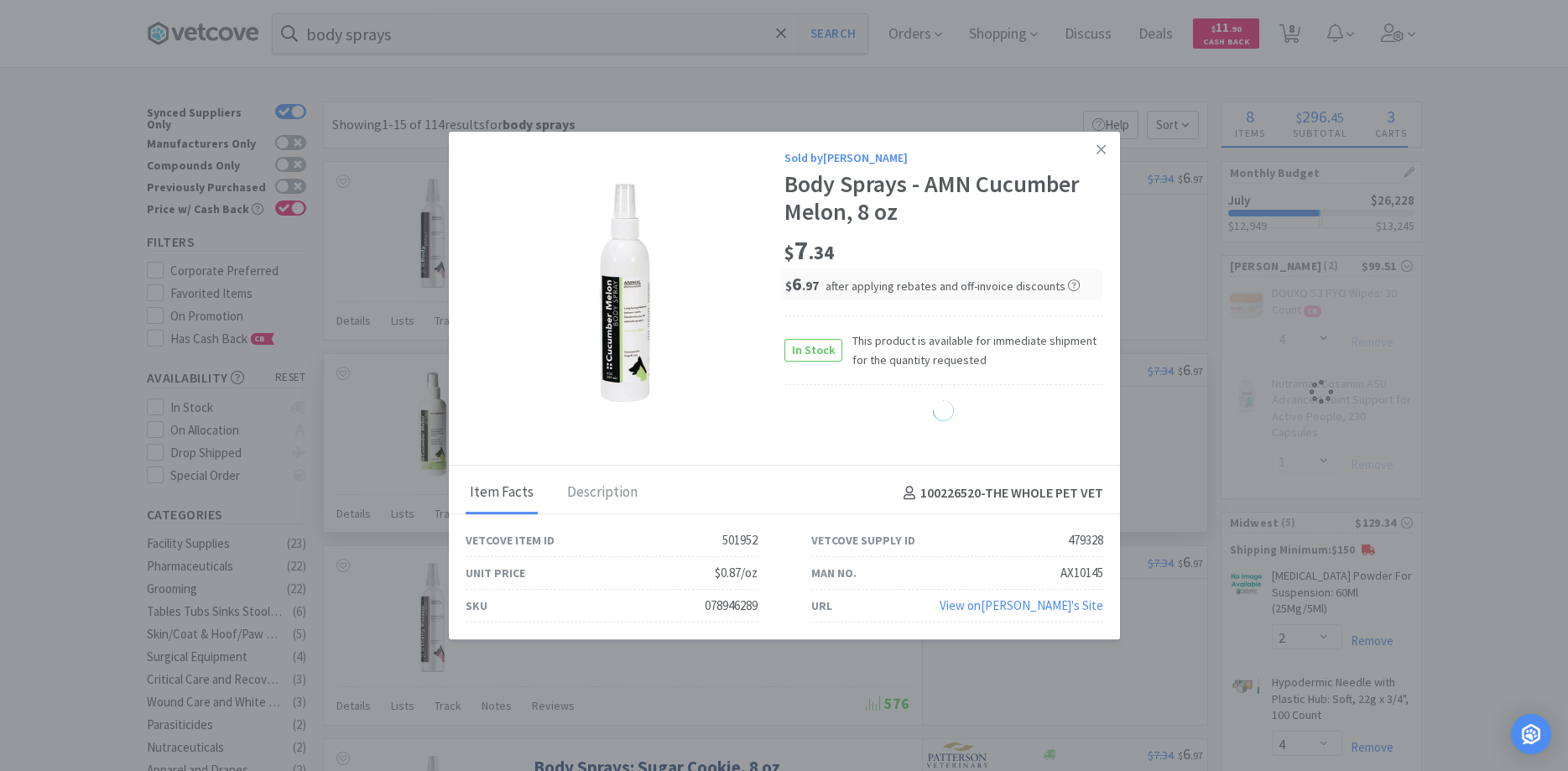select on "1" 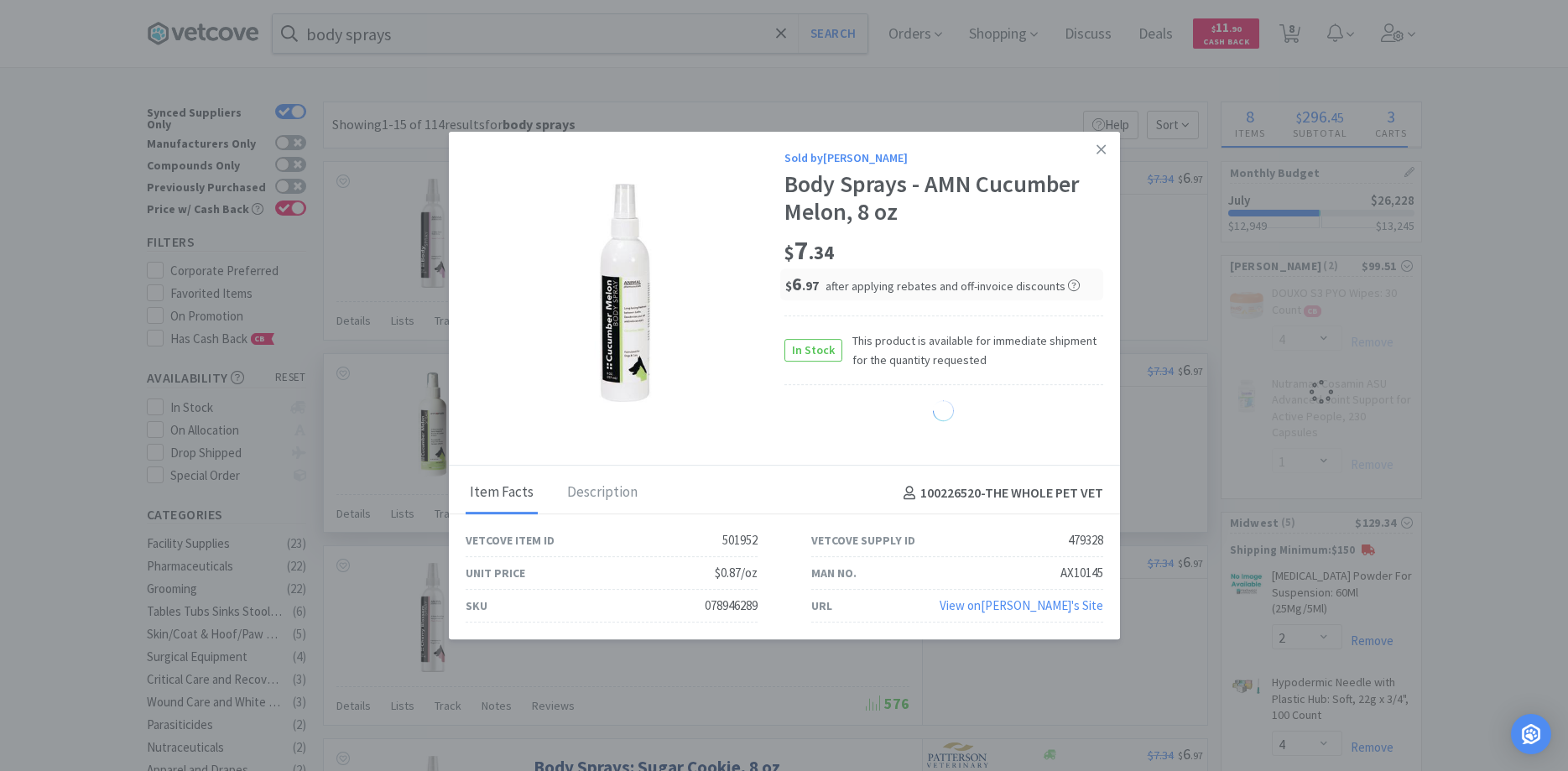 select on "4" 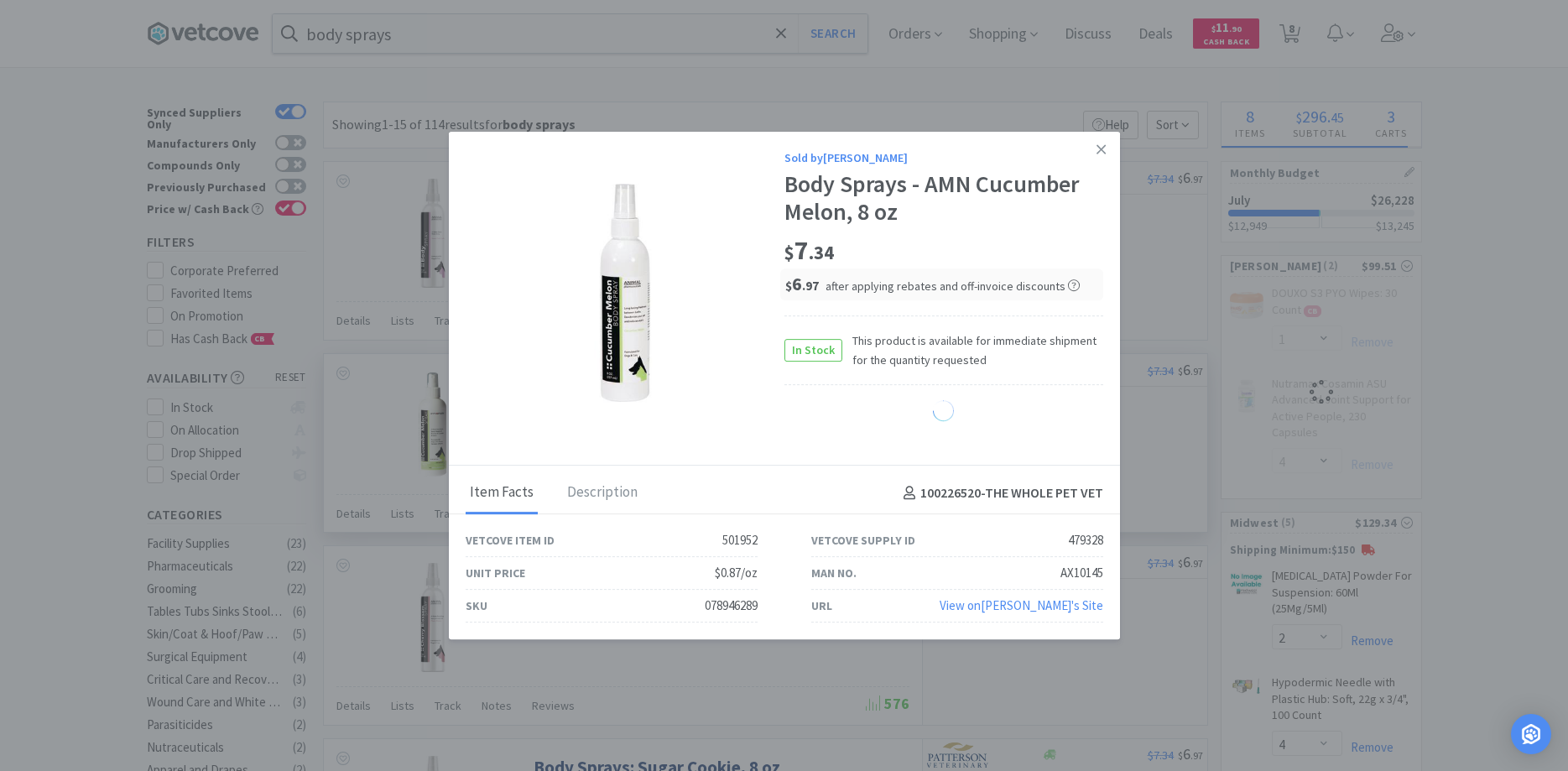 select on "1" 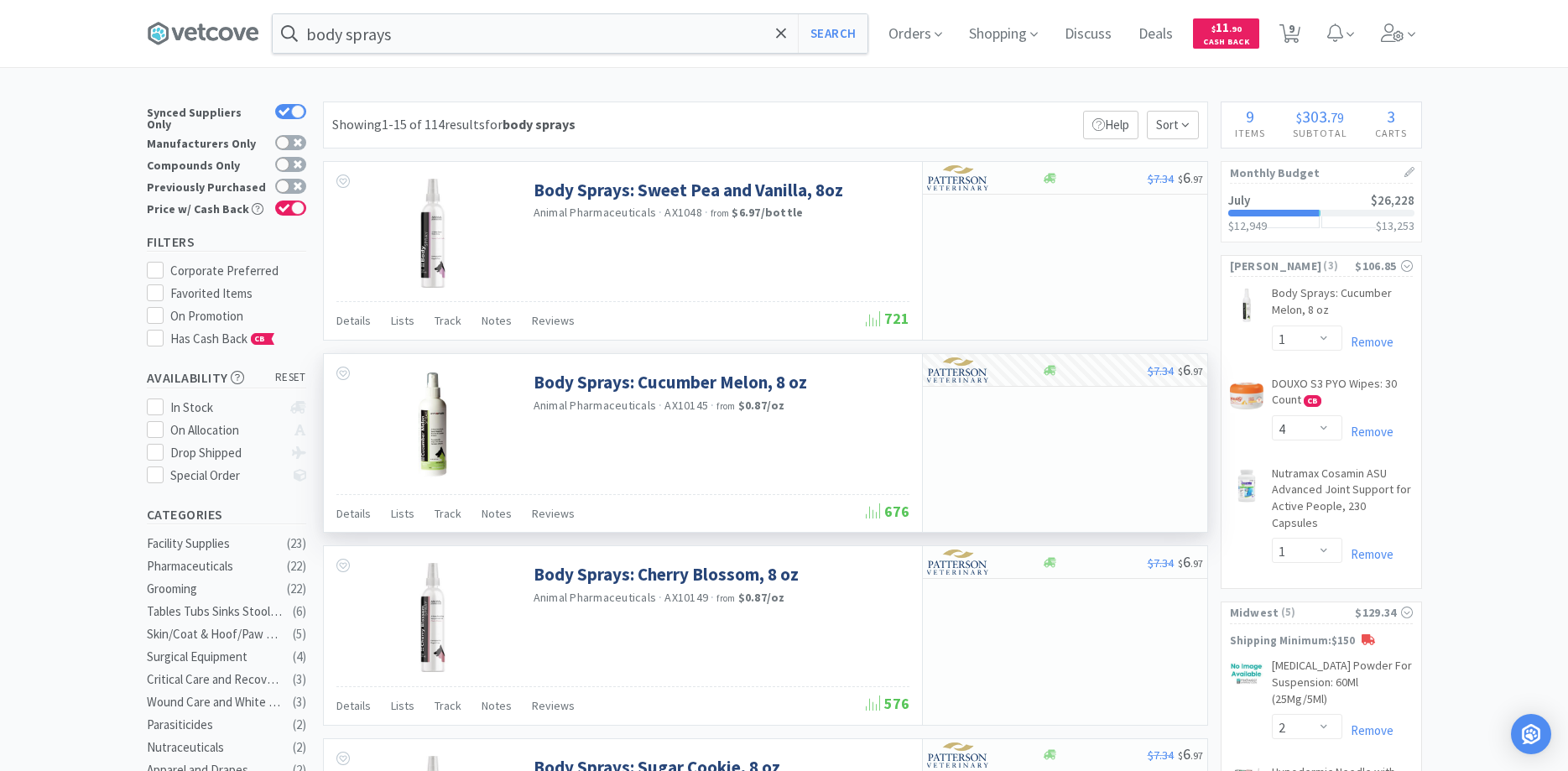 click on "× Filter Results Synced Suppliers Only     Manufacturers Only     Compounds Only     Previously Purchased     Price w/ Cash Back     Filters   Corporate Preferred   Favorited Items   On Promotion   Has Cash Back  CB Availability    reset In Stock     On Allocation     Drop Shipped     Special Order     Categories Facility Supplies ( 23 ) Pharmaceuticals ( 22 ) Grooming ( 22 ) Tables Tubs Sinks Stools Mats ( 6 ) Skin/Coat & Hoof/Paw Care ( 5 ) Surgical Equipment ( 4 ) Critical Care and Recovery ( 3 ) Wound Care and White Goods ( 3 ) Parasiticides ( 2 ) Nutraceuticals ( 2 ) Apparel and Drapes ( 2 ) Suppliers   MWI ( 44 )   Patterson ( 41 )   Vetcove ( 27 )   Covetrus ( 24 )   Victor ( 23 )   Midwest ( 20 )   First Vet ( 6 )   Pharmsource AH ( 1 ) Manufacturers   Stratford Pharmaceuticals ( 21 )   Gentev Animal Health Direct ( 10 )   Animal Pharmaceuticals ( 7 )   Innovacyn ( 6 )   Jorgensen Labs ( 5 )   Sullivan Supply ( 5 )   VetMedWear ( 5 )   Jorgensen Laboratories Direct ( 5 )   Ceva ( 4 )   Horse Grooming" at bounding box center (784, 1620) 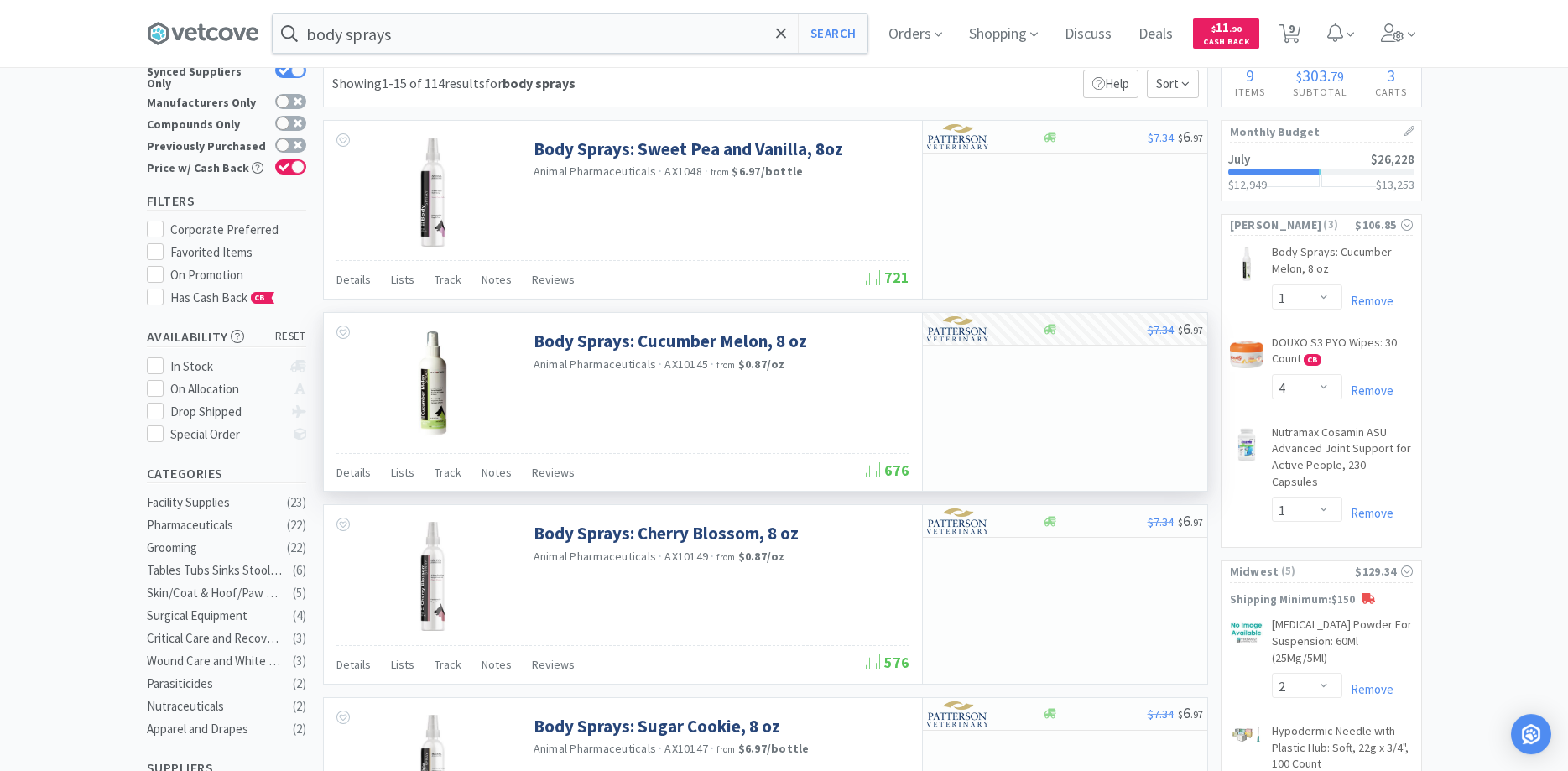 scroll, scrollTop: 0, scrollLeft: 0, axis: both 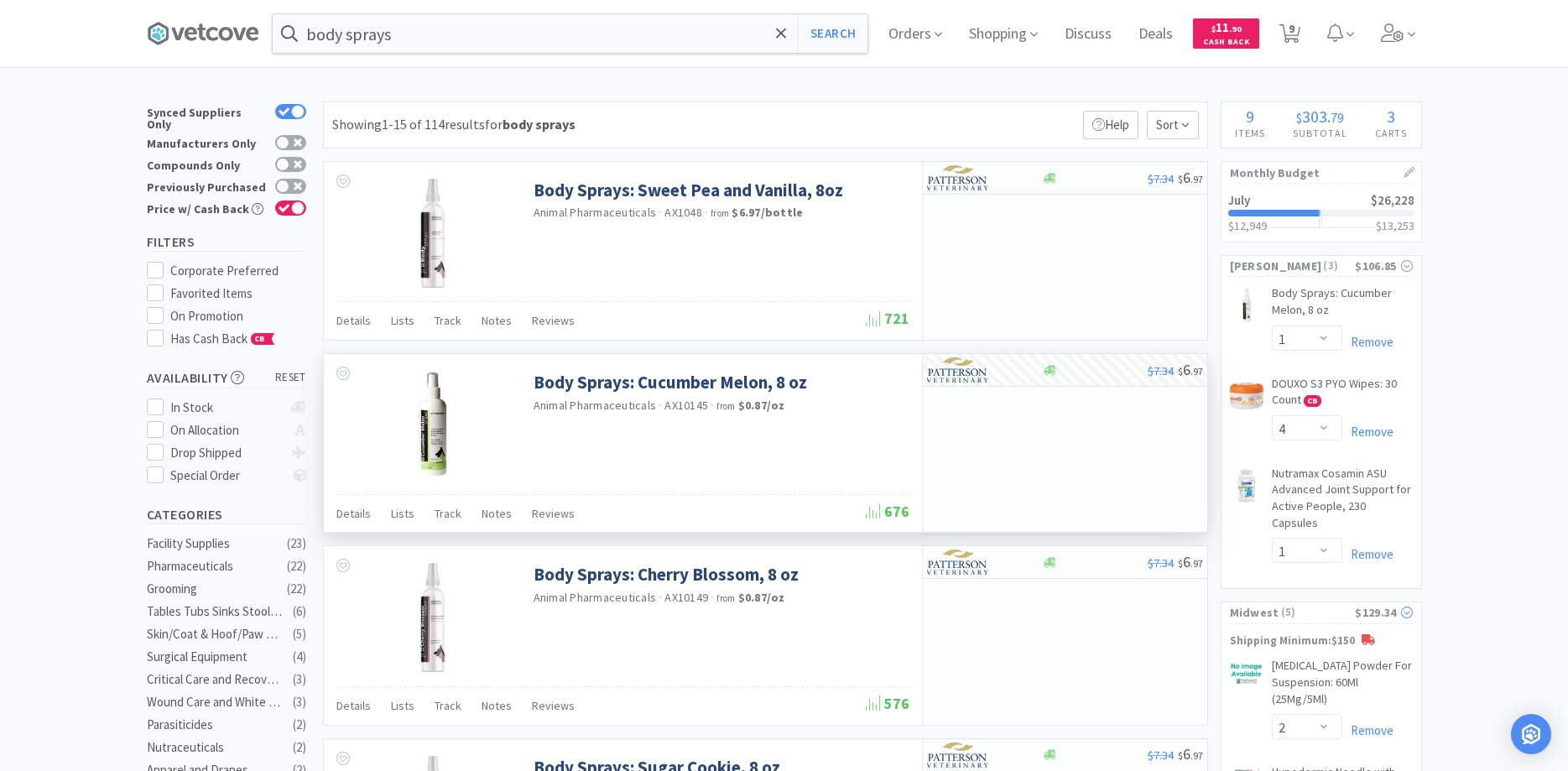 click on "Midwest" at bounding box center (1254, 612) 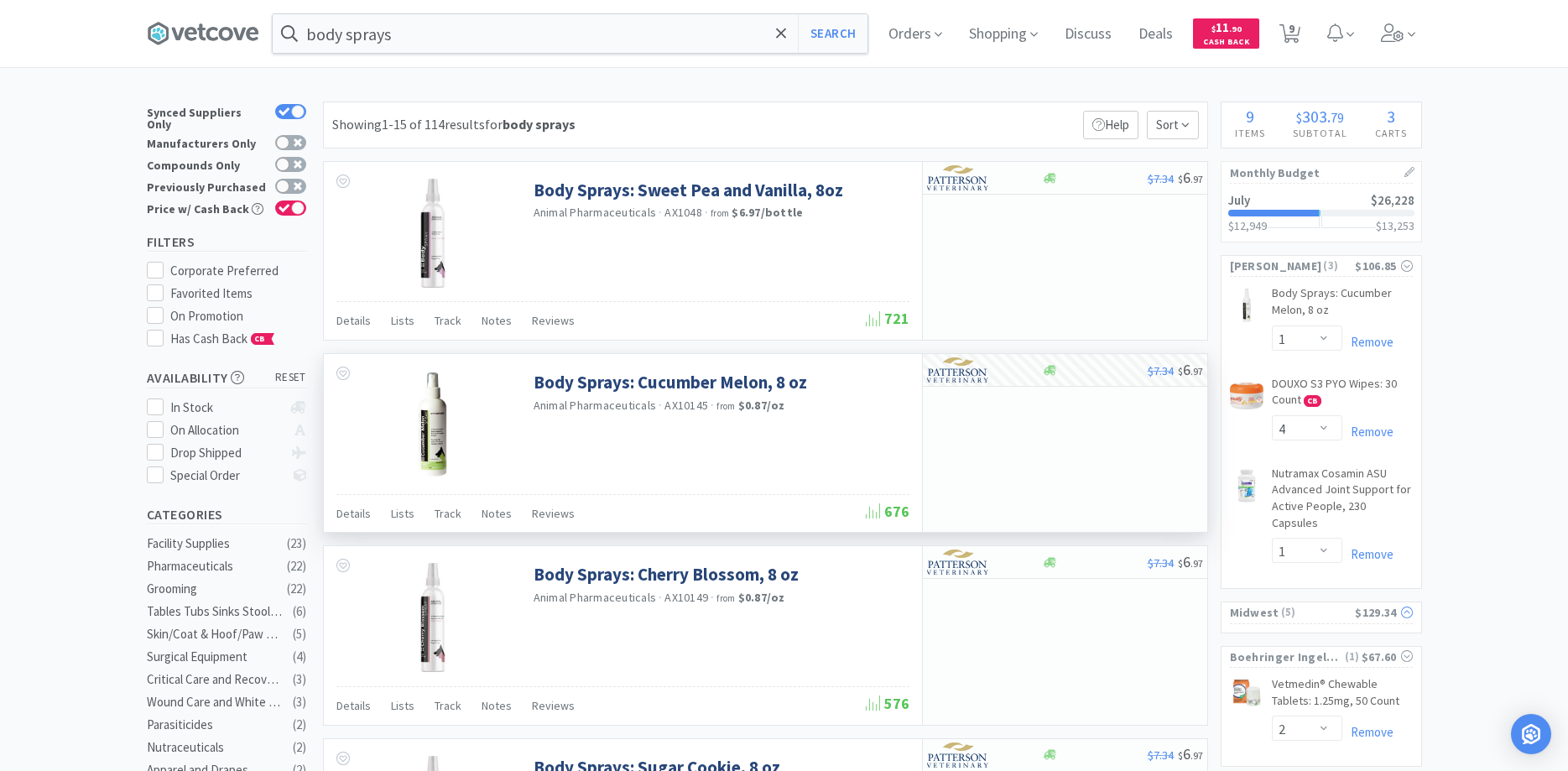 click on "Midwest" at bounding box center [1254, 612] 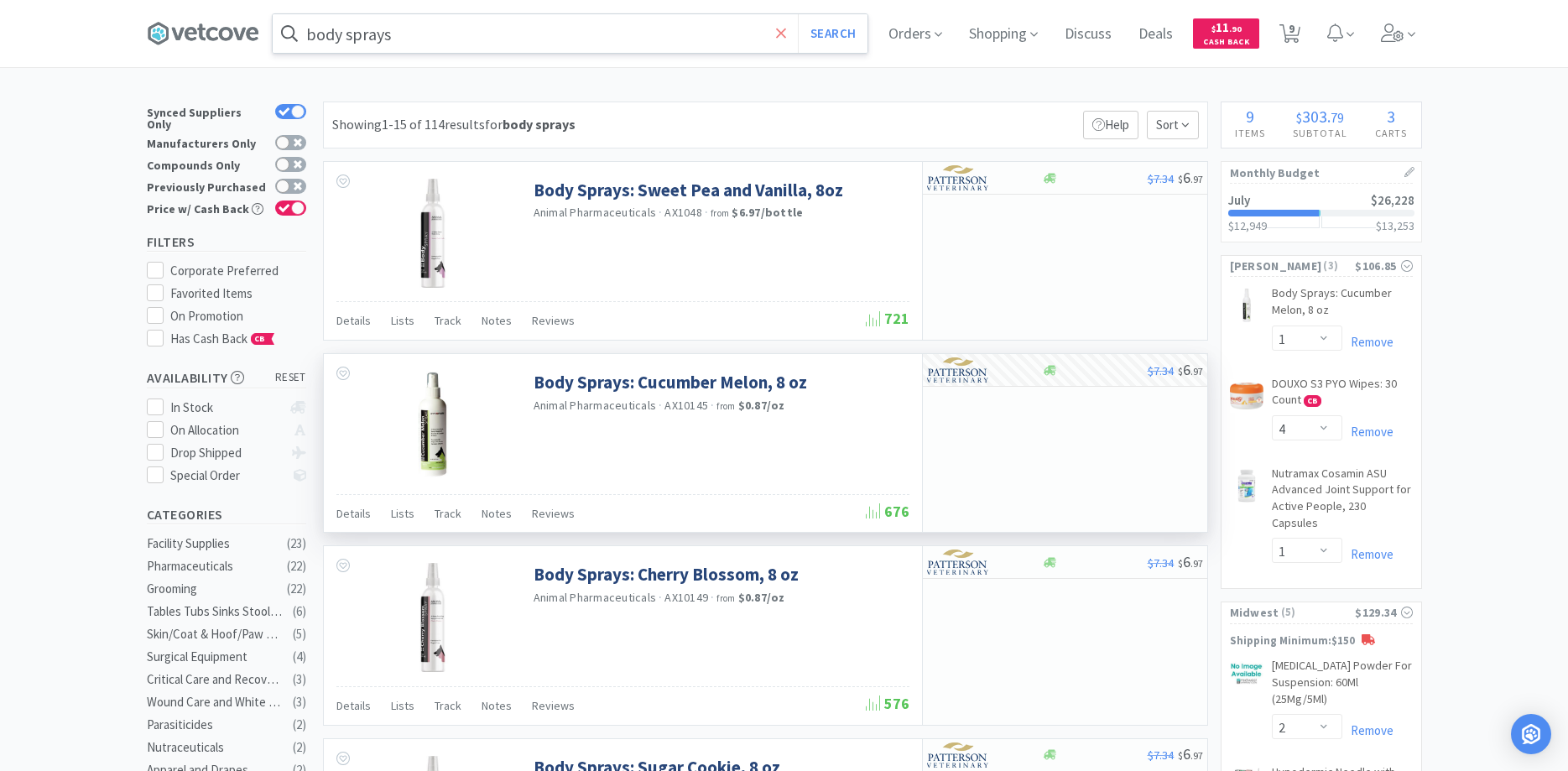 click 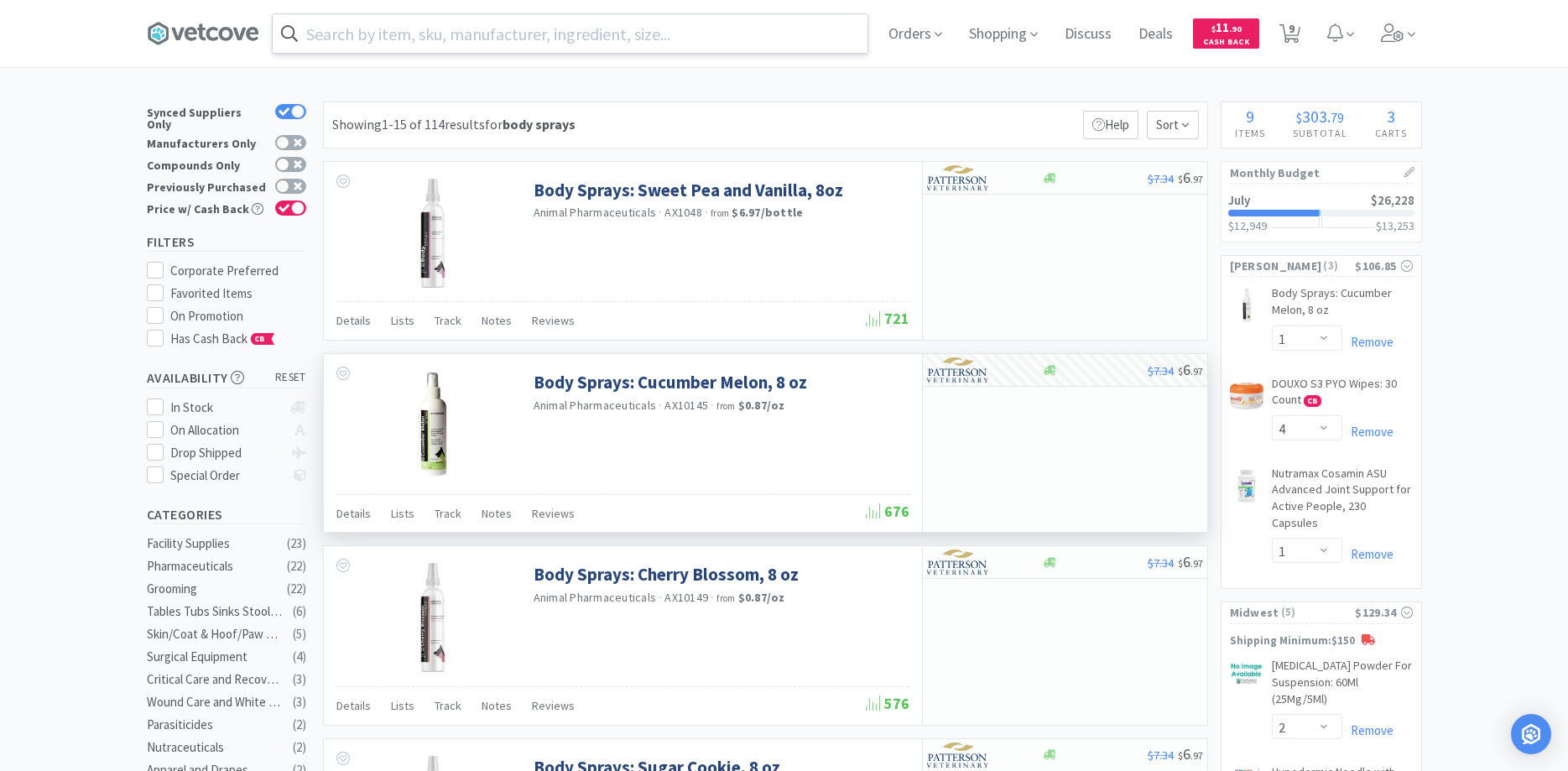 click at bounding box center (784, 385) 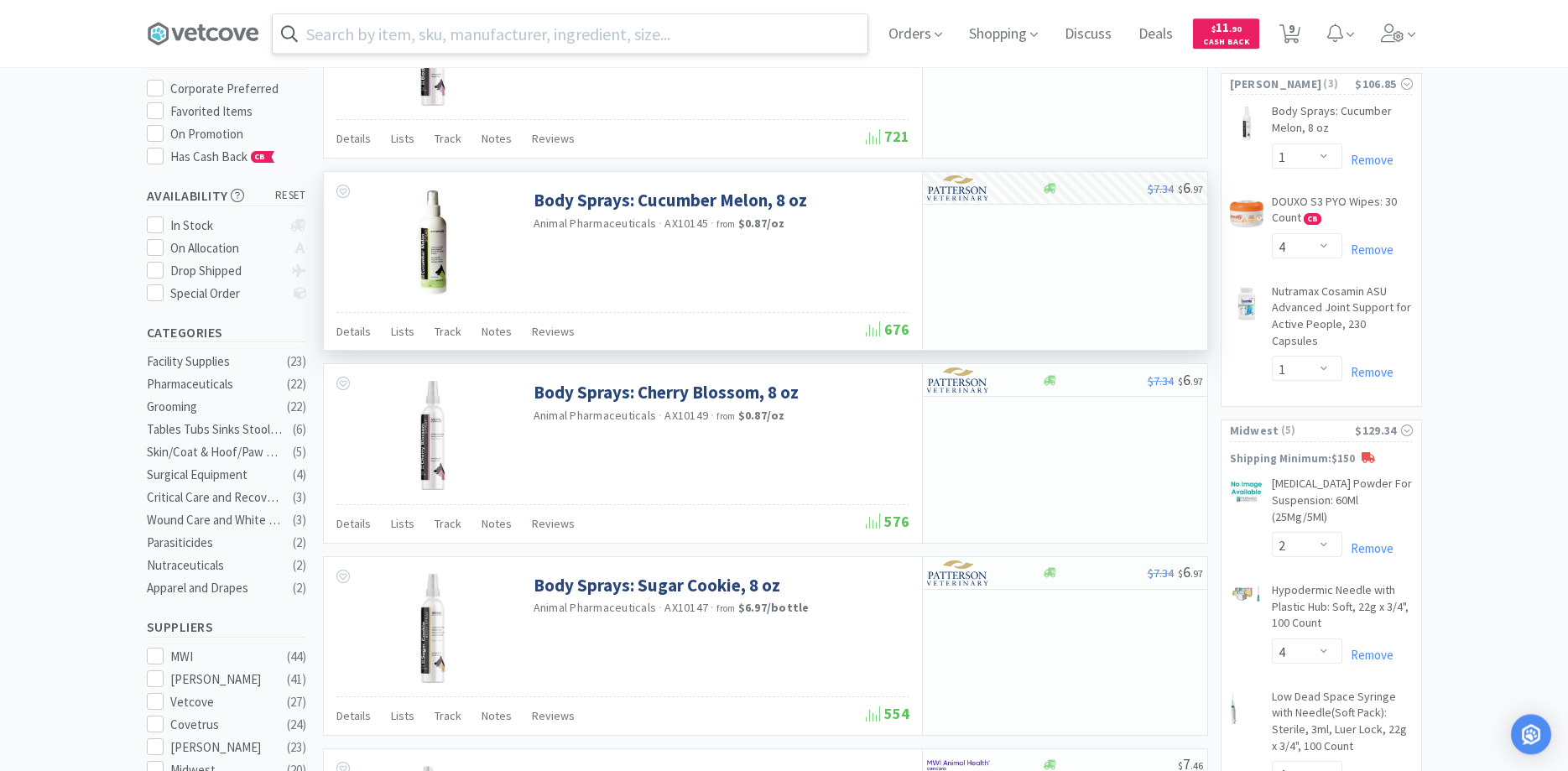 scroll, scrollTop: 342, scrollLeft: 0, axis: vertical 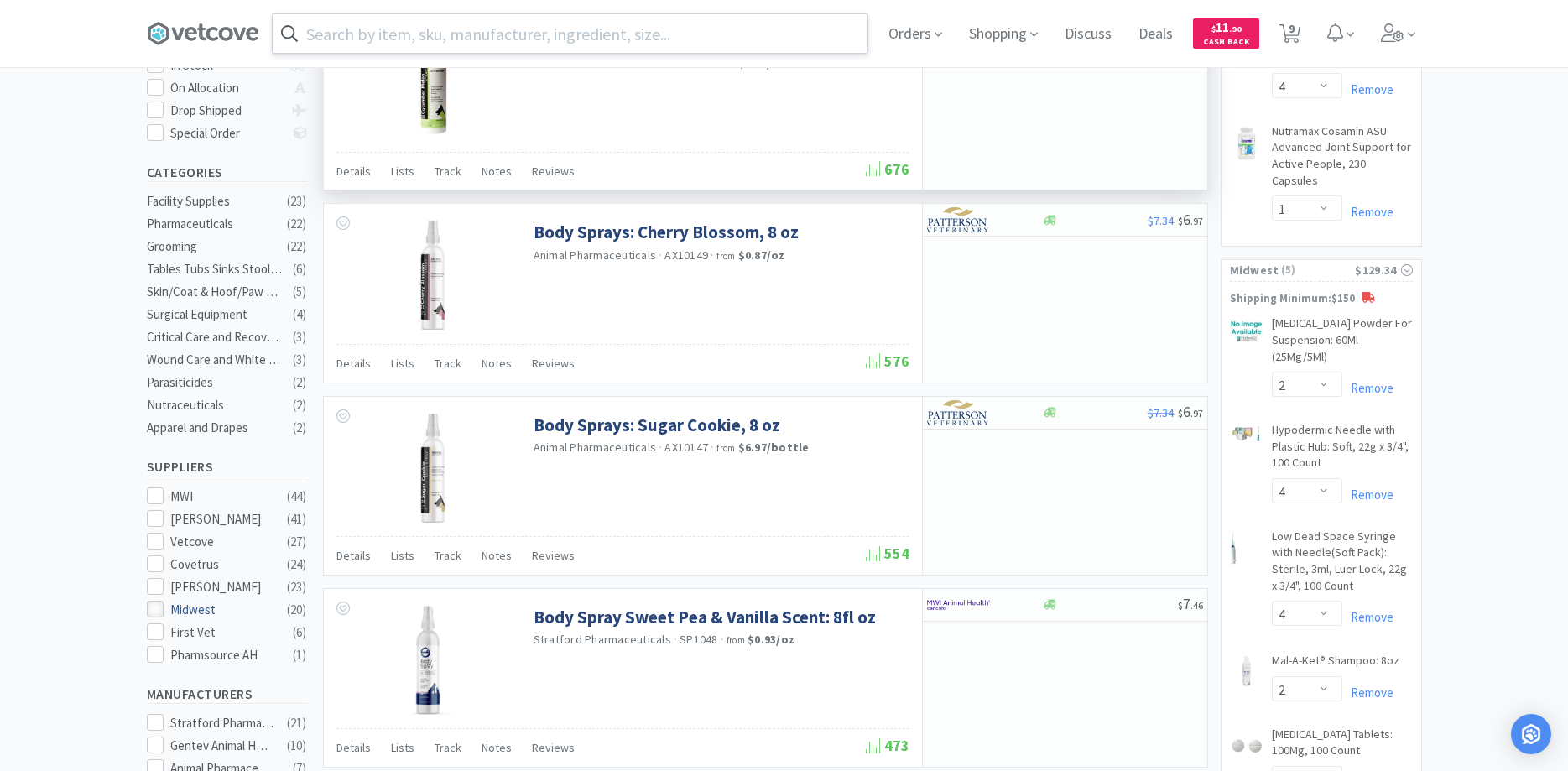 click at bounding box center (155, 609) 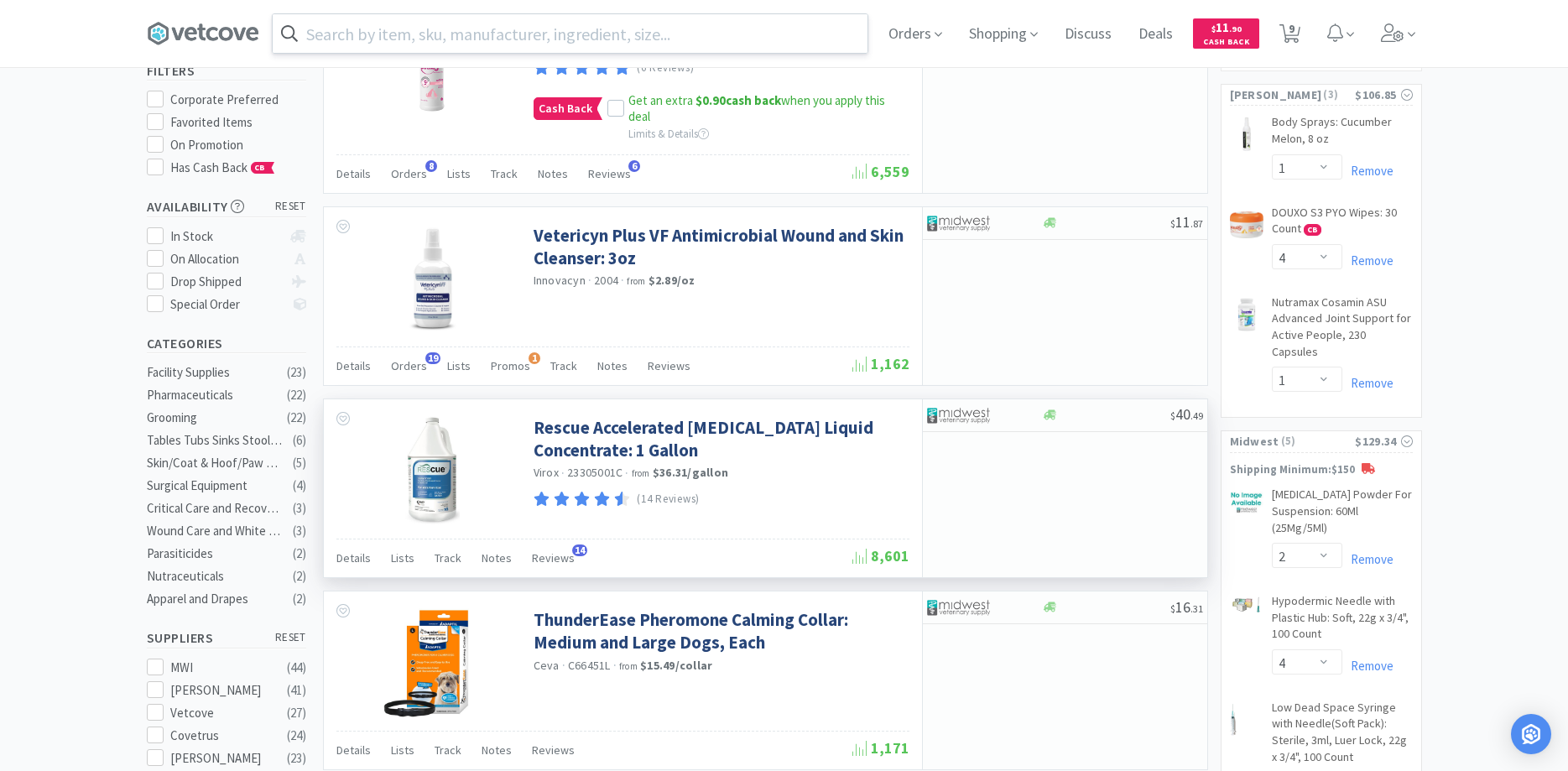 scroll, scrollTop: 599, scrollLeft: 0, axis: vertical 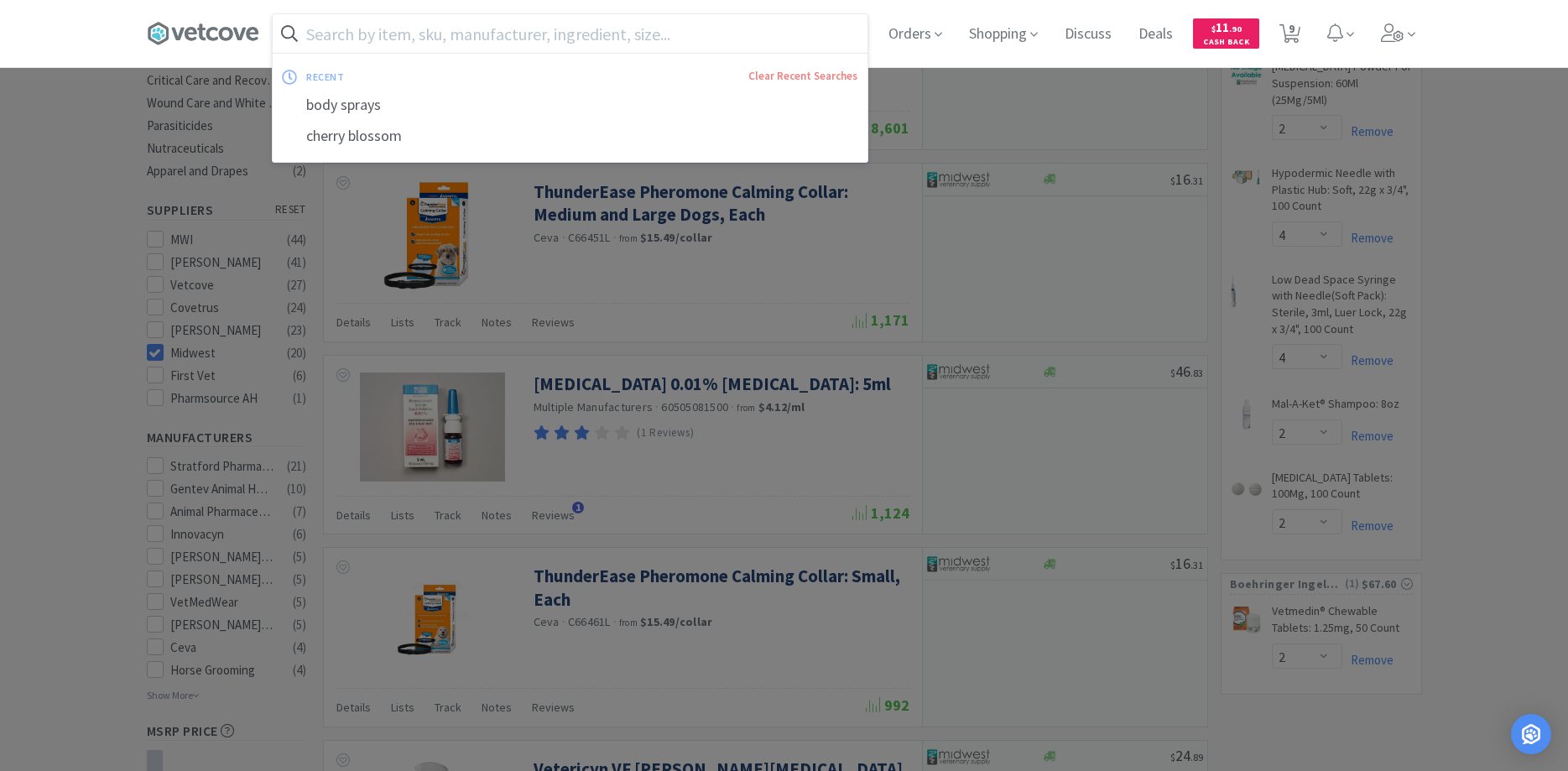click at bounding box center (570, 34) 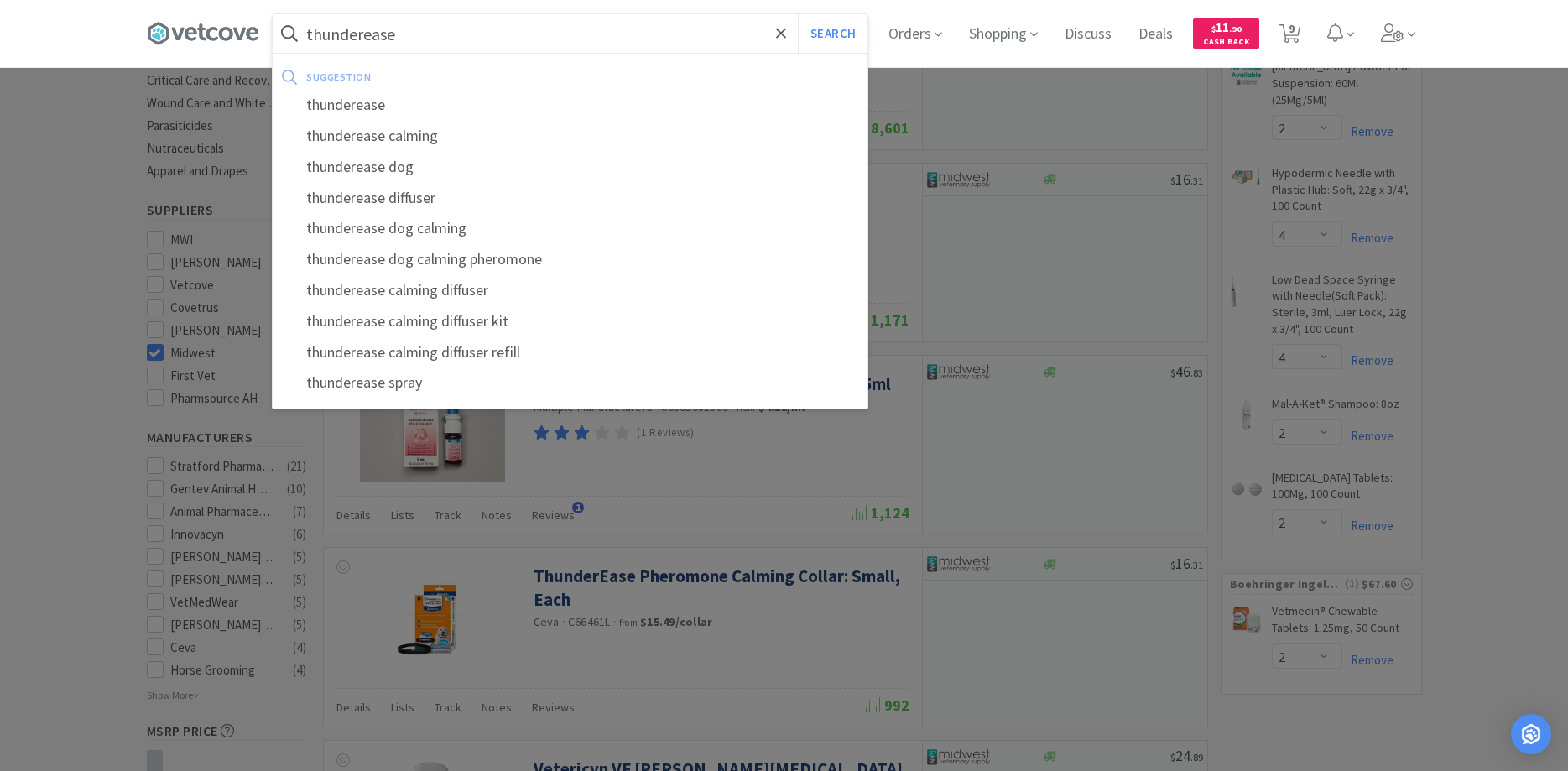 type on "thunderease" 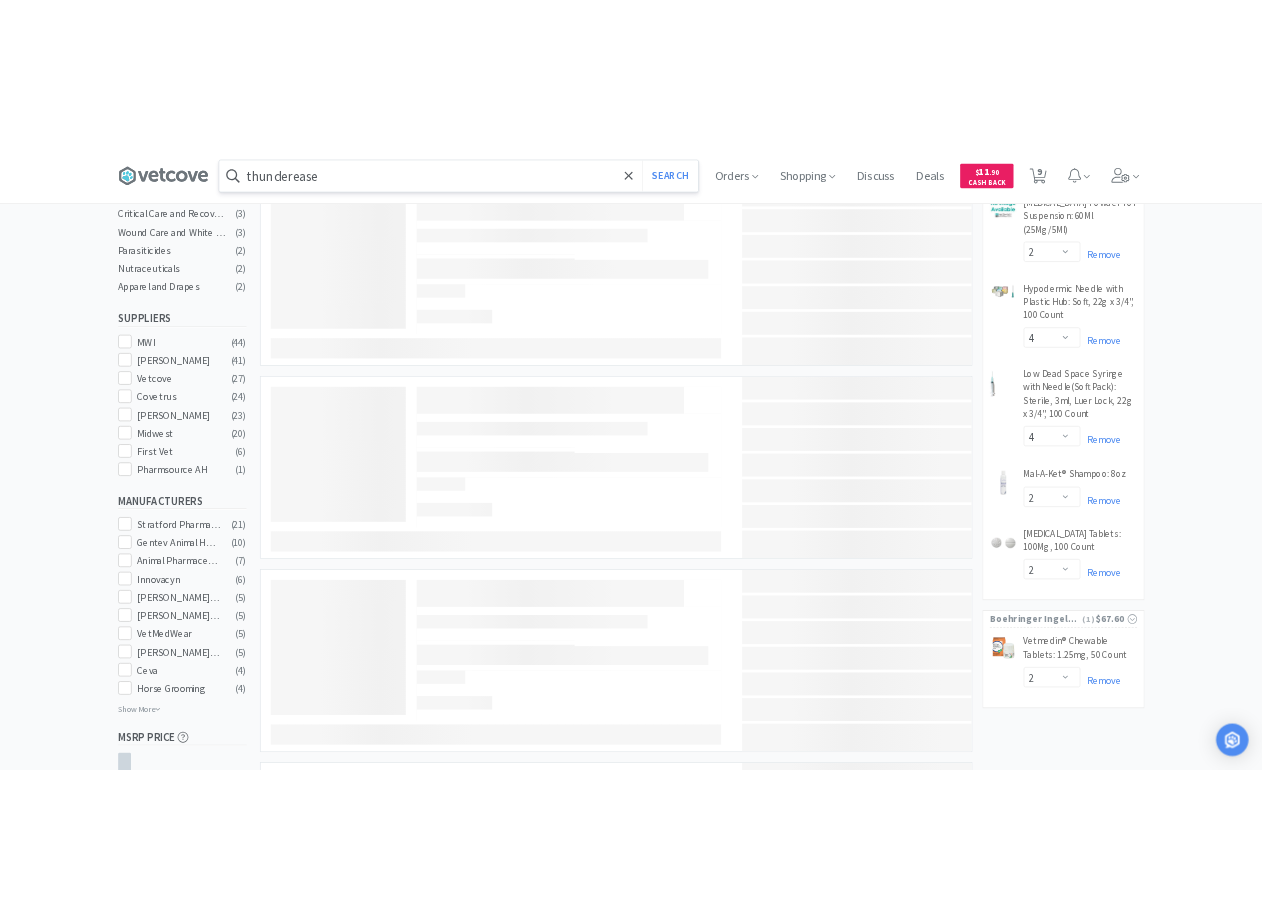 scroll, scrollTop: 0, scrollLeft: 0, axis: both 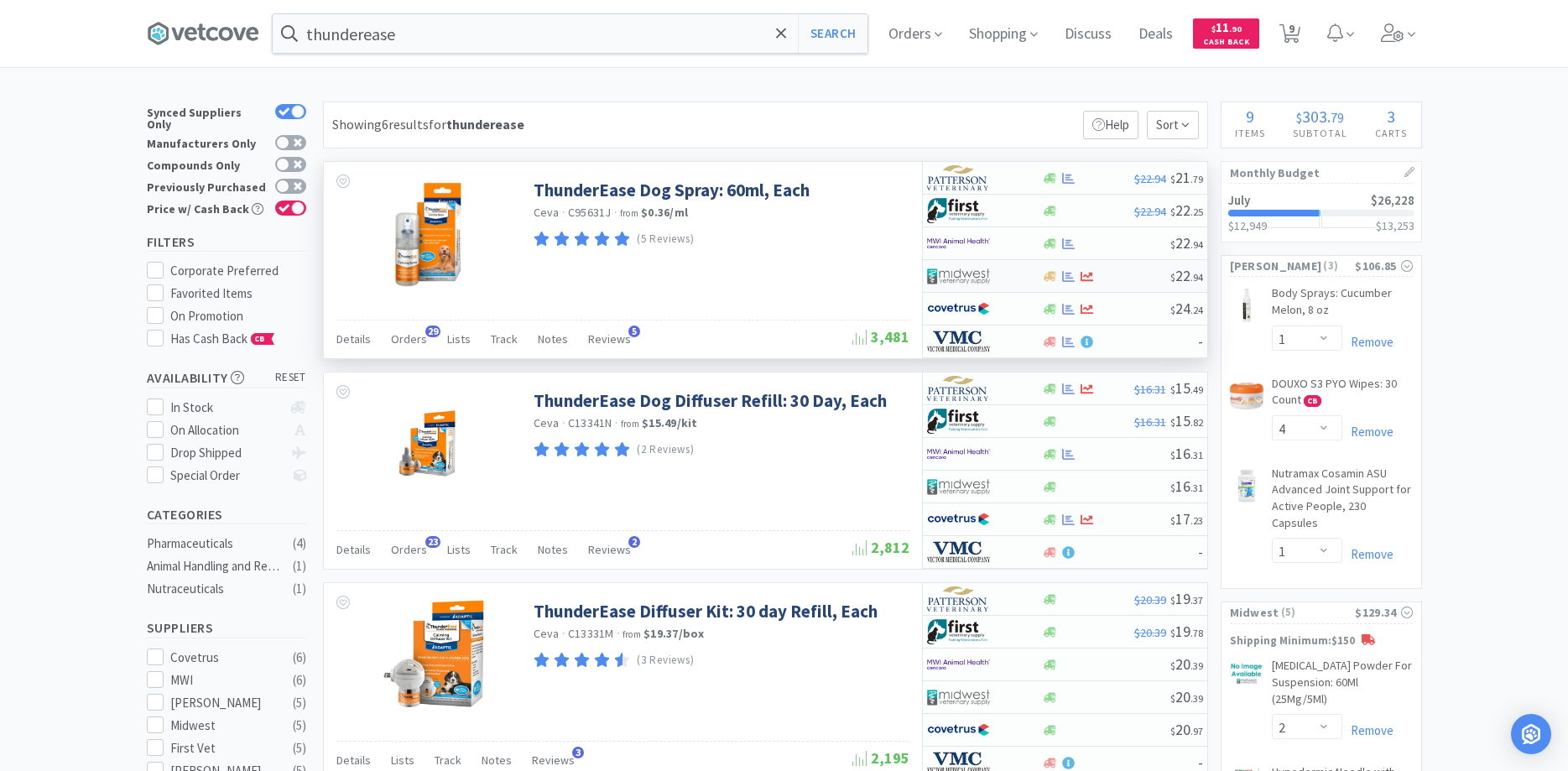 click at bounding box center (1106, 276) 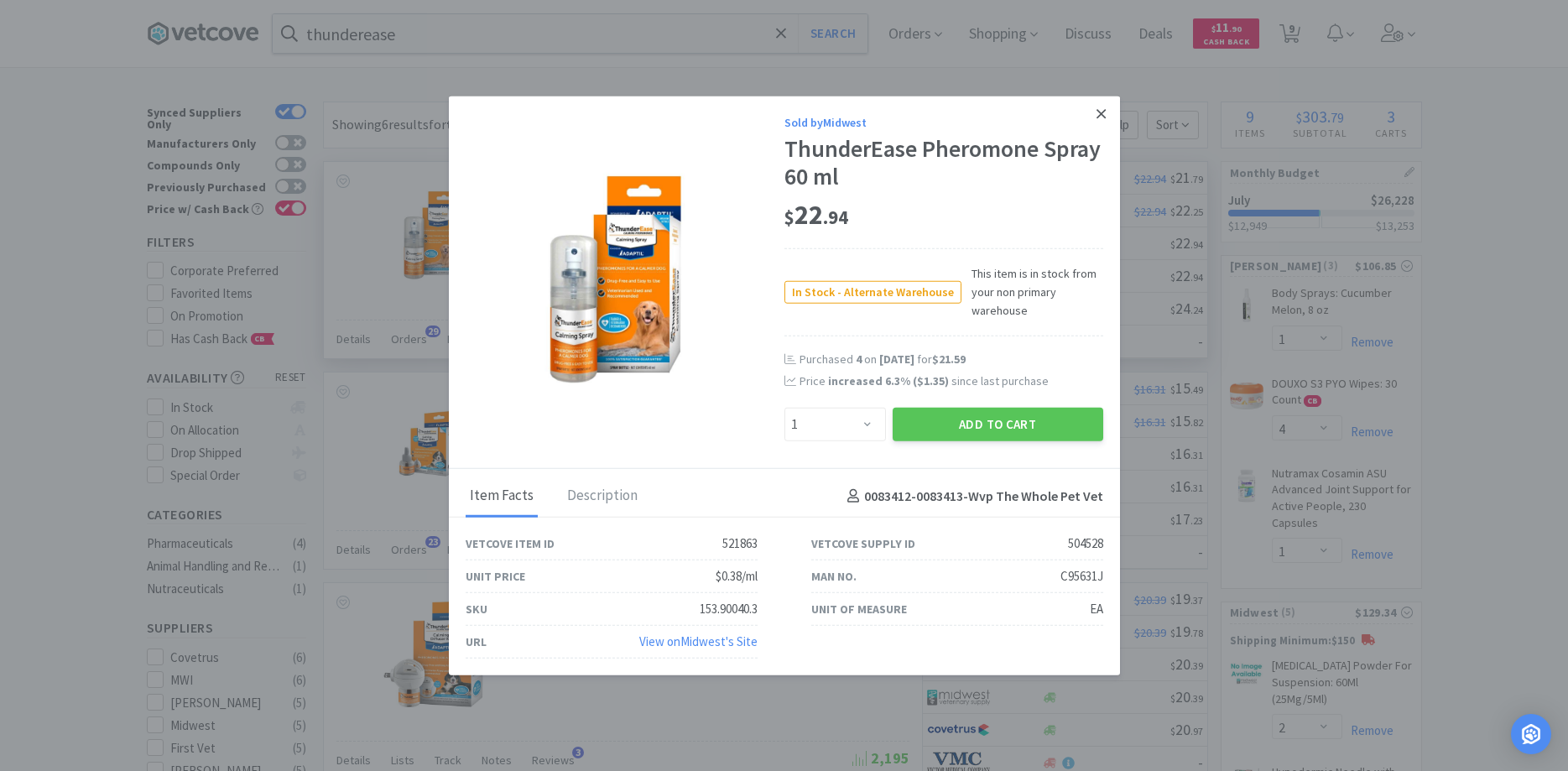 click at bounding box center (1101, 113) 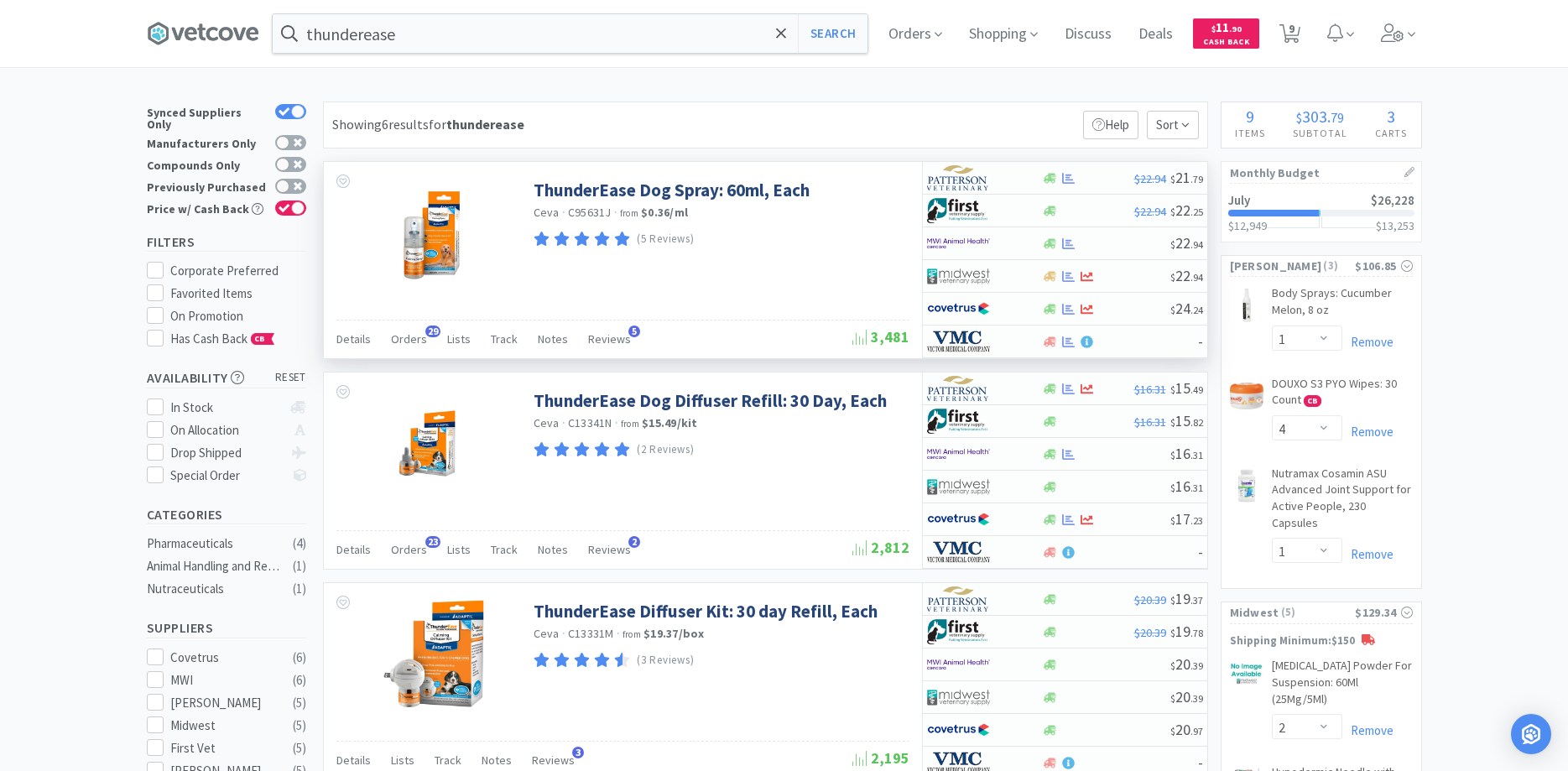 click on "thunderease Search Orders Shopping Discuss Discuss Deals Deals $ 11 . 90 Cash Back 9 9 × Filter Results Synced Suppliers Only     Manufacturers Only     Compounds Only     Previously Purchased     Price w/ Cash Back     Filters   Corporate Preferred   Favorited Items   On Promotion   Has Cash Back  CB Availability    reset In Stock     On Allocation     Drop Shipped     Special Order     Categories Pharmaceuticals ( 4 ) Animal Handling and Restraints ( 1 ) Nutraceuticals ( 1 ) Suppliers   Covetrus ( 6 )   MWI ( 6 )   Patterson ( 5 )   Midwest ( 5 )   First Vet ( 5 )   Victor ( 5 )   Amatheon ( 1 ) Manufacturers   Ceva ( 5 )   Dechra ( 1 )   Vedco ( 1 ) MSRP Price   $11 $22 Have any questions? Start a Live Chat Showing  6  results  for  thunderease     Filters  Help Sort   ThunderEase Dog Spray: 60ml, Each Ceva · C95631J · from     $0.36 / ml   (5 Reviews)     Details     Orders 29     Lists     Track     Notes     Reviews 5     3,481 $22.94 $ 21 . 79 $22.94 $ 22 . 25 $ 22 . 94 $ 22 . 94 $ 24 . 24 - Ceva ·" at bounding box center (784, 726) 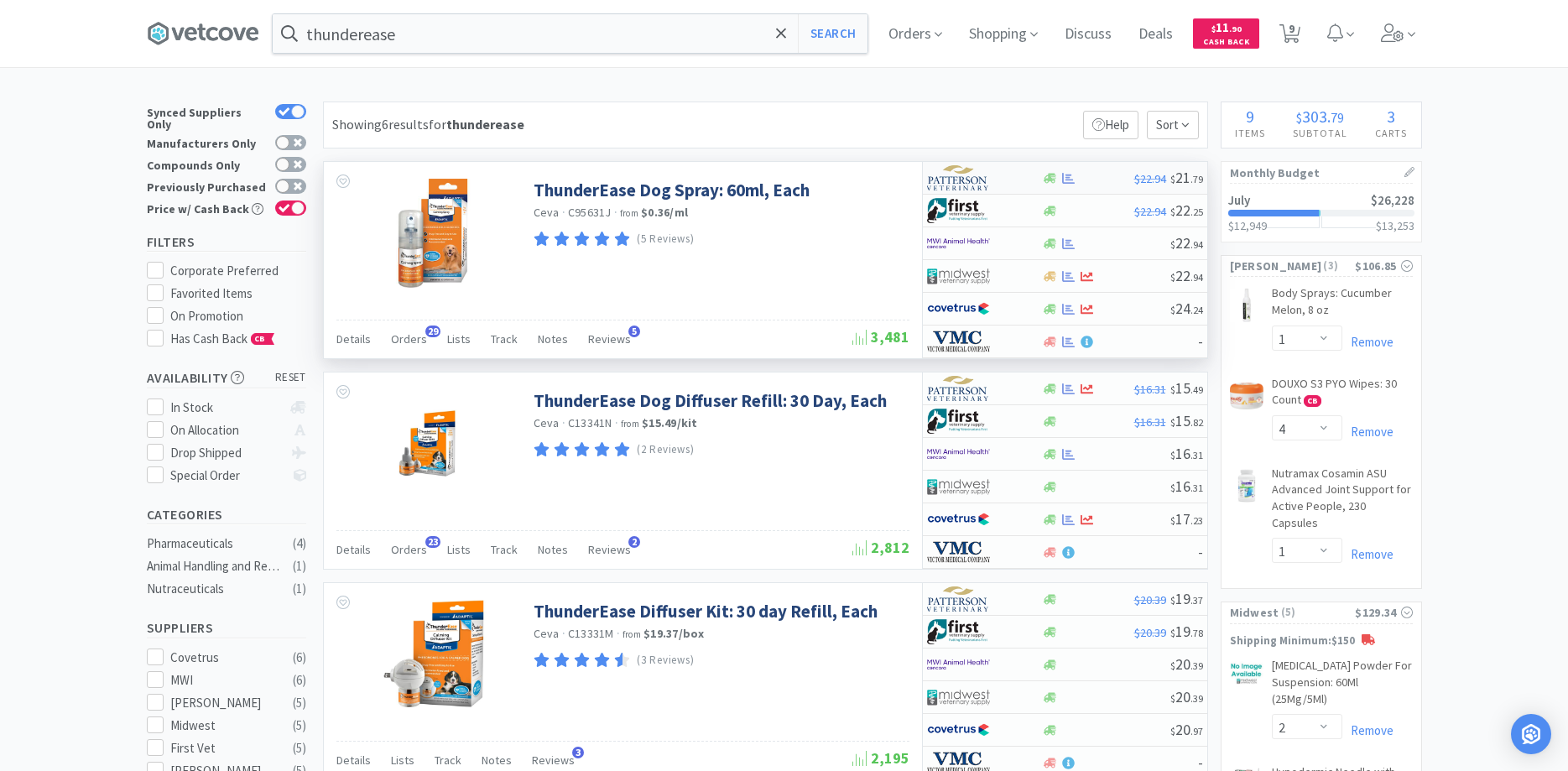 click at bounding box center (1088, 178) 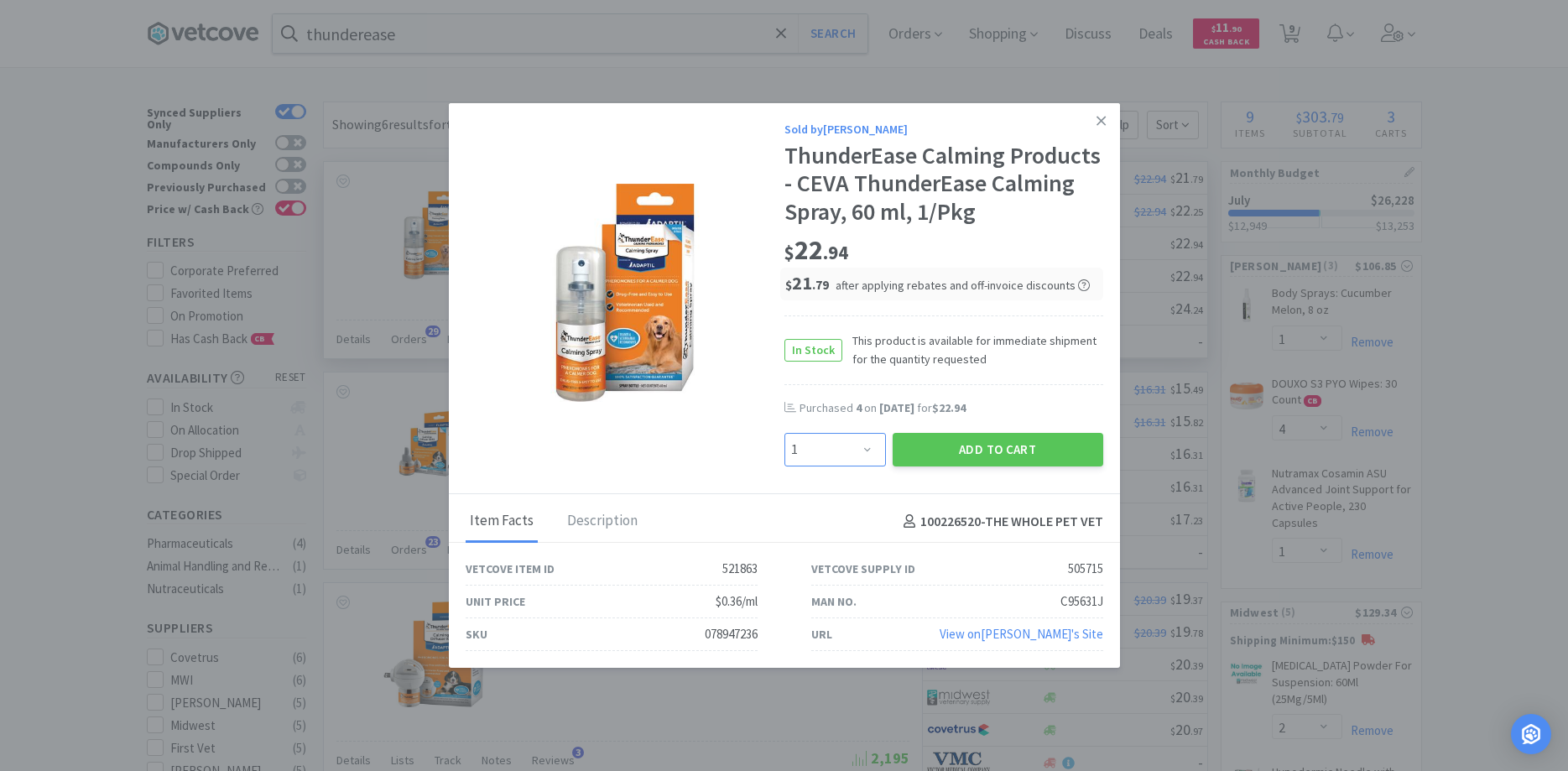 click on "Enter Quantity 1 2 3 4 5 6 7 8 9 10 11 12 13 14 15 16 17 18 19 20 Enter Quantity" at bounding box center (835, 450) 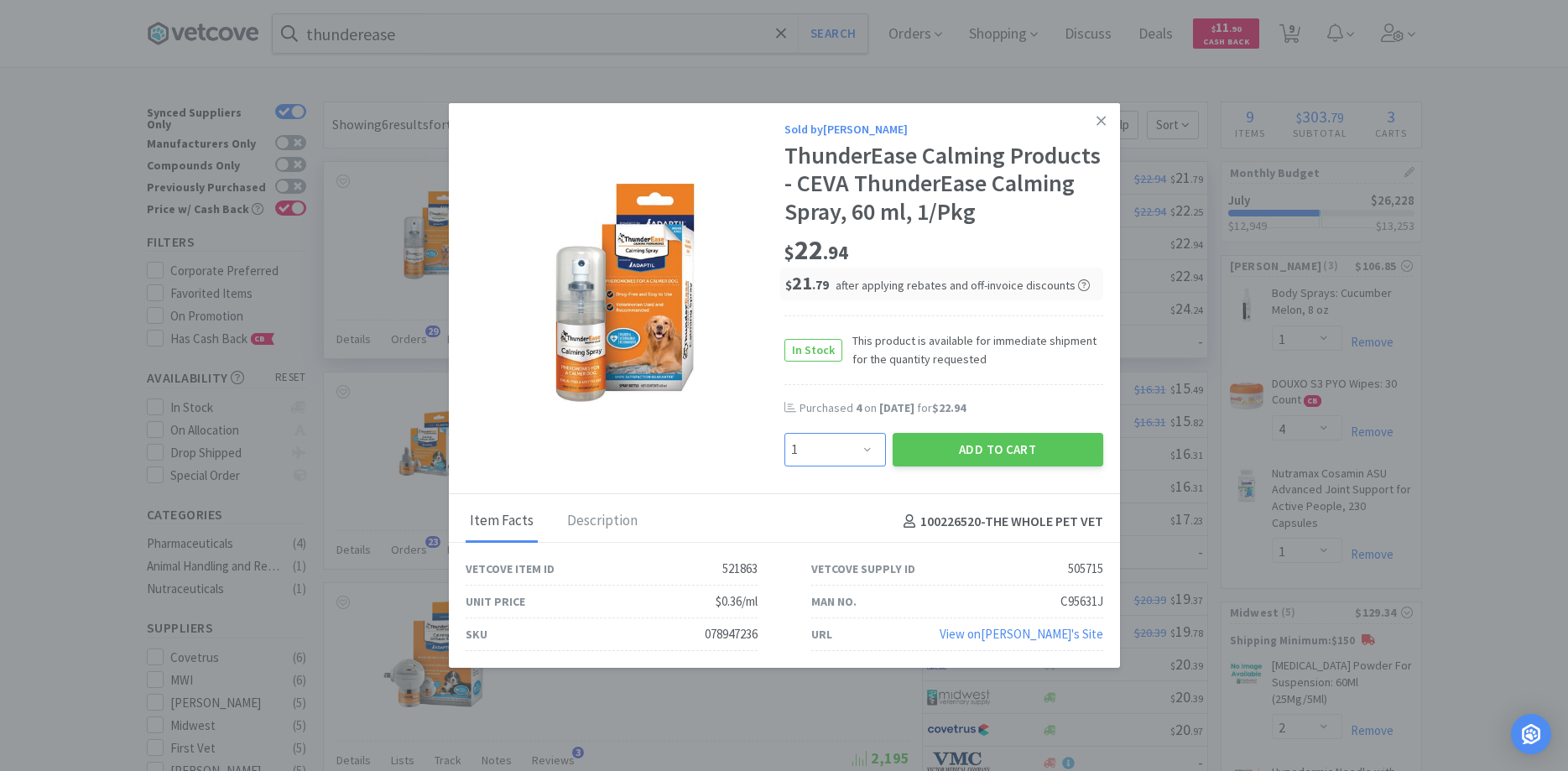 select on "2" 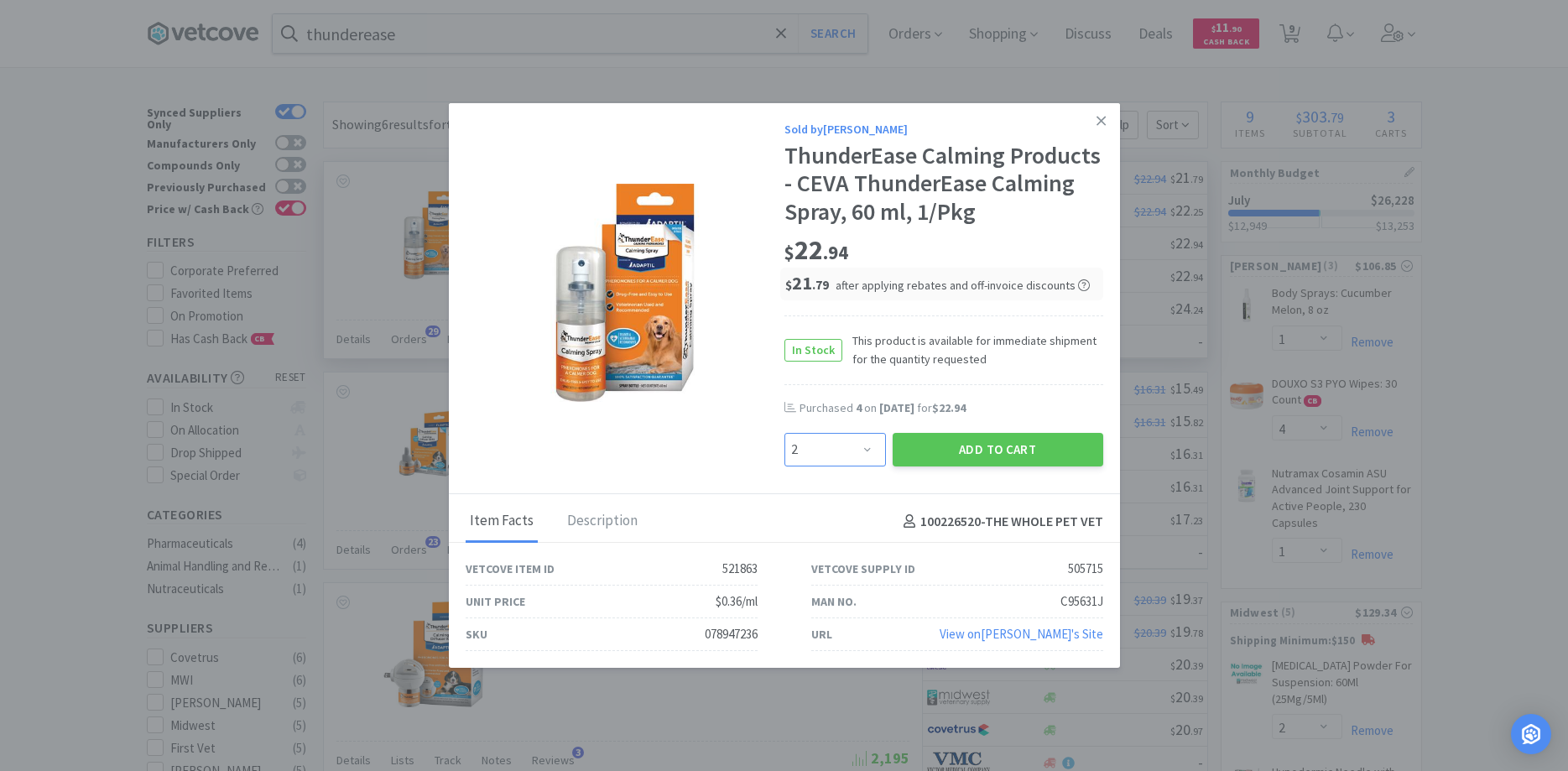 click on "2" at bounding box center (0, 0) 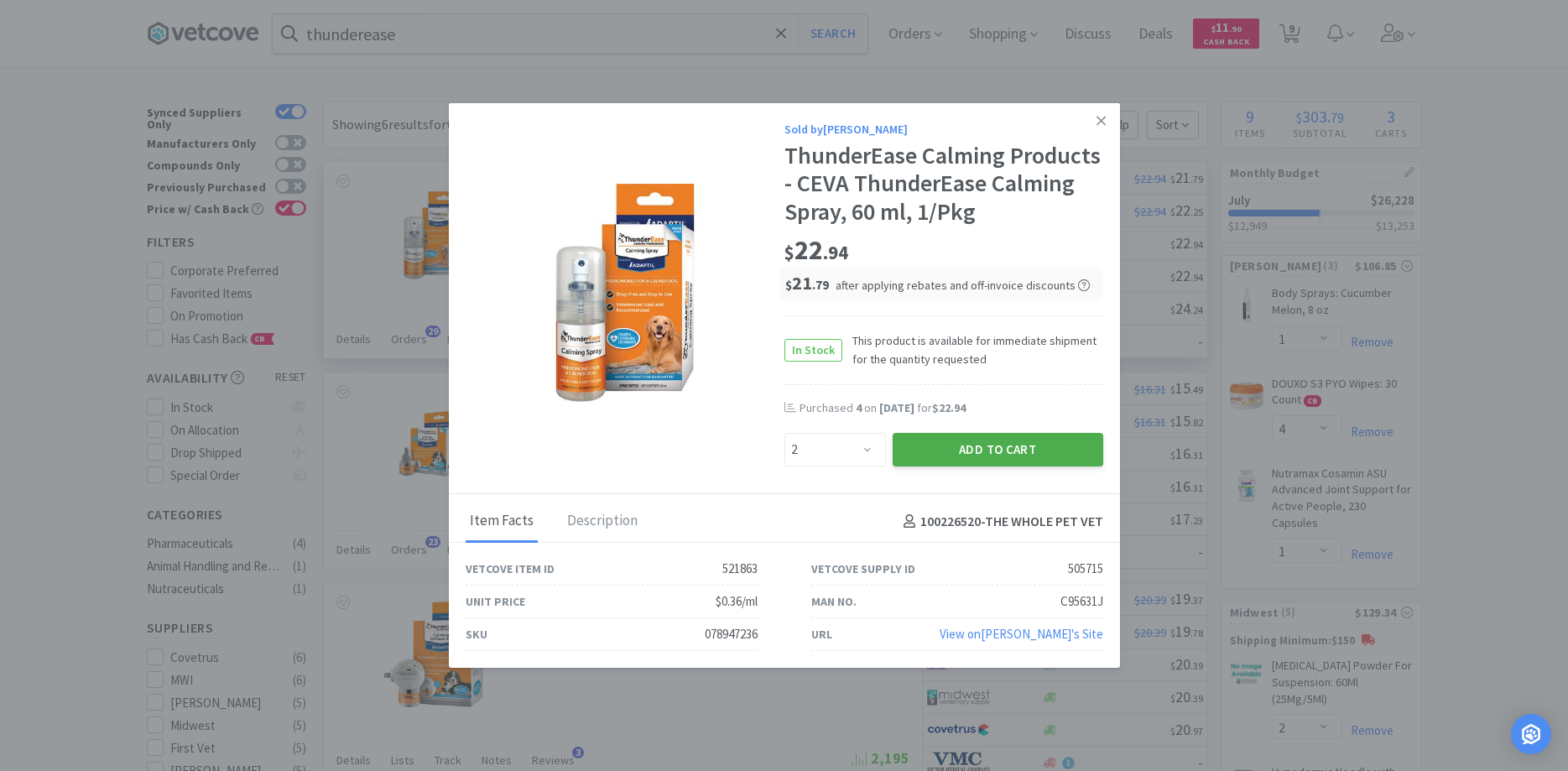 click on "Add to Cart" at bounding box center [998, 450] 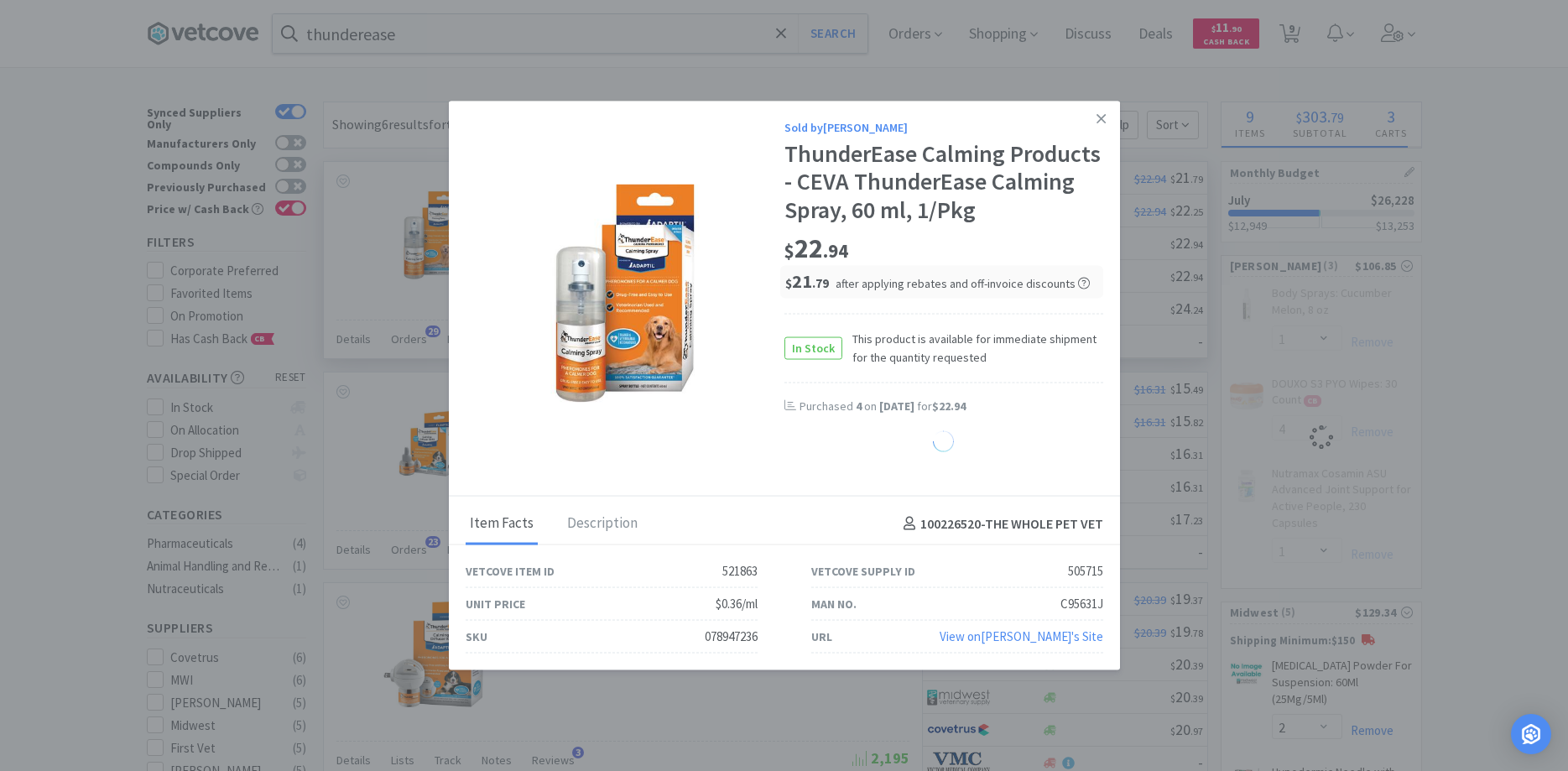 select on "2" 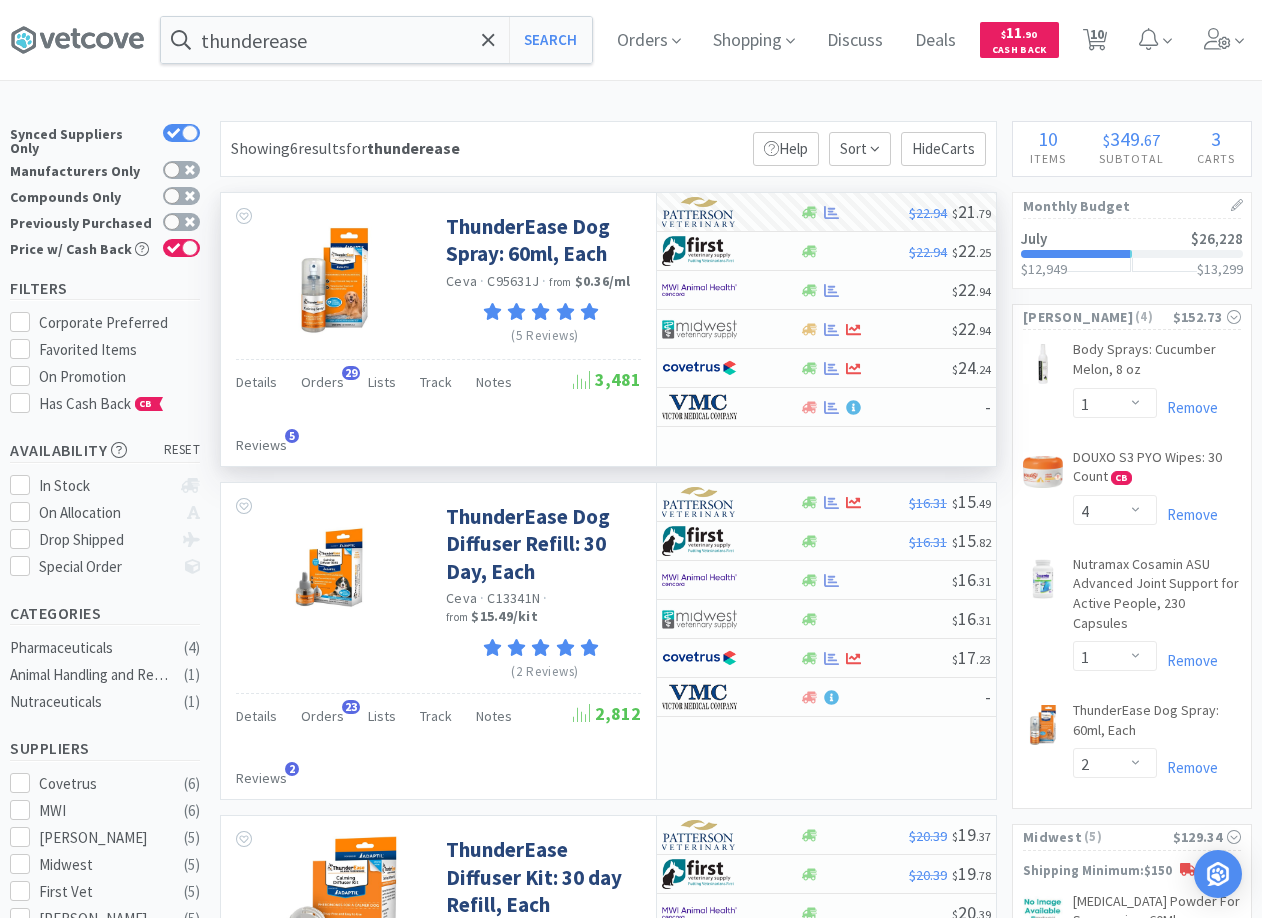 click on "thunderease Search Orders Shopping Discuss Discuss Deals Deals $ 11 . 90 Cash Back 10 10 × Filter Results Synced Suppliers Only     Manufacturers Only     Compounds Only     Previously Purchased     Price w/ Cash Back     Filters   Corporate Preferred   Favorited Items   On Promotion   Has Cash Back  CB Availability    reset In Stock     On Allocation     Drop Shipped     Special Order     Categories Pharmaceuticals ( 4 ) Animal Handling and Restraints ( 1 ) Nutraceuticals ( 1 ) Suppliers   Covetrus ( 6 )   MWI ( 6 )   Patterson ( 5 )   Midwest ( 5 )   First Vet ( 5 )   Victor ( 5 )   Amatheon ( 1 ) Manufacturers   Ceva ( 5 )   Dechra ( 1 )   Vedco ( 1 ) MSRP Price   $11 $22 Have any questions? Start a Live Chat Showing  6  results  for  thunderease     Filters  Help Sort   Hide  Carts ThunderEase Dog Spray: 60ml, Each Ceva · C95631J · from     $0.36 / ml   (5 Reviews)     Details     Orders 29     Lists     Track     Notes     Reviews 5     3,481 $22.94 $ 21 . 79 $22.94 $ 22 . 25 $ 22 . 94 $ 22 . 94 $ 24" at bounding box center (631, 936) 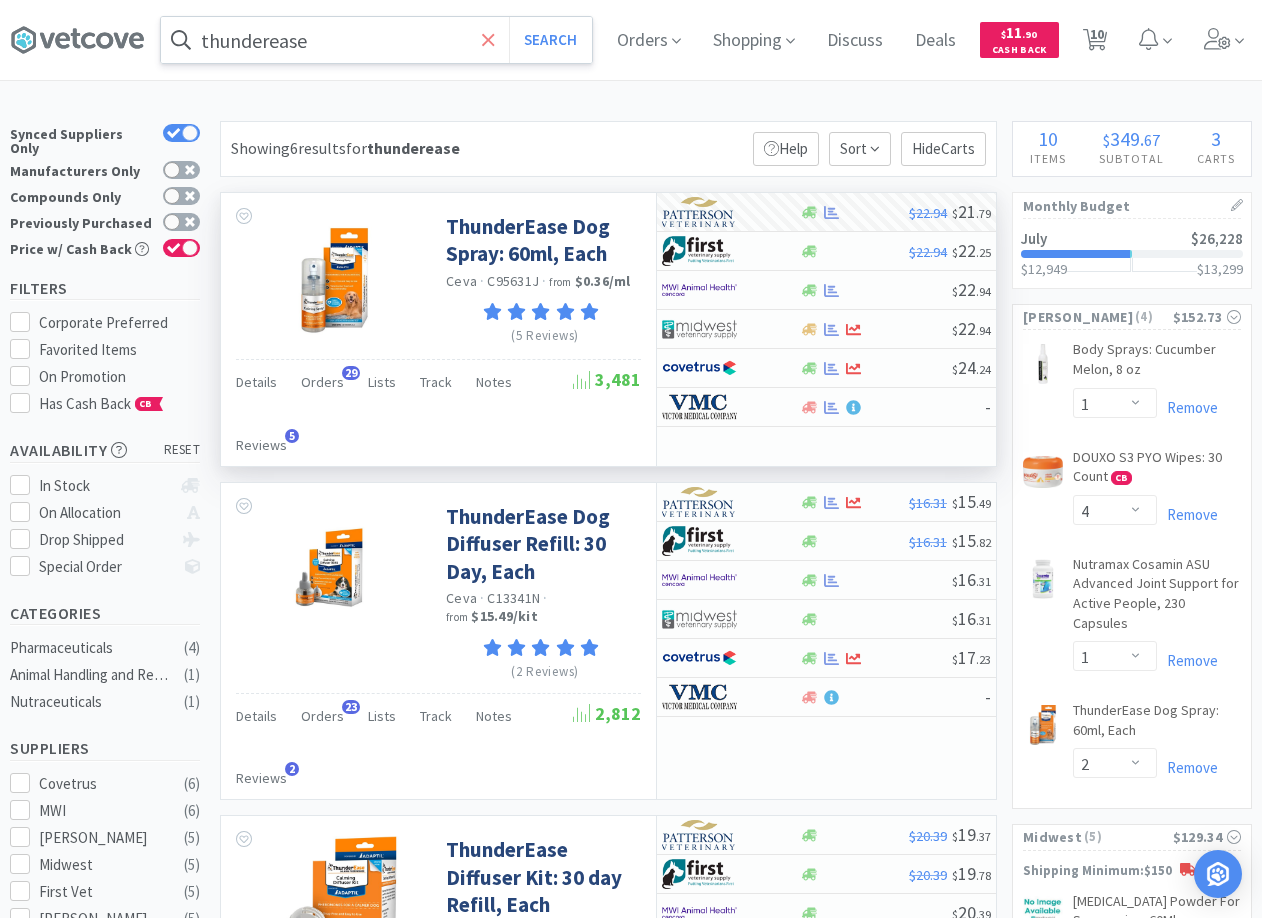 click 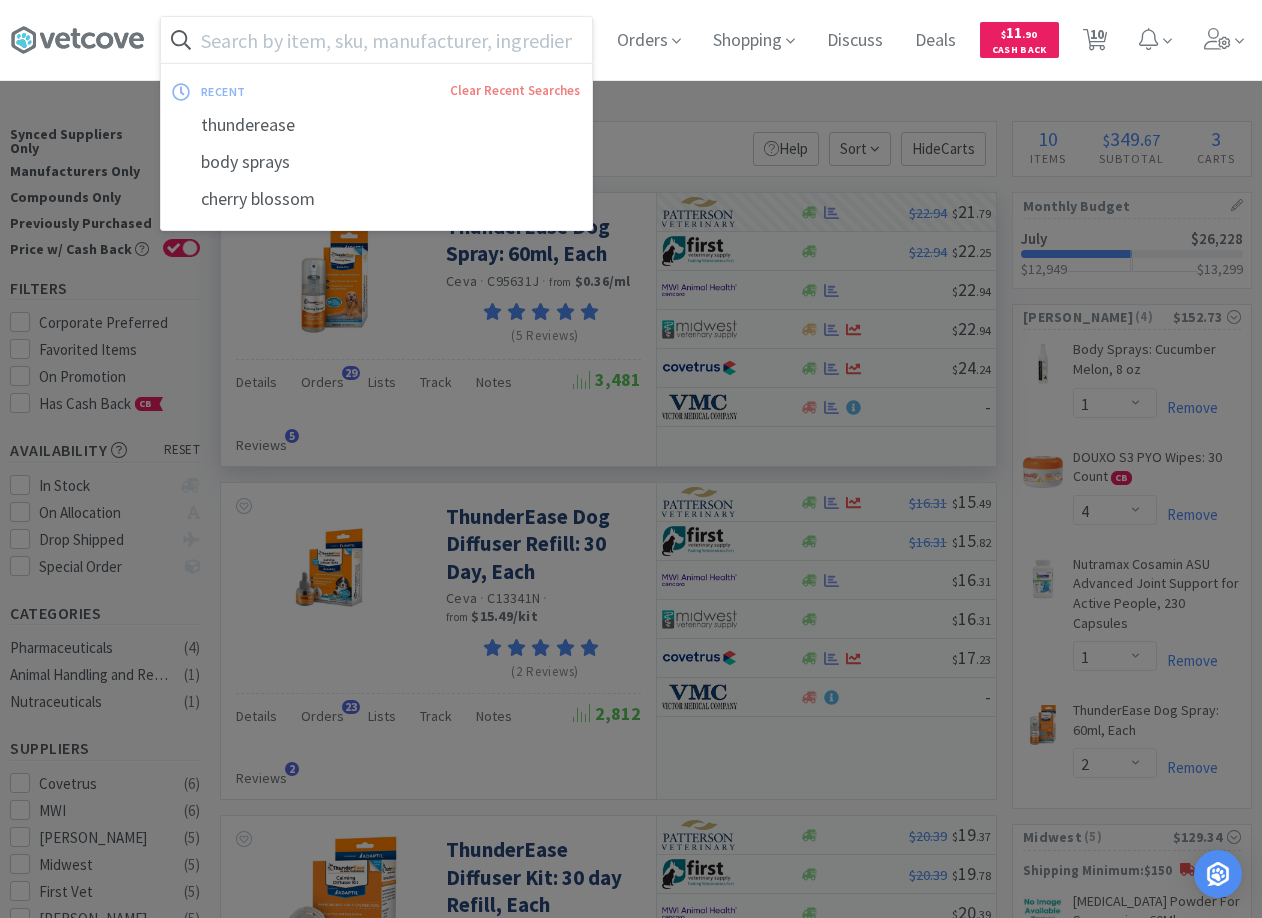 click at bounding box center [376, 40] 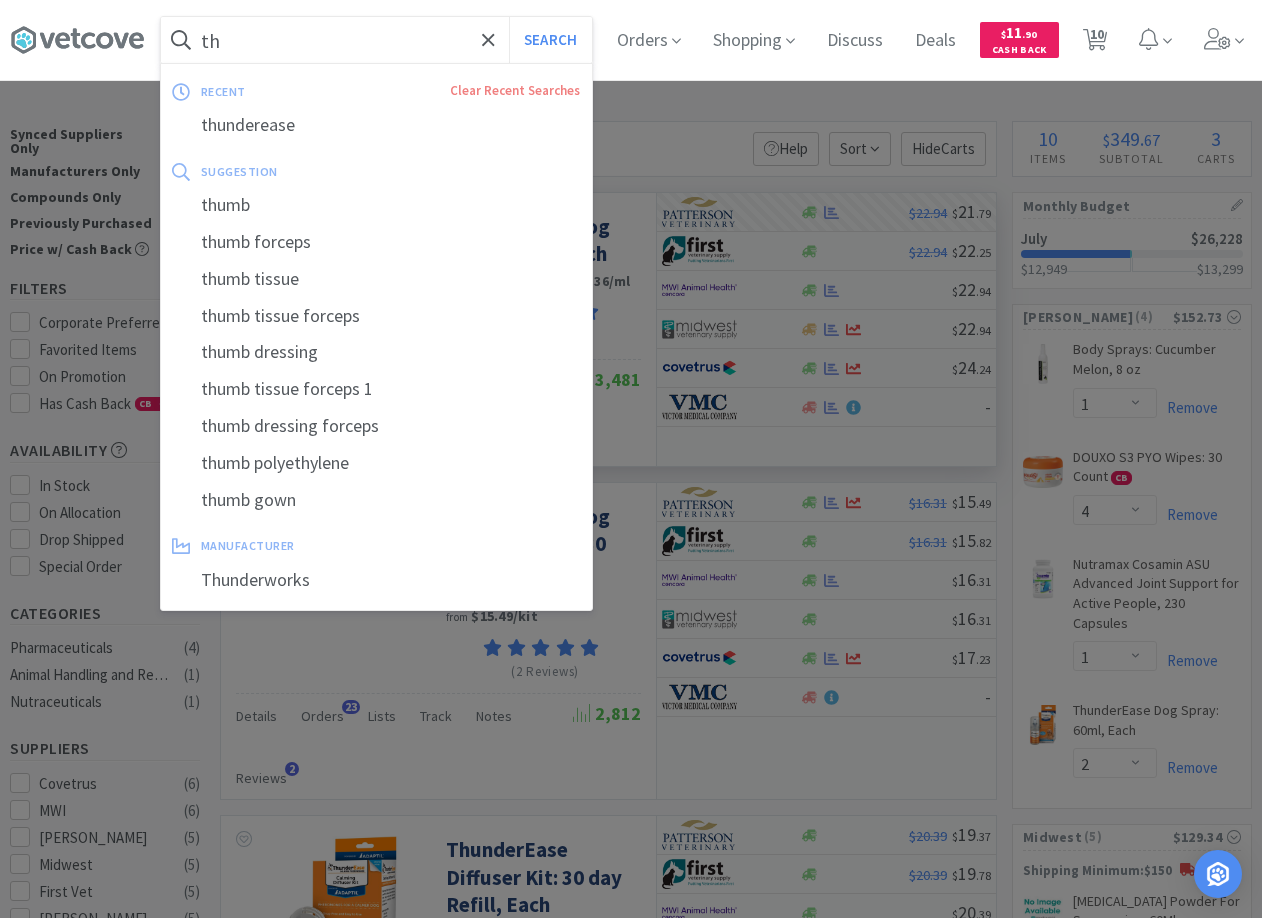 type on "t" 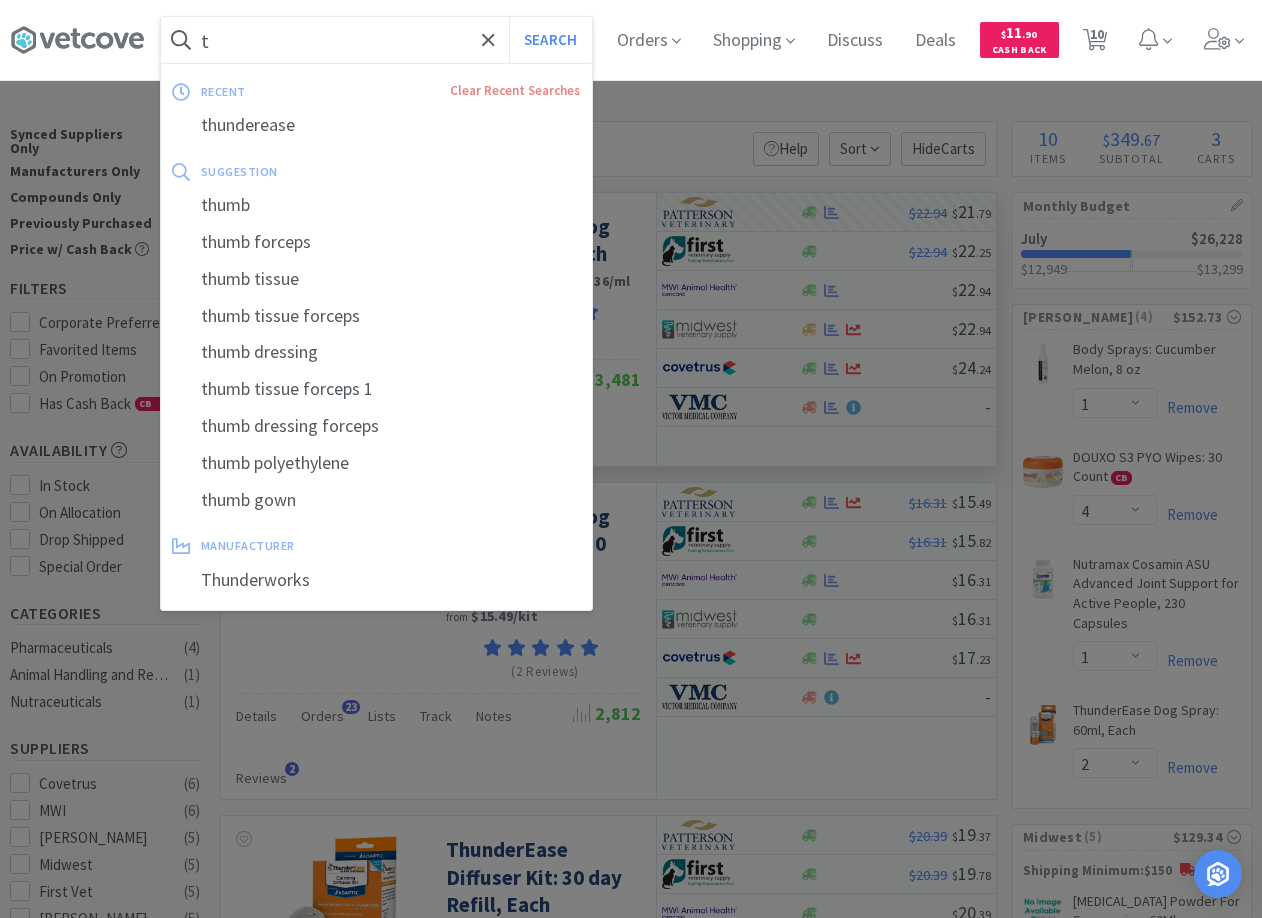 type 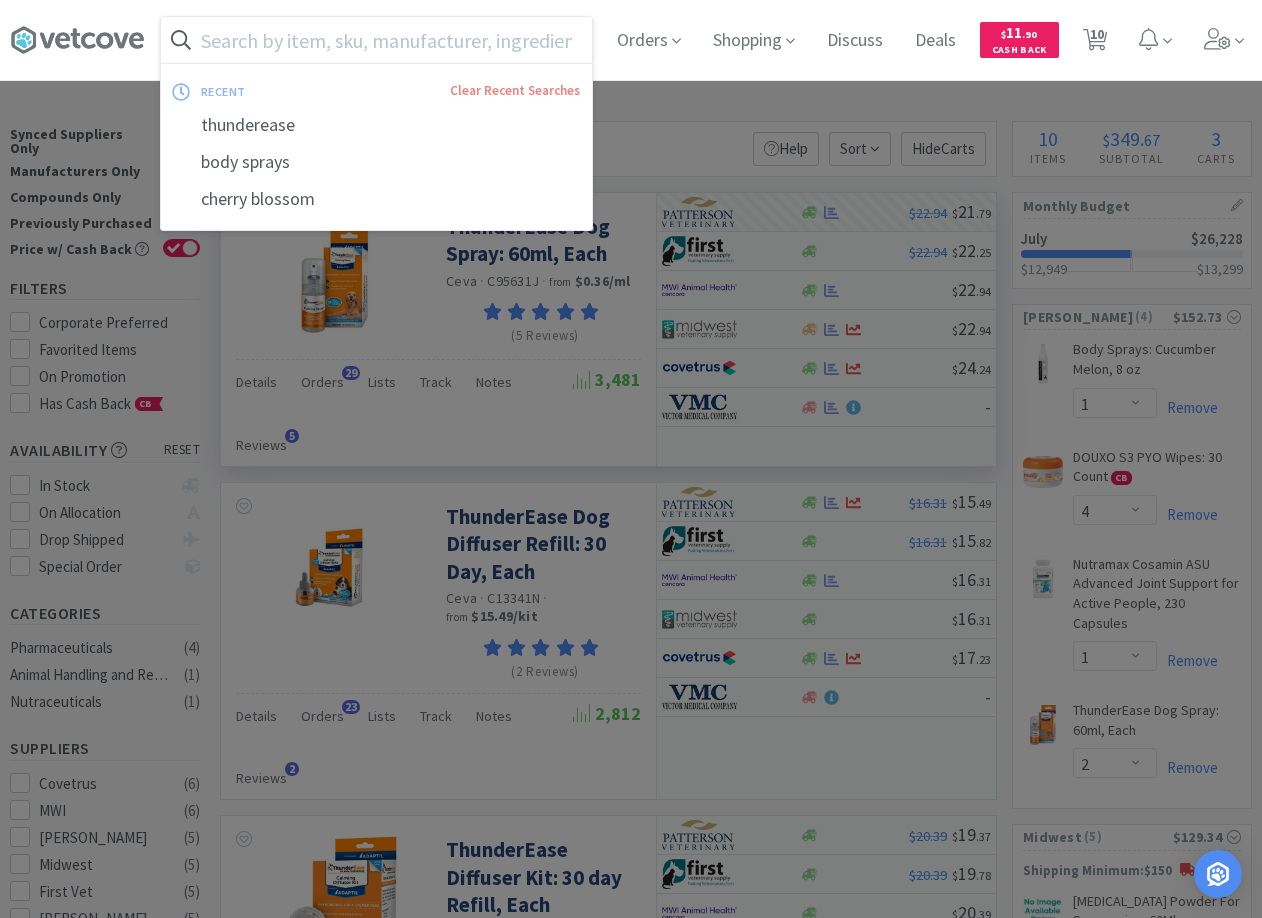 click at bounding box center [631, 459] 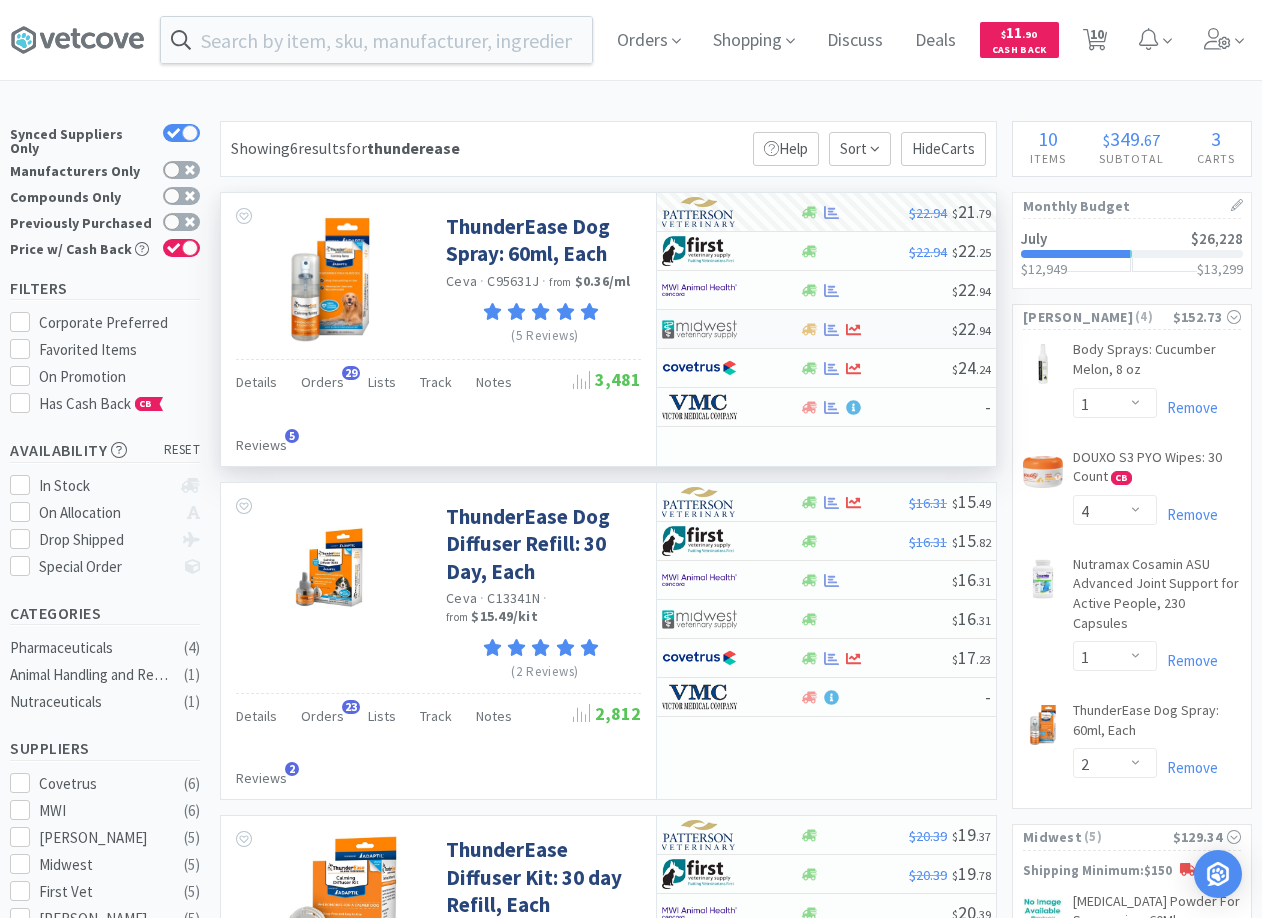 click at bounding box center [717, 329] 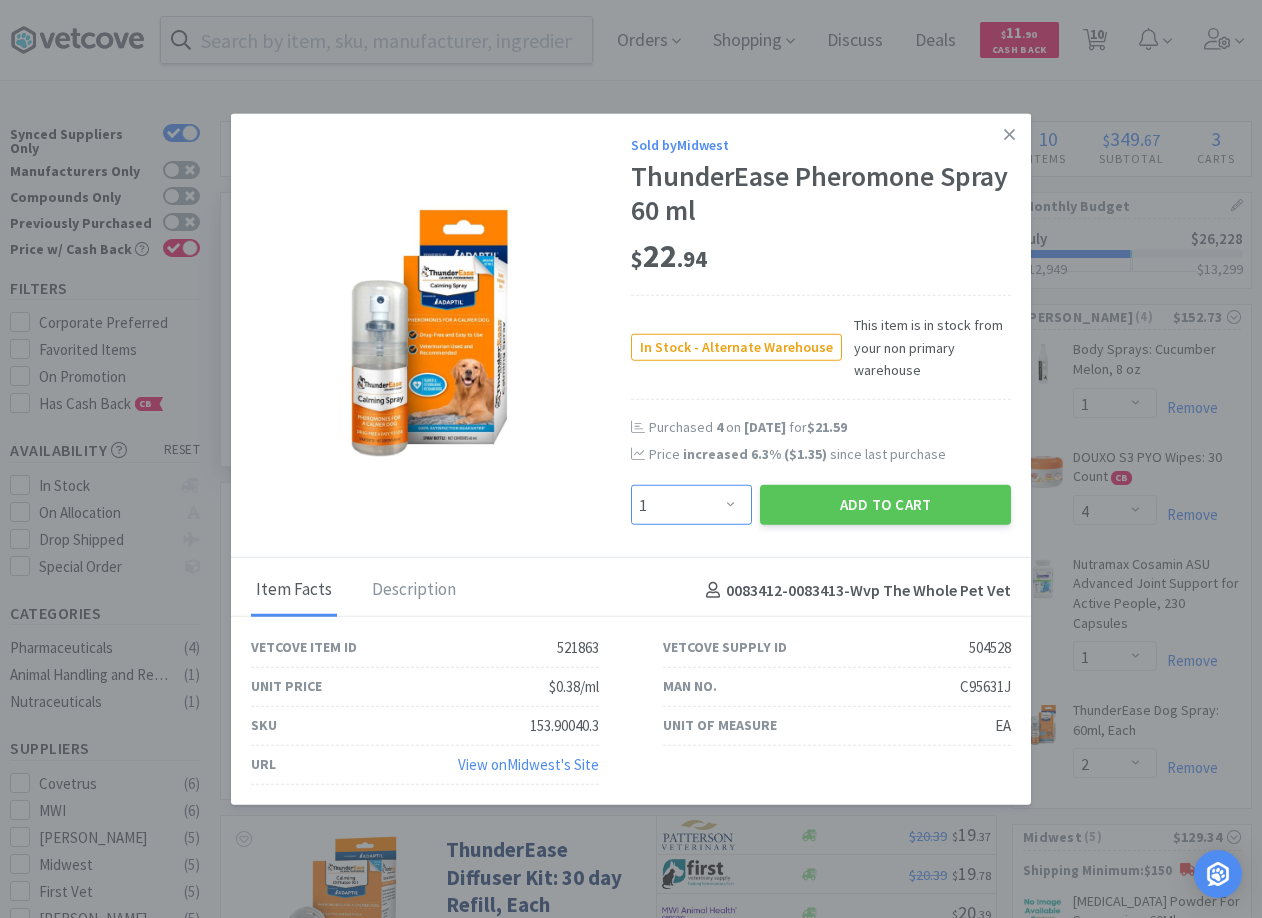 click on "Enter Quantity 1 2 3 4 5 6 7 8 9 10 11 12 13 14 15 16 17 18 19 20 Enter Quantity" at bounding box center [691, 505] 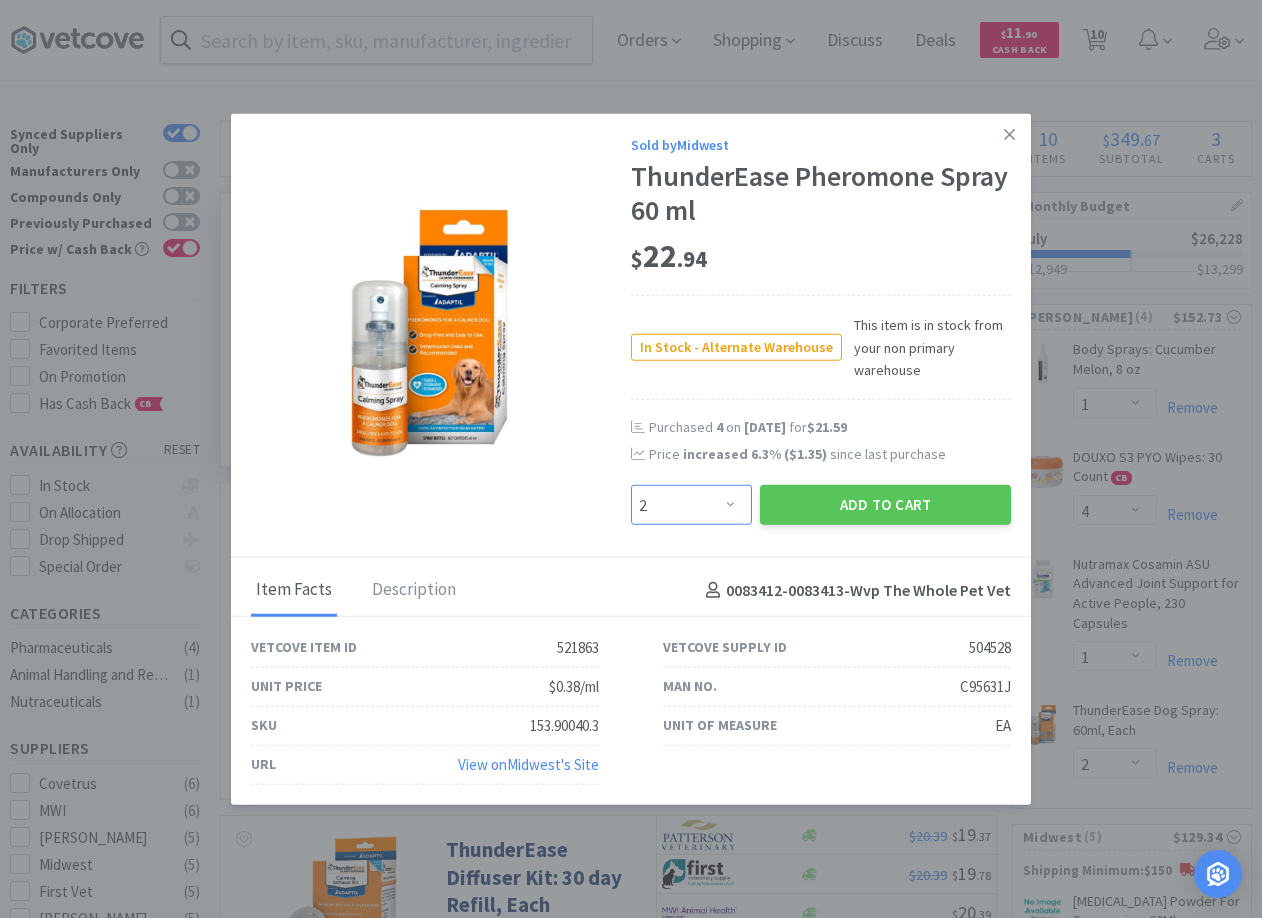click on "2" at bounding box center [0, 0] 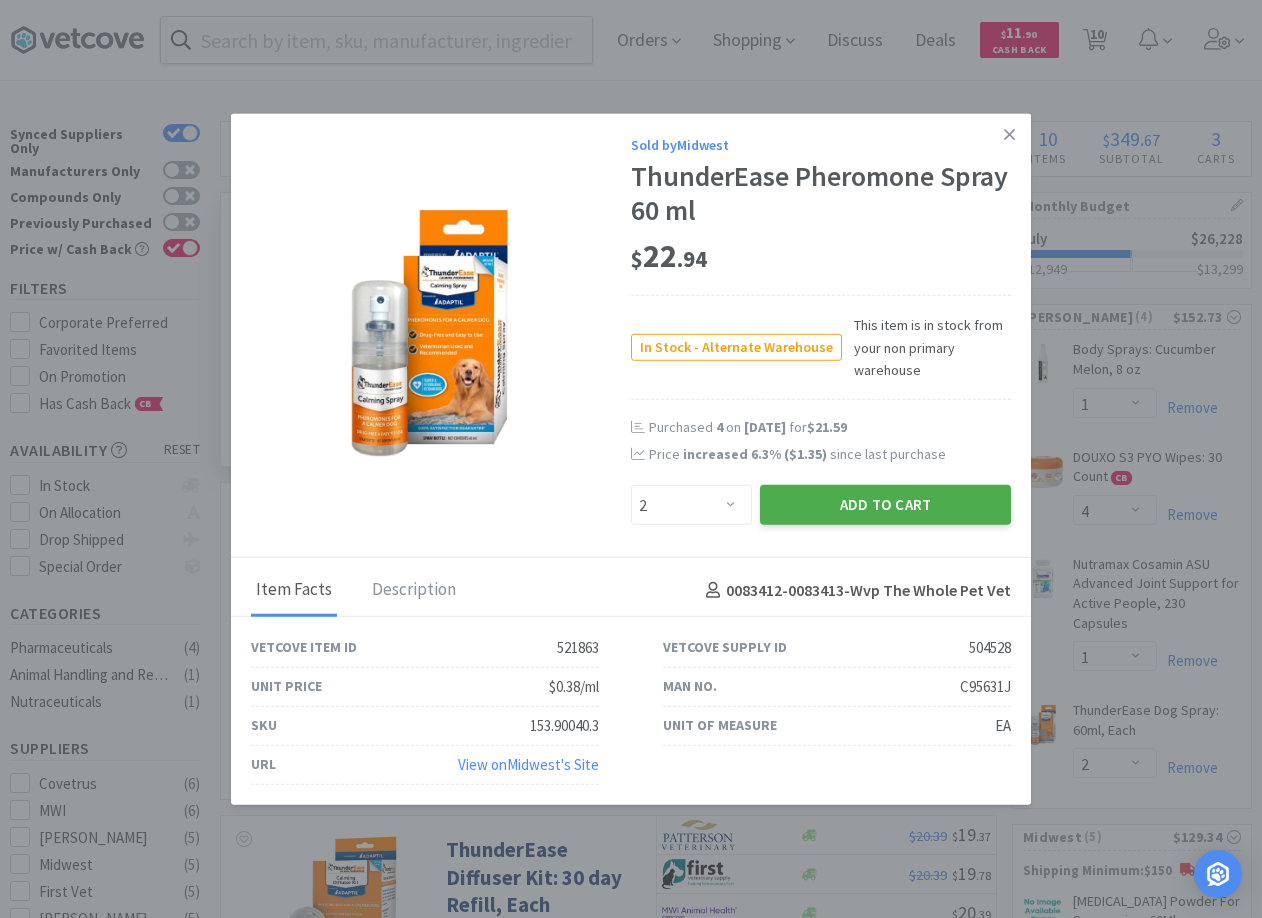 click on "Add to Cart" at bounding box center [885, 505] 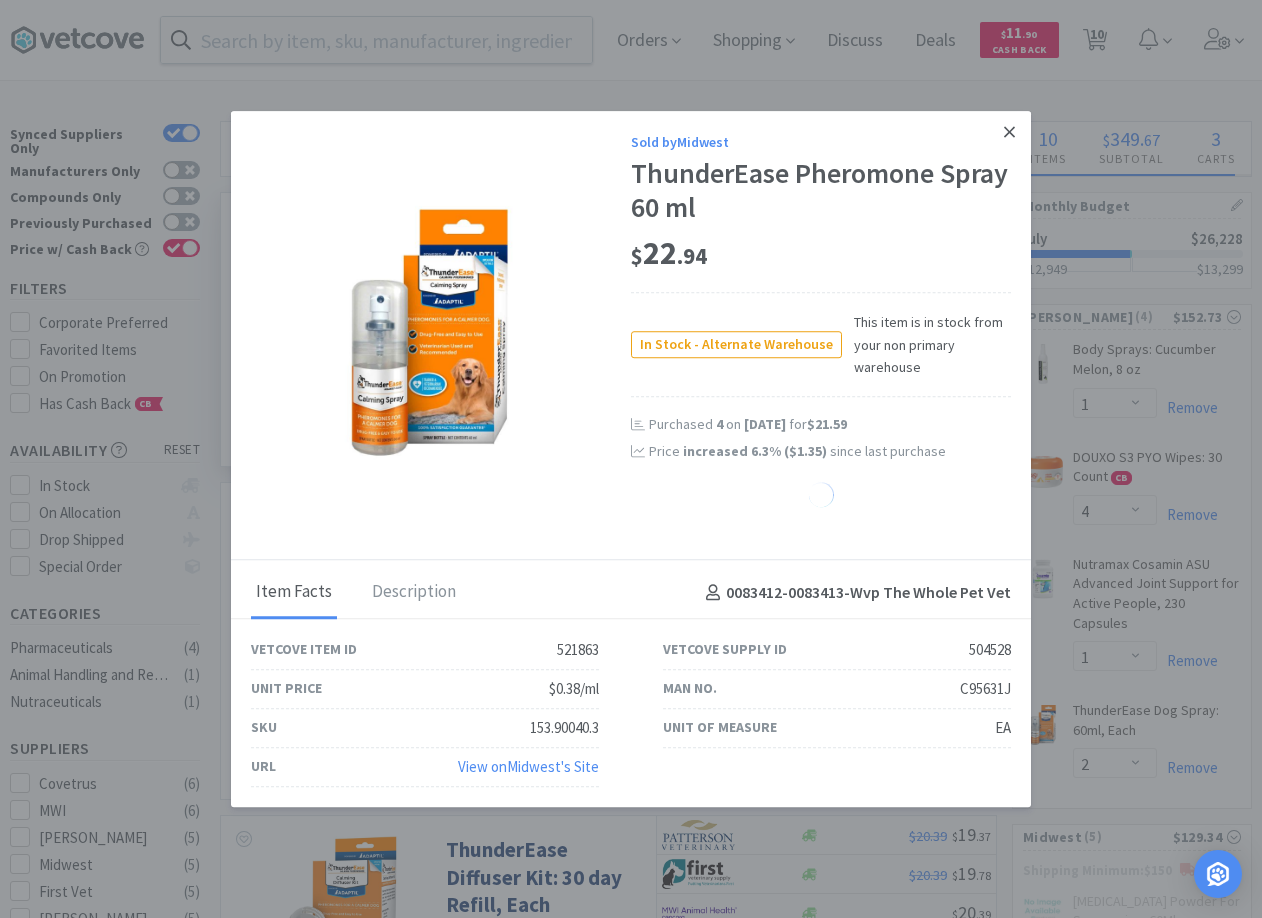 click 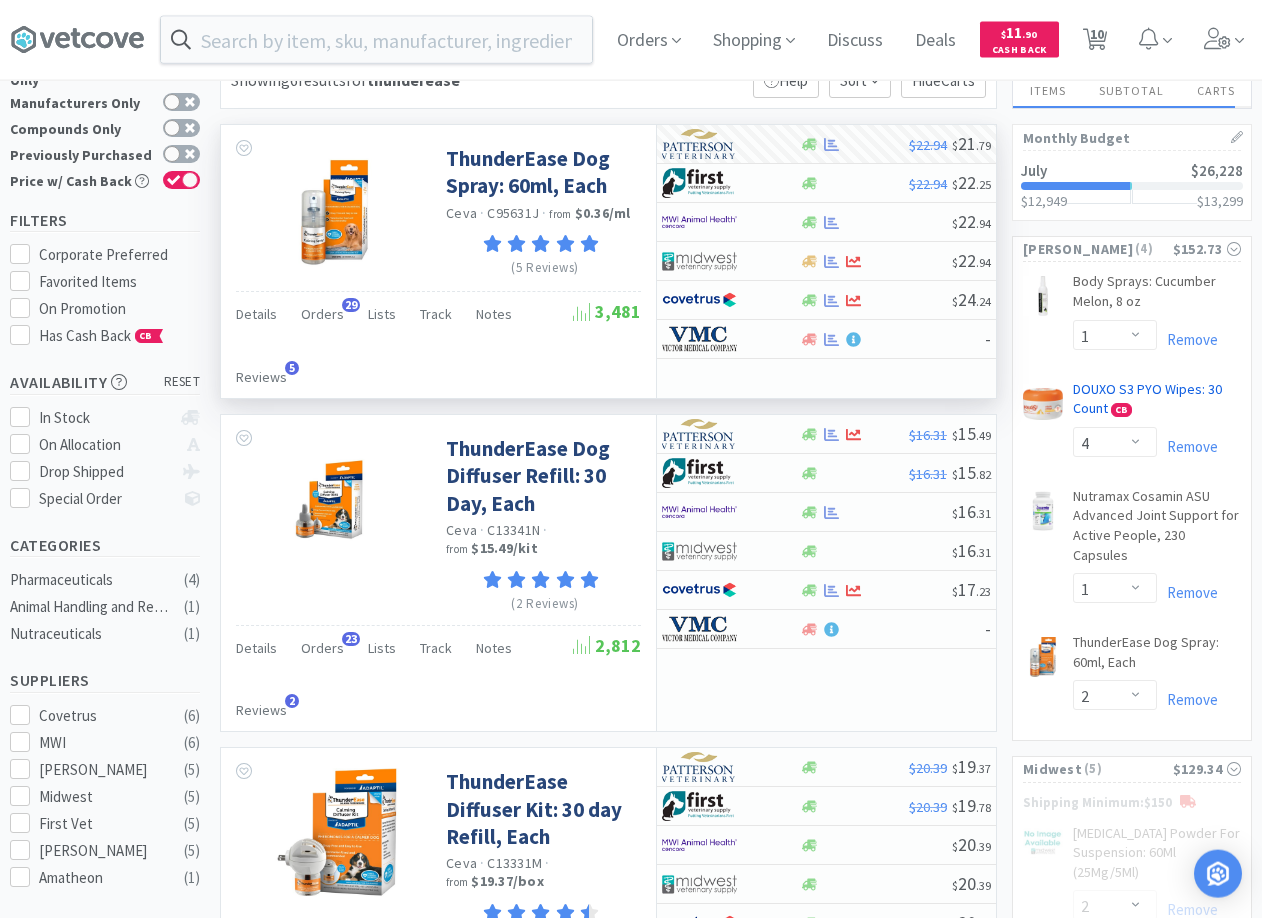 select on "2" 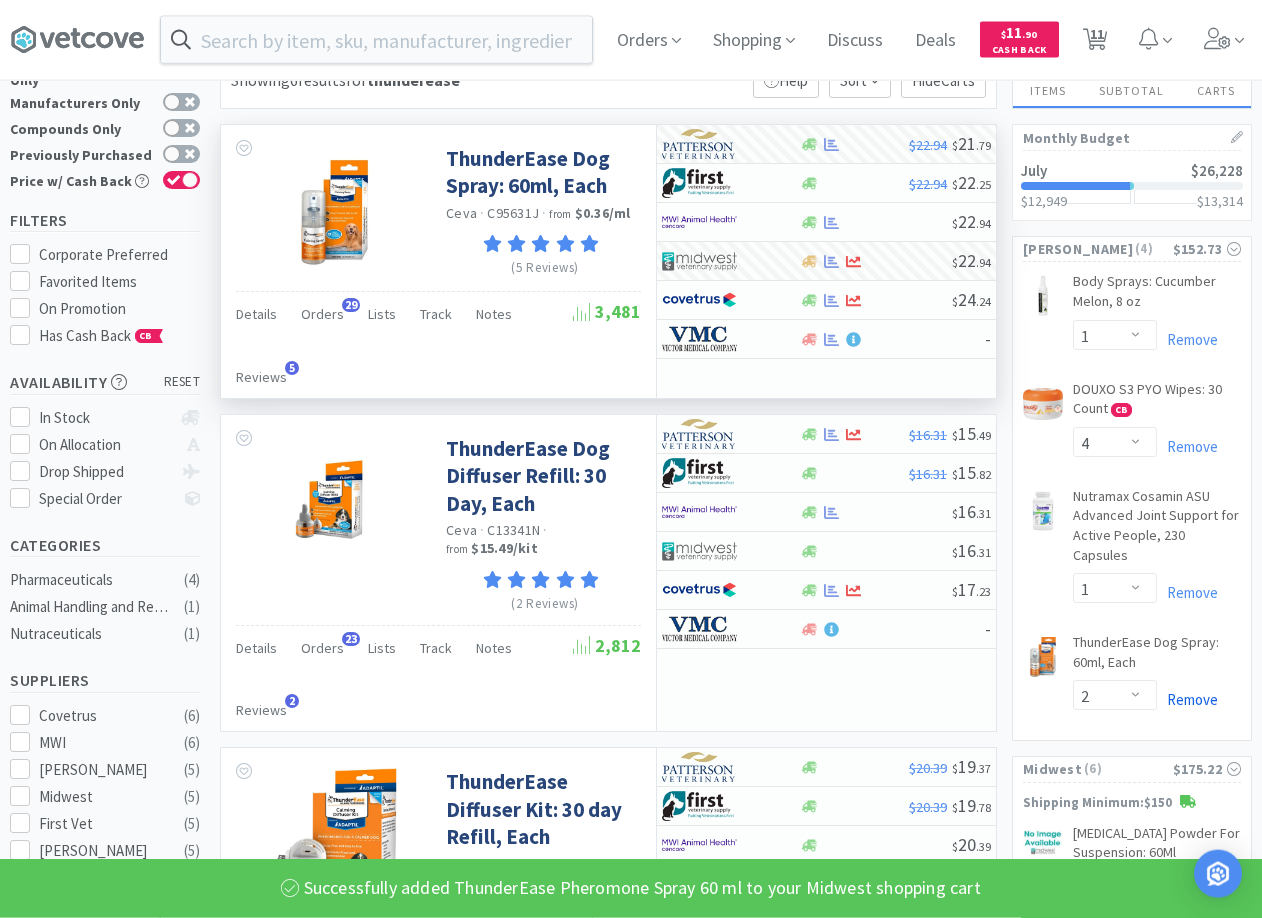 scroll, scrollTop: 102, scrollLeft: 0, axis: vertical 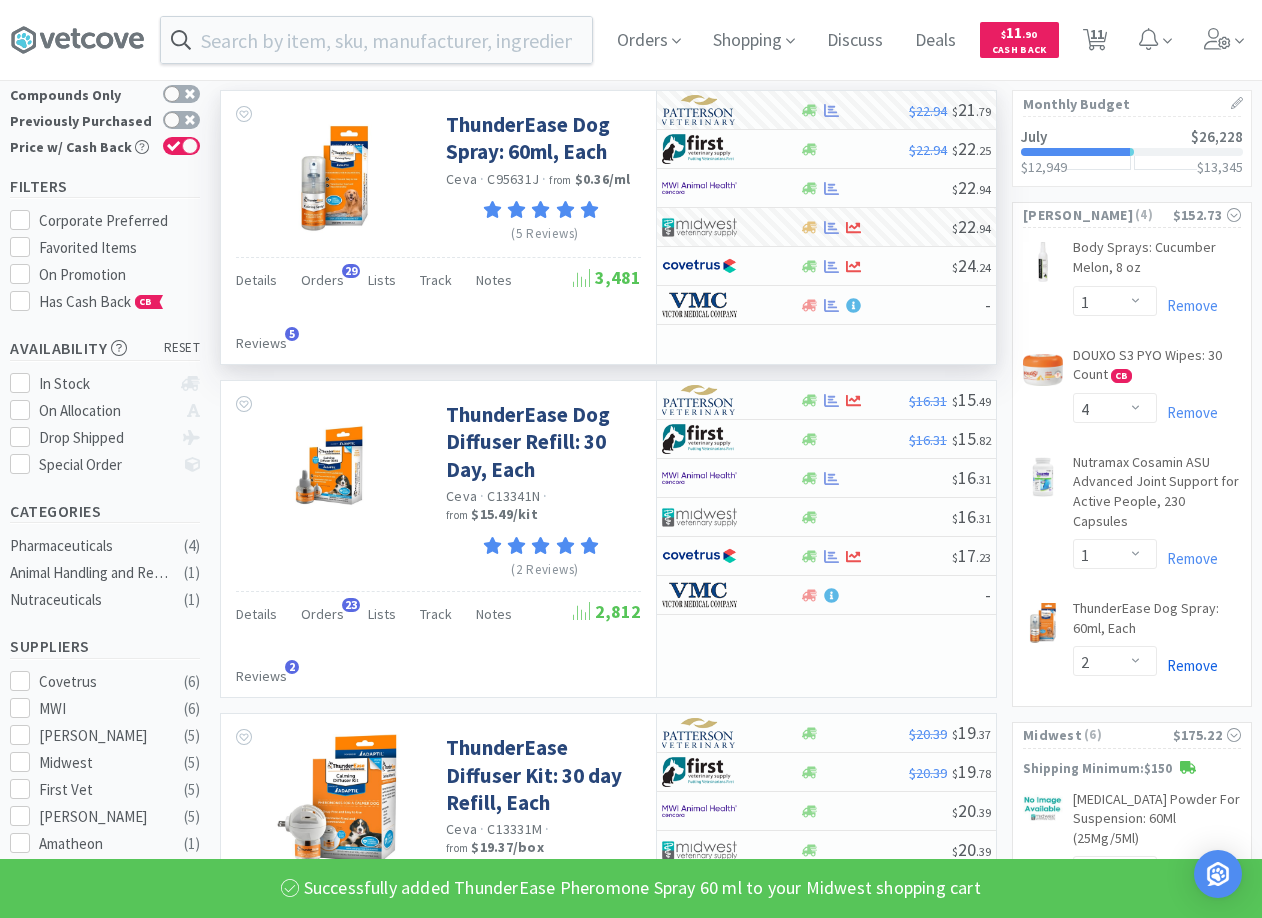 click on "Remove" at bounding box center (1187, 665) 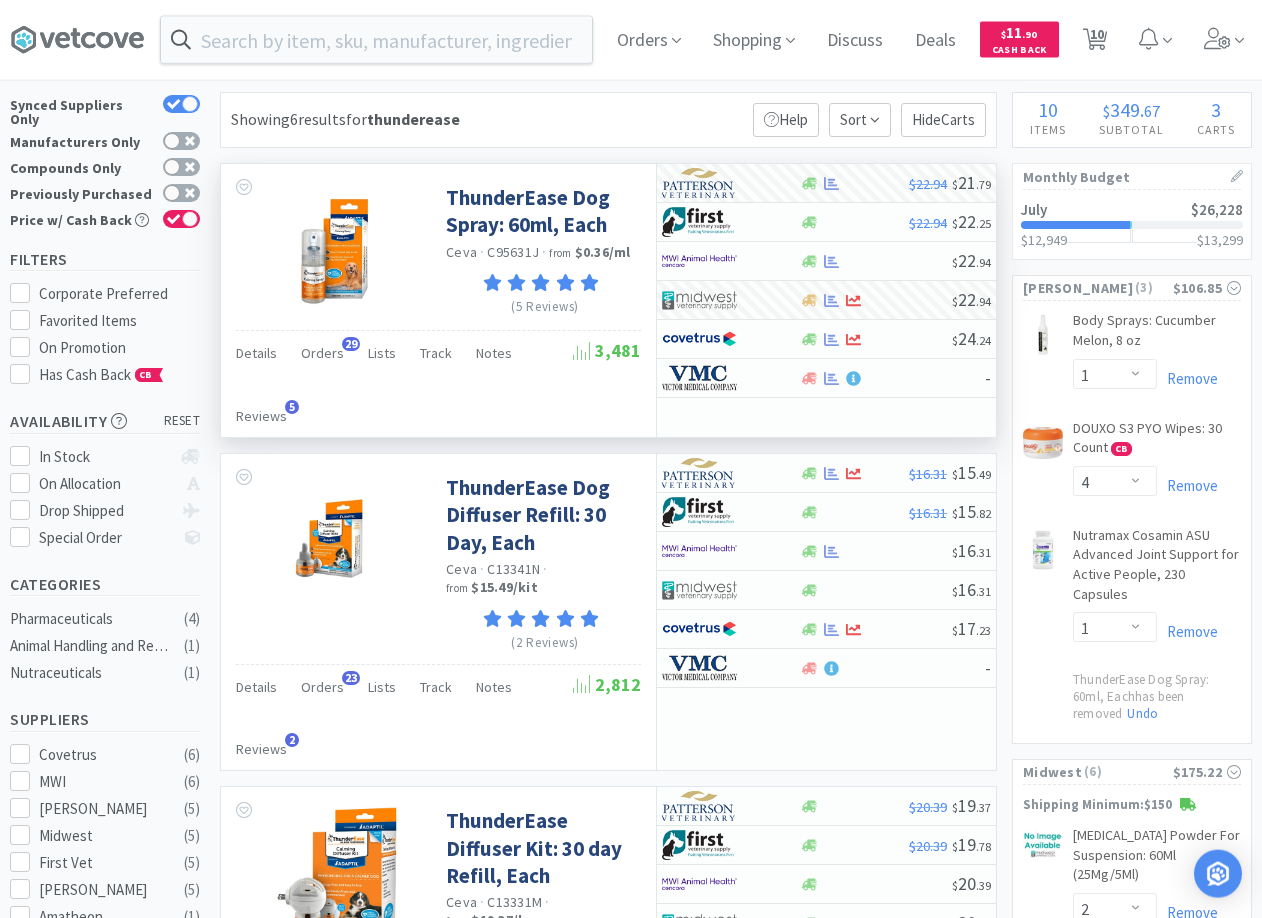 scroll, scrollTop: 0, scrollLeft: 0, axis: both 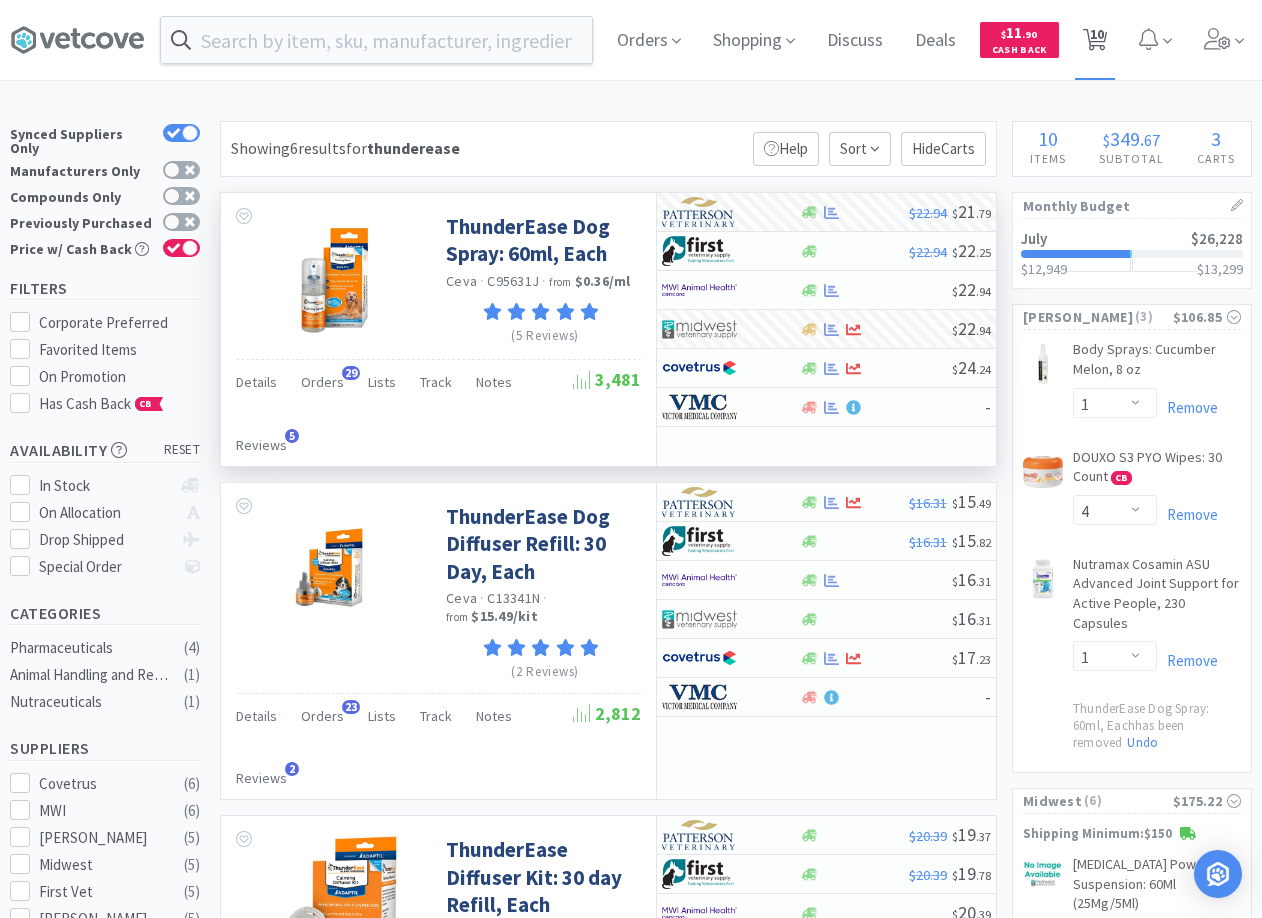 click on "10" at bounding box center (1097, 34) 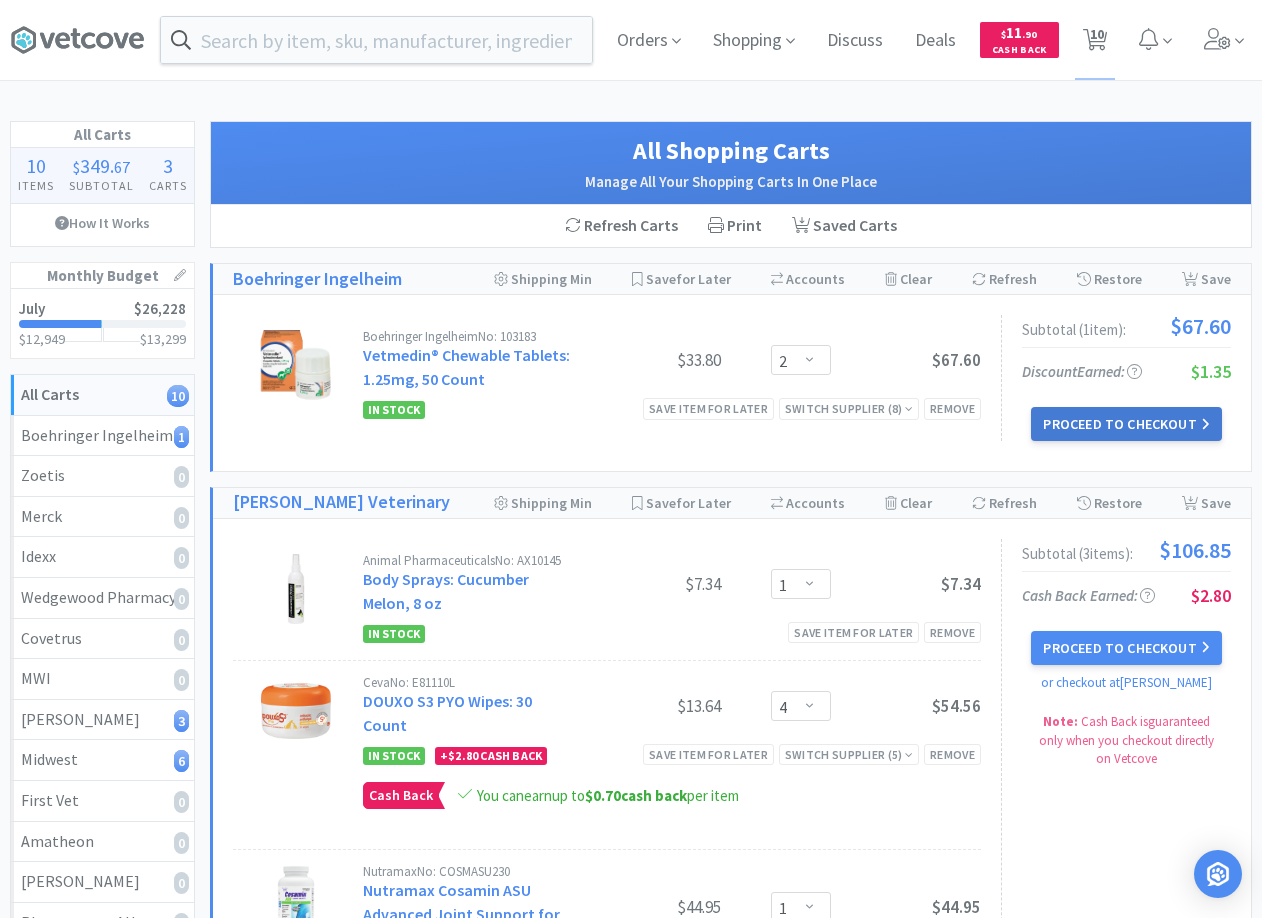 click on "Proceed to Checkout" at bounding box center (1126, 424) 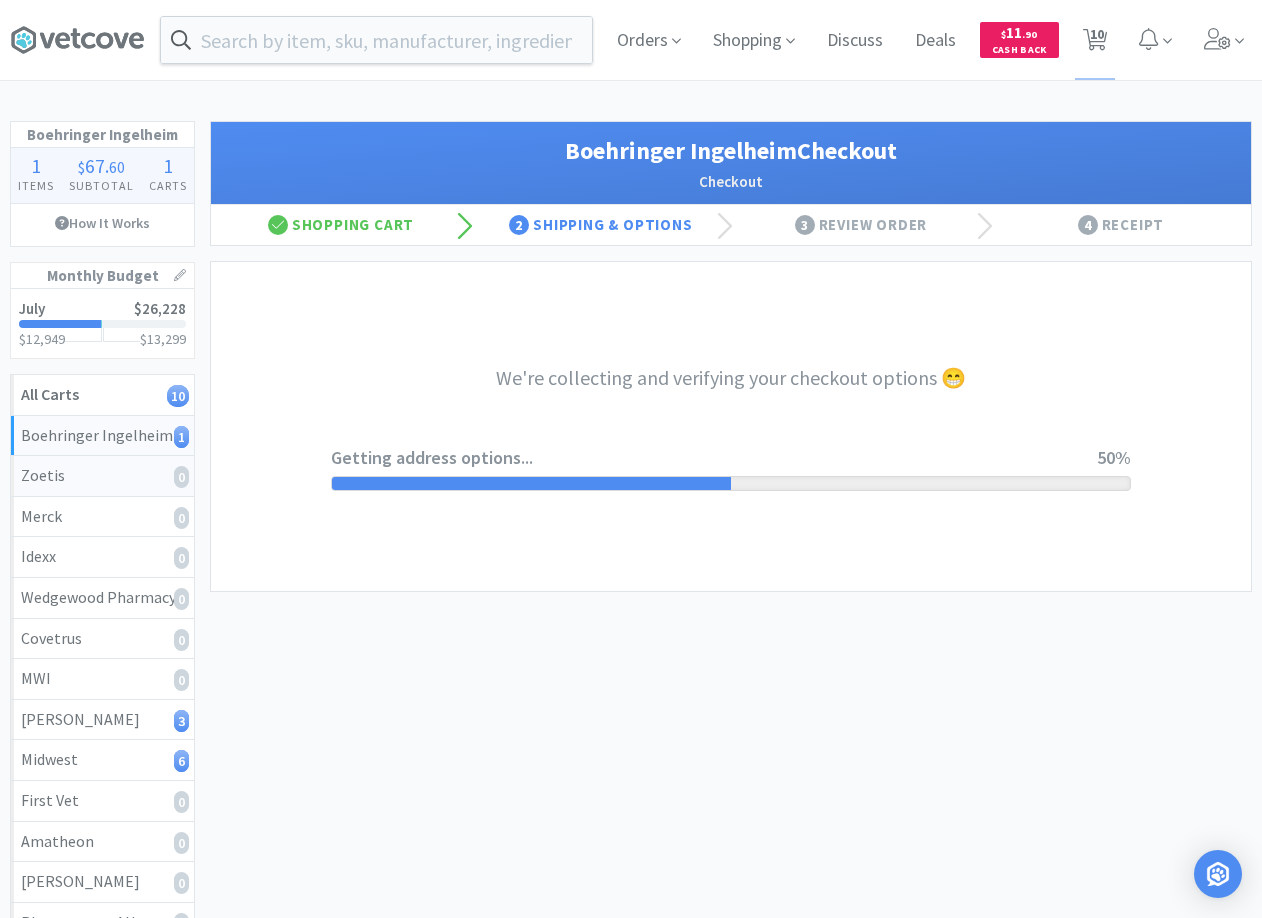select on "invoice" 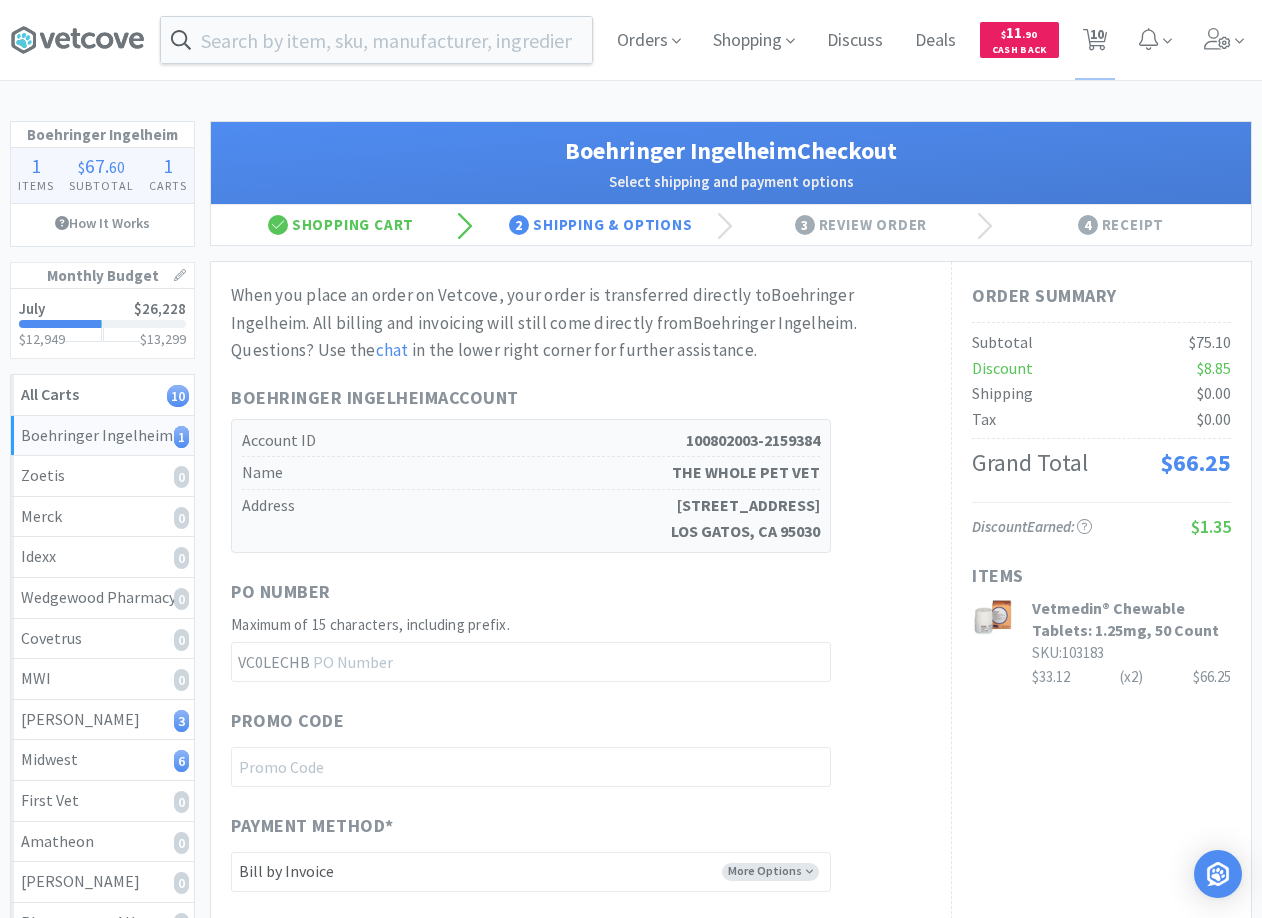 click on "Maximum of 15 characters, including prefix." at bounding box center [370, 624] 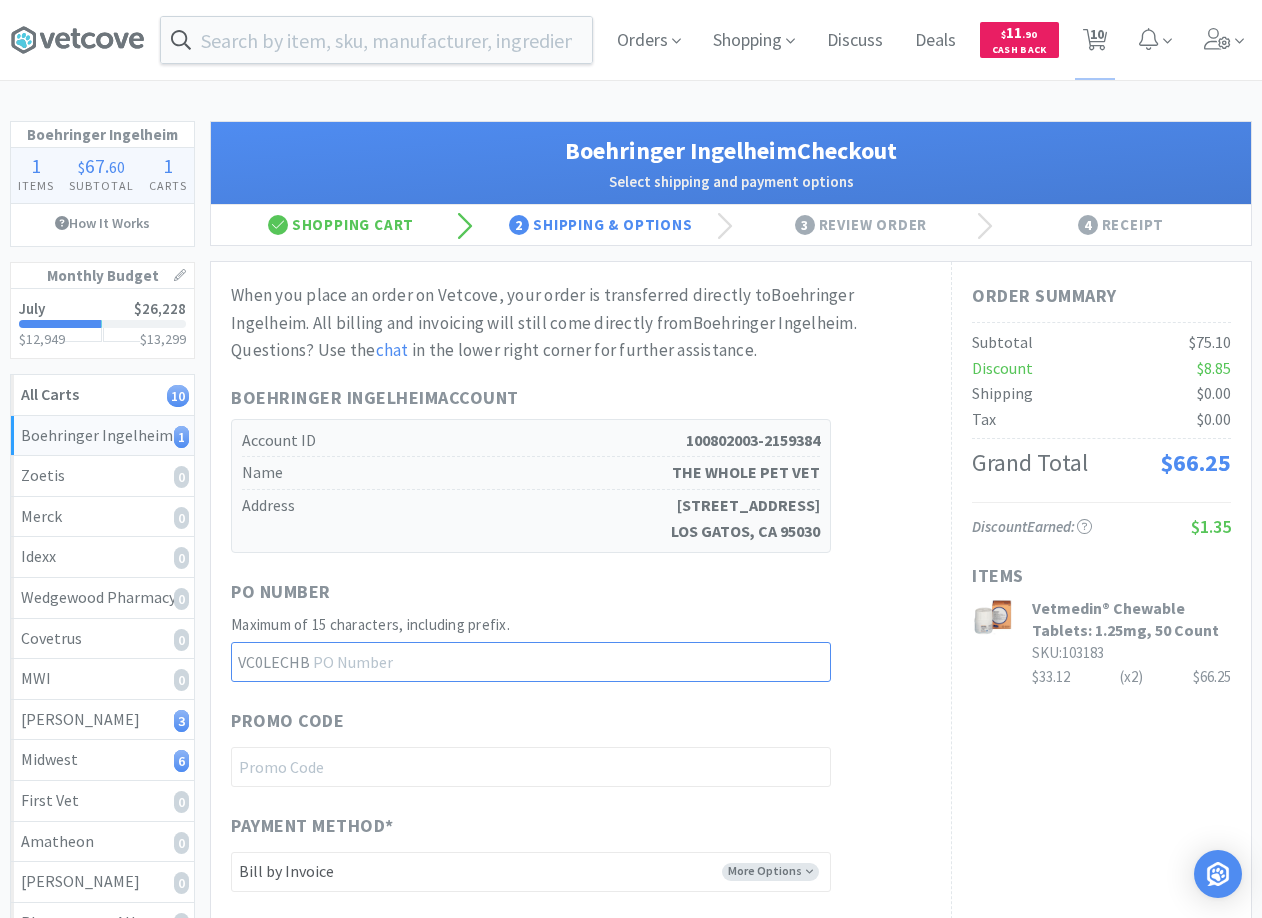 click at bounding box center (531, 662) 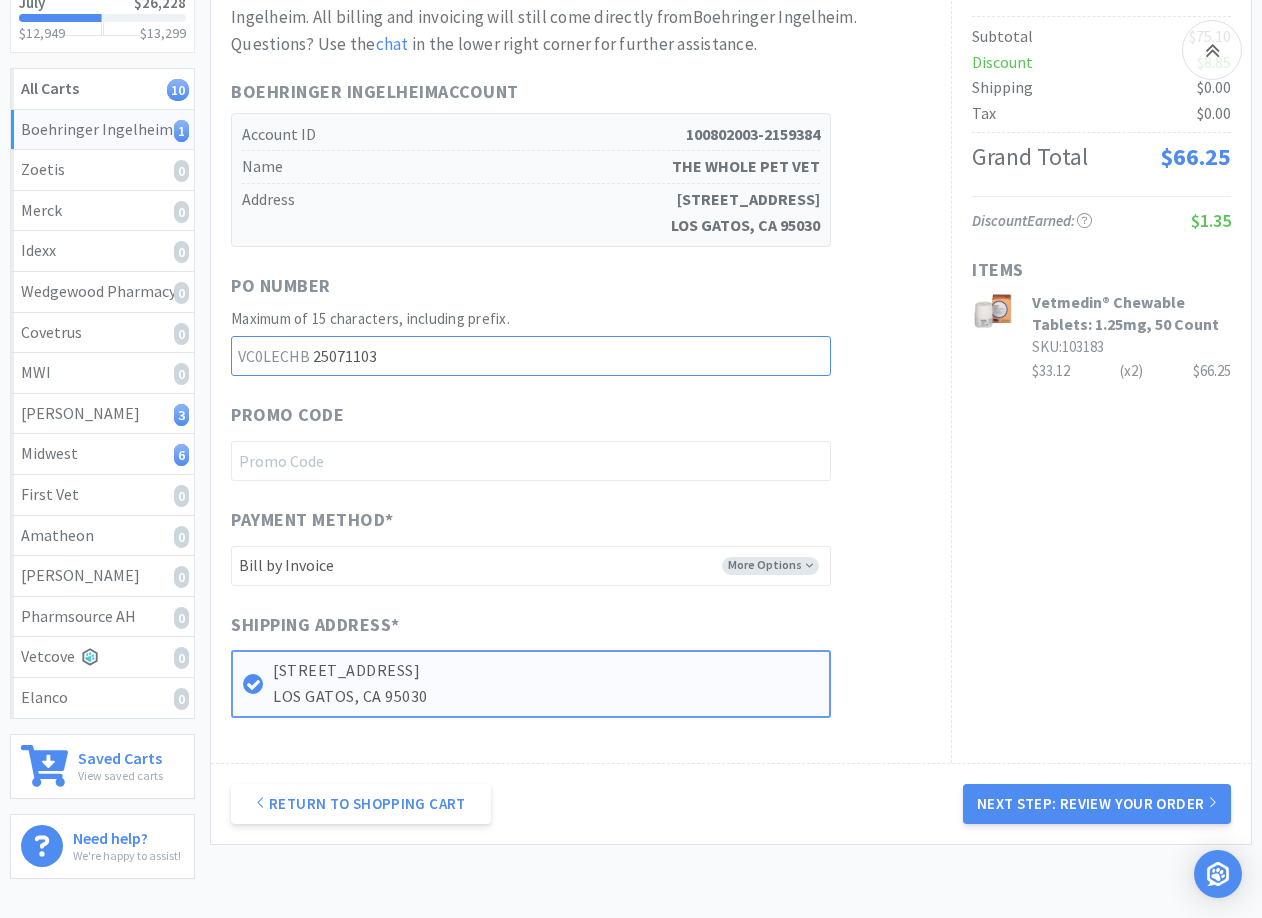 scroll, scrollTop: 102, scrollLeft: 0, axis: vertical 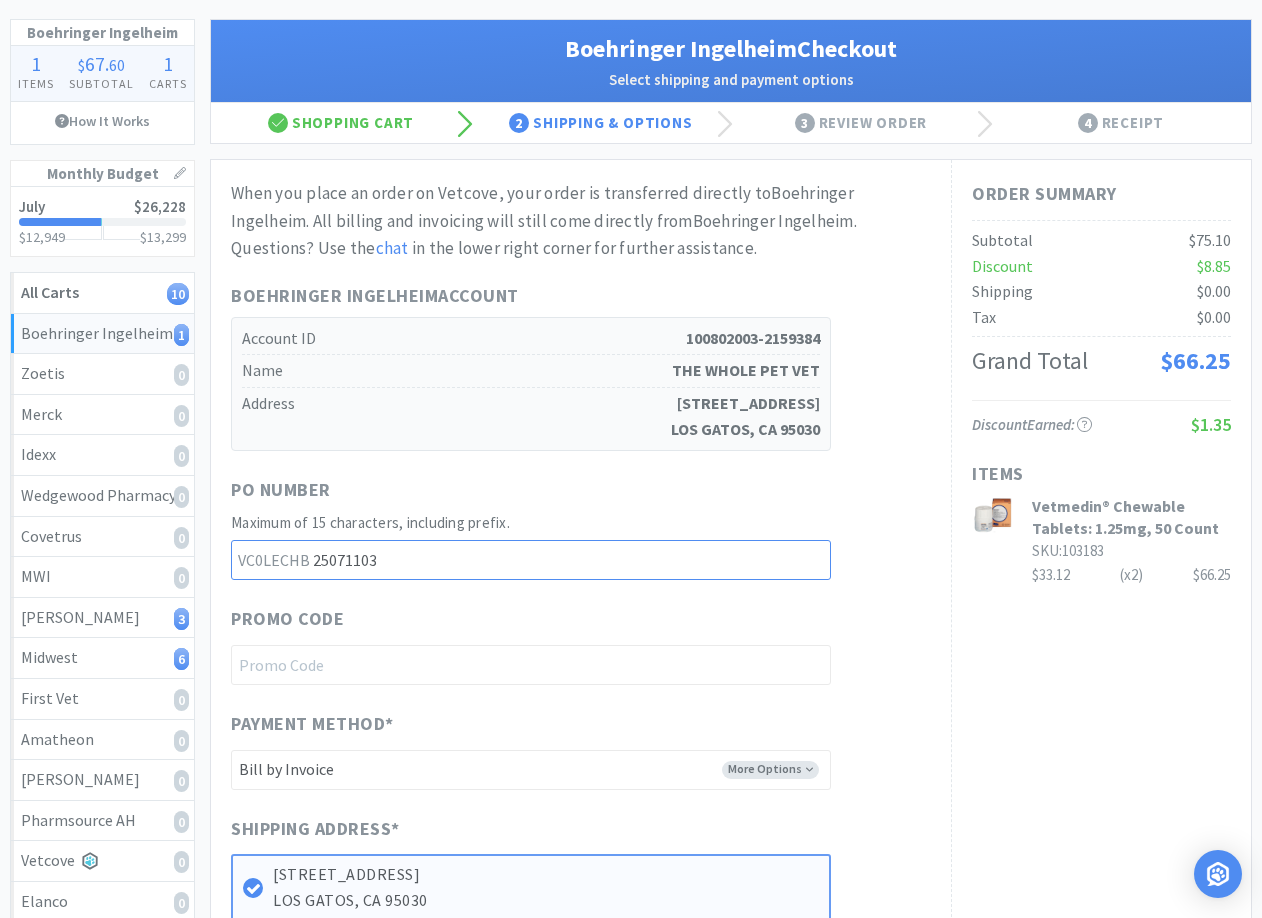 type on "25071103" 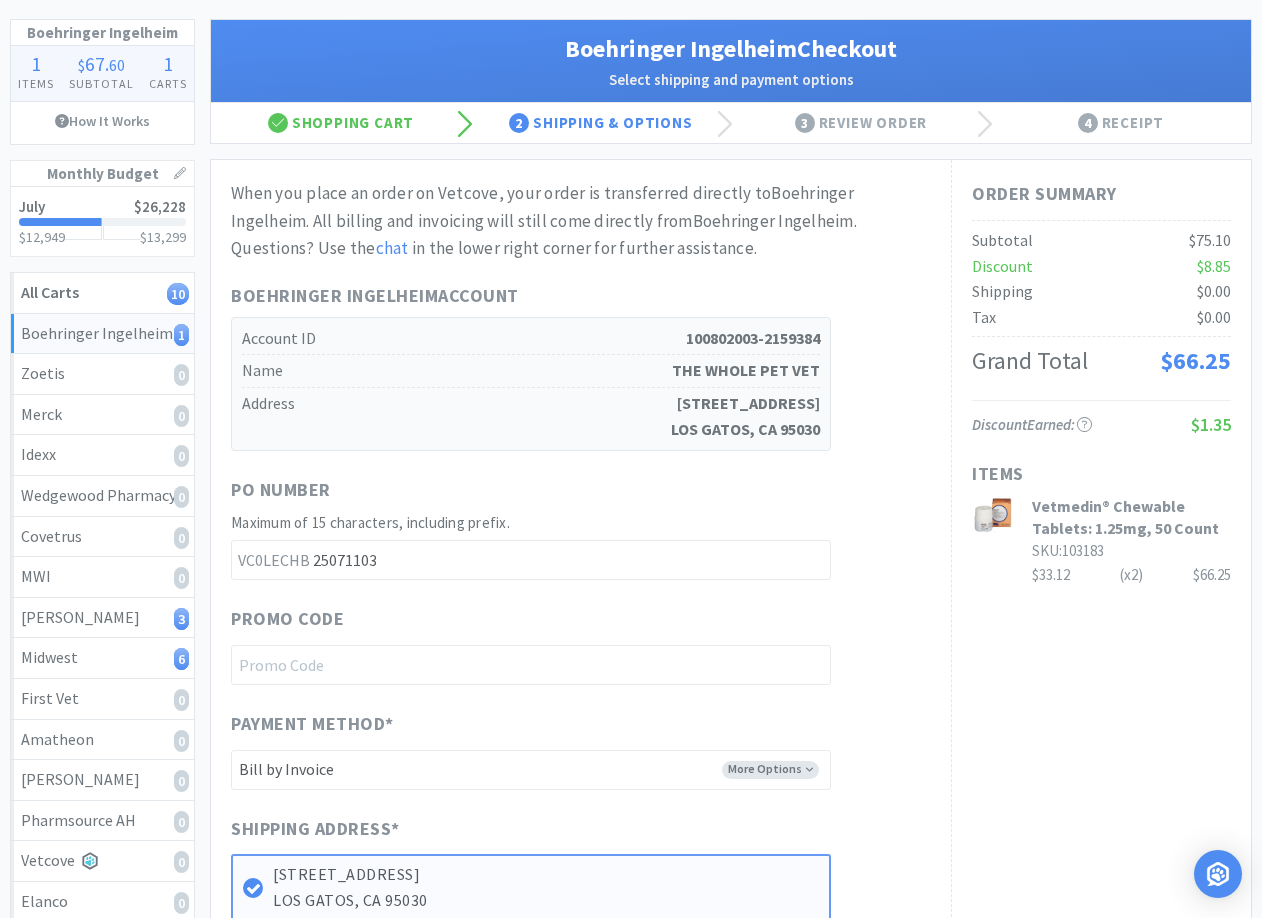 click on "PO Number Maximum of 15 characters, including prefix. VC0LECHB 25071103" at bounding box center (581, 528) 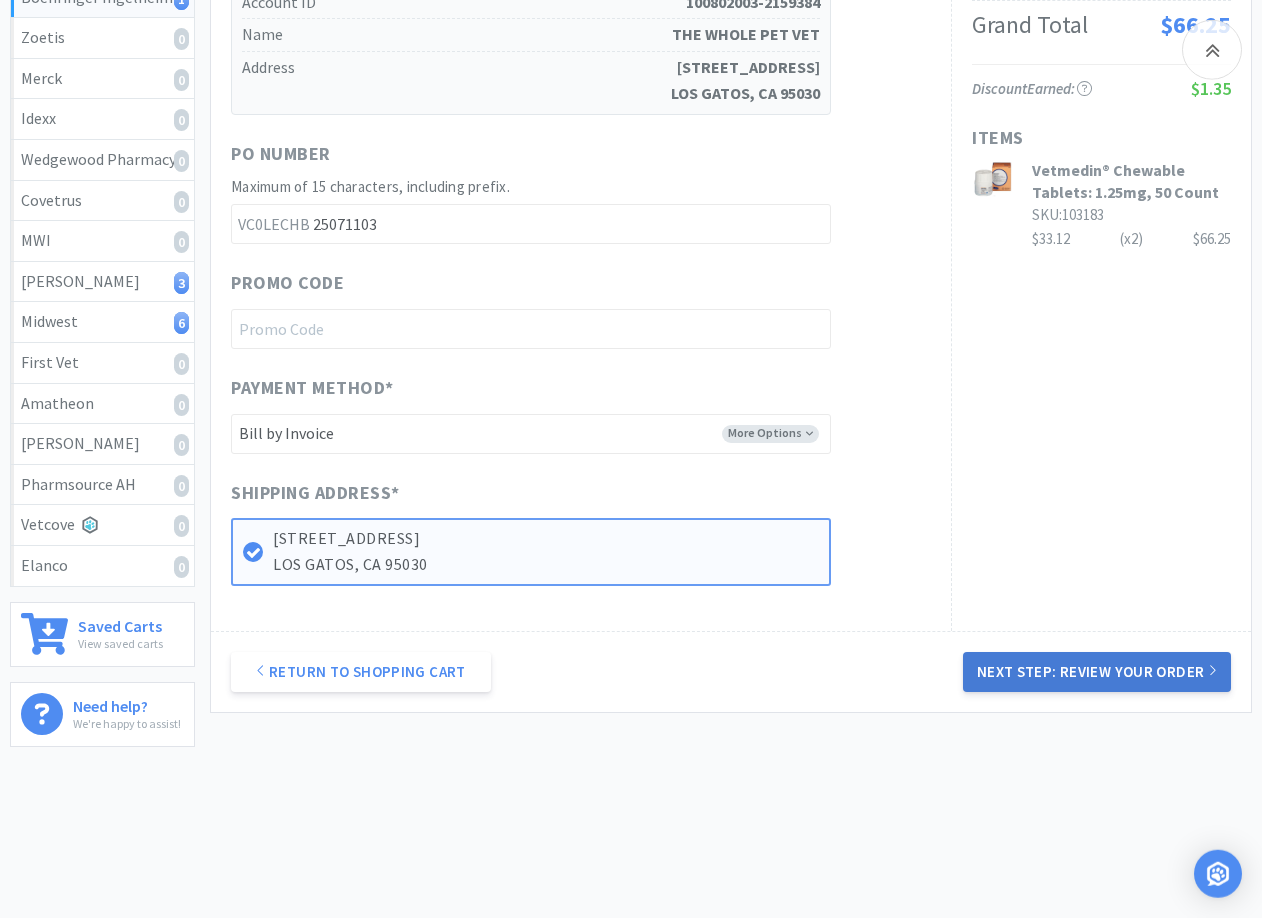 scroll, scrollTop: 452, scrollLeft: 0, axis: vertical 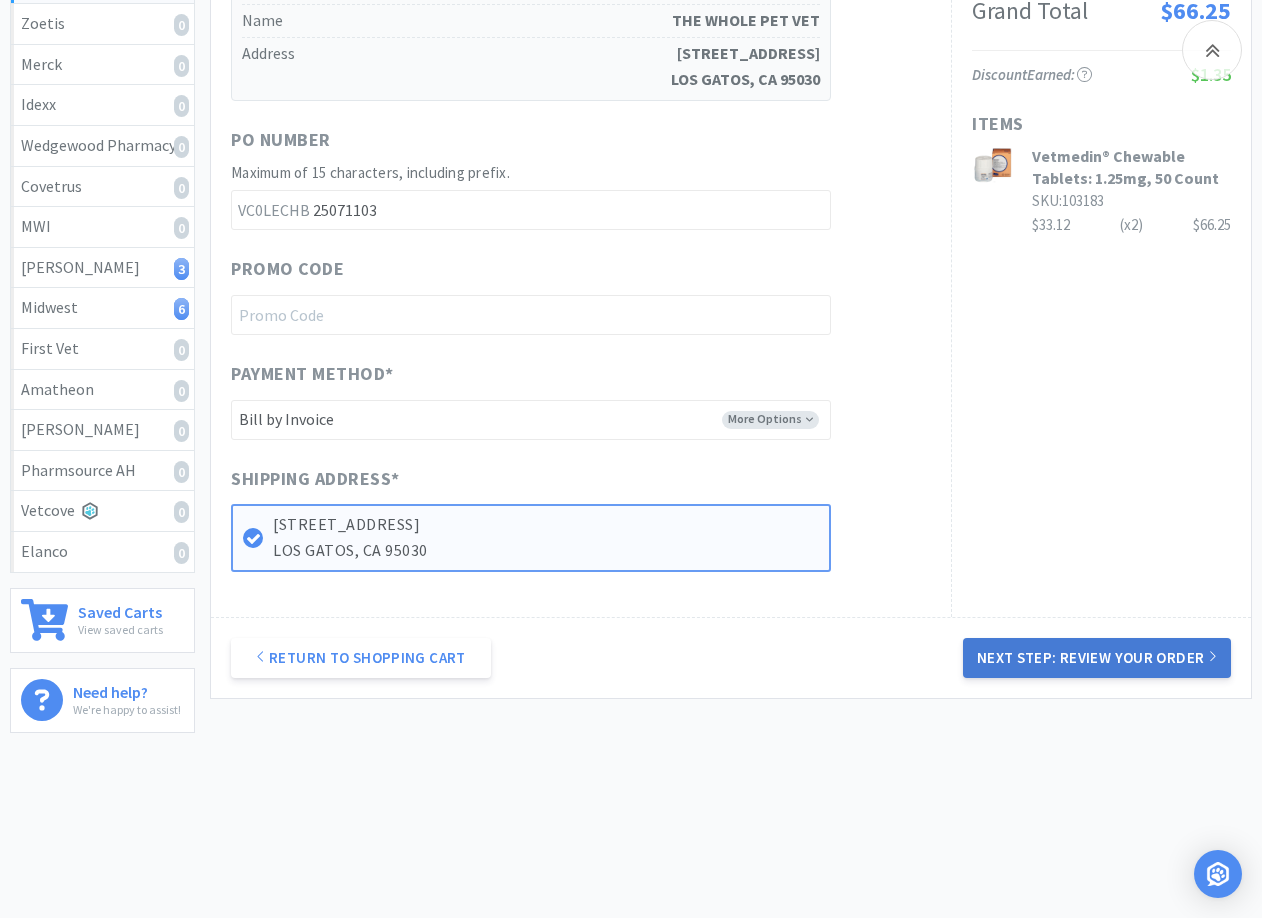 click on "Next Step: Review Your Order" at bounding box center [1097, 658] 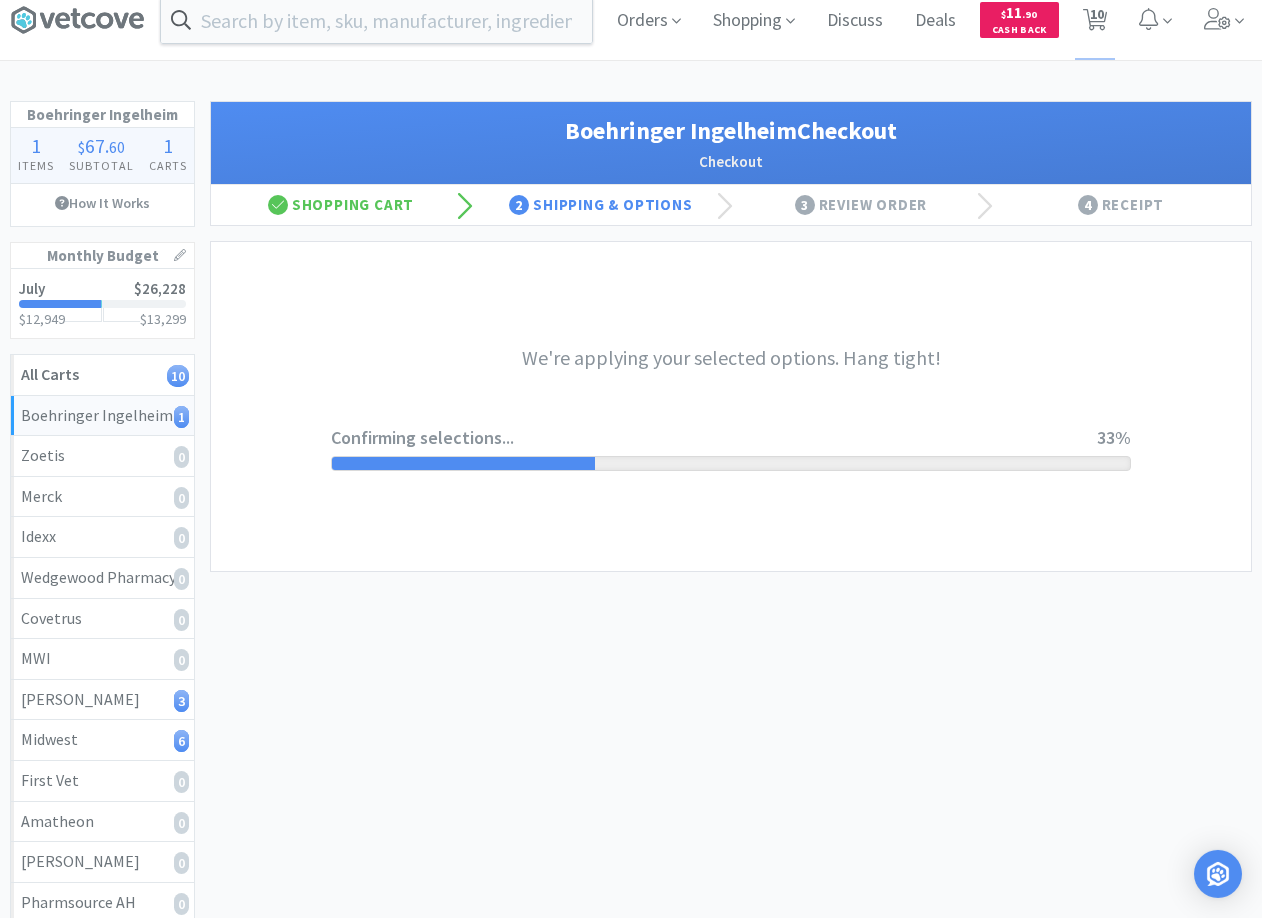 scroll, scrollTop: 0, scrollLeft: 0, axis: both 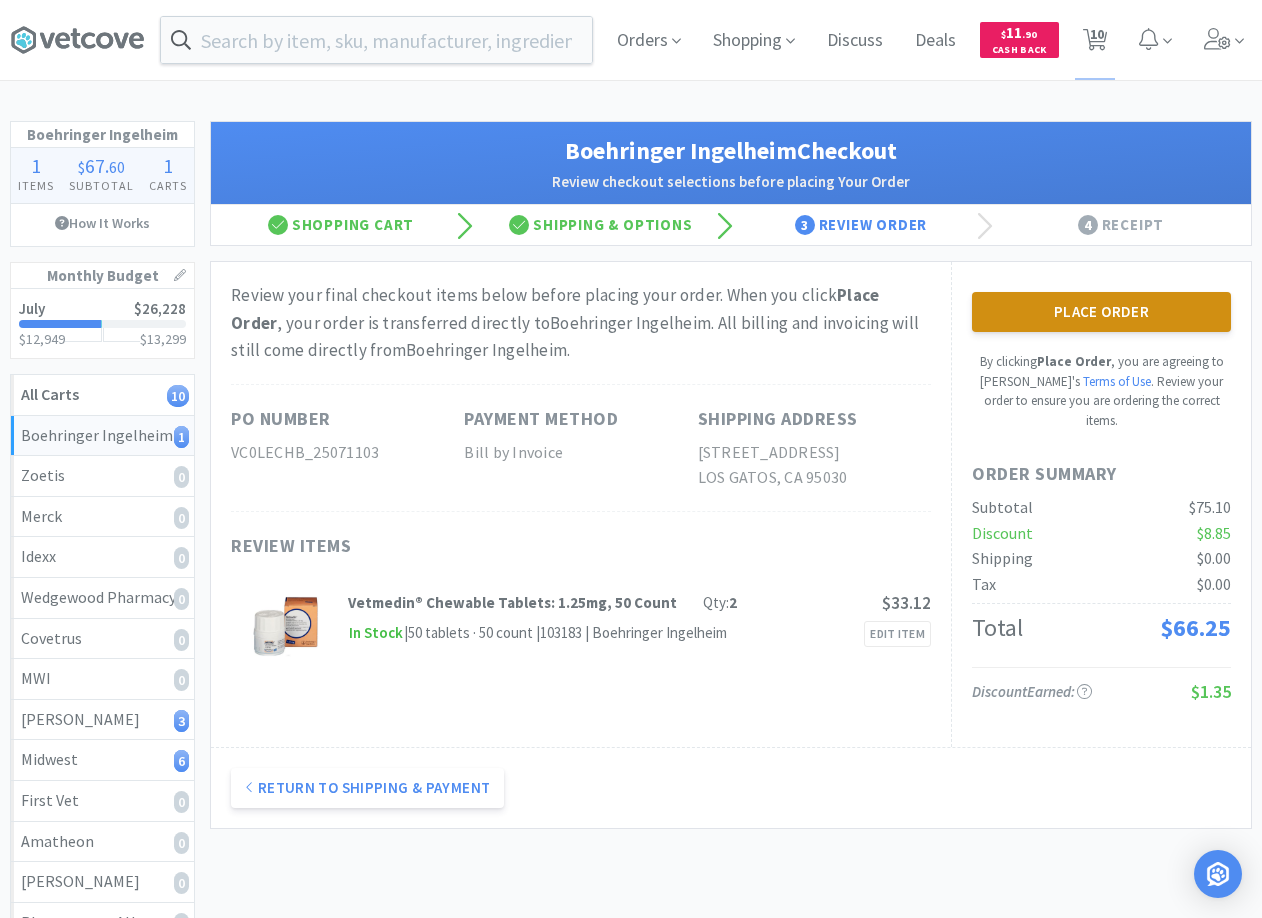 click on "Place Order" at bounding box center (1101, 312) 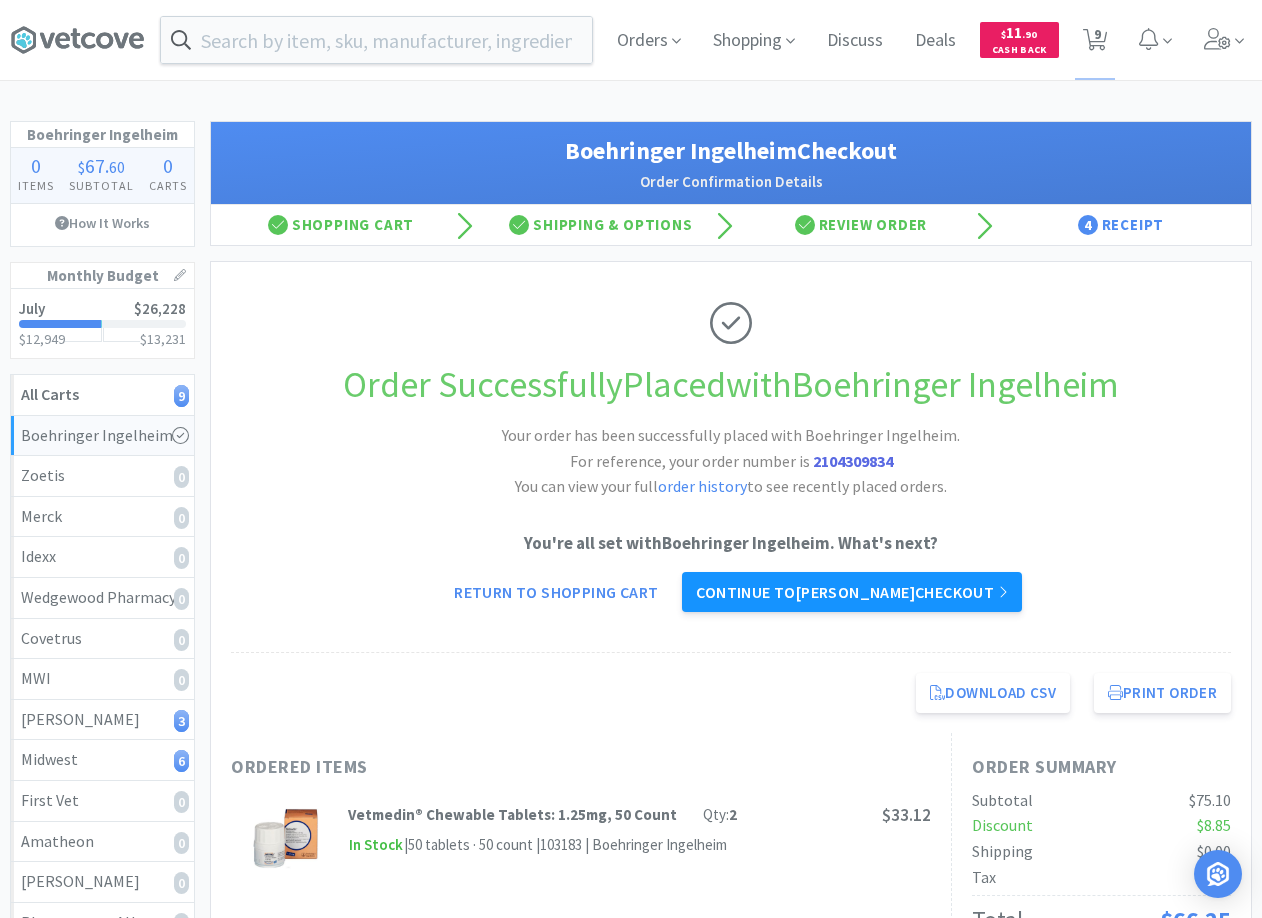 click on "Continue to  Patterson  checkout" at bounding box center (851, 592) 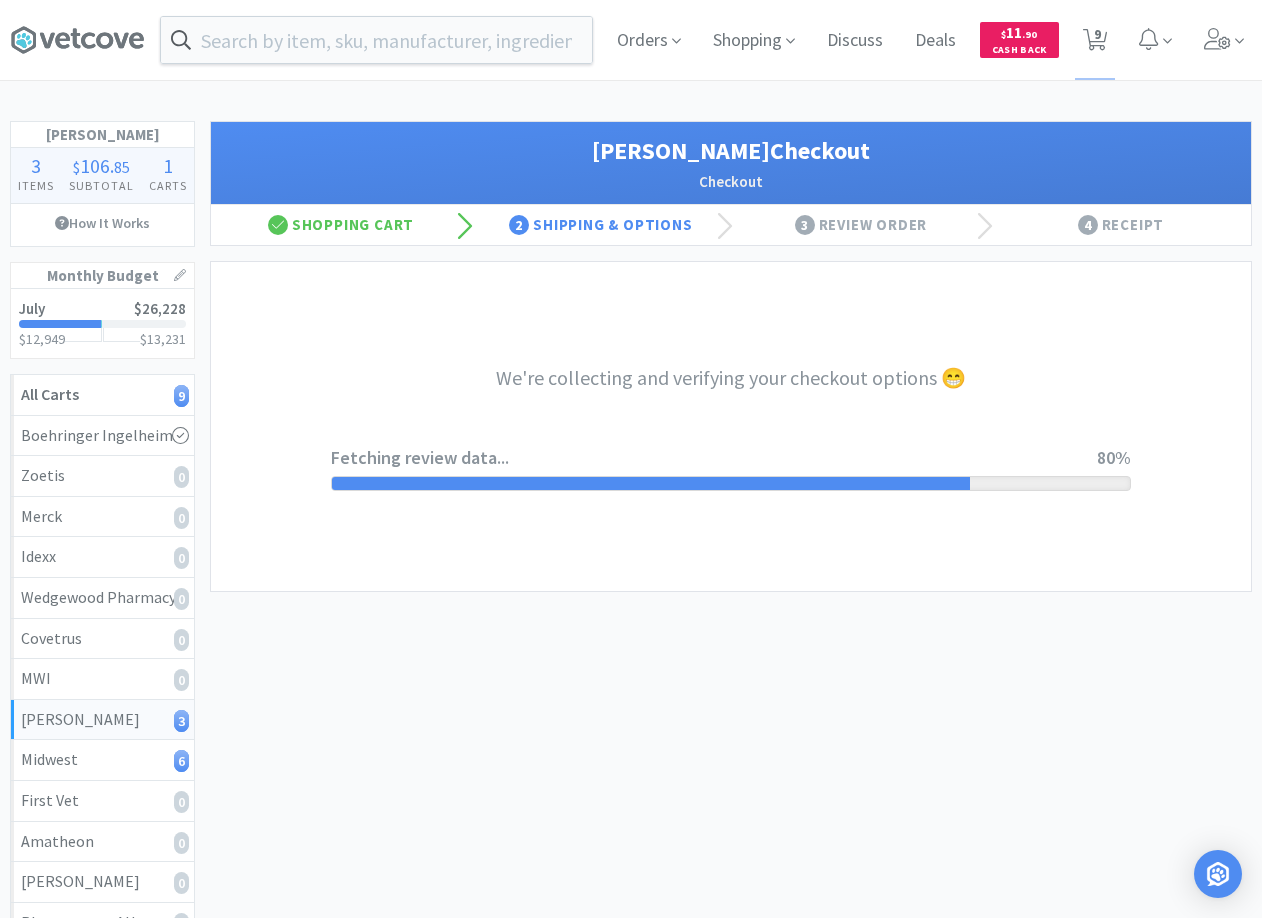 select on "1" 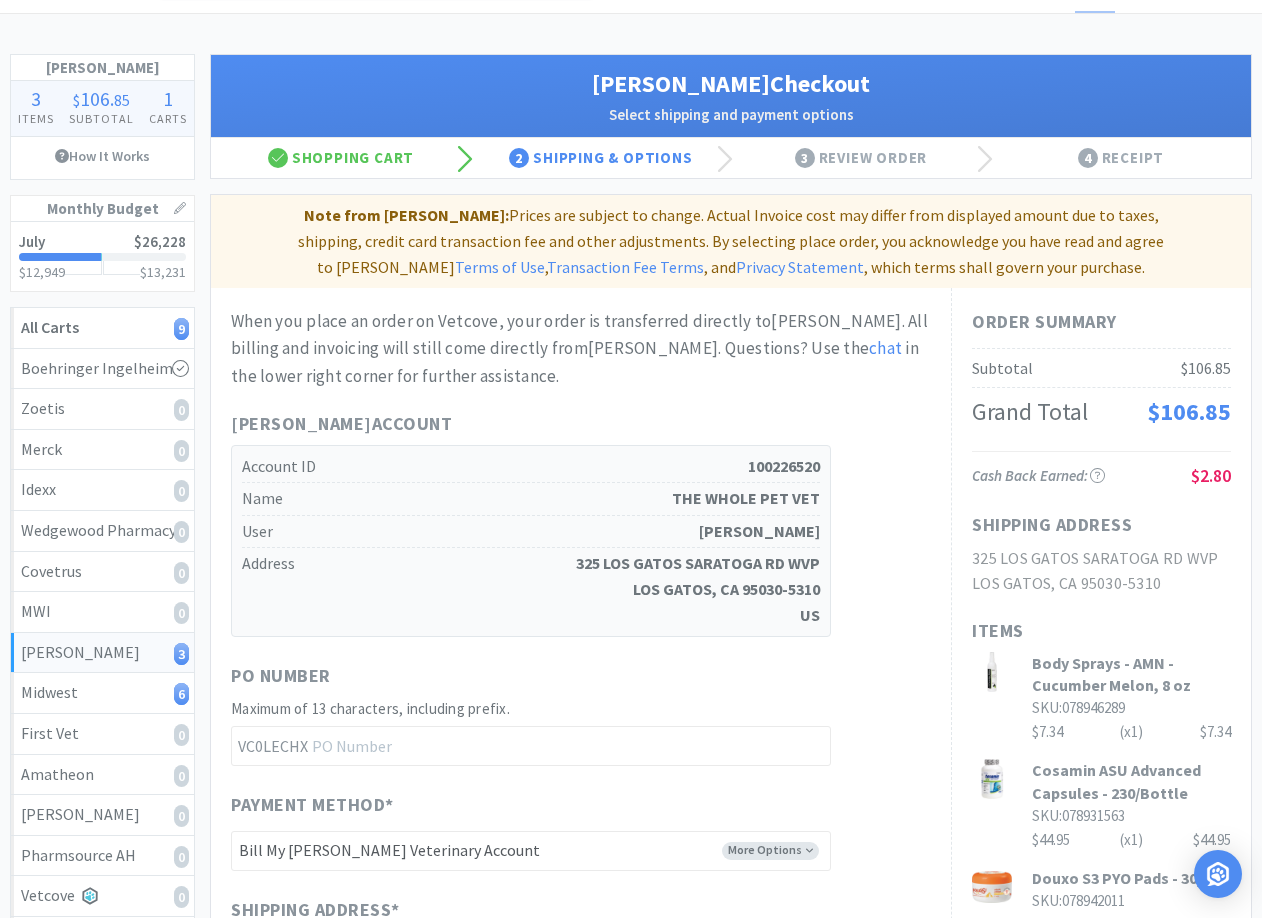 scroll, scrollTop: 102, scrollLeft: 0, axis: vertical 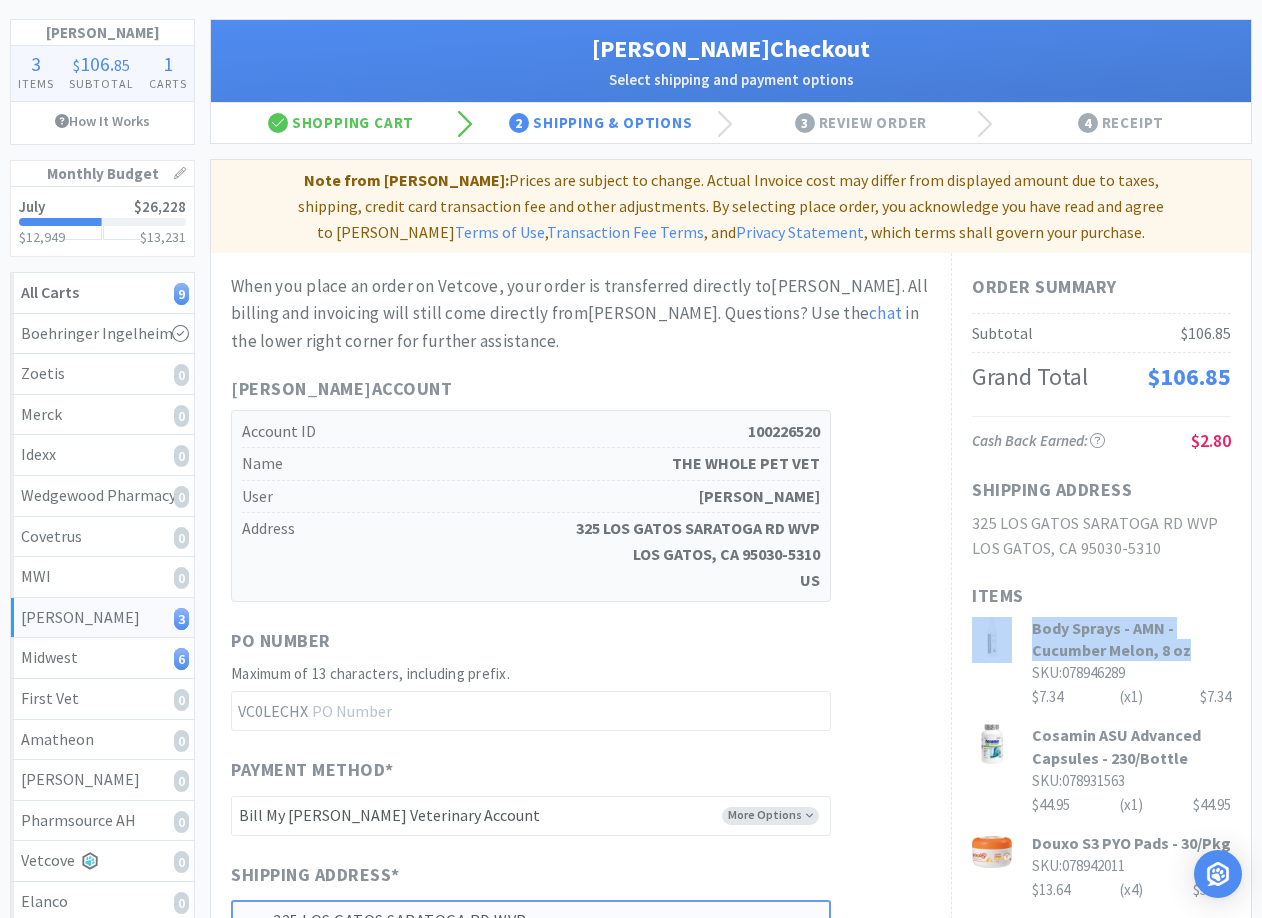 drag, startPoint x: 1189, startPoint y: 652, endPoint x: 1029, endPoint y: 629, distance: 161.64467 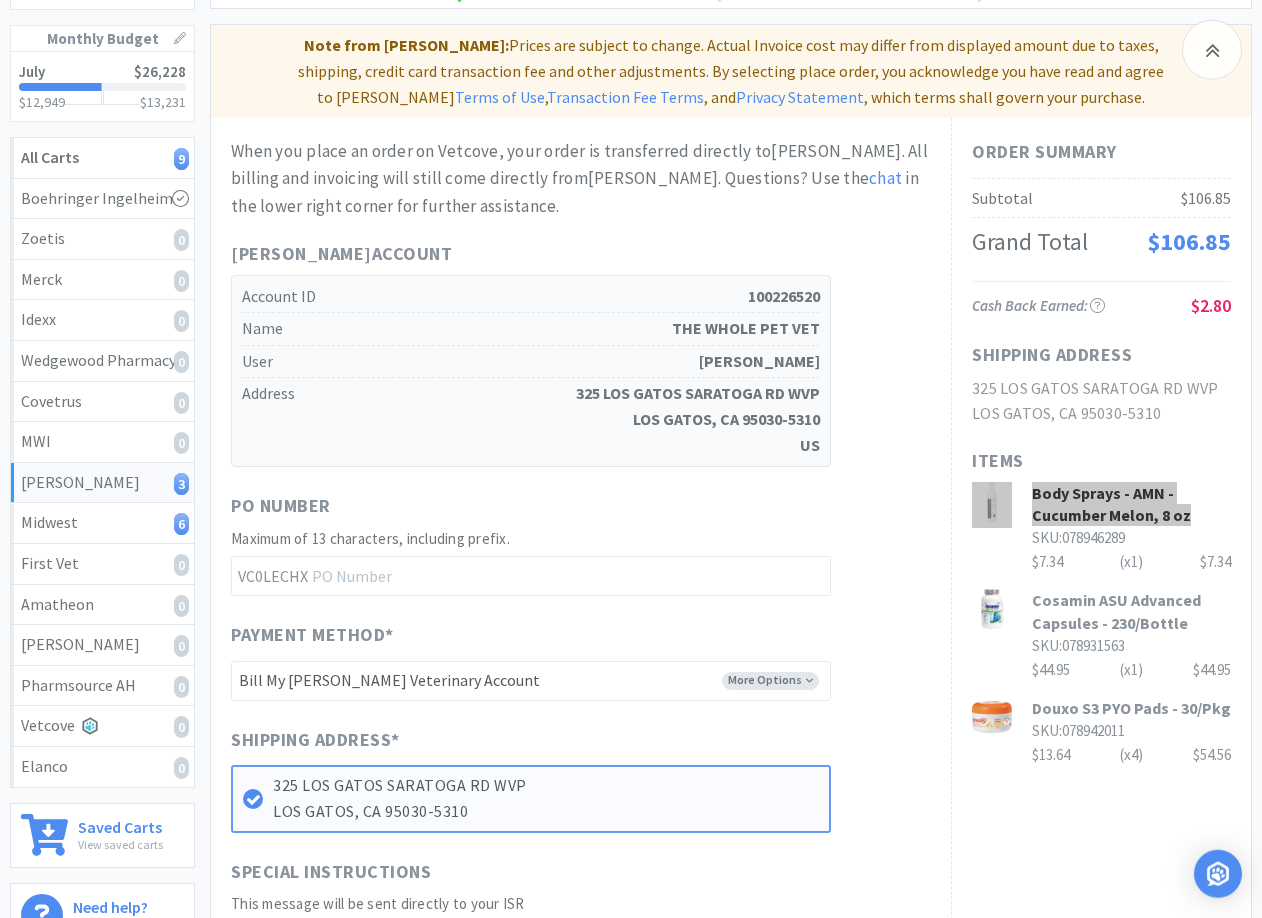 scroll, scrollTop: 204, scrollLeft: 0, axis: vertical 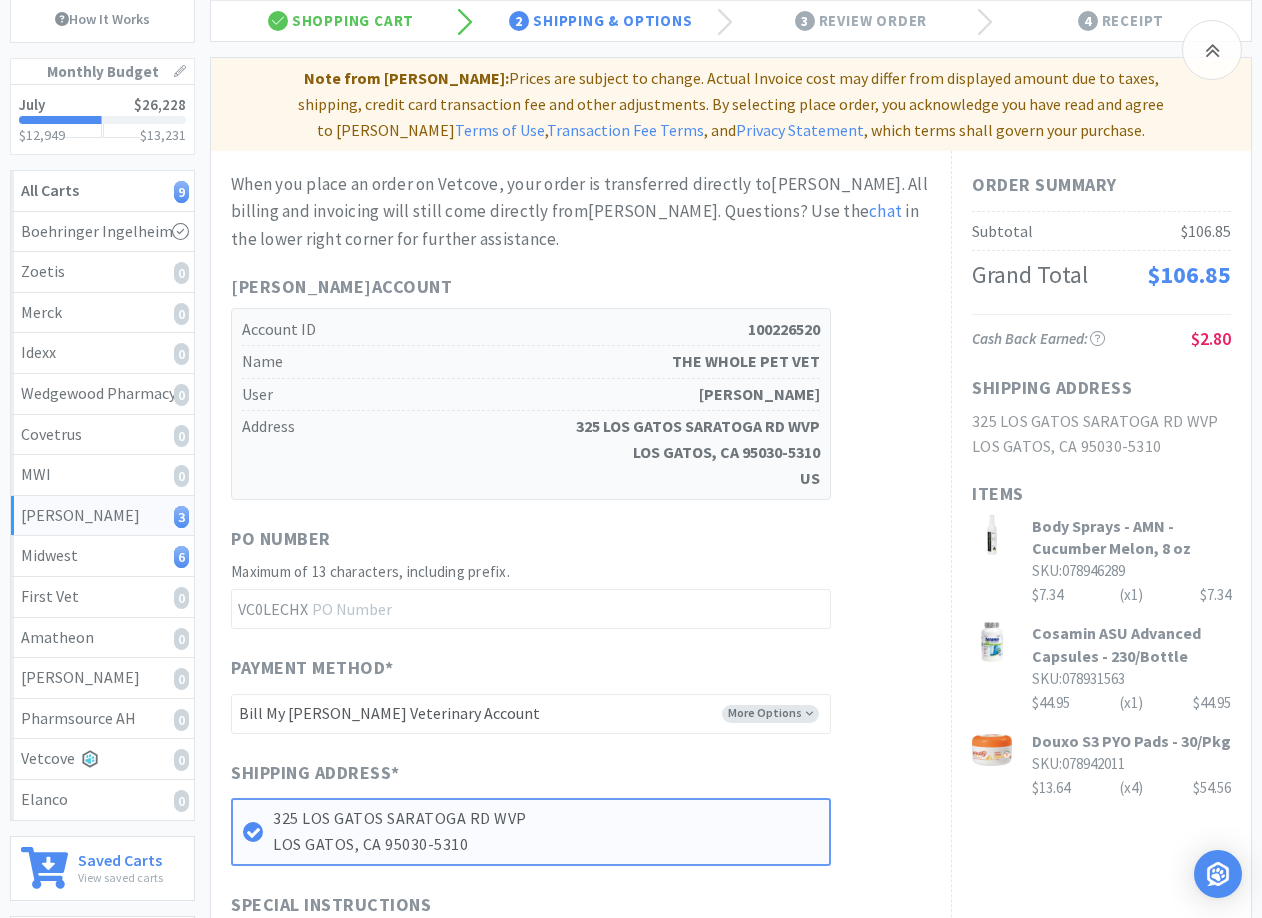 click on "PO Number" at bounding box center (531, 542) 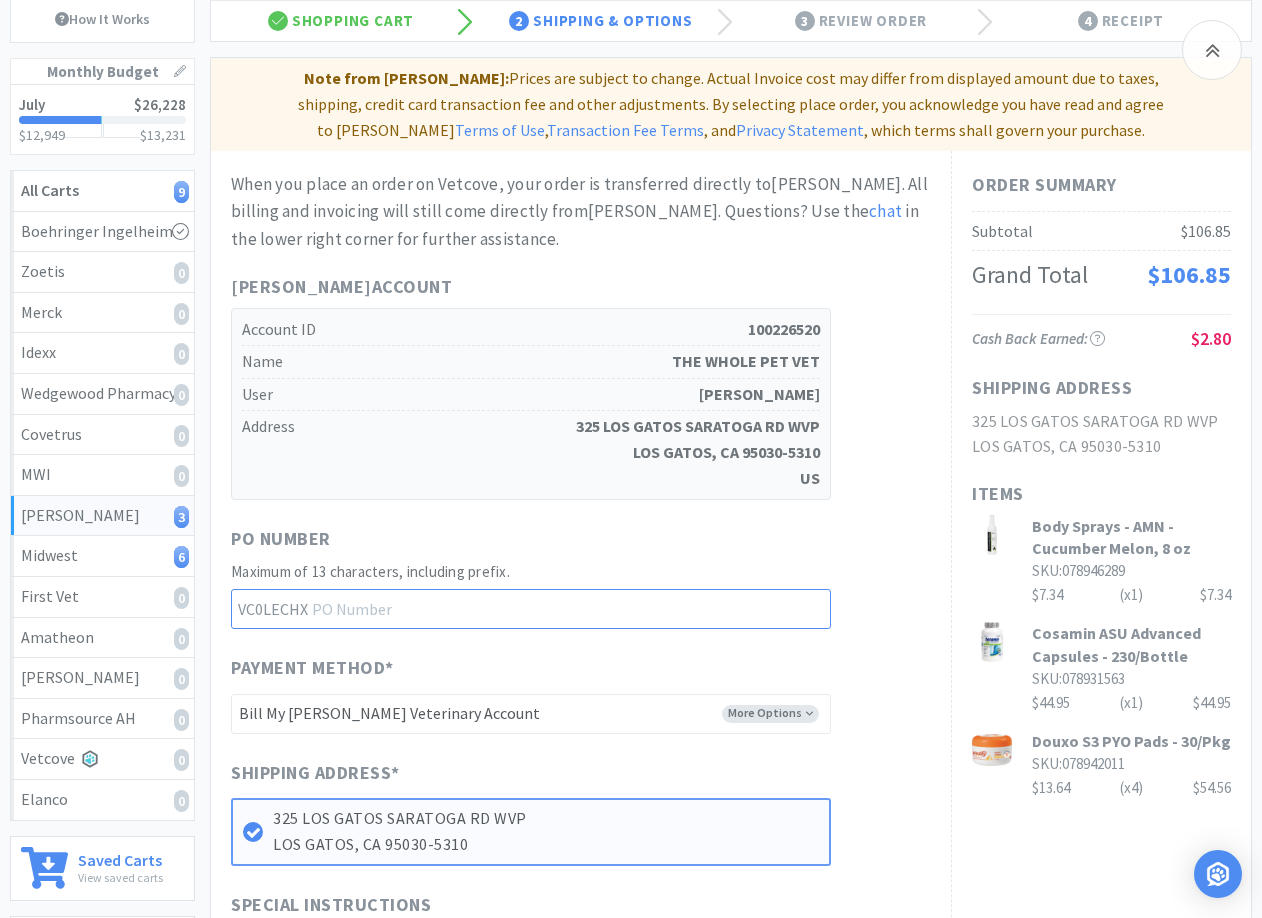 click at bounding box center [531, 609] 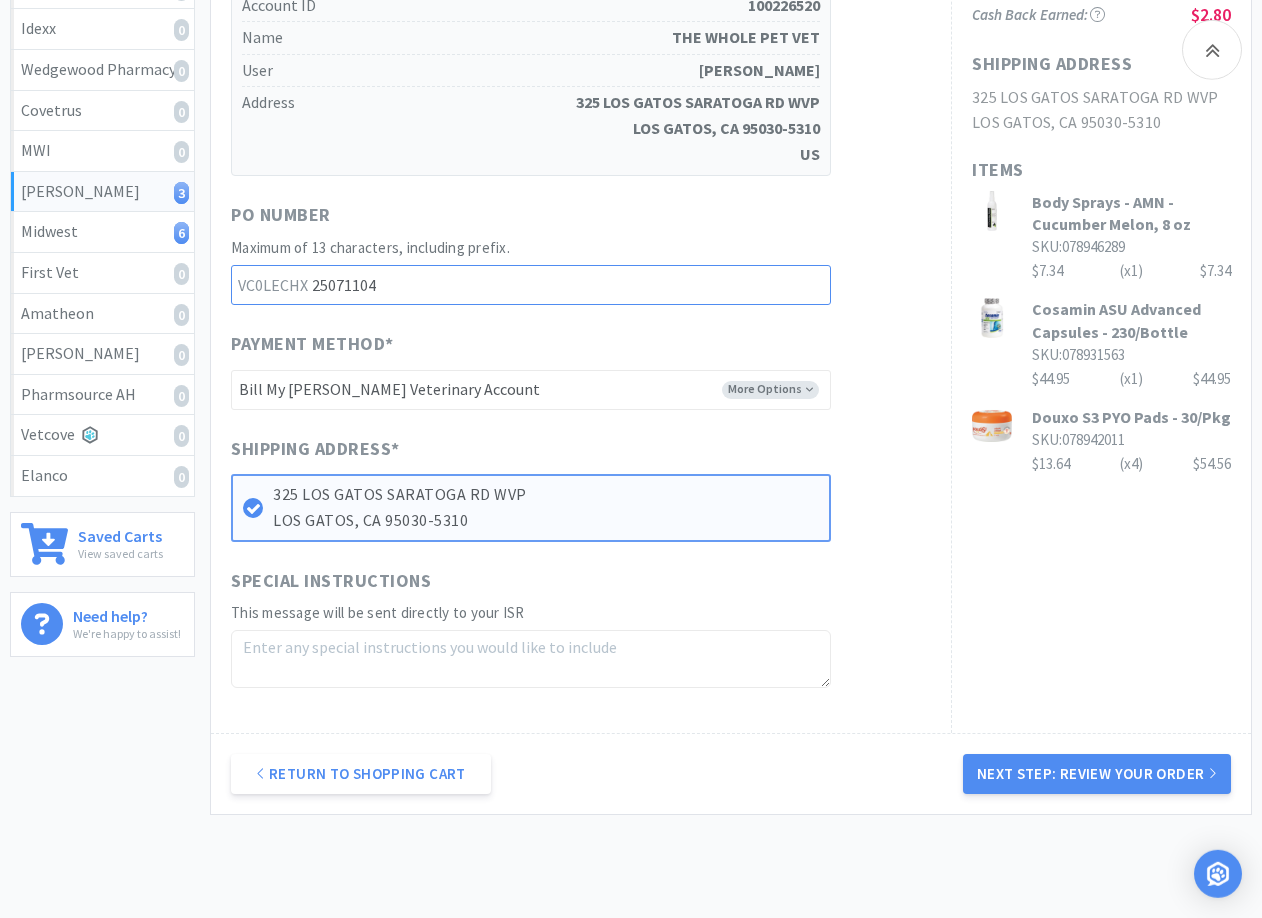 scroll, scrollTop: 612, scrollLeft: 0, axis: vertical 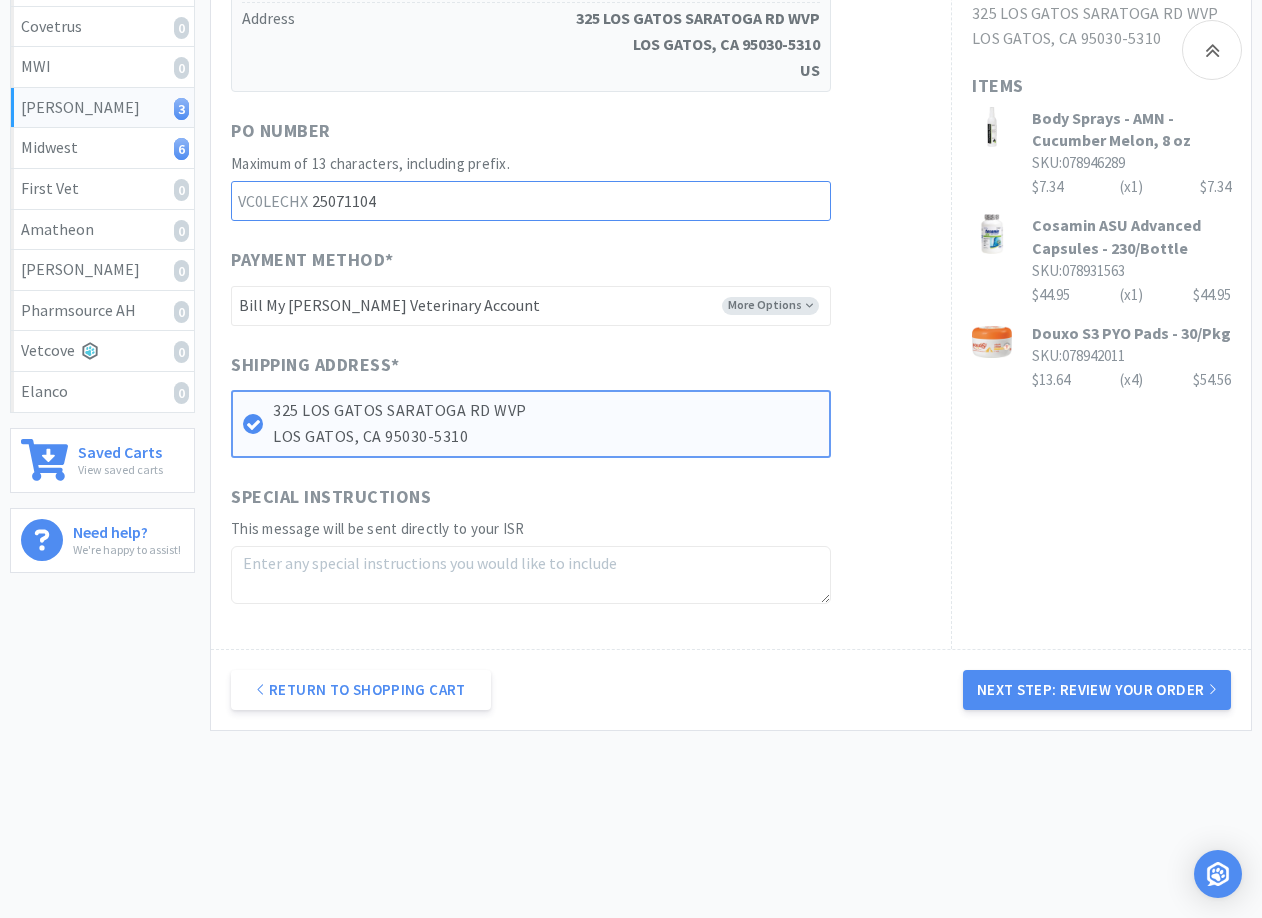 type on "25071104" 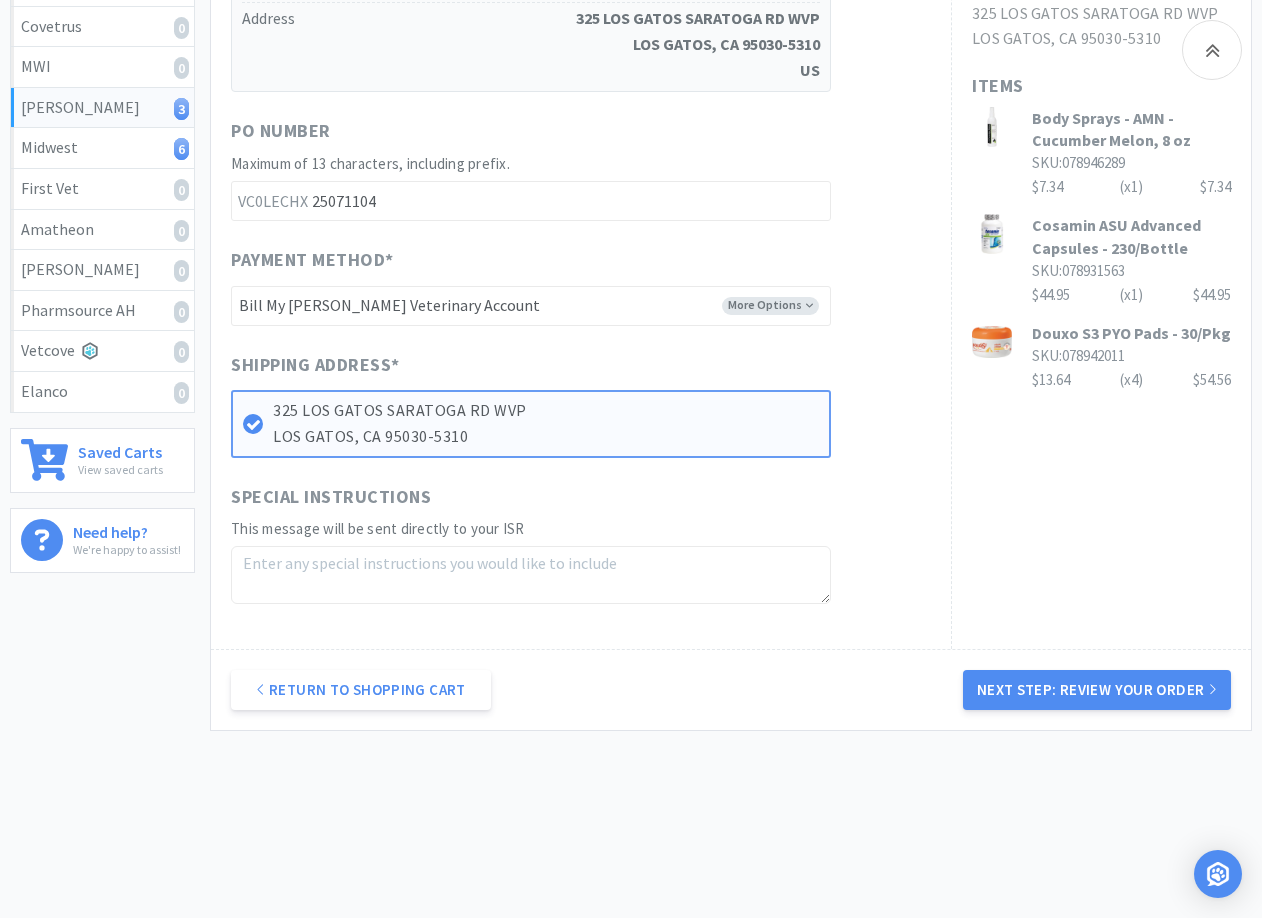 click at bounding box center [531, 575] 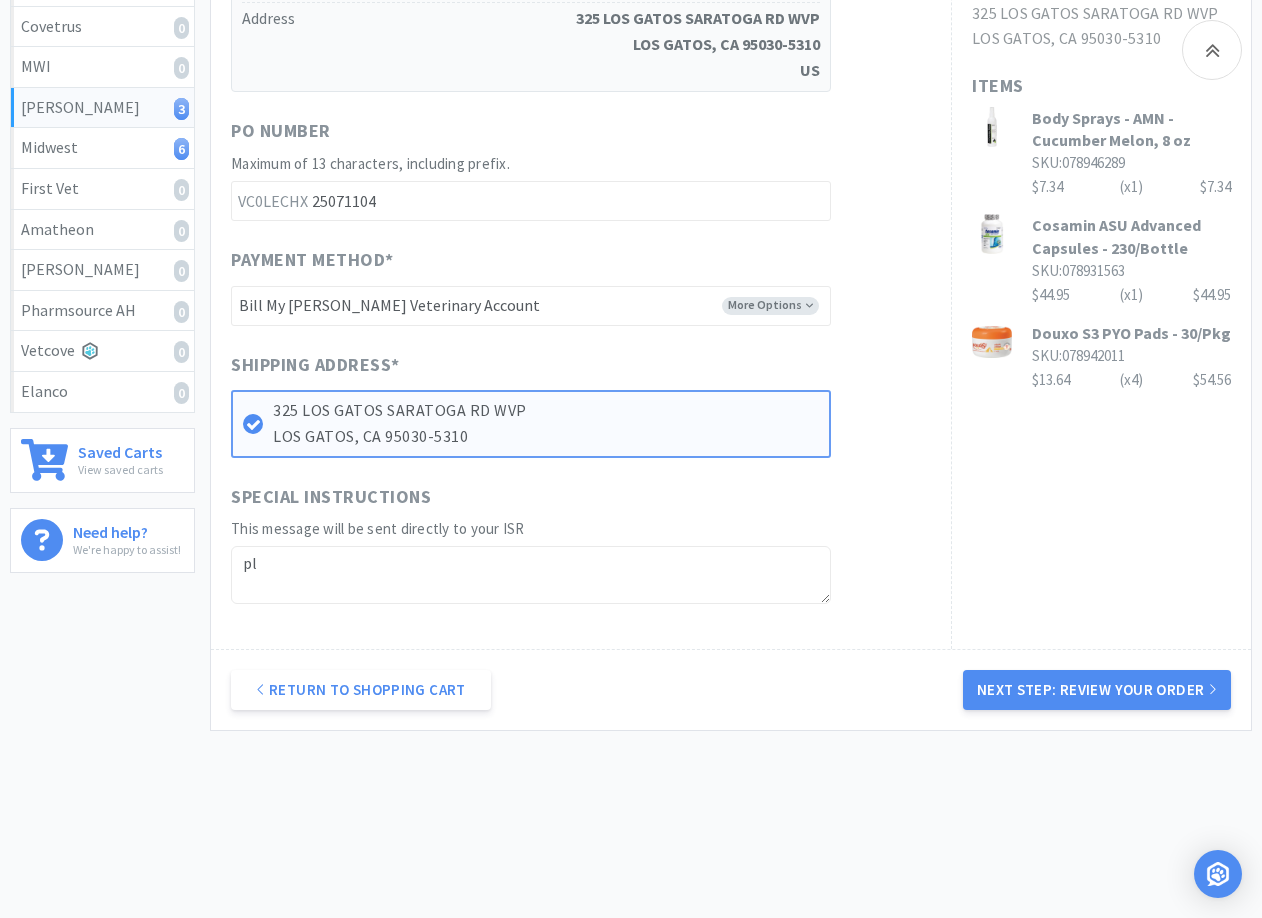 type on "p" 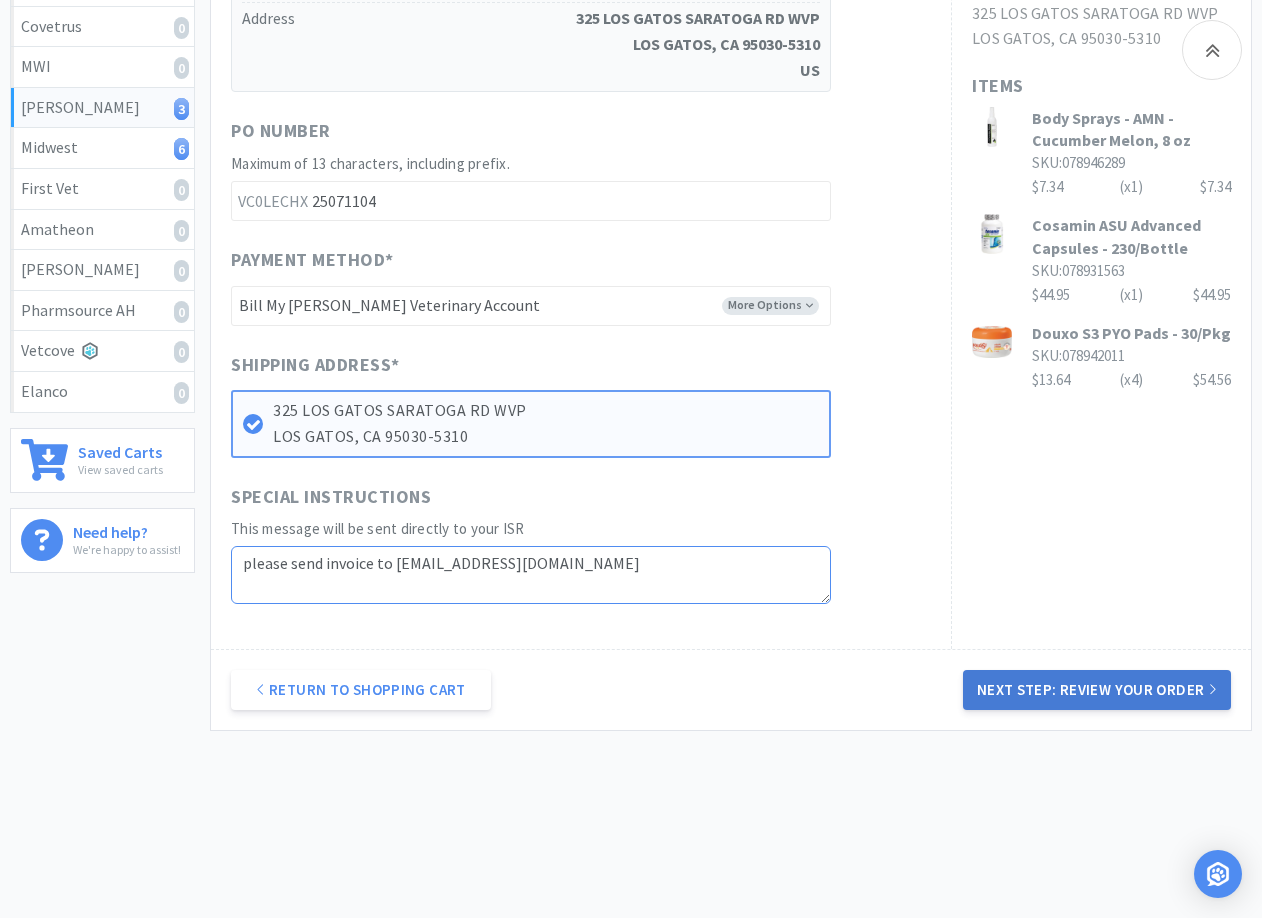 type on "please send invoice to kbryant@thewholepetvet.com" 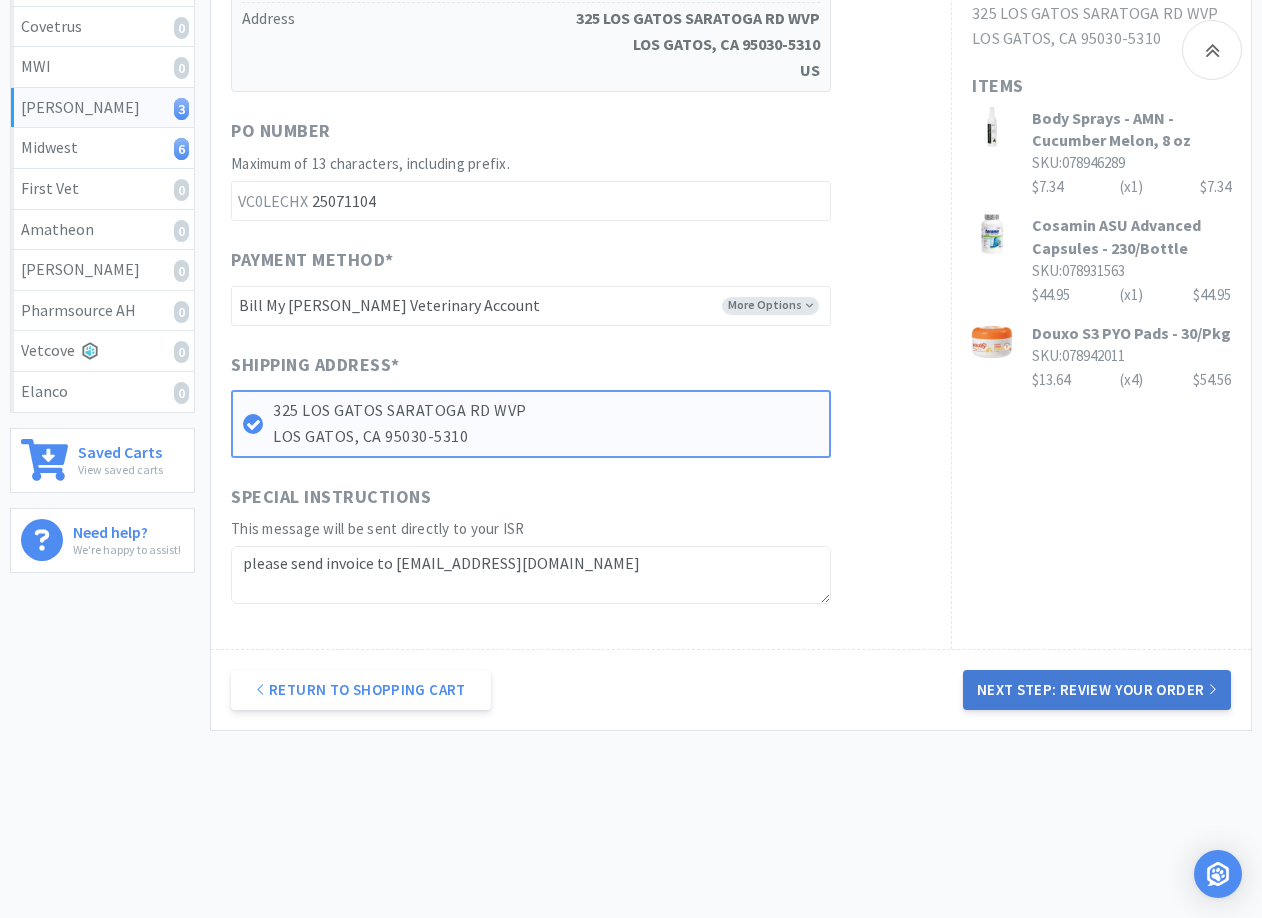 click on "Next Step: Review Your Order" at bounding box center (1097, 690) 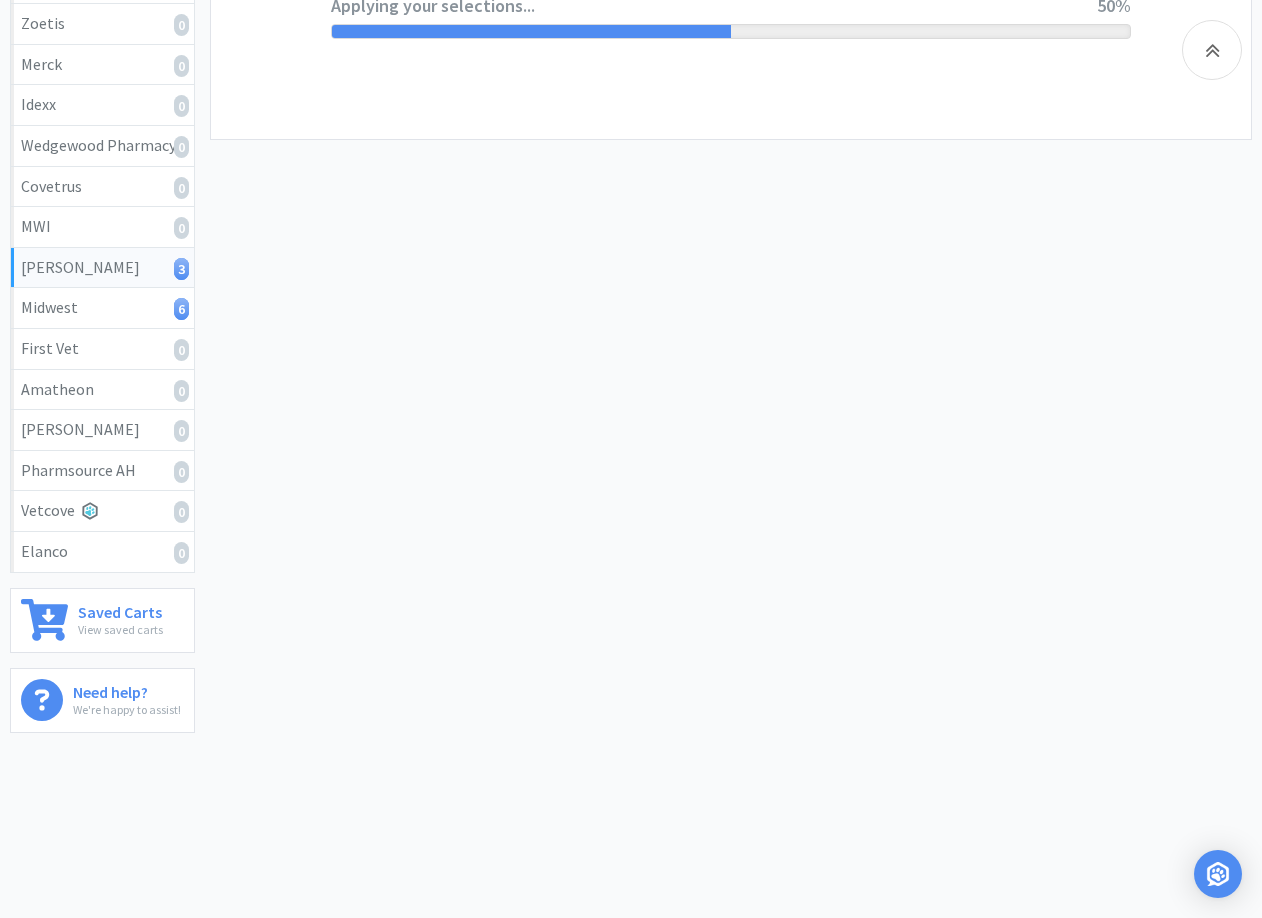 scroll, scrollTop: 0, scrollLeft: 0, axis: both 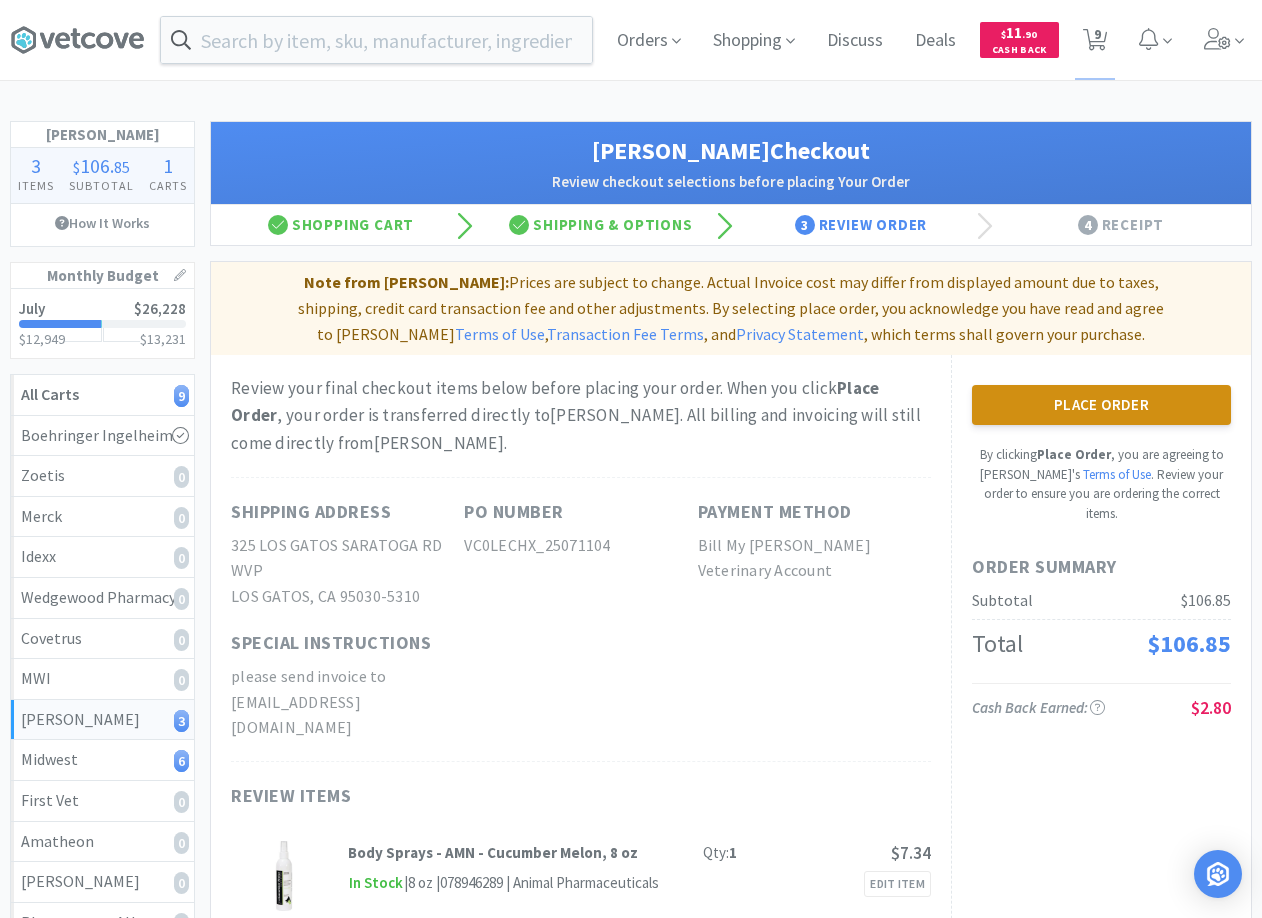 click on "Place Order" at bounding box center [1101, 405] 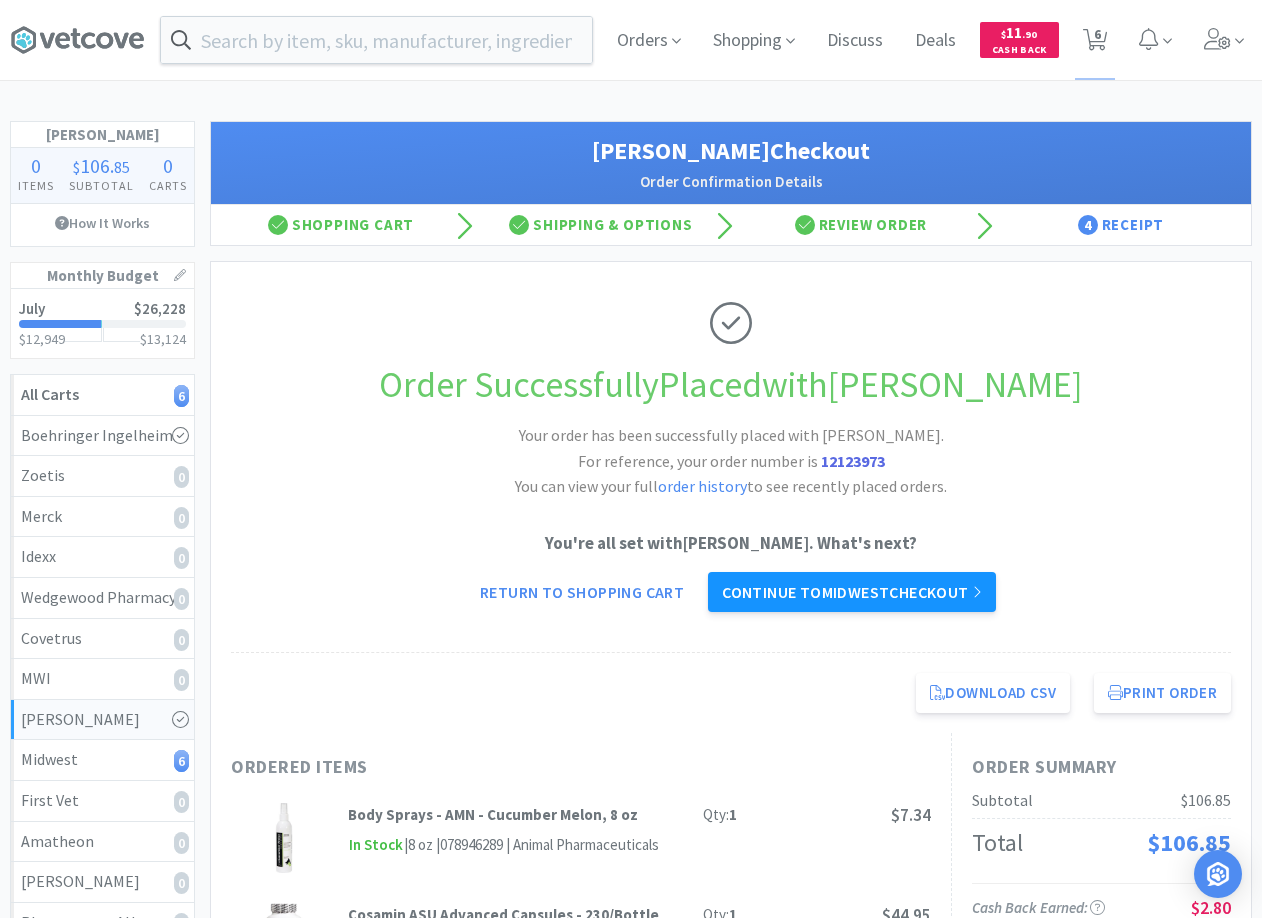 click on "Continue to  Midwest  checkout" at bounding box center [852, 592] 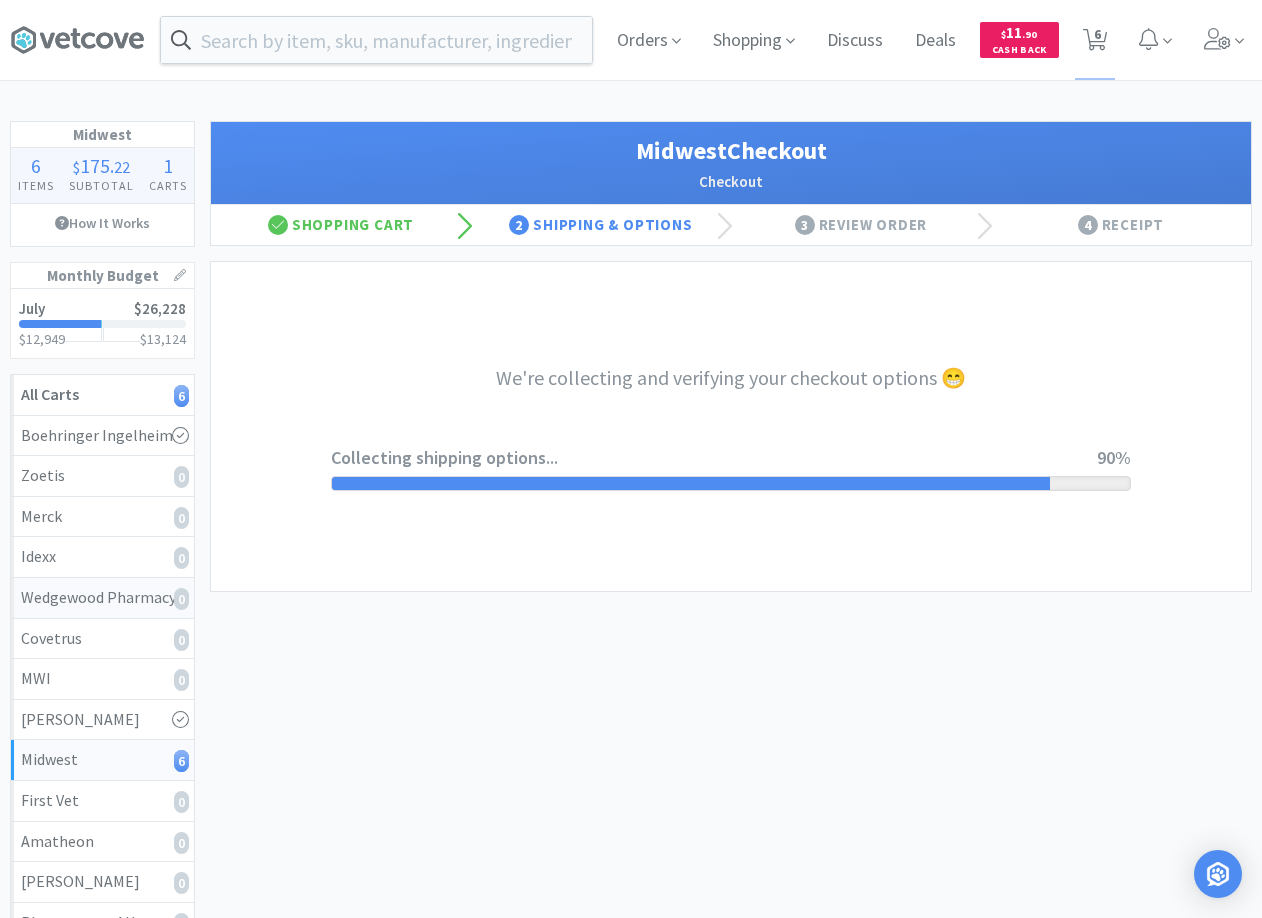 select on "0" 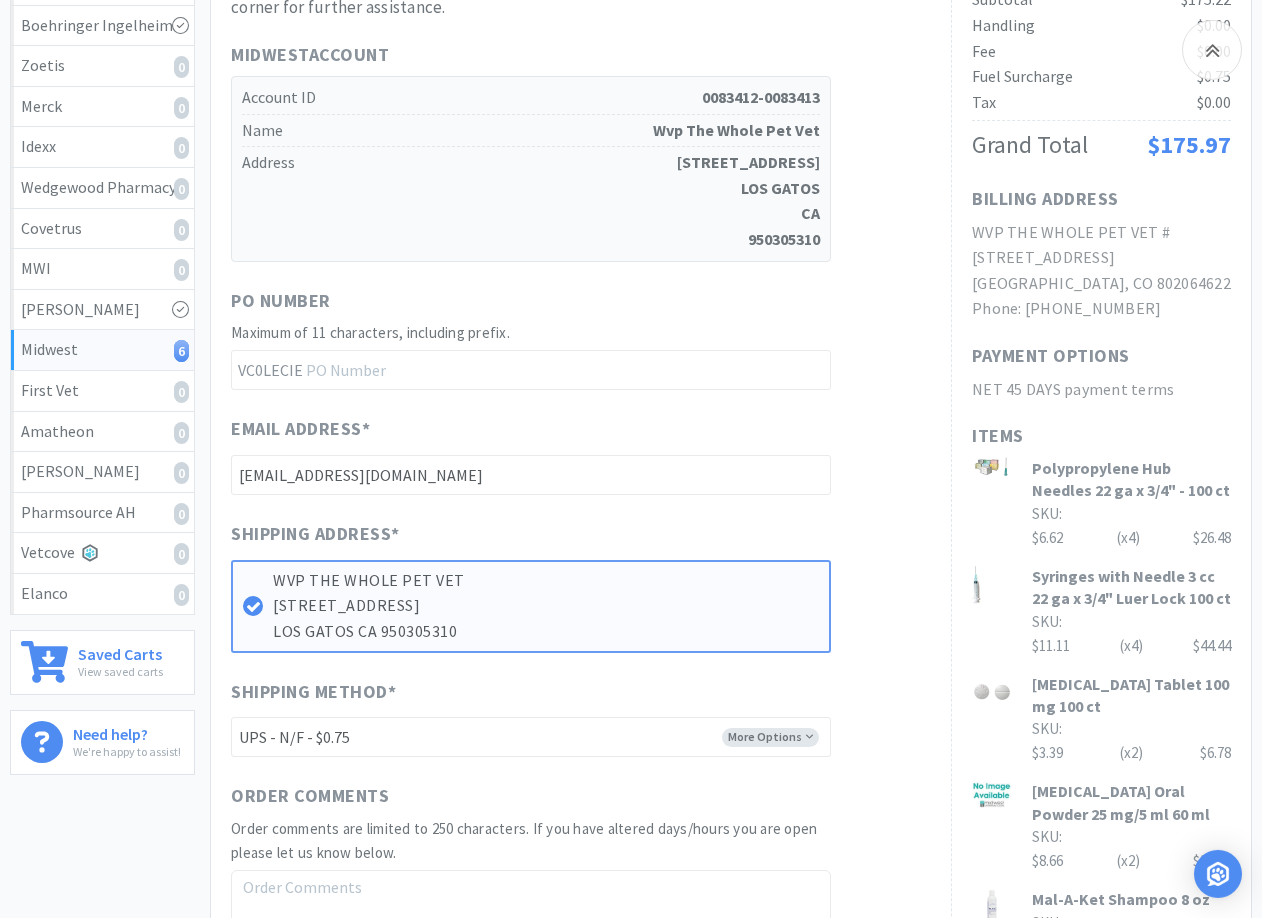 scroll, scrollTop: 714, scrollLeft: 0, axis: vertical 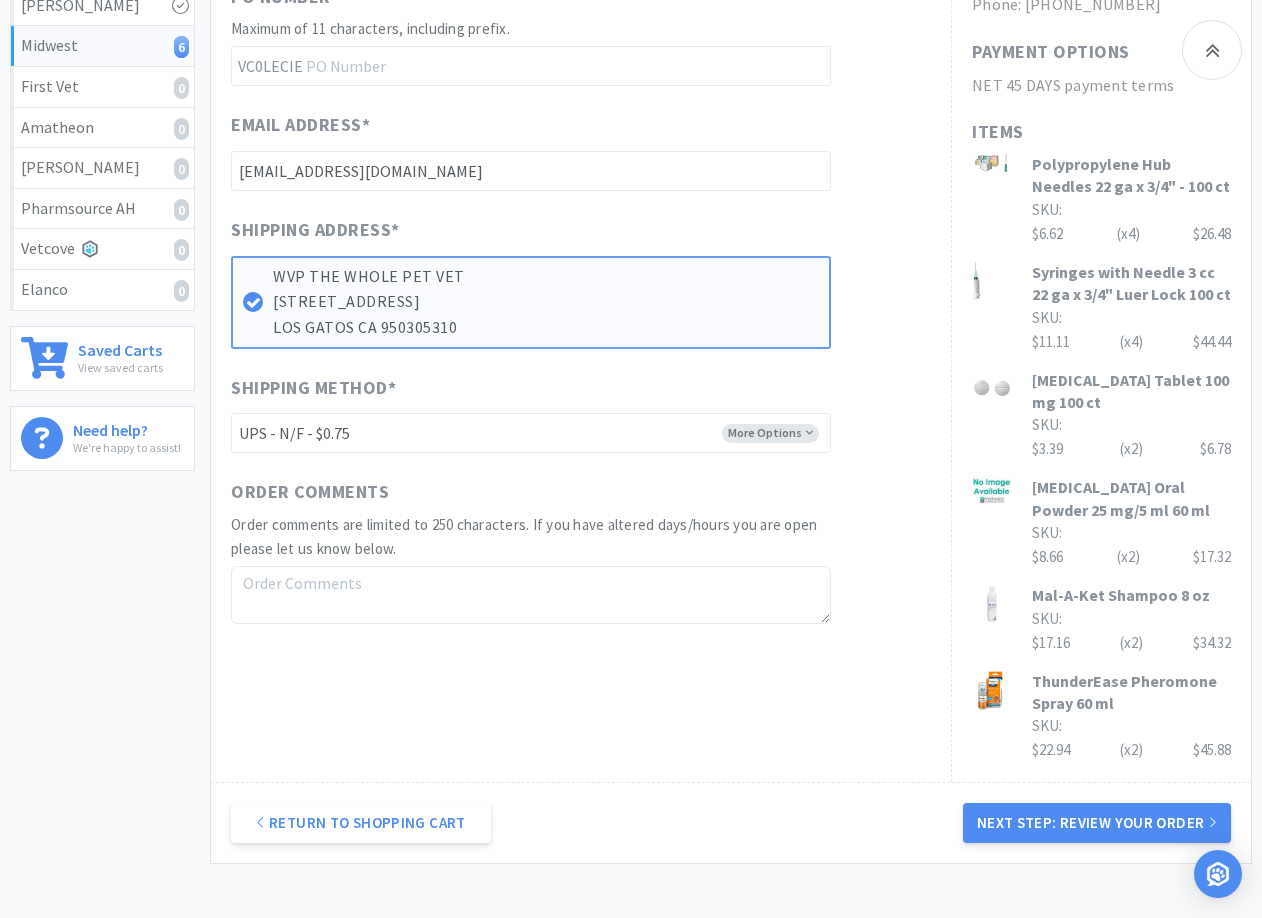 click on "When you place an order on Vetcove, your order is transferred directly to  Midwest . All billing and invoicing will still come directly from  Midwest . Questions? Use the  chat    in the lower right corner for further assistance. Midwest  Account Account ID  0083412-0083413 Name  Wvp The Whole Pet Vet Address 325 LOS GATOS SARATOGA RD LOS GATOS CA 950305310 PO Number Maximum of 11 characters, including prefix. VC0LECIE Email Address * jo@thewholepetvet.com Shipping Address * WVP THE WHOLE PET VET 325 LOS GATOS SARATOGA RD  LOS GATOS CA 950305310 Shipping Method * More Options -------- UPS - N/F - $0.75 FEDEX GROUND - N/F - $0.75 WILL CALL Order Comments Order comments are limited to 250 characters. If you have altered days/hours you are open please let us know below." at bounding box center [581, 130] 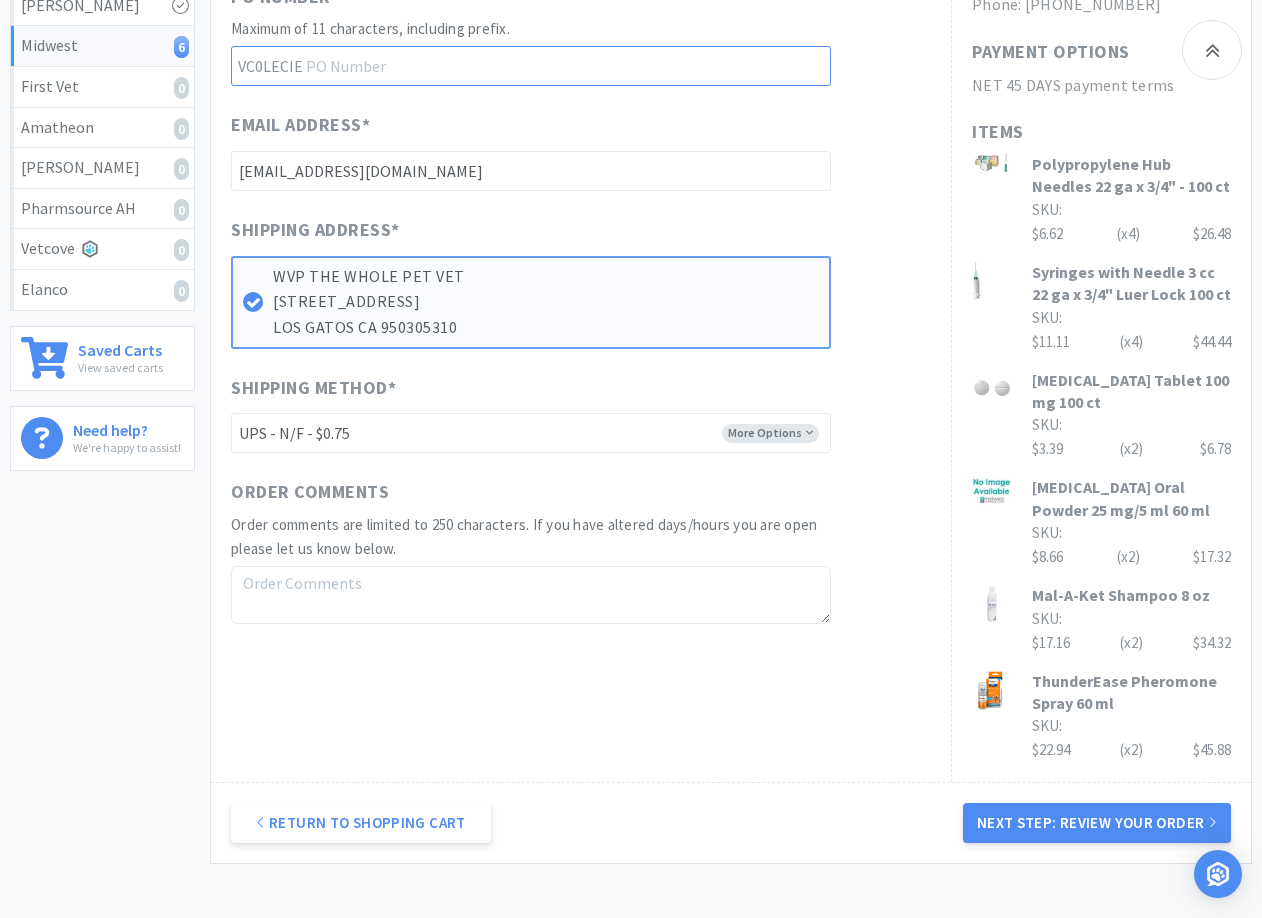 click at bounding box center (531, 66) 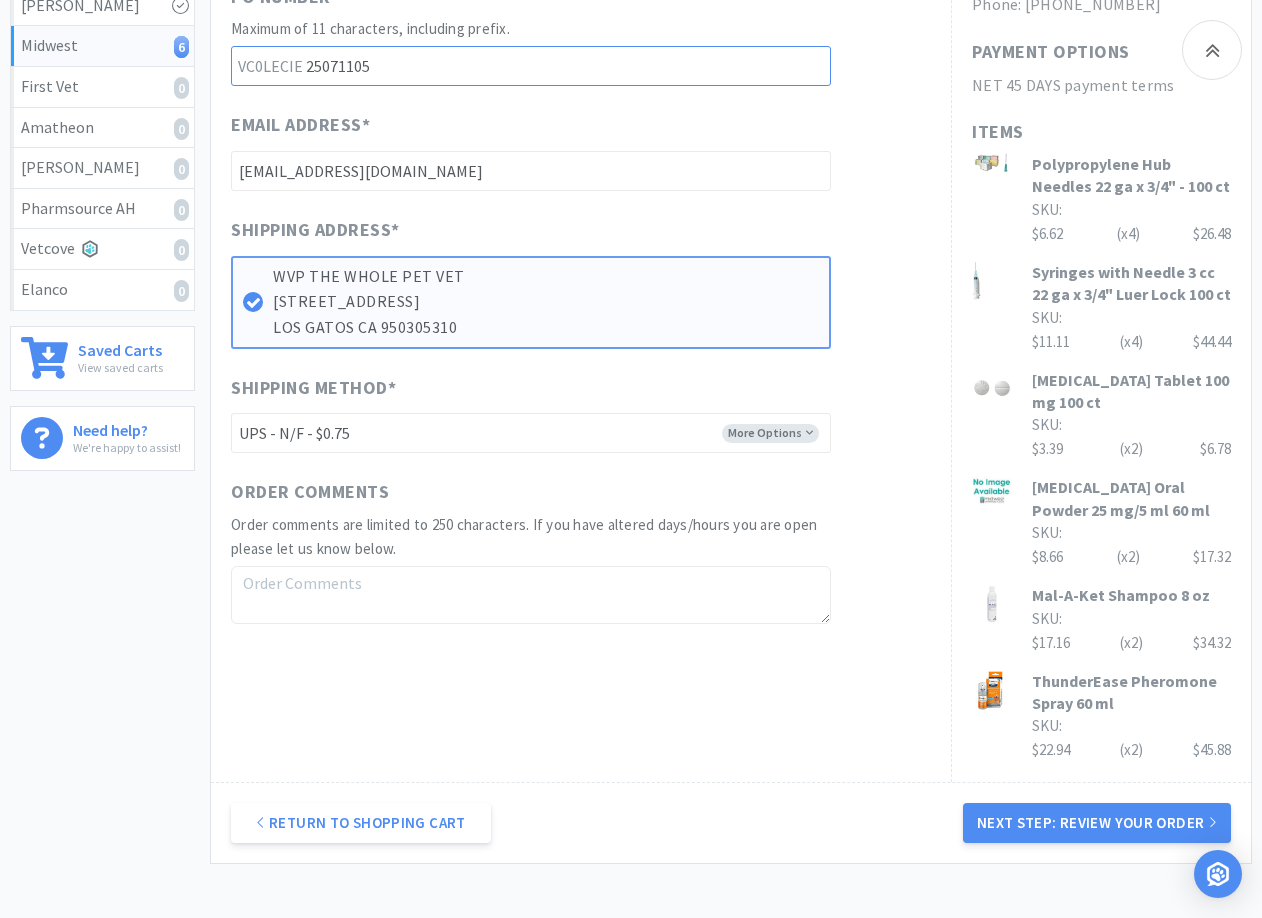 type on "25071105" 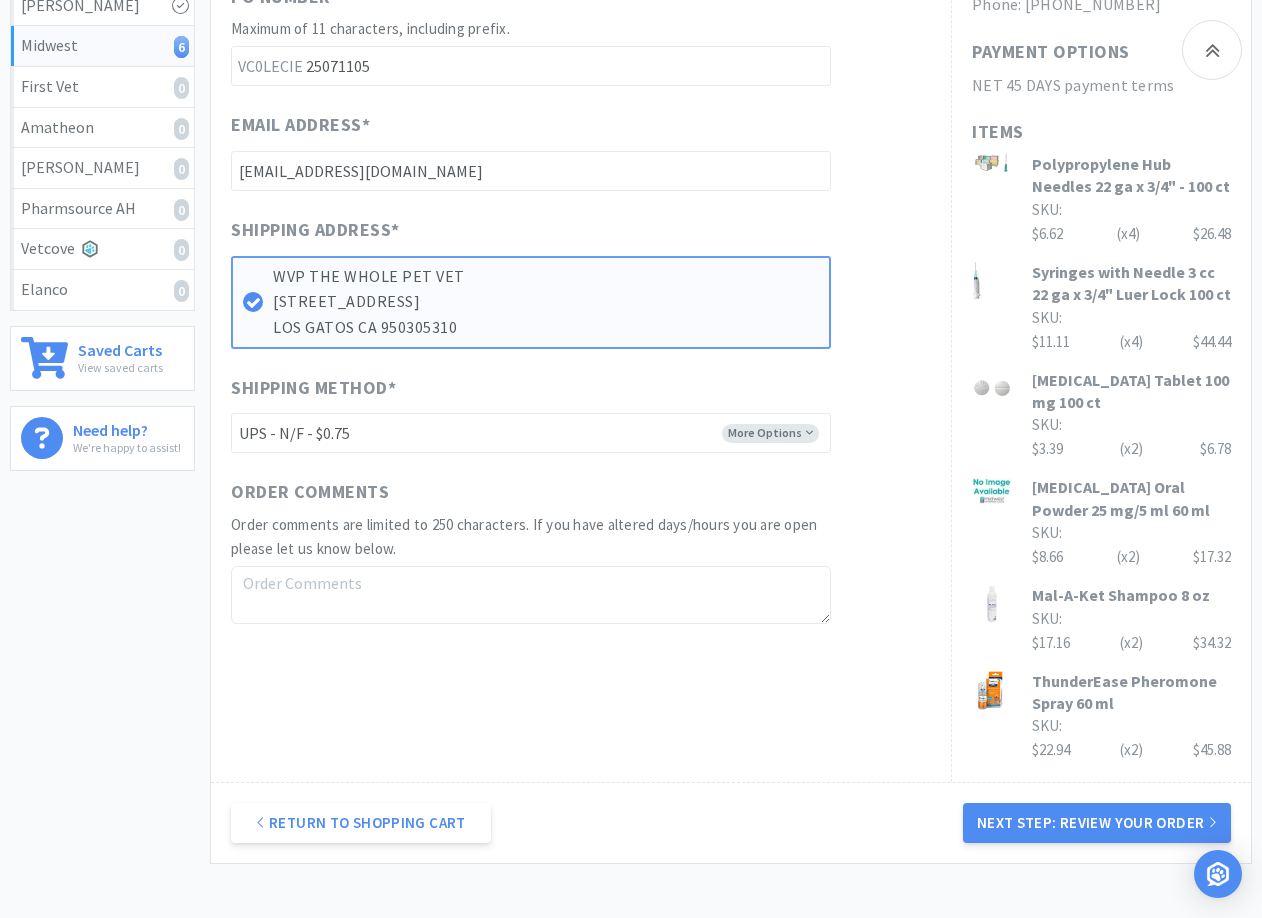 click at bounding box center (531, 595) 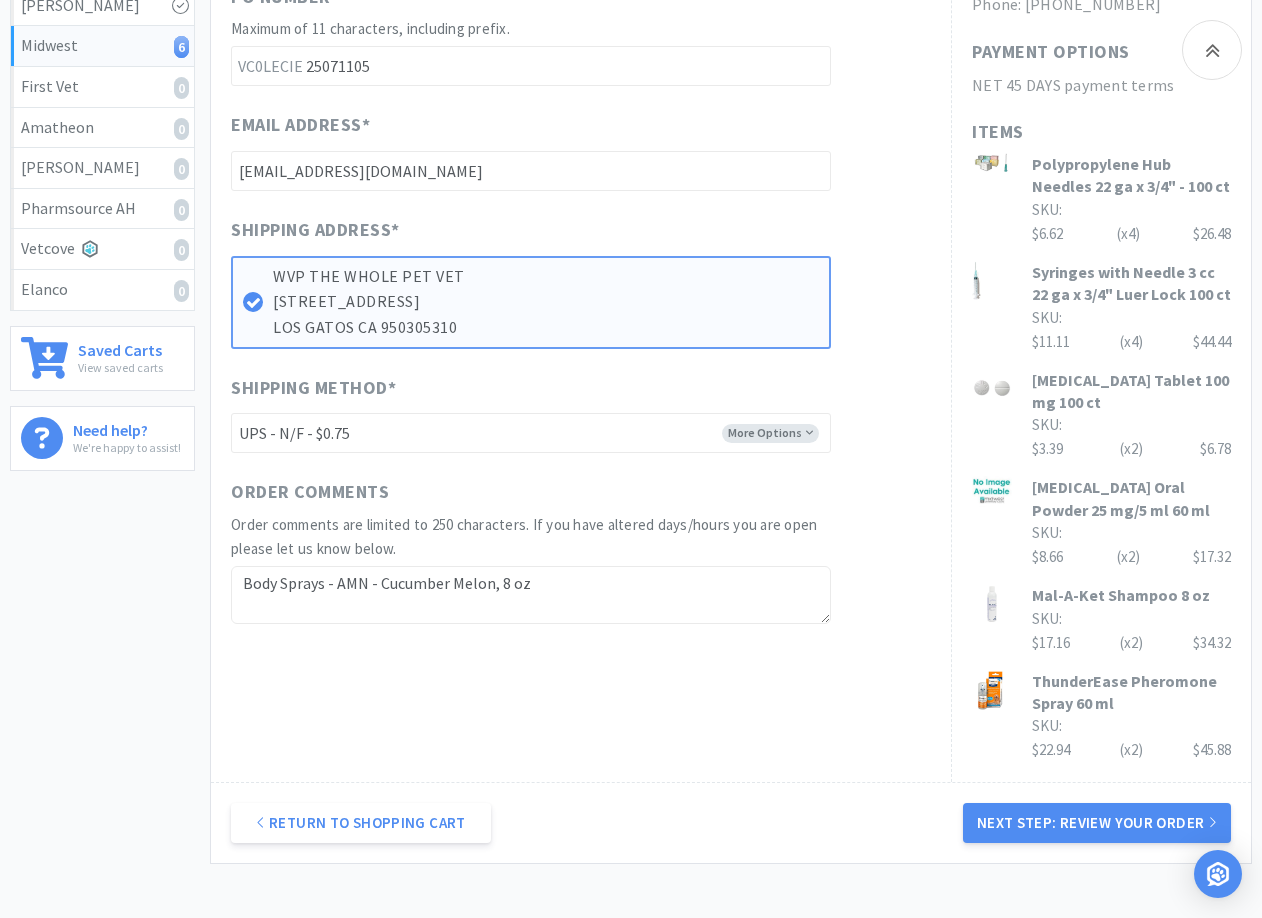 drag, startPoint x: 601, startPoint y: 587, endPoint x: -10, endPoint y: 463, distance: 623.4557 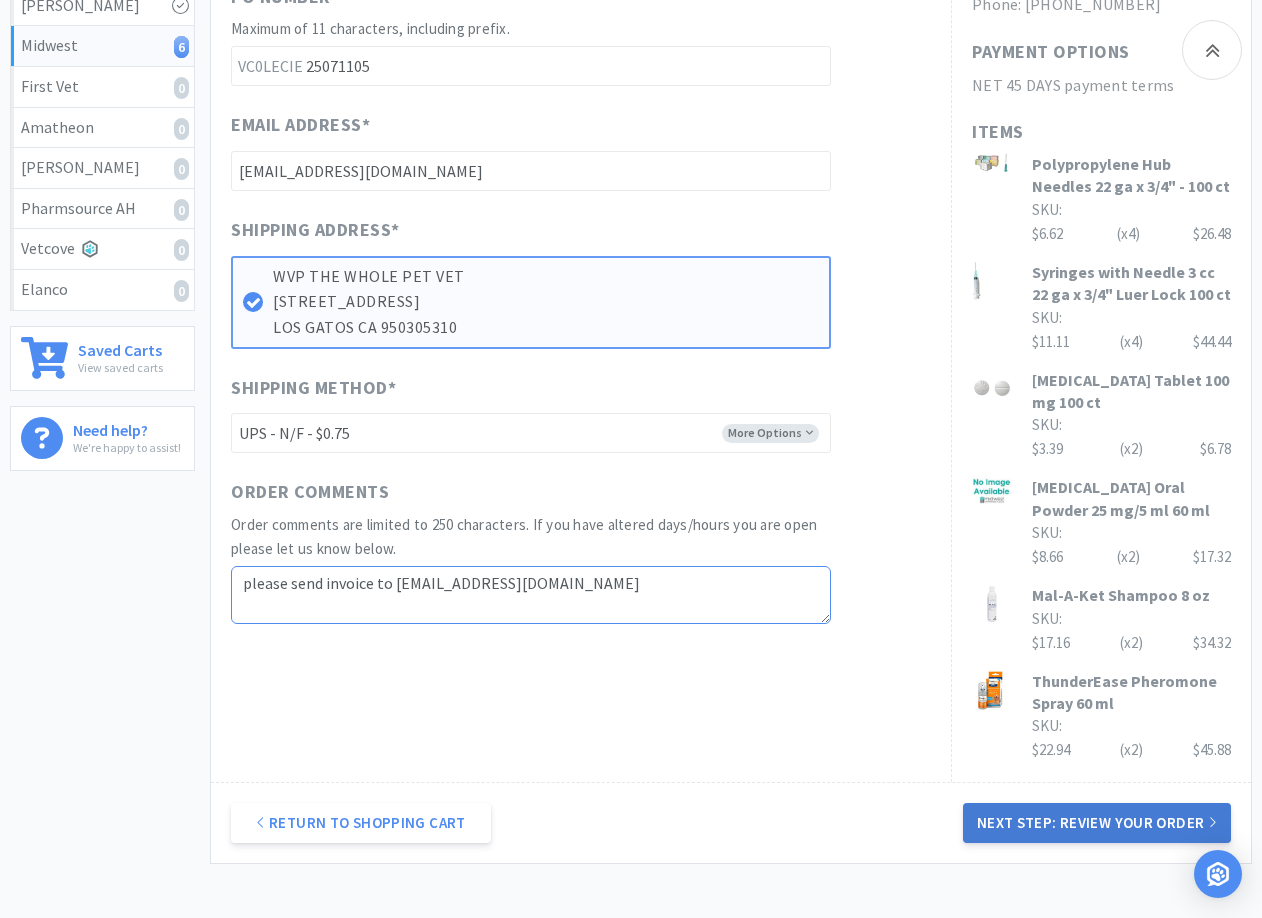 type on "please send invoice to kbryant@thewholepetvet.com" 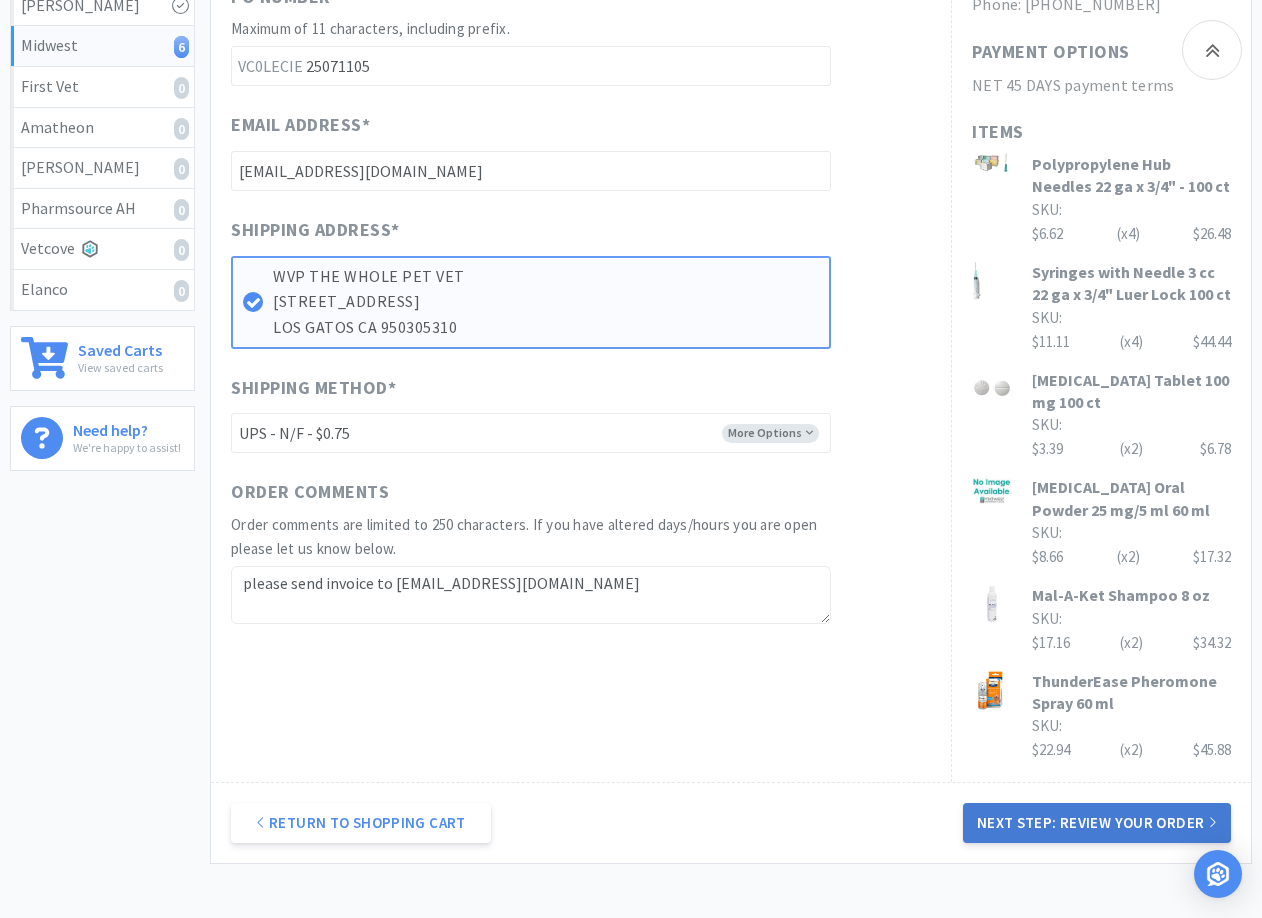 click on "Next Step: Review Your Order" at bounding box center [1097, 823] 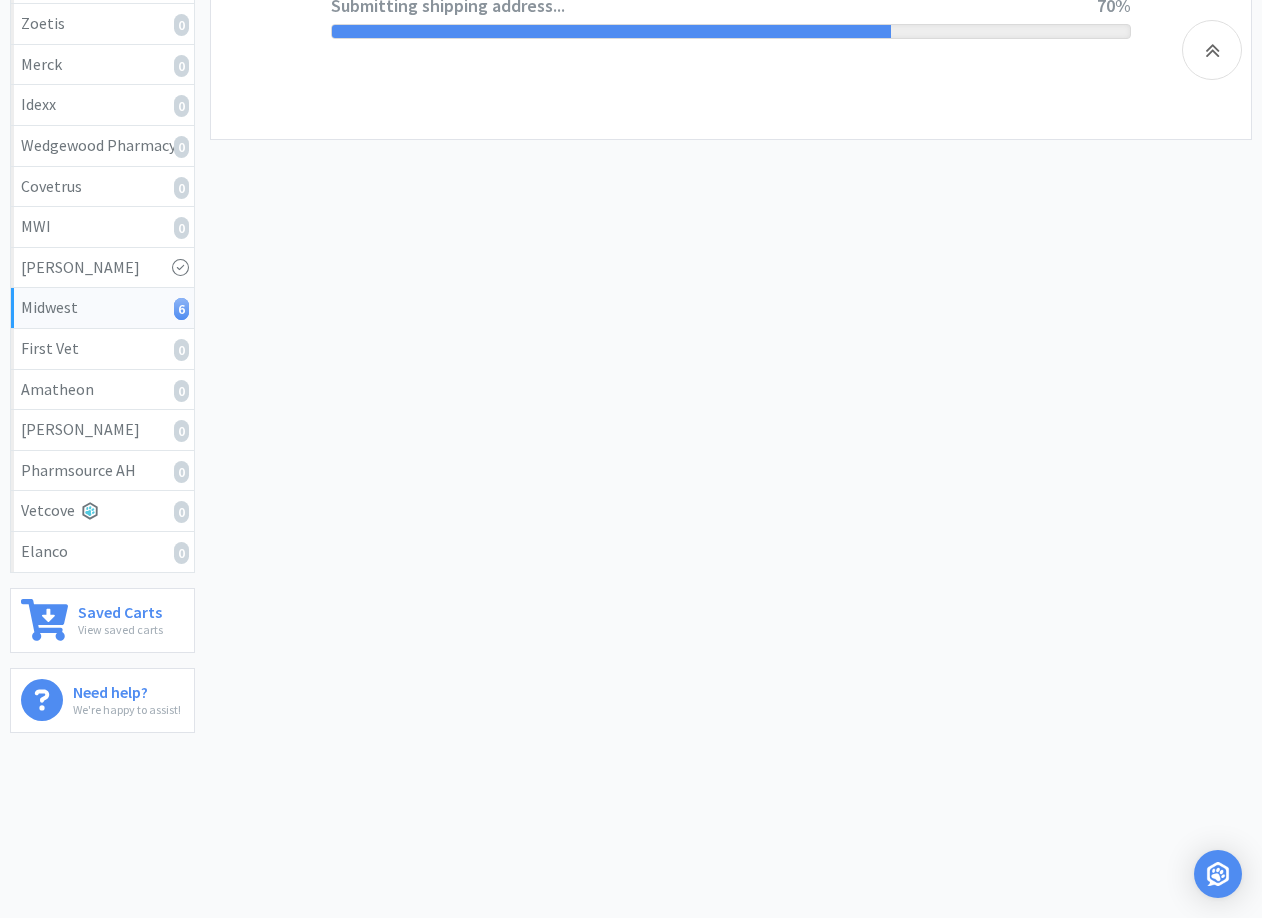 scroll, scrollTop: 0, scrollLeft: 0, axis: both 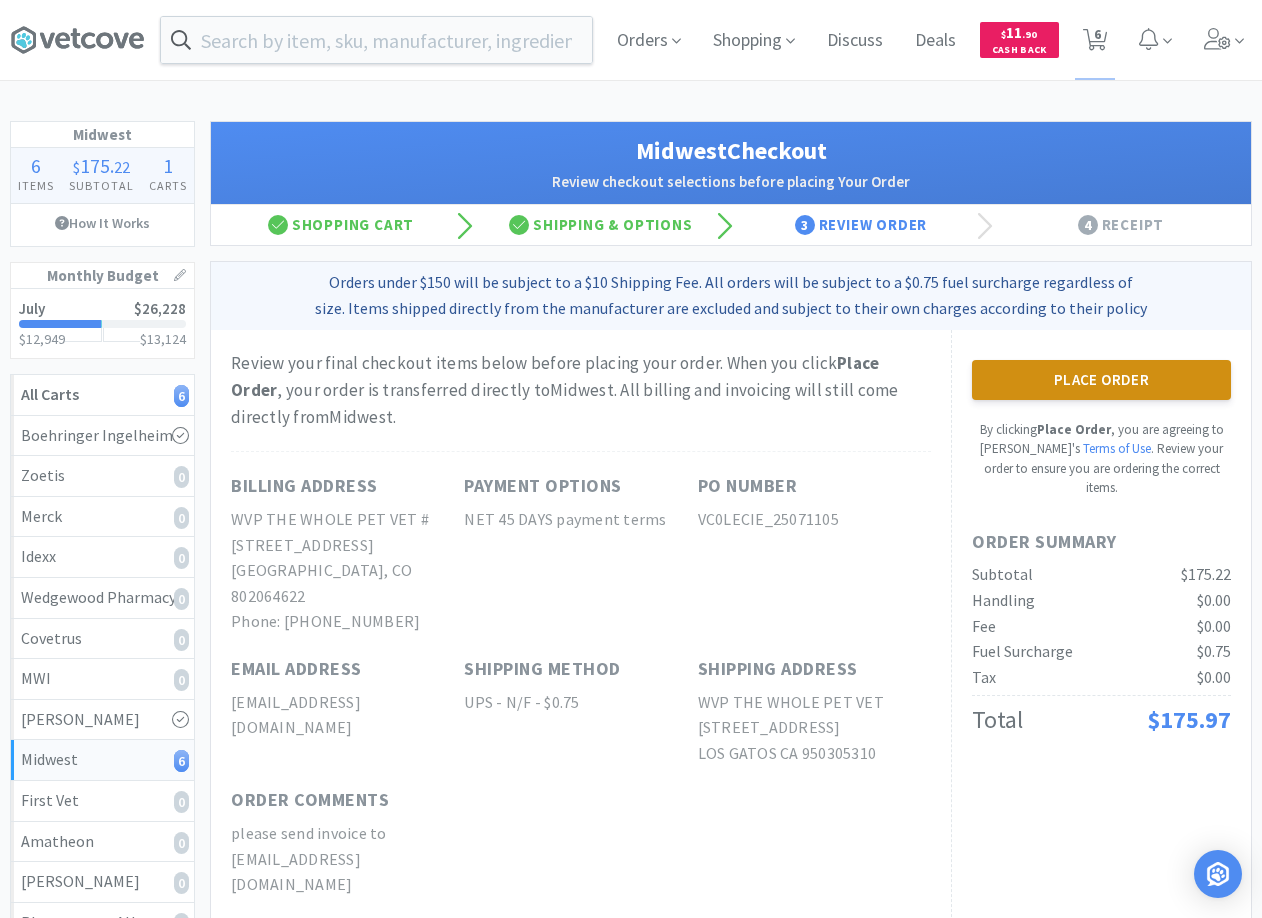 click on "Place Order" at bounding box center [1101, 380] 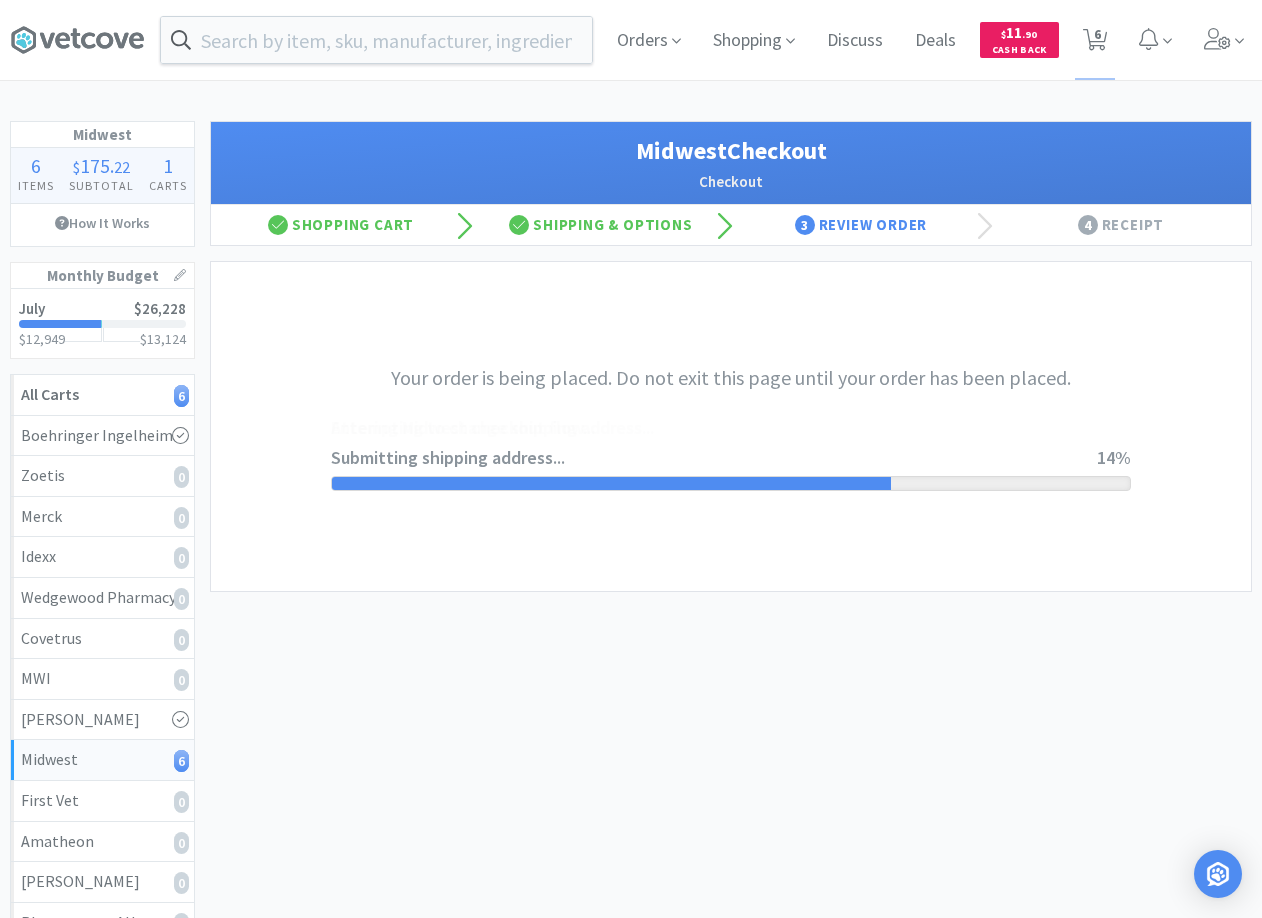 click on "Your order is being placed. Do not exit this page until your order has been placed. Submitting shipping address... Attempting to change shipping address... Entering Midwest checkout flow... 14%" at bounding box center (731, 426) 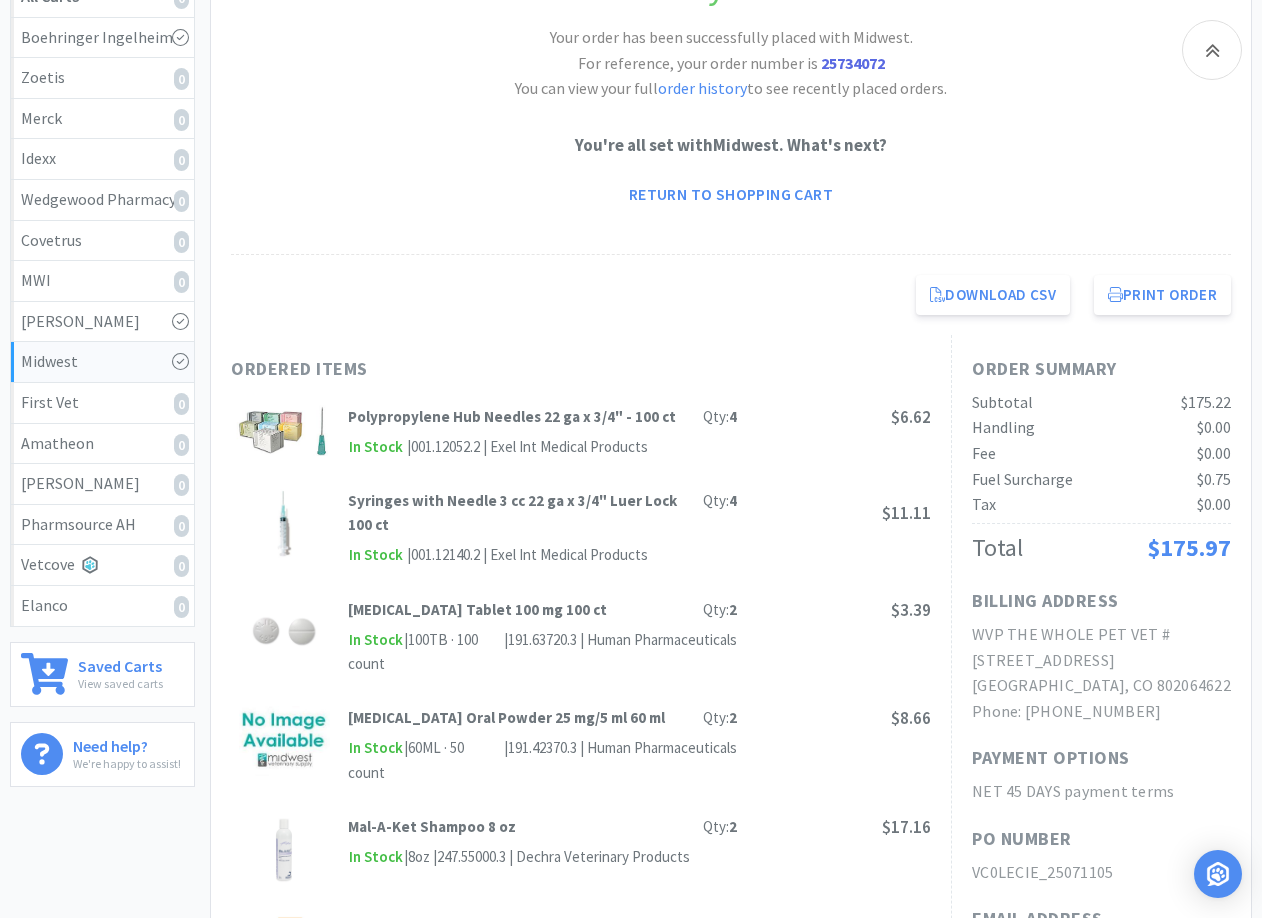 scroll, scrollTop: 0, scrollLeft: 0, axis: both 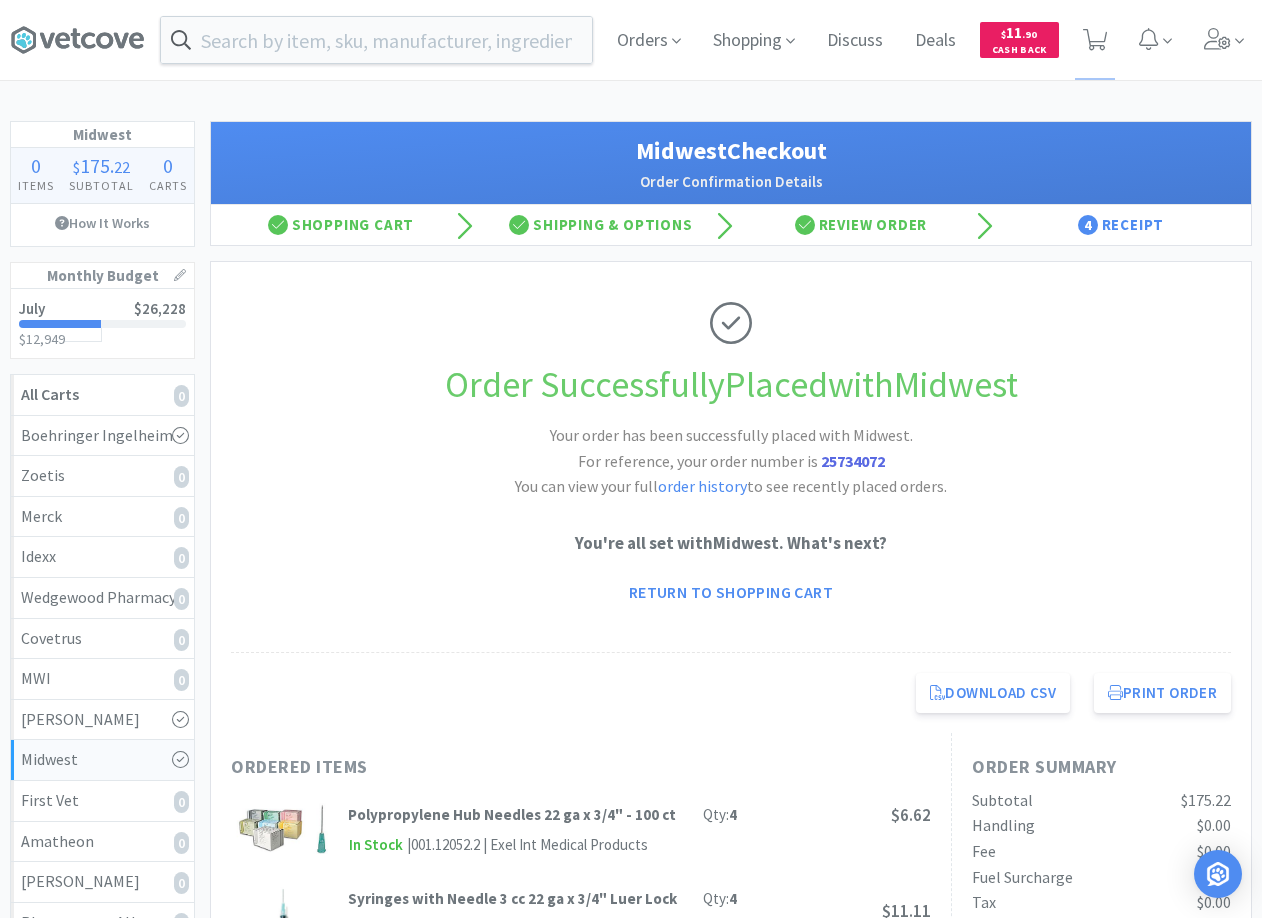 click on "Order Successfully  Placed  with  Midwest Your order has been successfully placed with Midwest. For reference, your order number is    25734072 You can view your full  order history  to see recently placed orders. You're all set with  Midwest . What's next? Return to Shopping Cart" at bounding box center [731, 457] 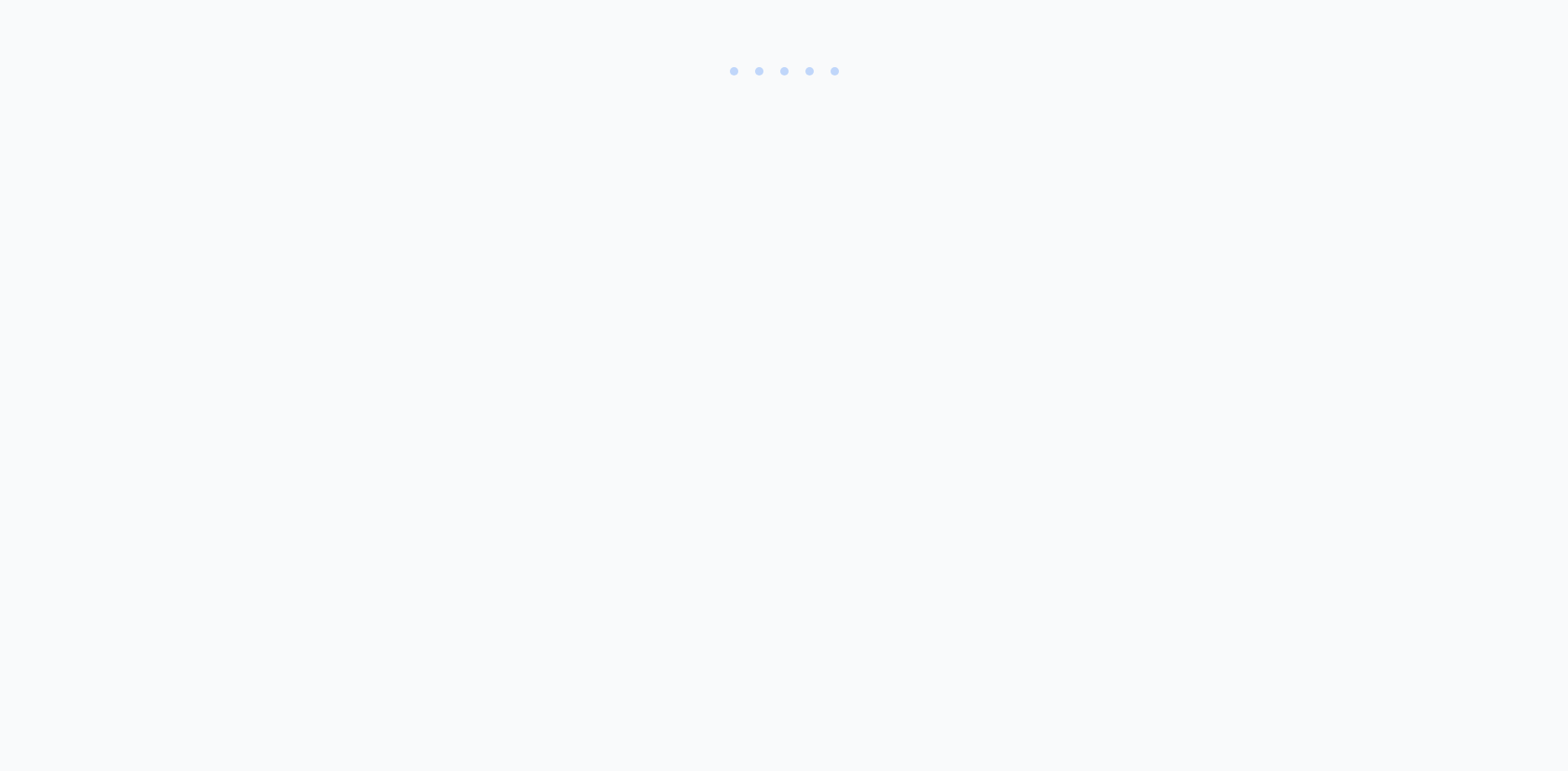 scroll, scrollTop: 0, scrollLeft: 0, axis: both 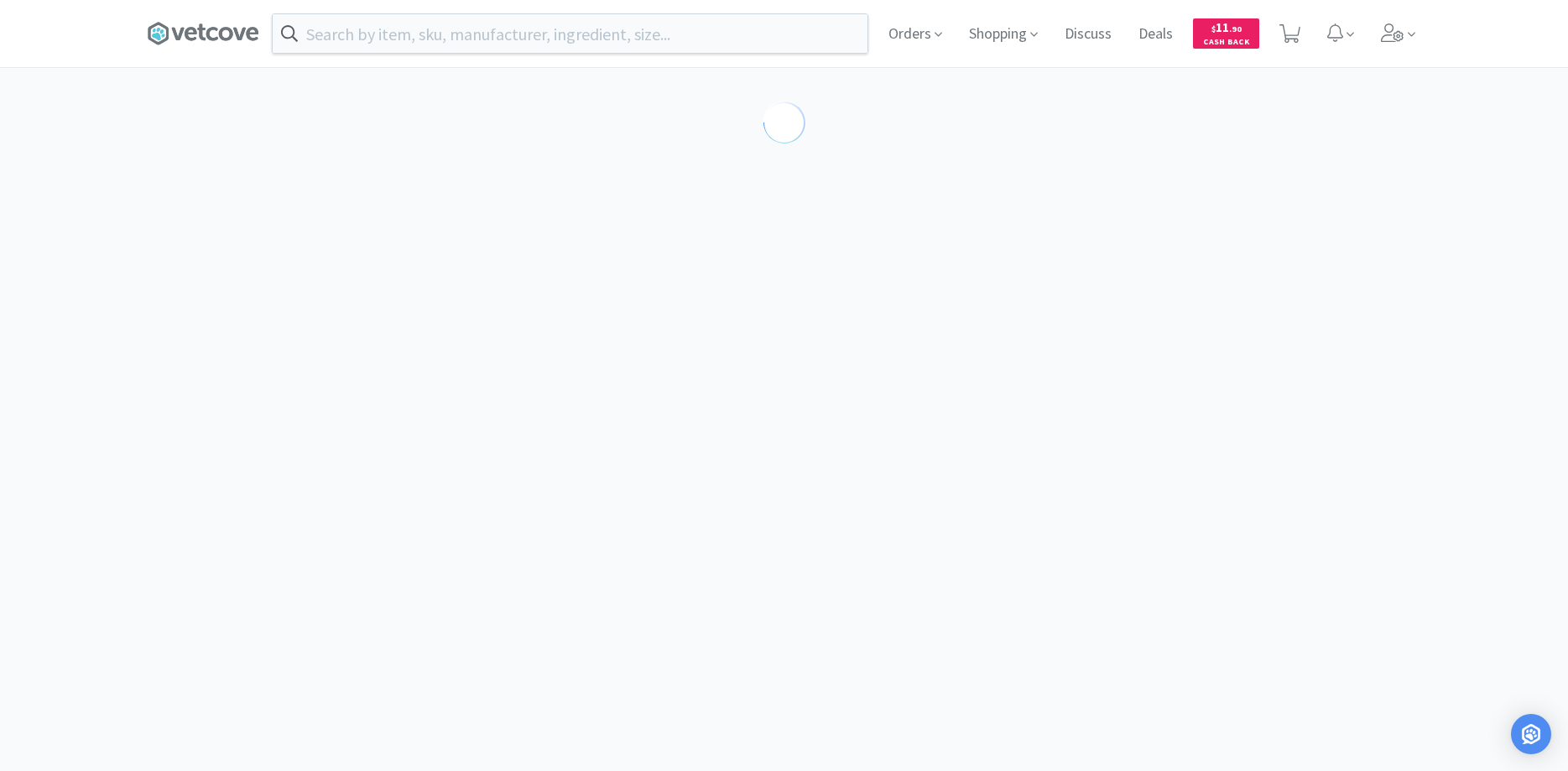 select on "128835" 